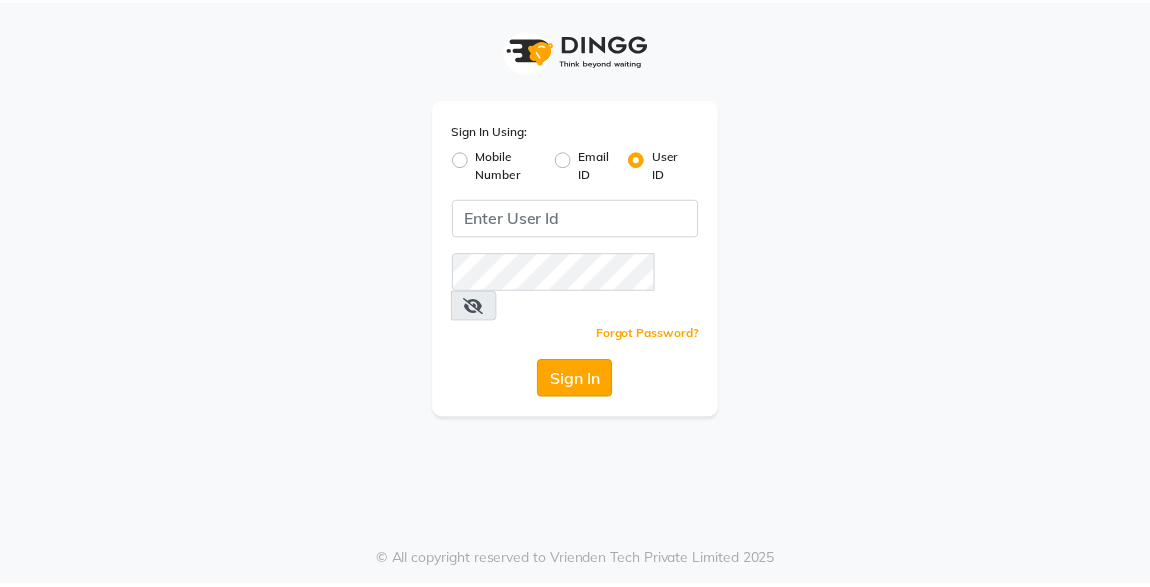 scroll, scrollTop: 0, scrollLeft: 0, axis: both 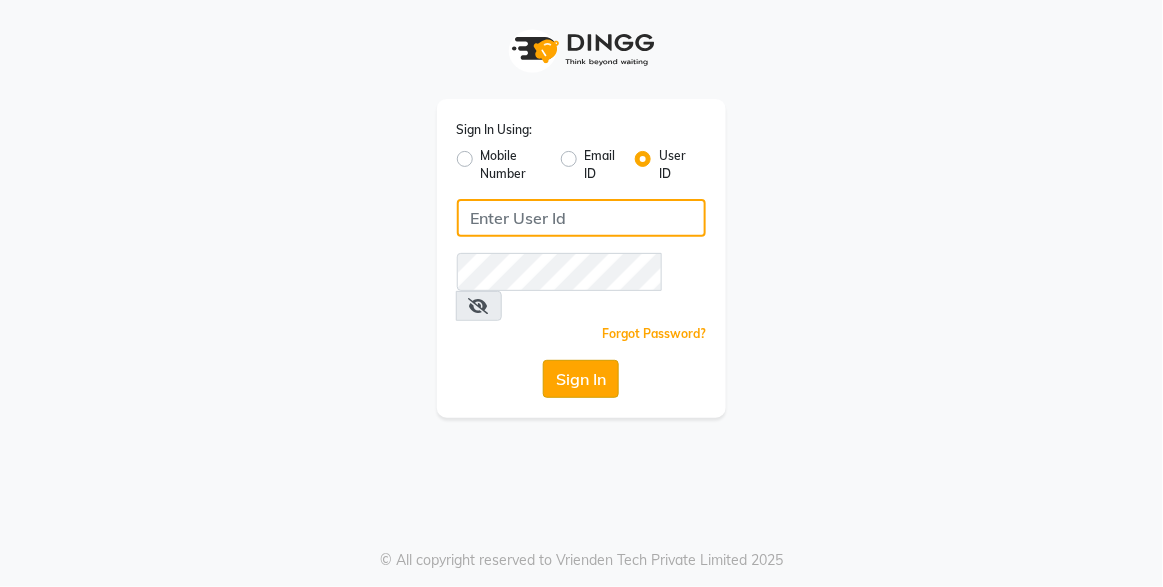 type on "xpressionsalon" 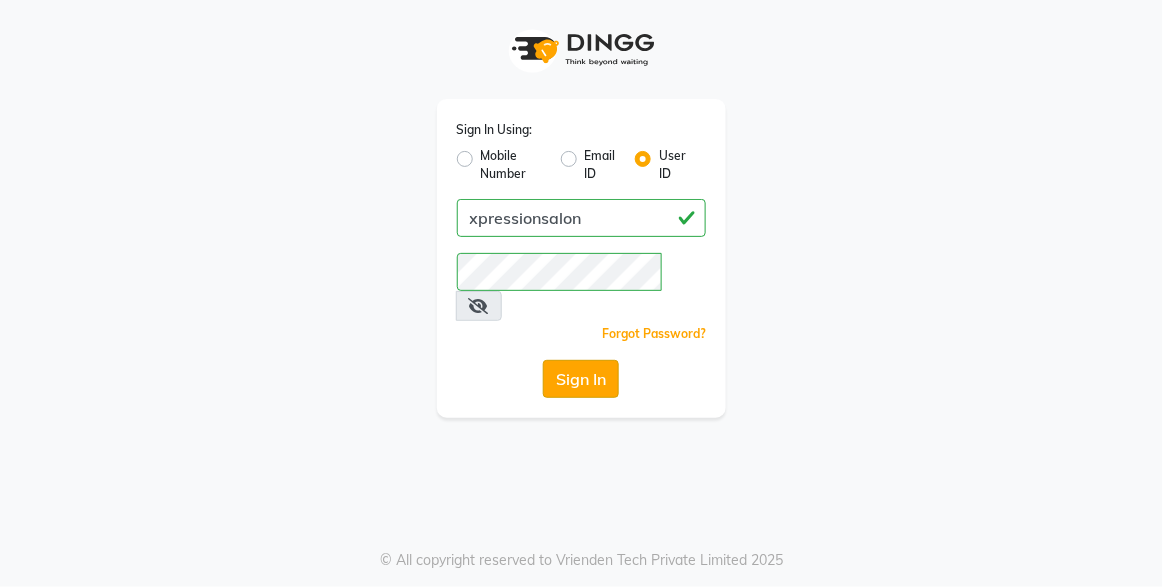 click on "Sign In" 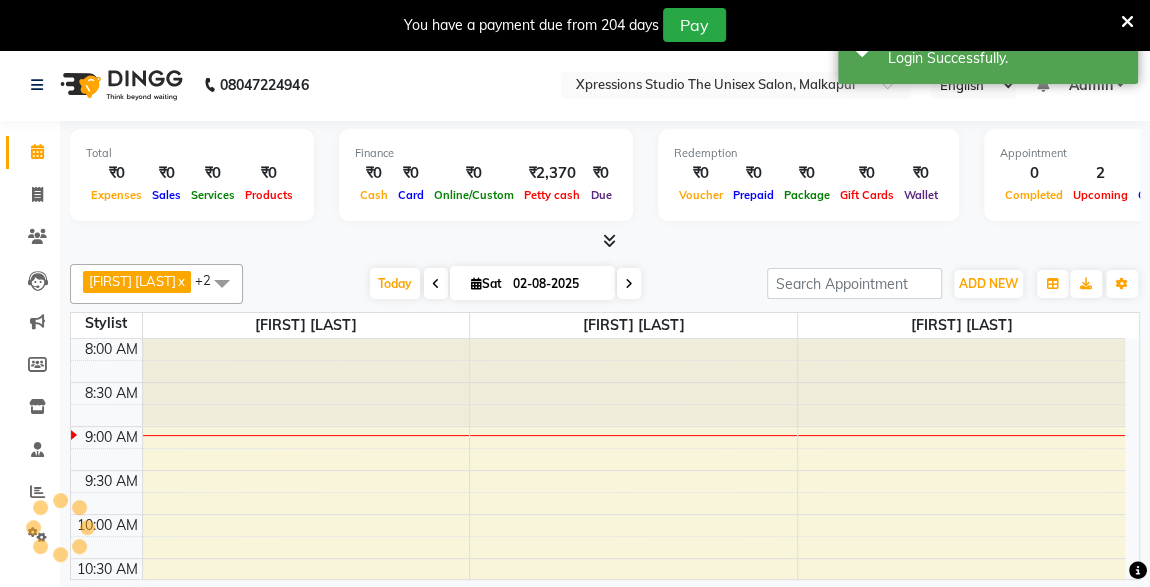 scroll, scrollTop: 0, scrollLeft: 0, axis: both 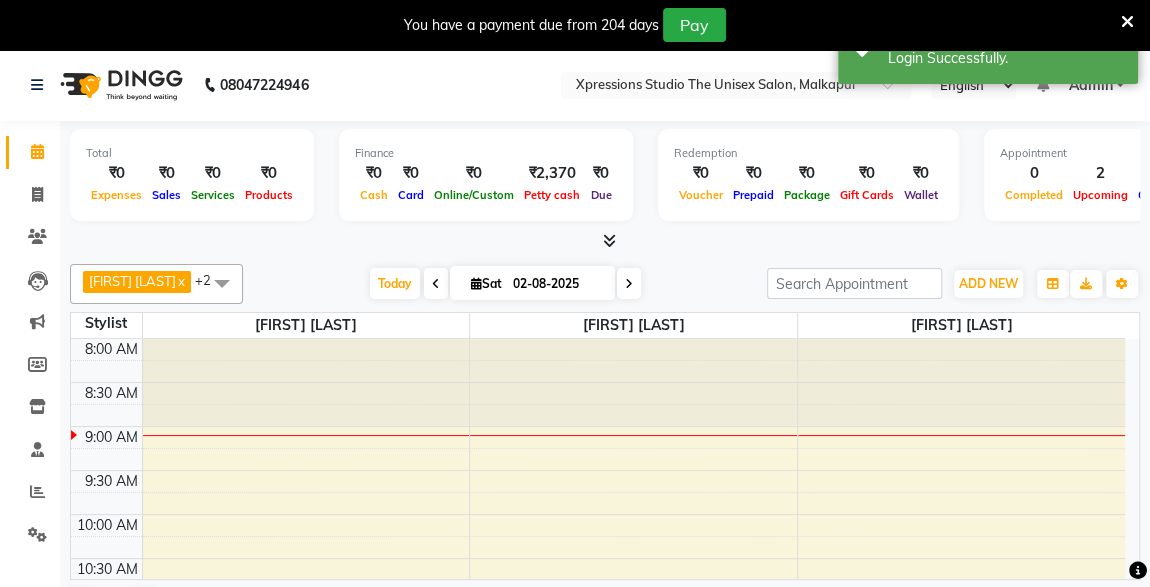 click at bounding box center [1127, 22] 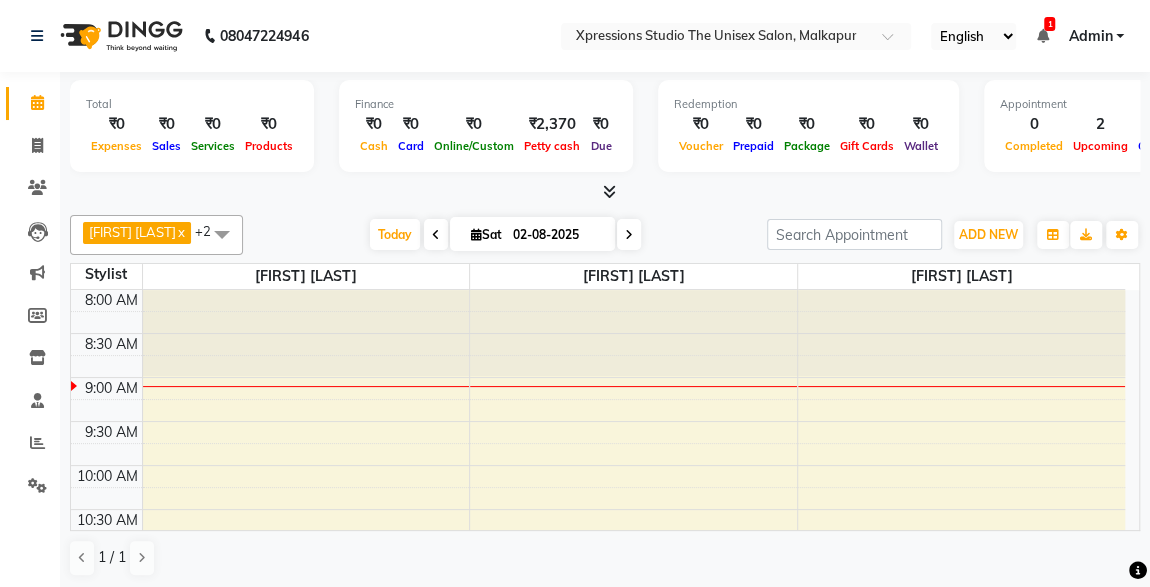 click on "English ENGLISH Español العربية मराठी हिंदी ગુજરાતી தமிழ் 中文 1 Notifications nothing to show Admin Manage Profile Change Password Sign out  Version:3.15.11" at bounding box center [736, 36] 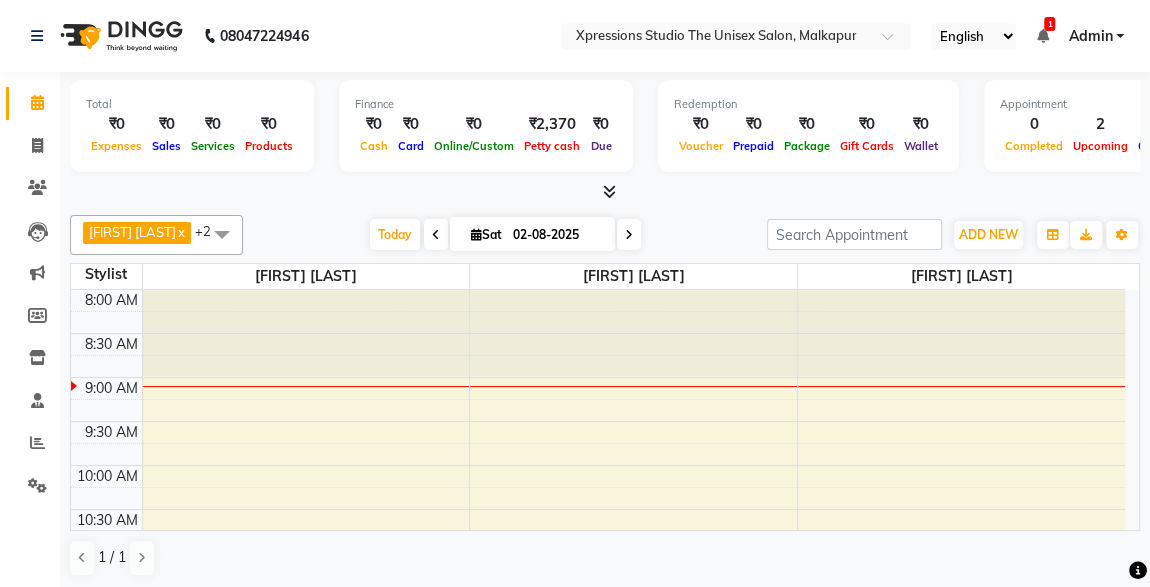 click on "1" at bounding box center (1049, 24) 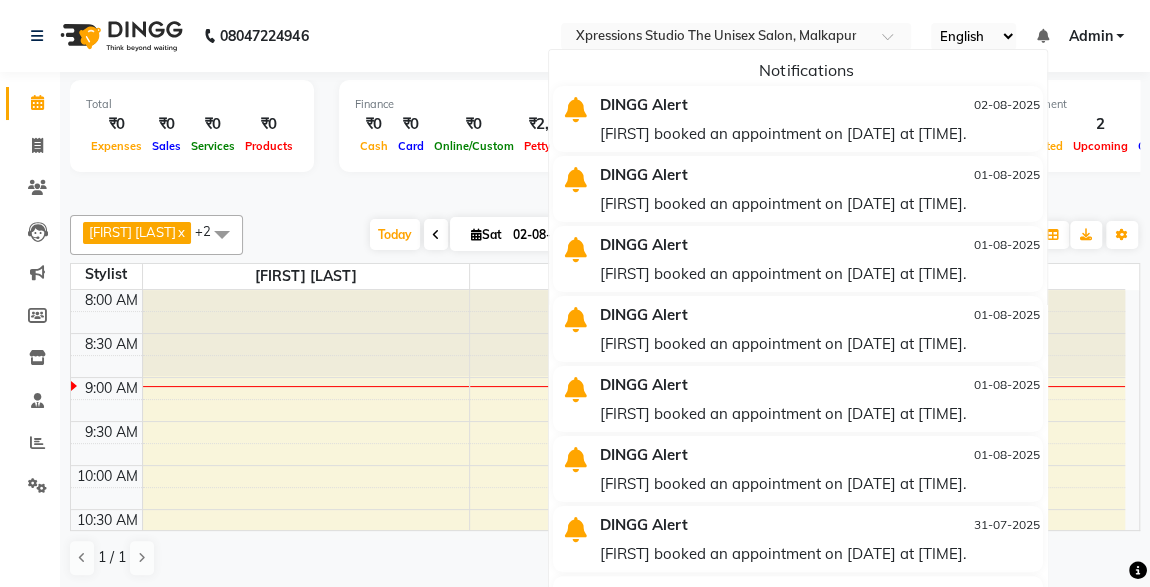click at bounding box center (1042, 36) 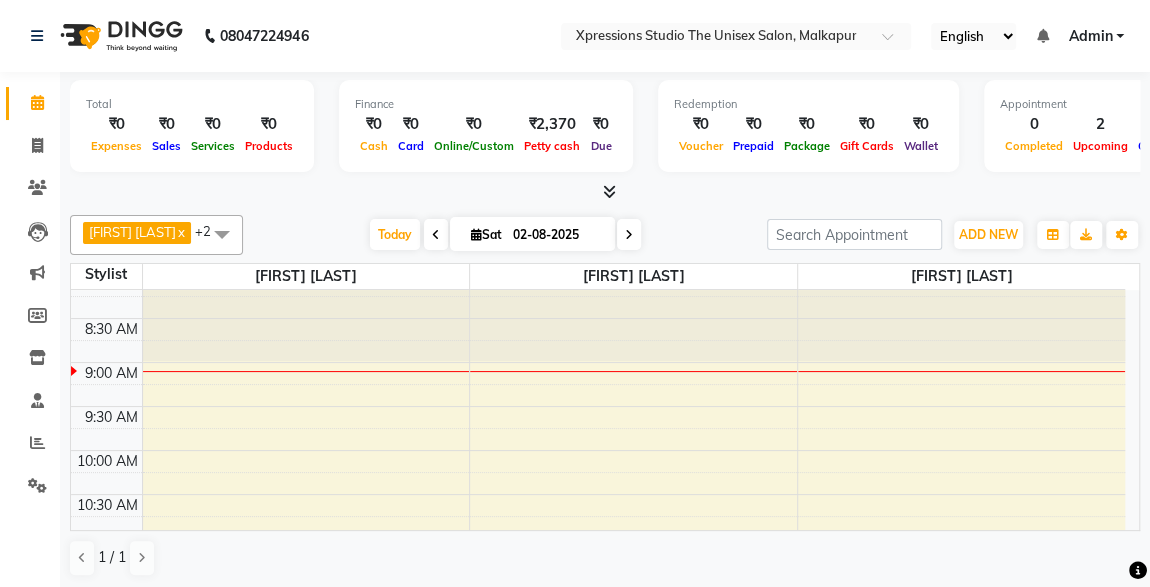 scroll, scrollTop: 0, scrollLeft: 0, axis: both 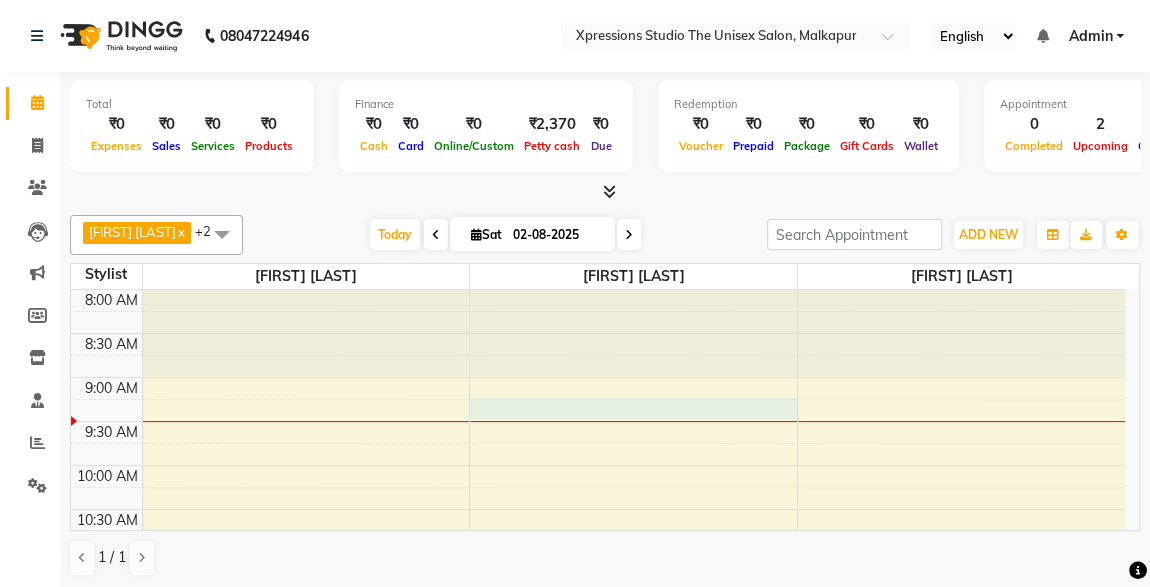click on "[FIRST] [LAST], TK01, [TIME]-[TIME], Male SEVING     [FIRST] [LAST], TK01, [TIME]-[TIME], Male Head Massage With Oil" at bounding box center (598, 949) 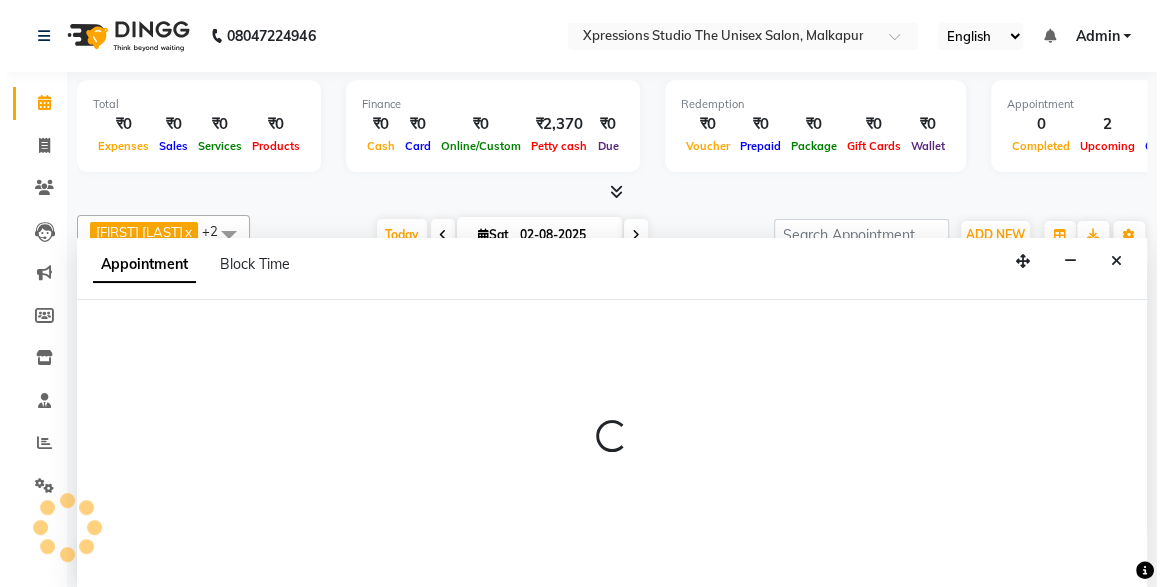 scroll, scrollTop: 0, scrollLeft: 0, axis: both 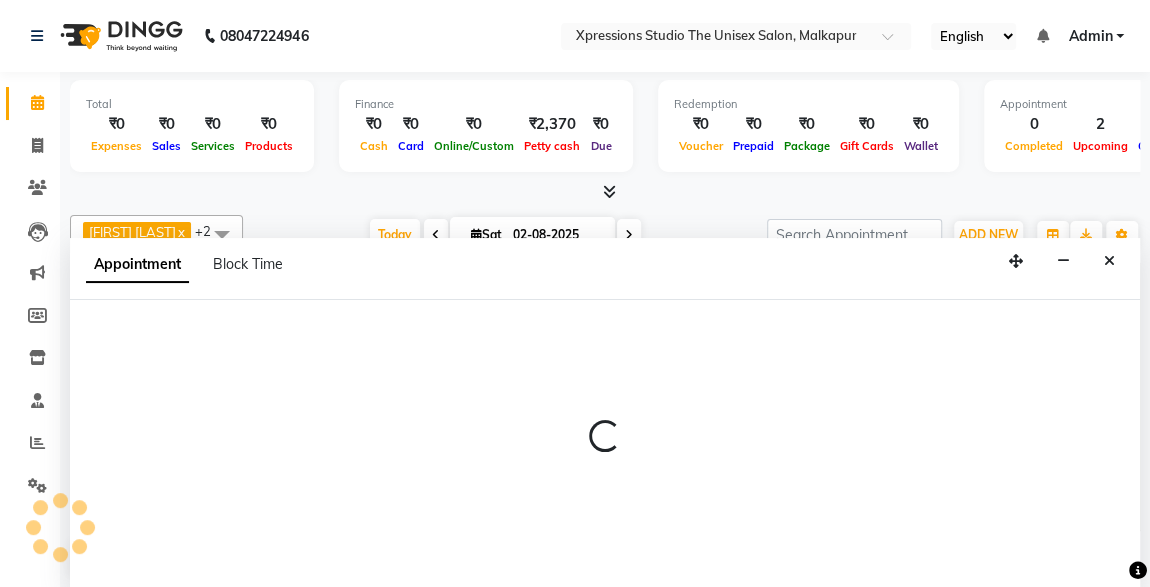select on "57588" 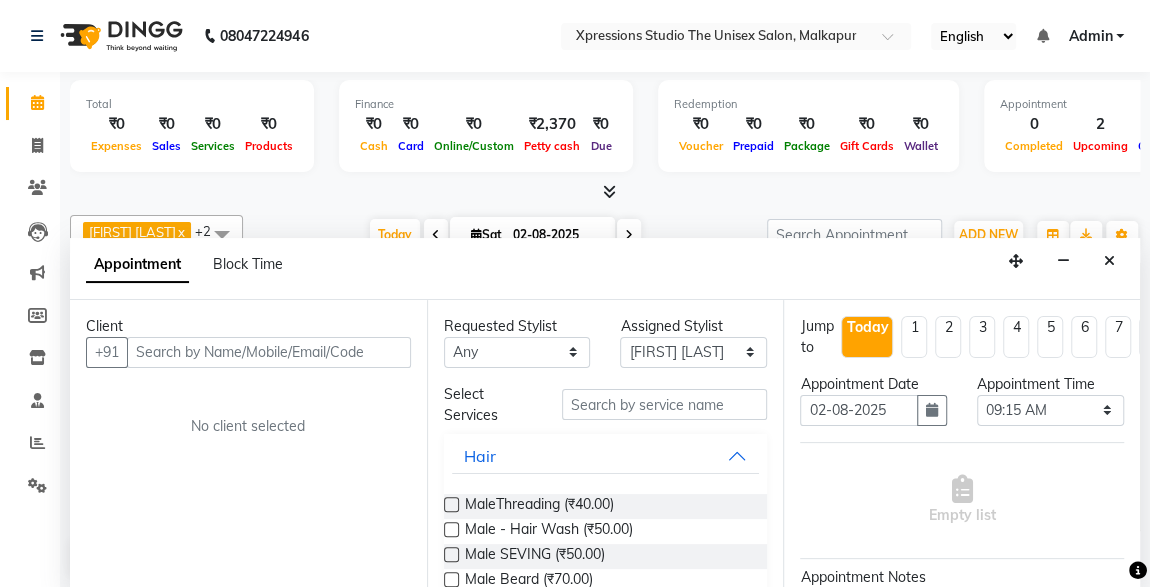 click at bounding box center (269, 352) 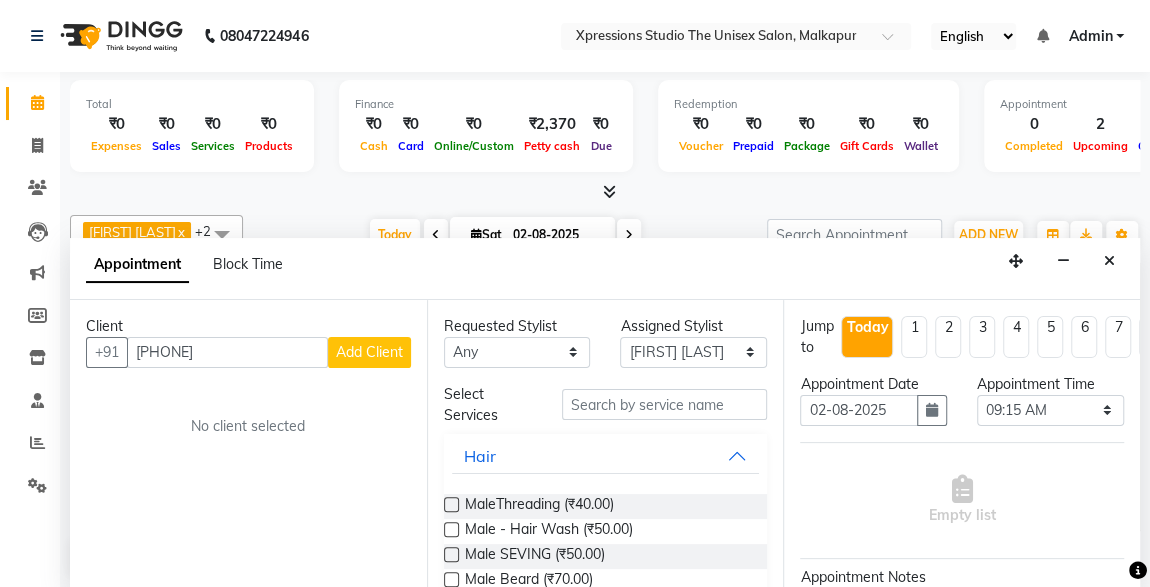 type on "[PHONE]" 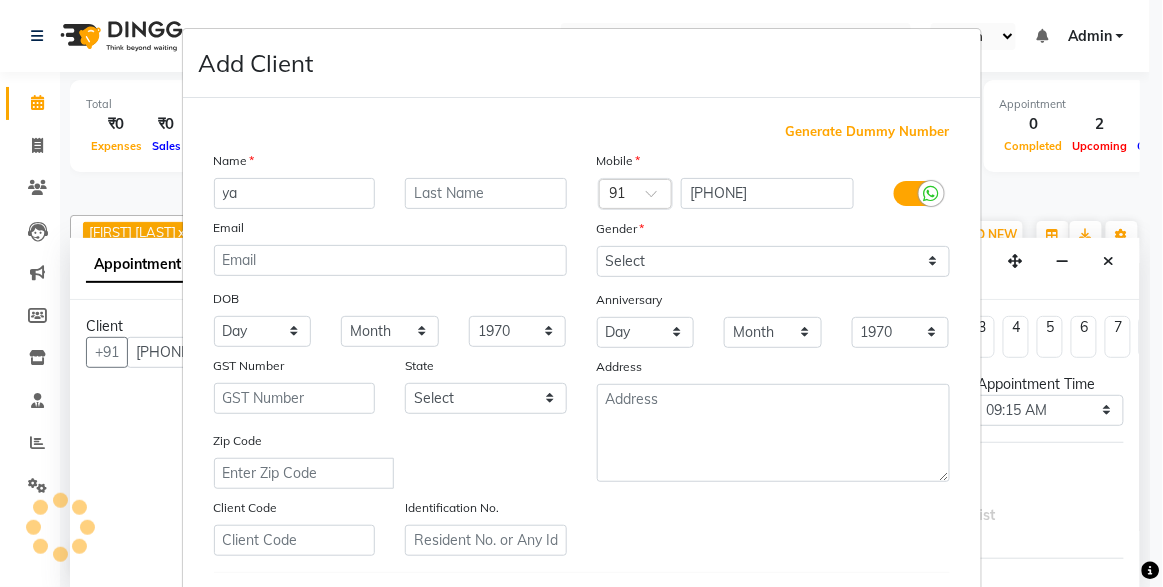 type on "y" 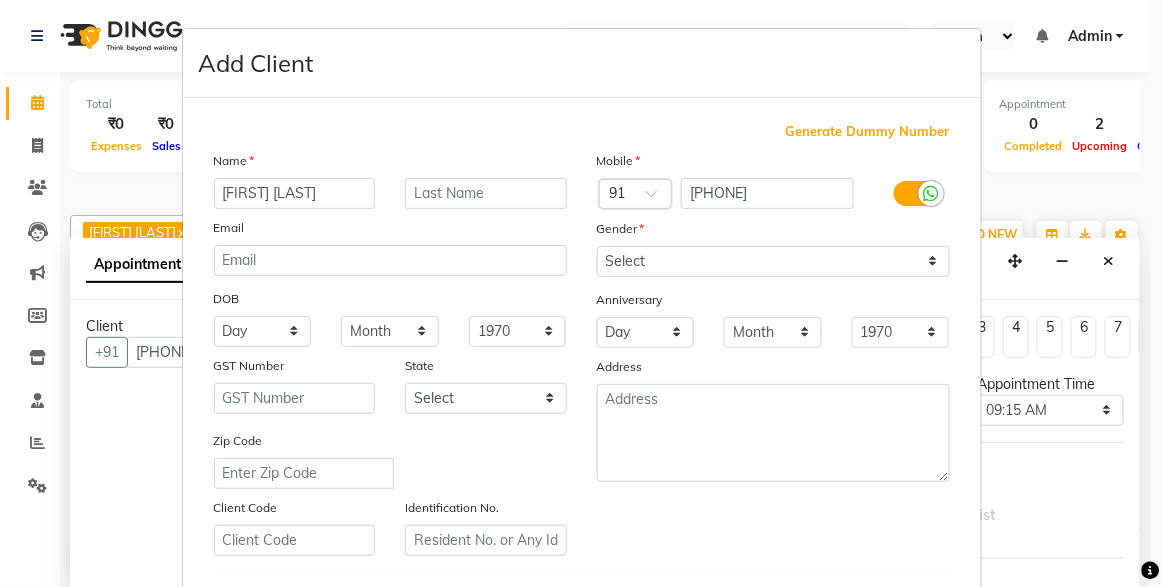 type on "[FIRST] [LAST]" 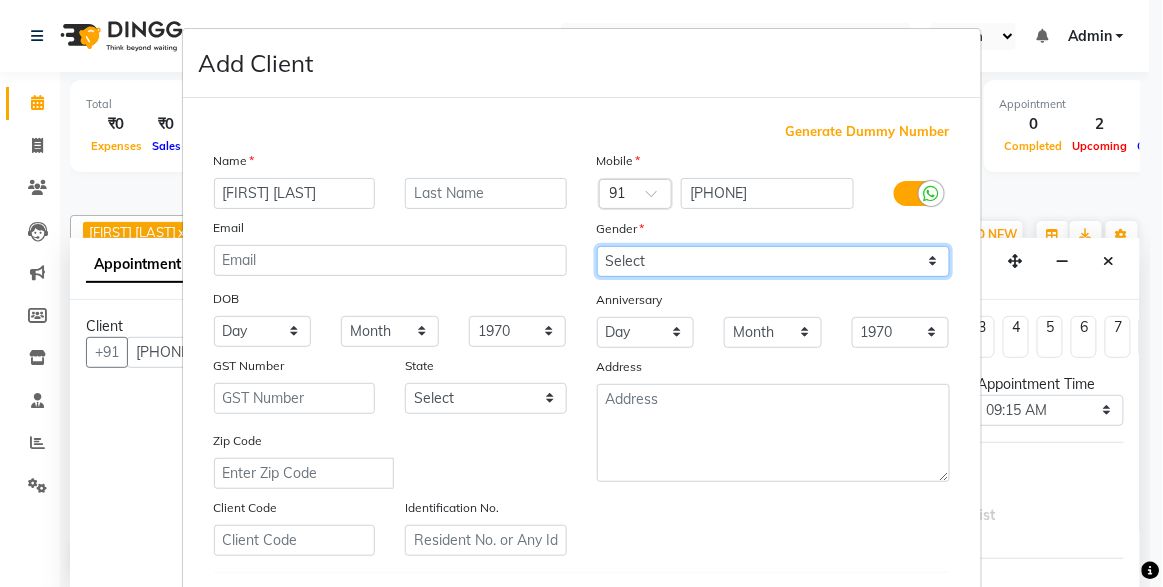click on "Select Male Female Other Prefer Not To Say" at bounding box center (773, 261) 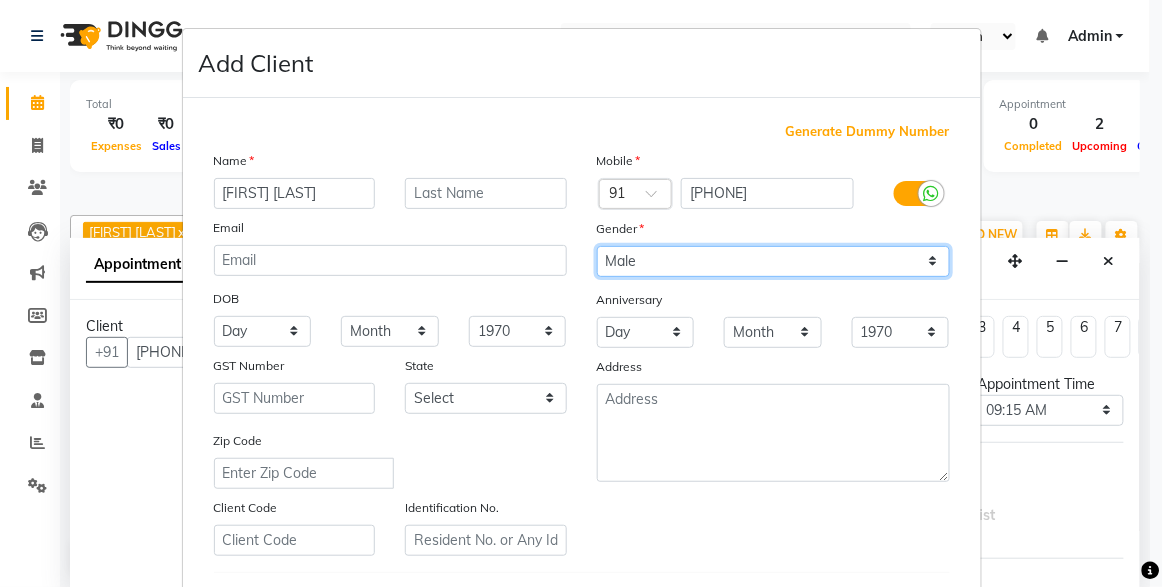 click on "Select Male Female Other Prefer Not To Say" at bounding box center [773, 261] 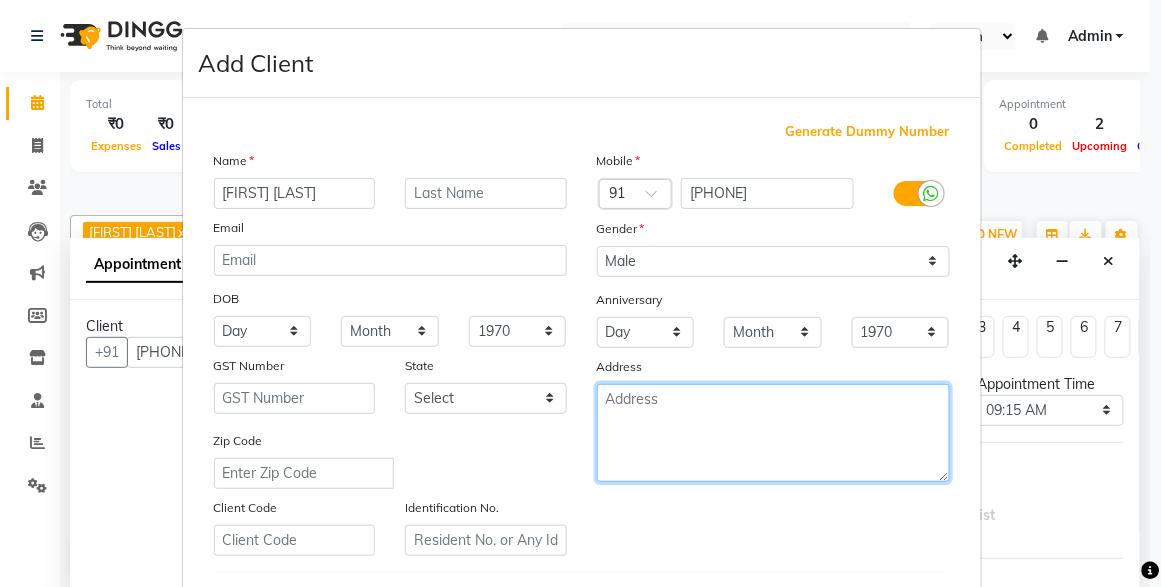 click at bounding box center [773, 433] 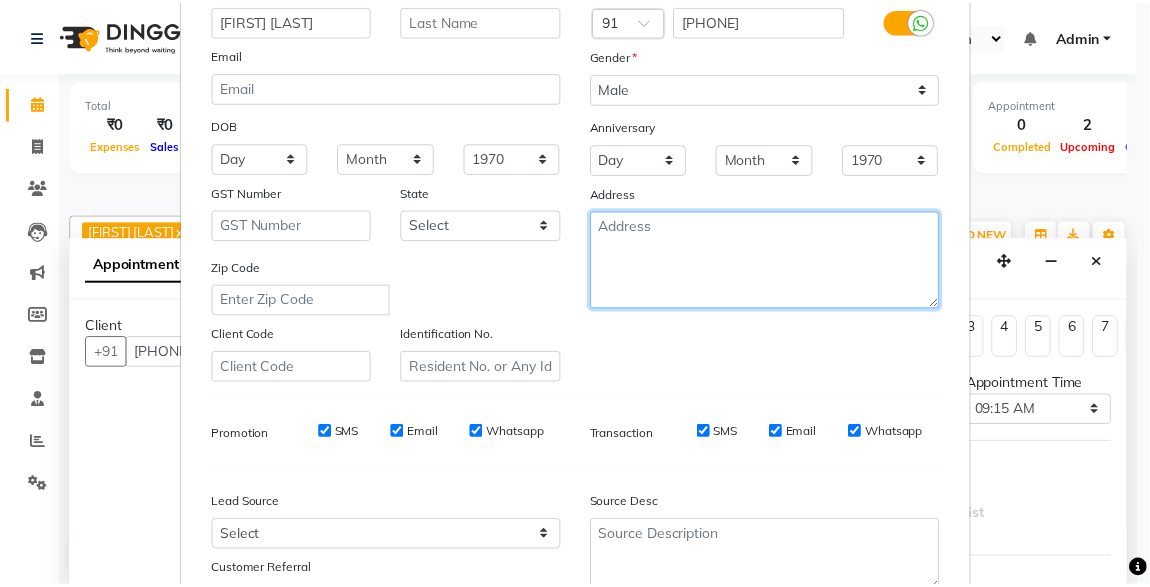 scroll, scrollTop: 329, scrollLeft: 0, axis: vertical 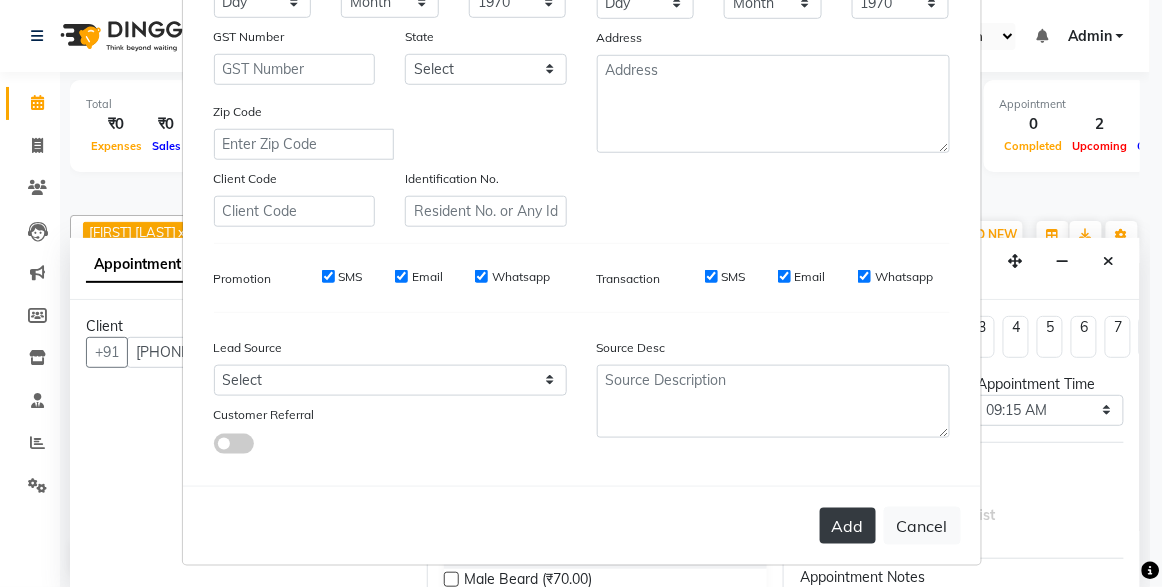 click on "Add" at bounding box center (848, 526) 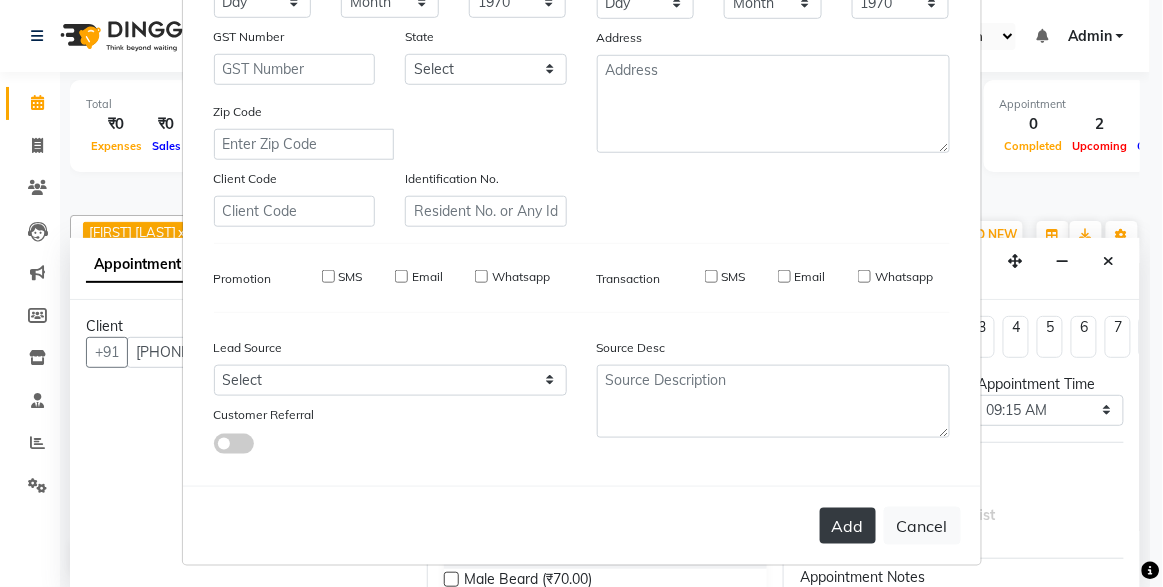 type 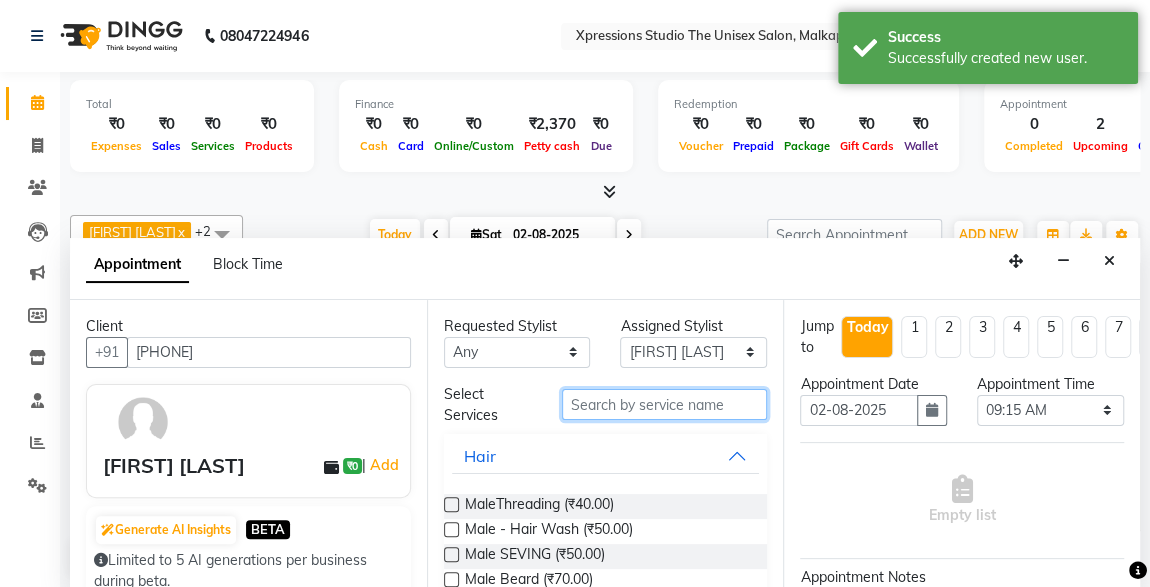 click at bounding box center [665, 404] 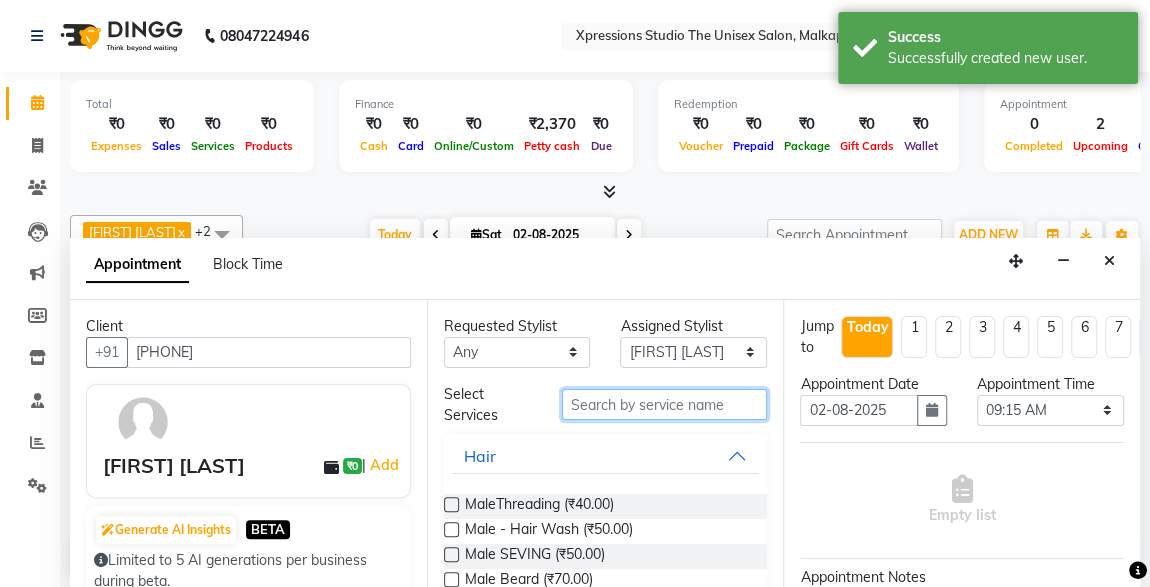 type on "V" 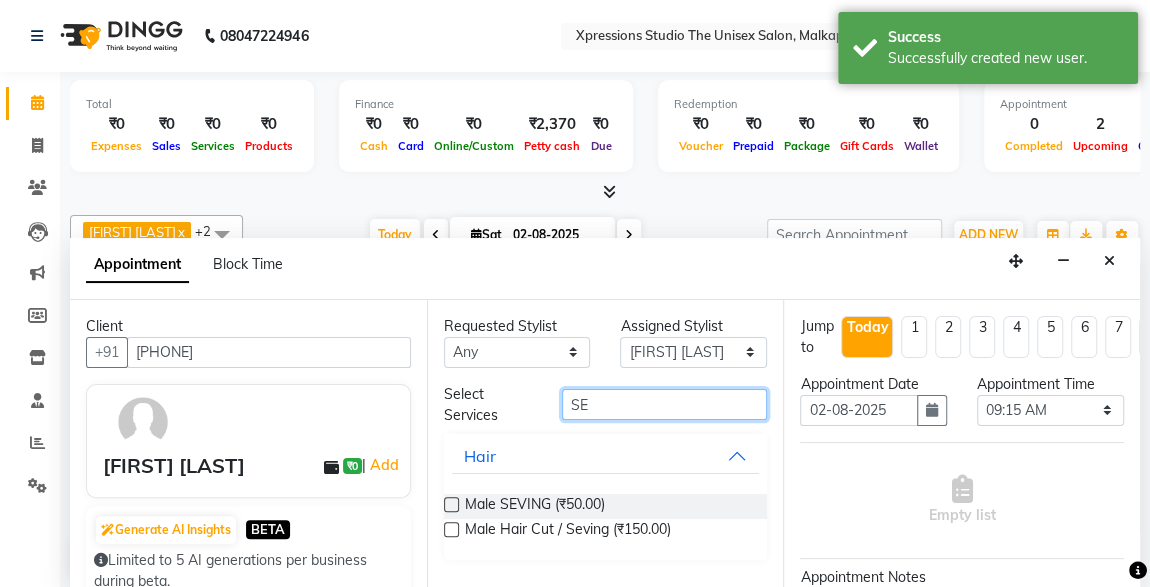 type on "SE" 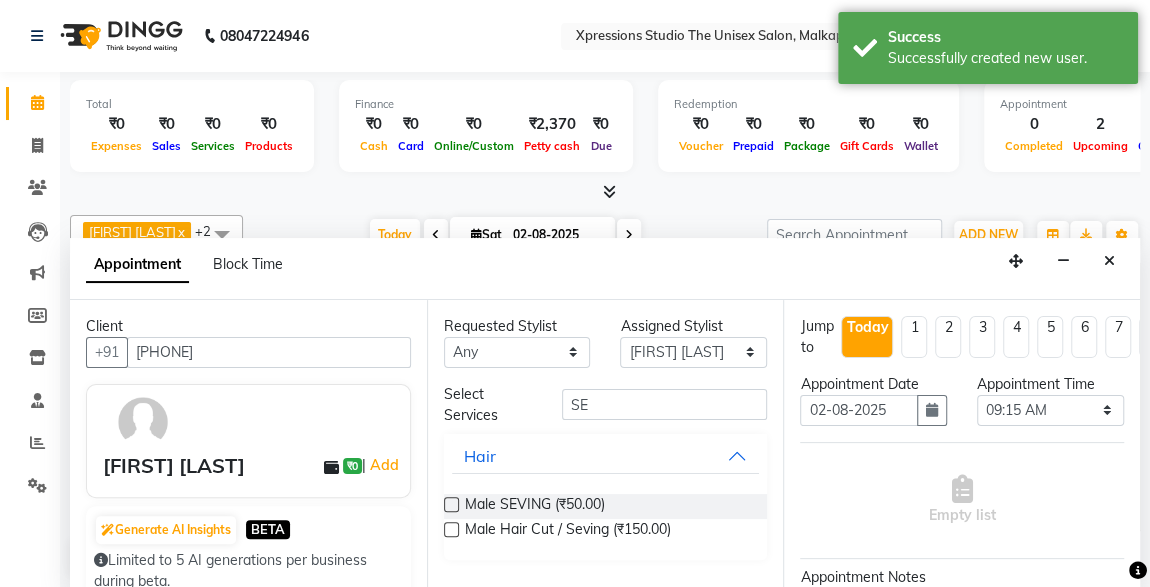 click at bounding box center (451, 529) 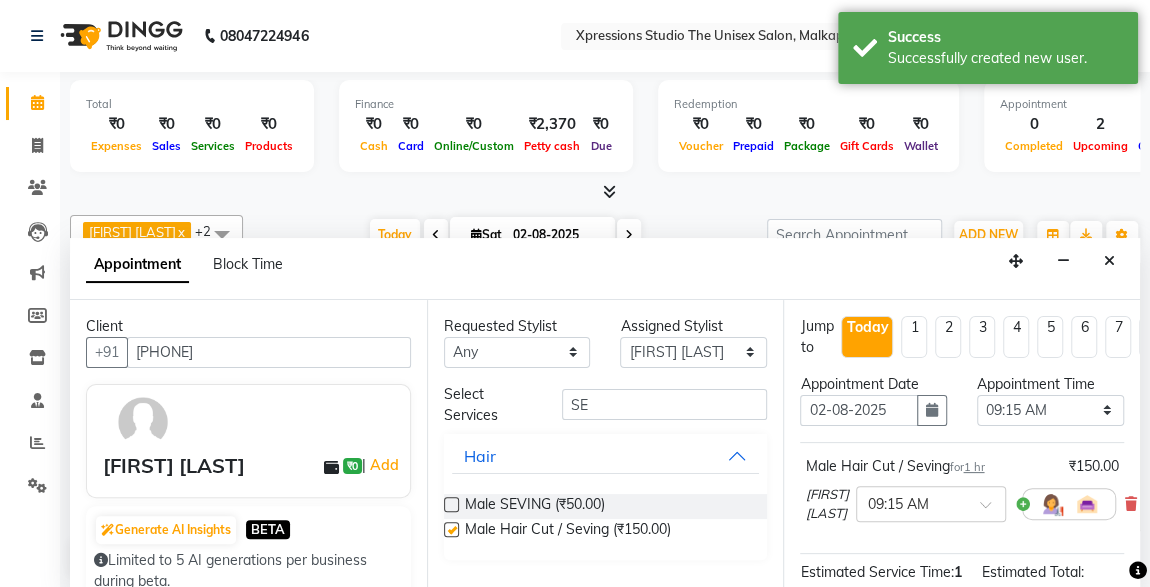 checkbox on "false" 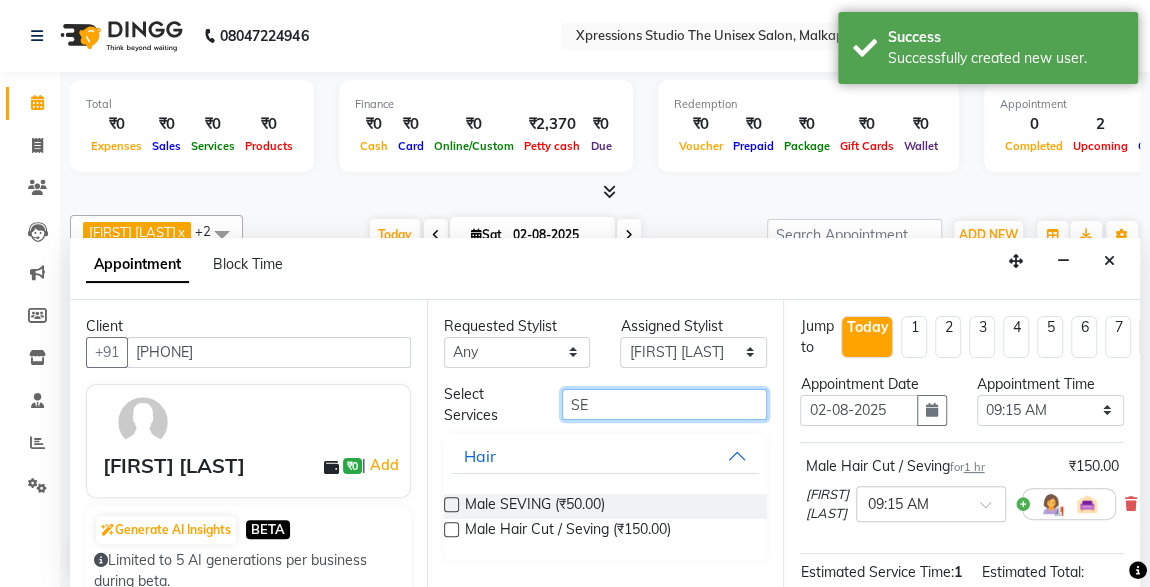 click on "SE" at bounding box center [665, 404] 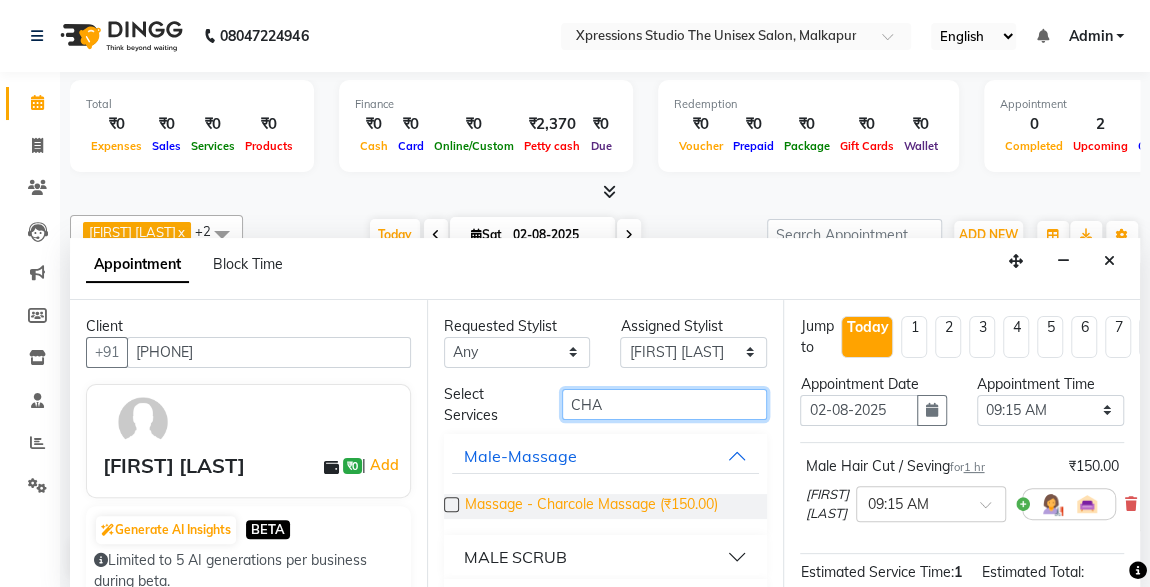 type on "CHA" 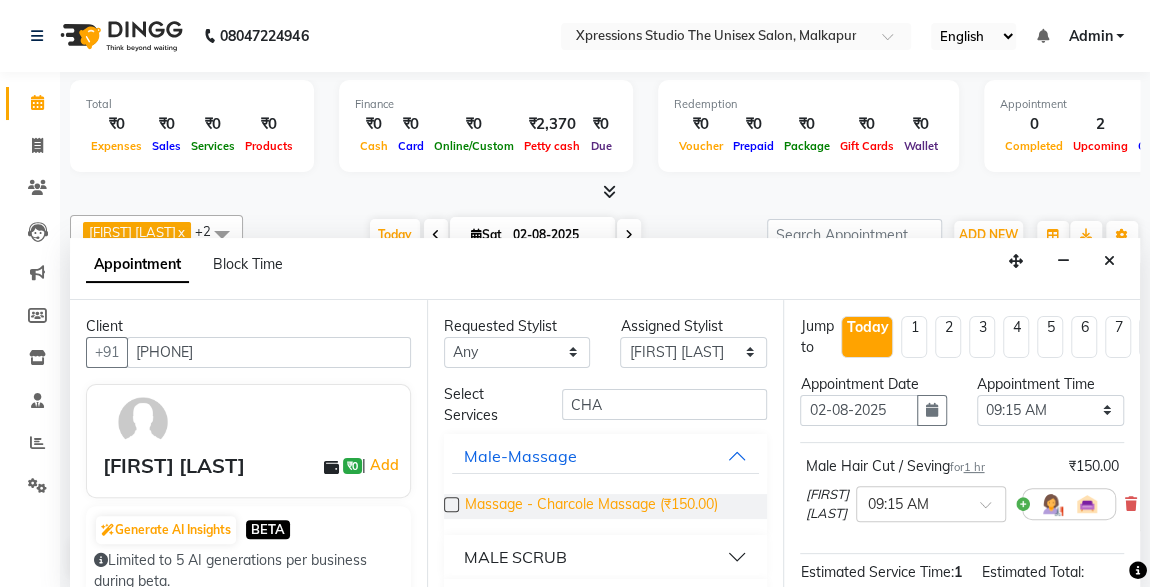 click on "Massage - Charcole Massage (₹150.00)" at bounding box center [591, 506] 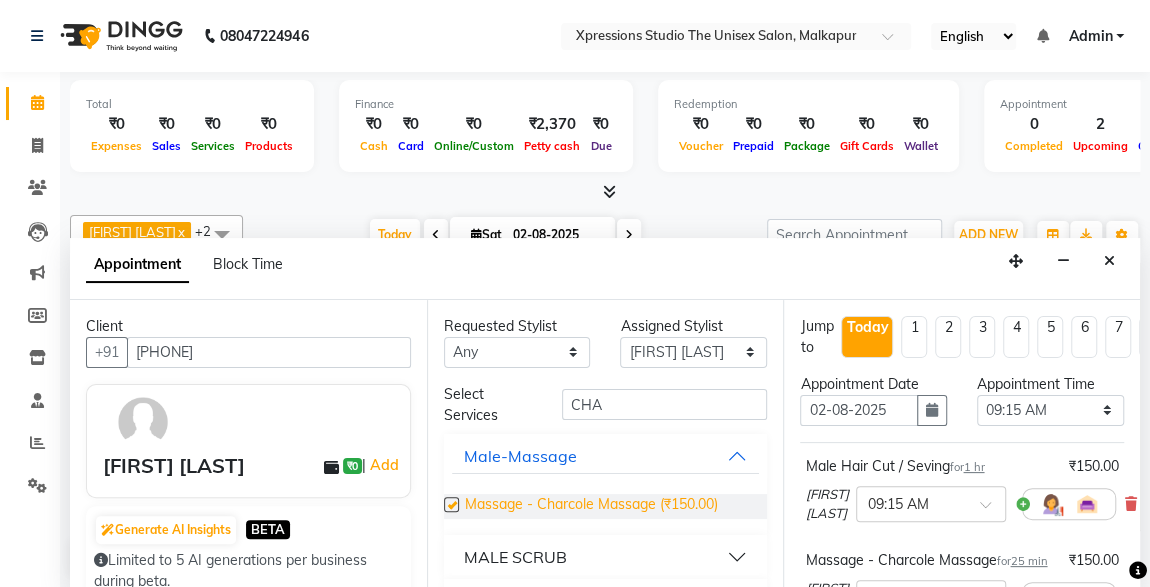 checkbox on "false" 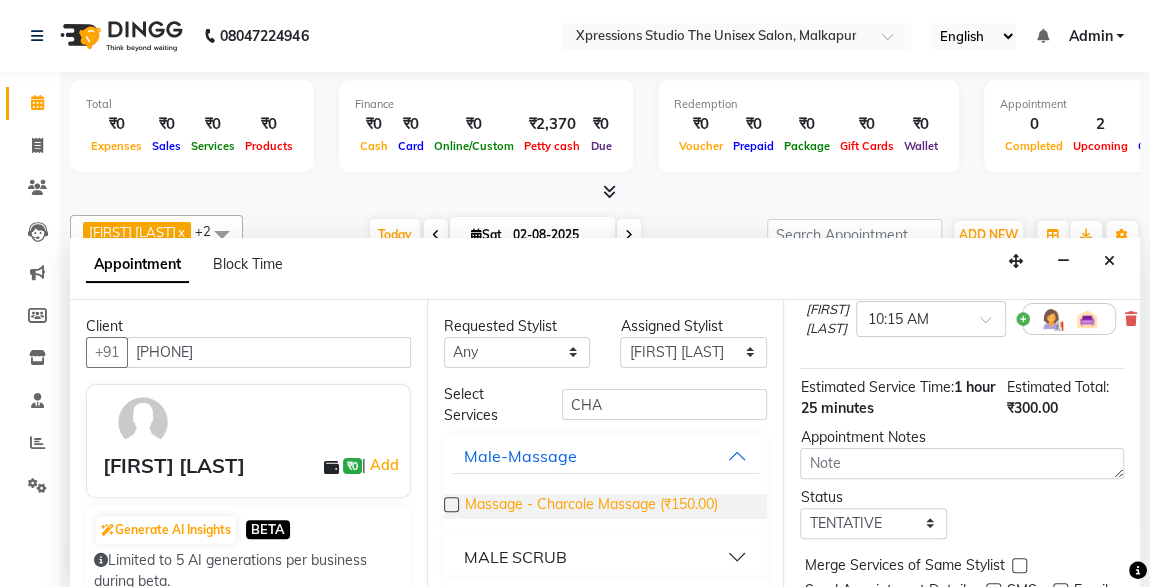 scroll, scrollTop: 404, scrollLeft: 0, axis: vertical 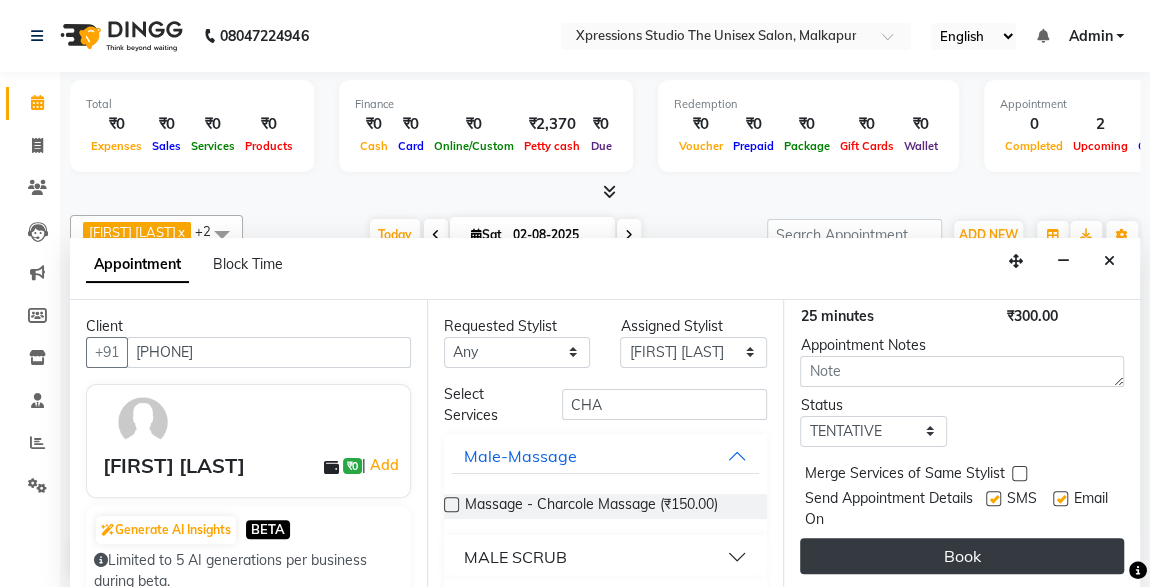 click on "Book" at bounding box center (962, 556) 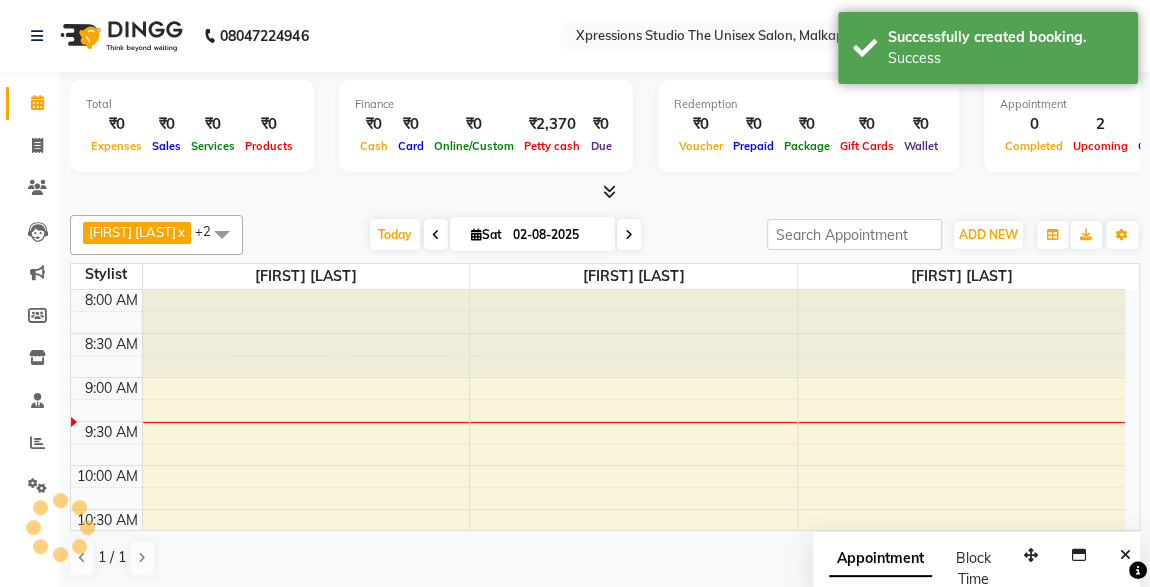 scroll, scrollTop: 0, scrollLeft: 0, axis: both 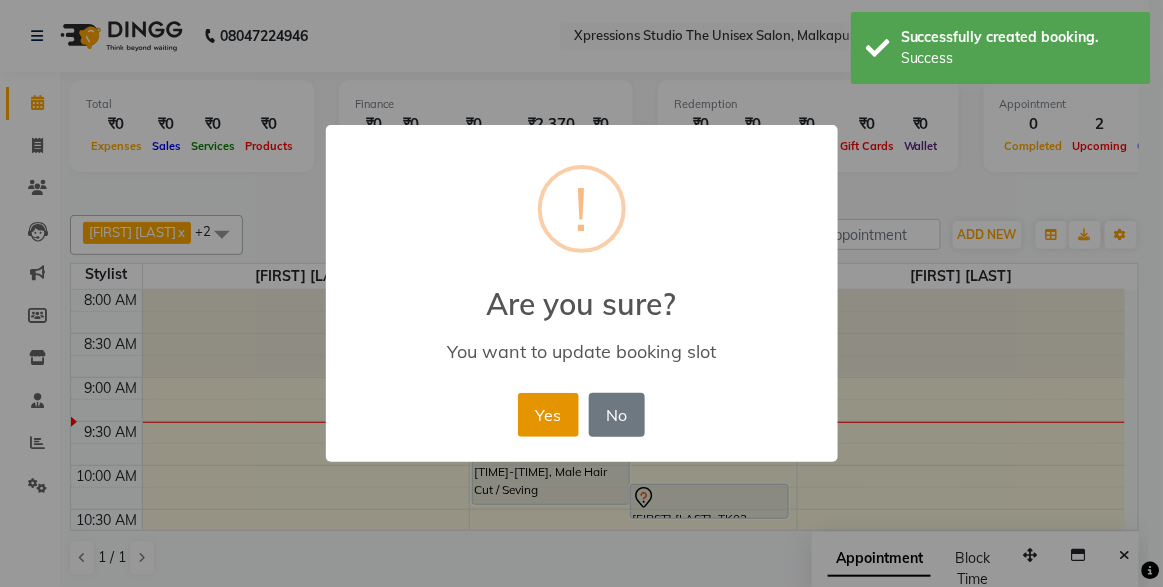 click on "Yes" at bounding box center (548, 415) 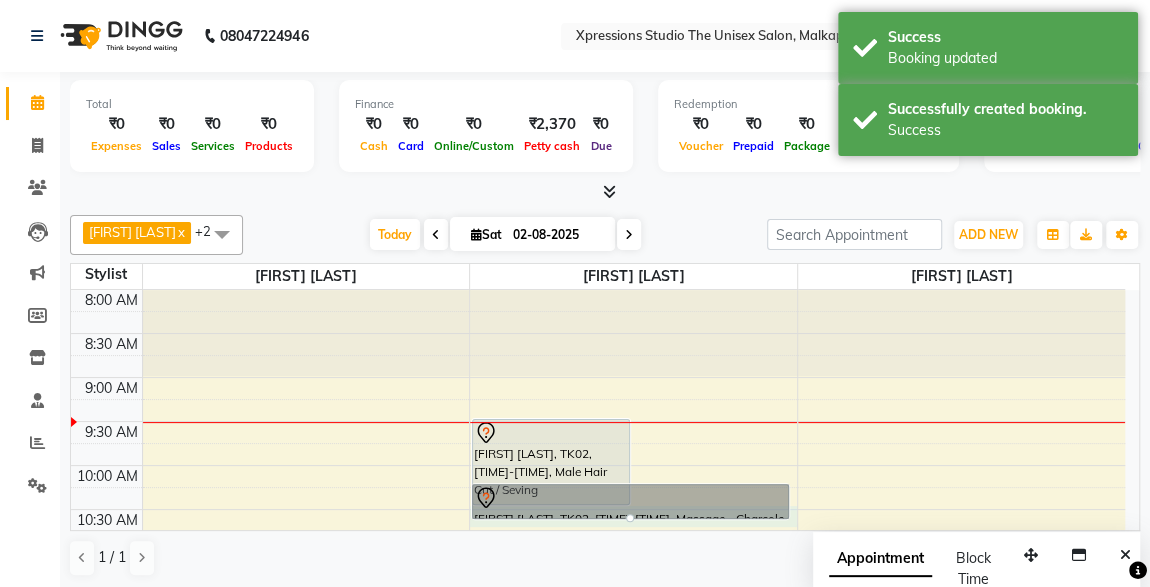 scroll, scrollTop: 0, scrollLeft: 0, axis: both 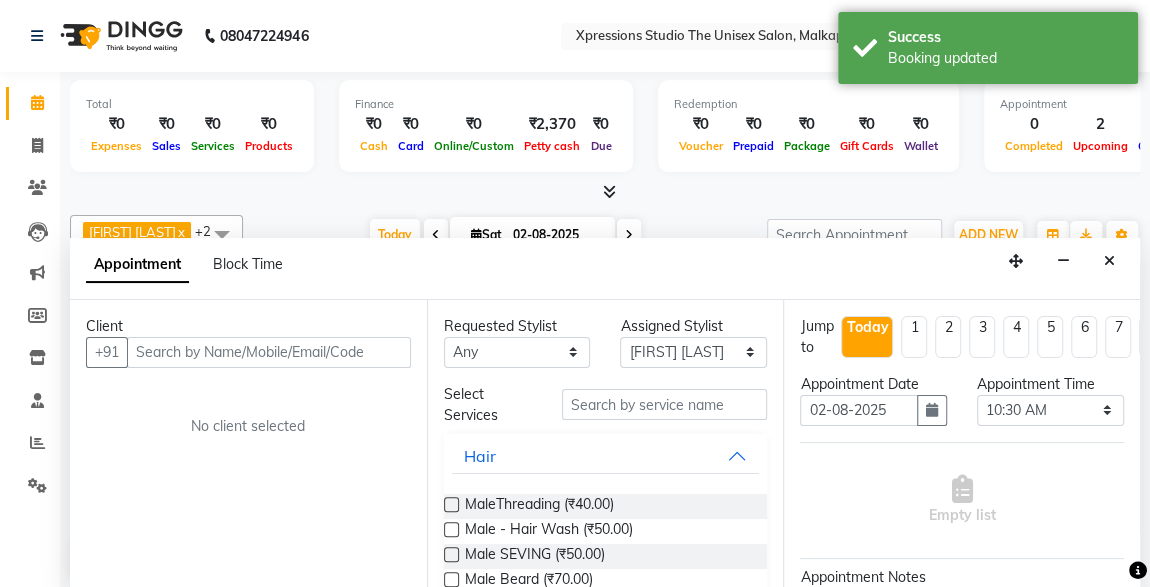 click at bounding box center [1109, 261] 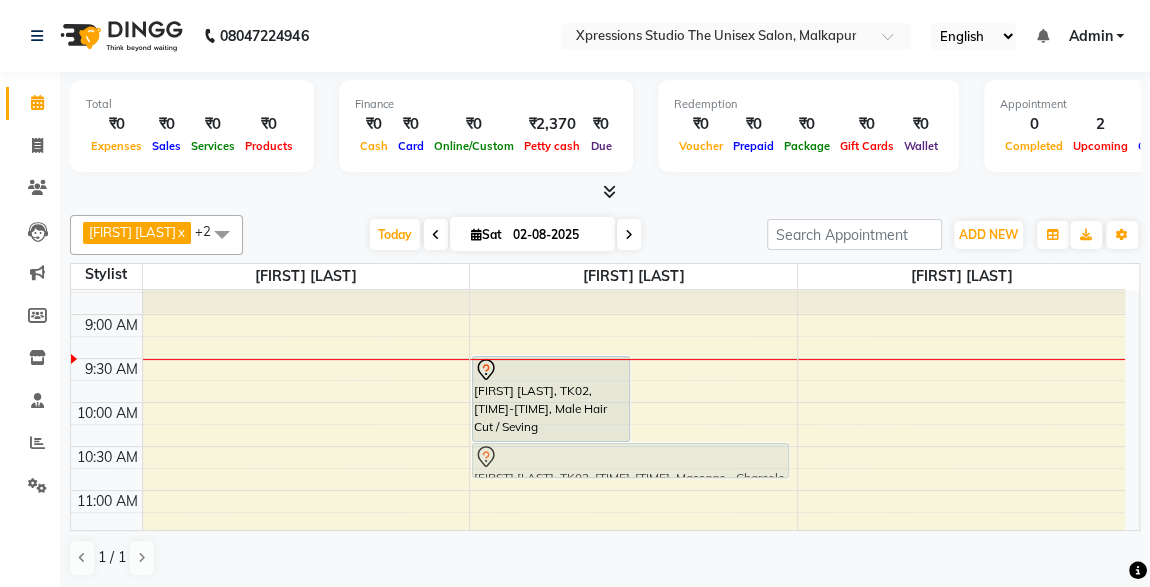 drag, startPoint x: 670, startPoint y: 509, endPoint x: 644, endPoint y: 483, distance: 36.769554 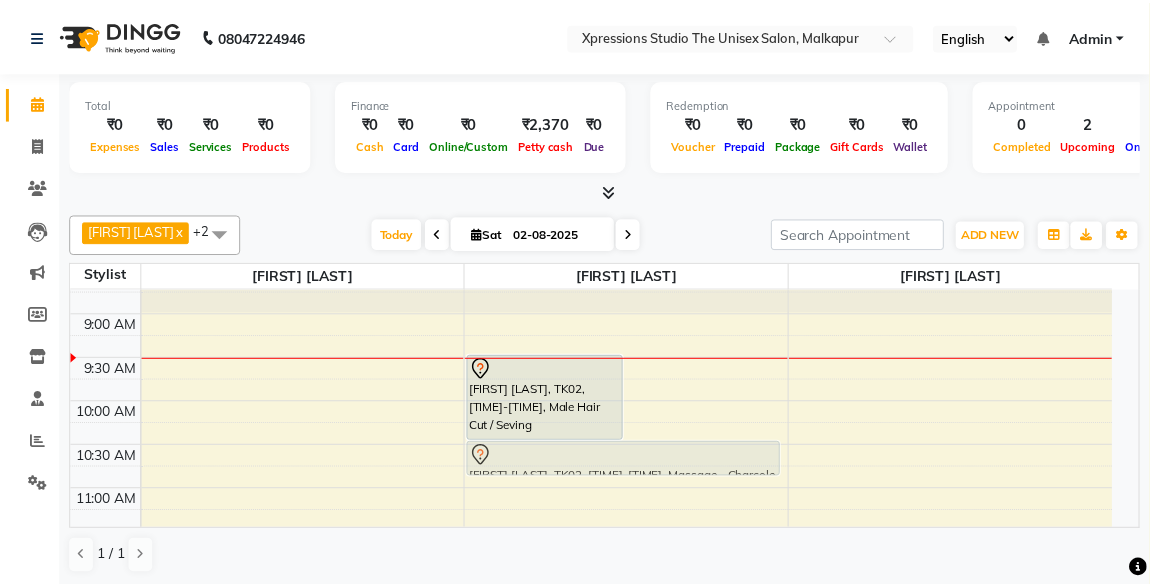 scroll, scrollTop: 63, scrollLeft: 0, axis: vertical 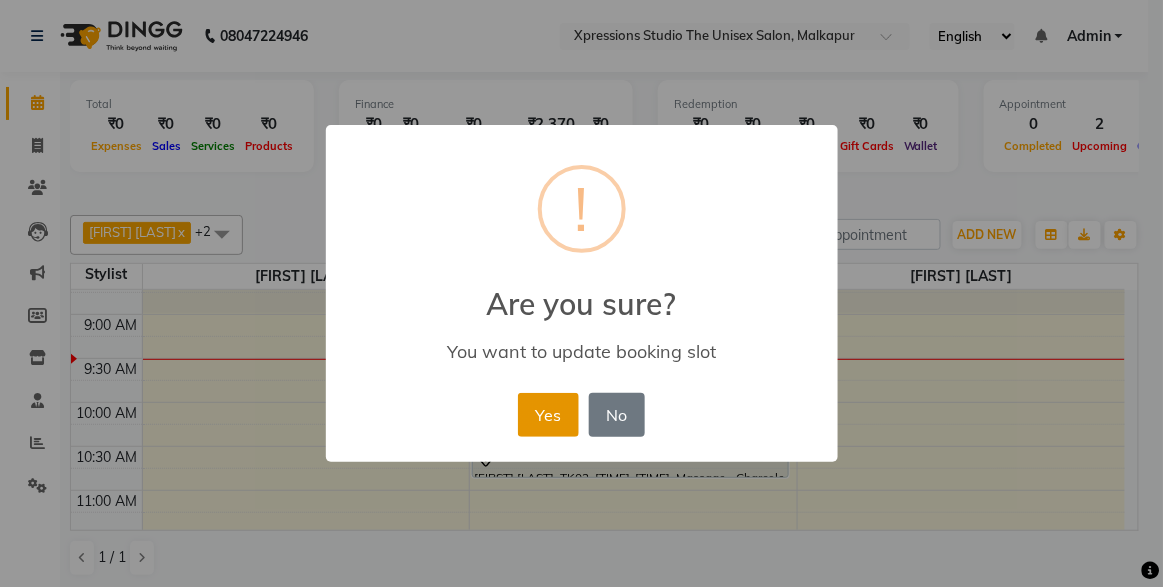 click on "Yes" at bounding box center [548, 415] 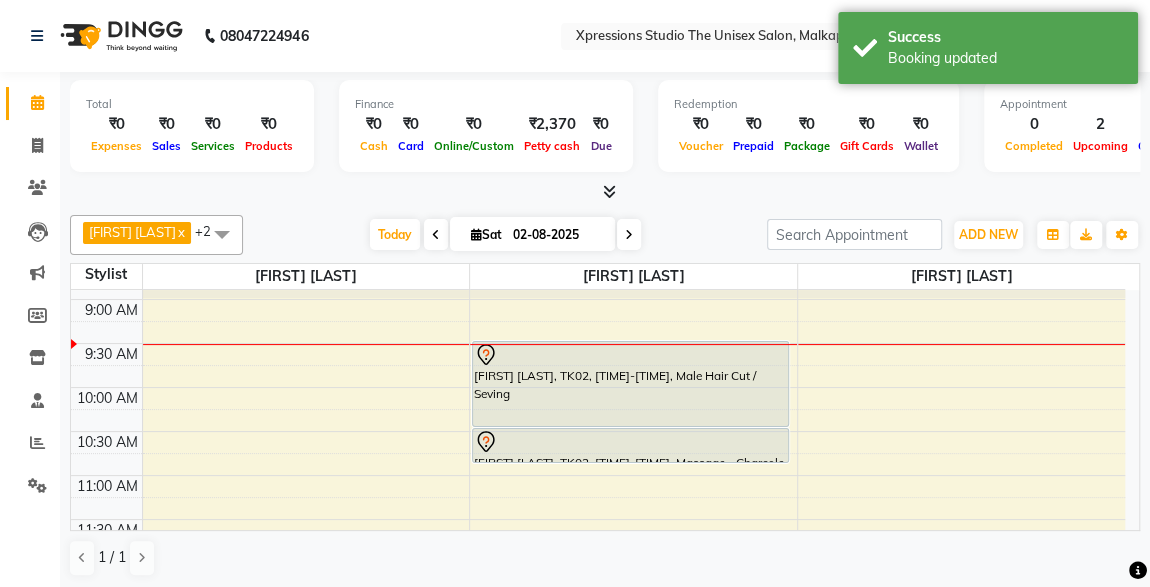 scroll, scrollTop: 70, scrollLeft: 0, axis: vertical 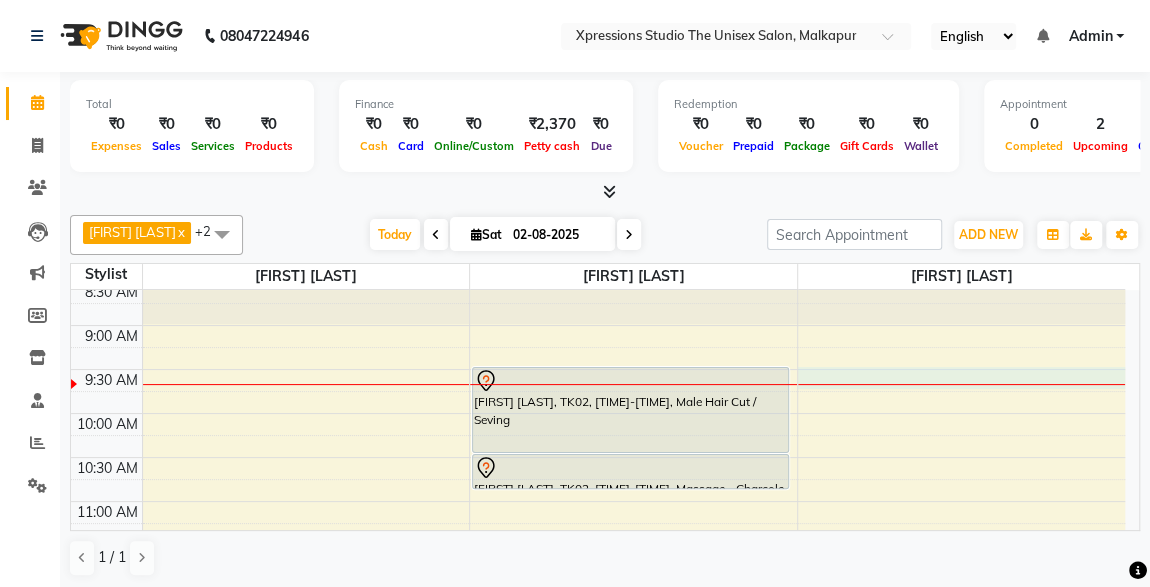 click at bounding box center [961, 384] 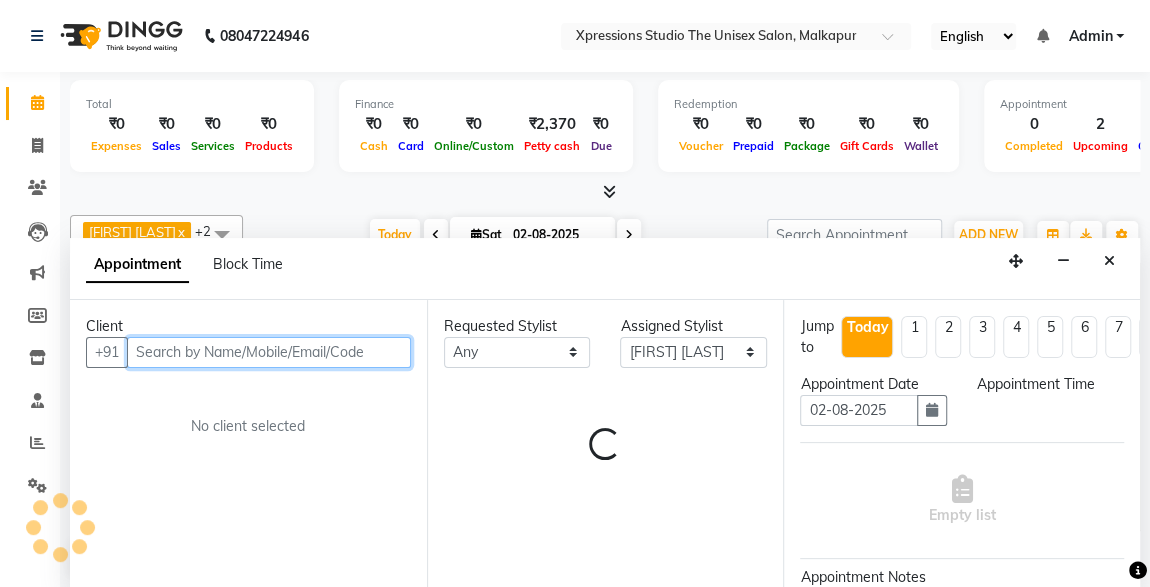 select on "570" 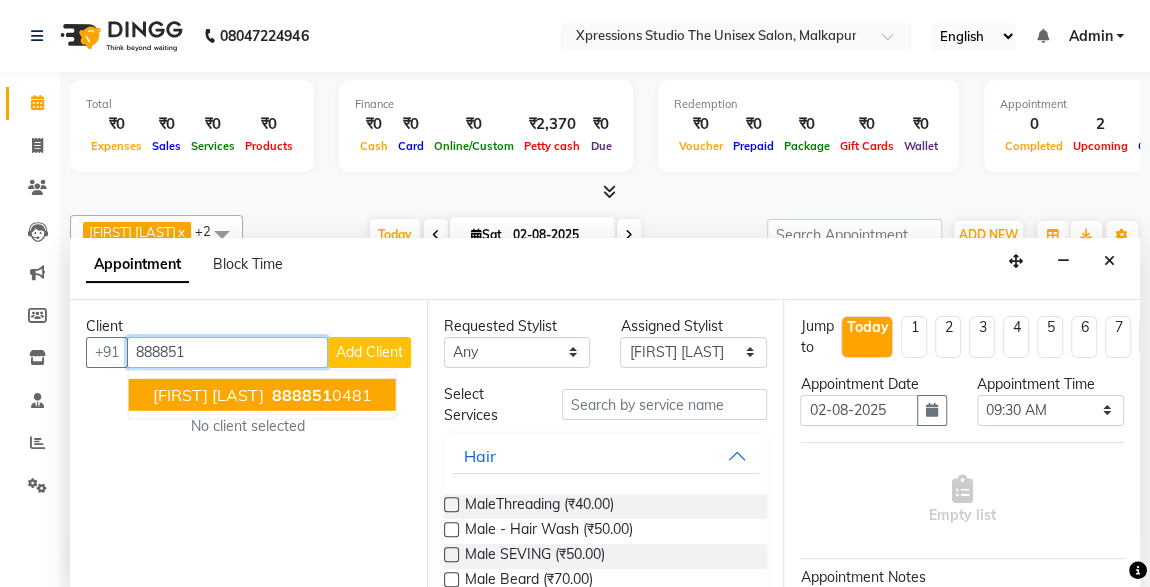 click on "[PHONE]" at bounding box center (320, 394) 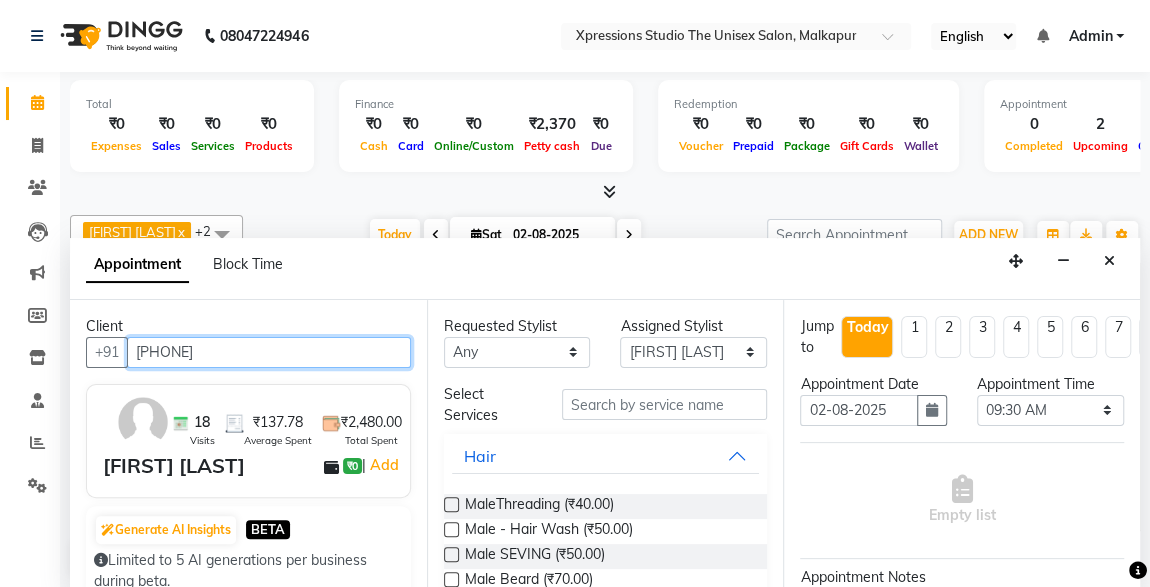 type on "[PHONE]" 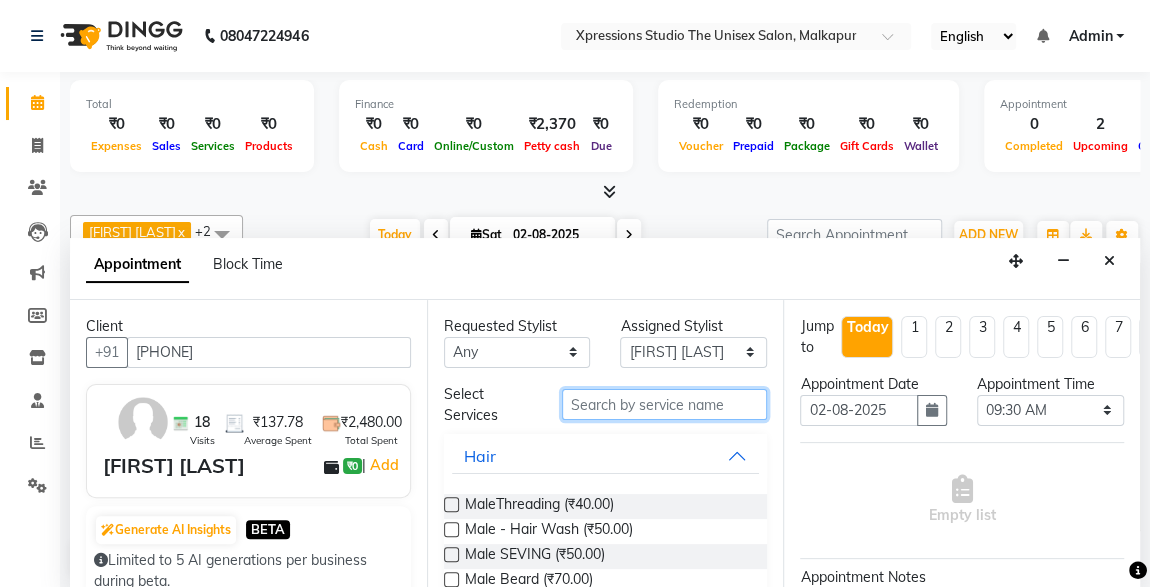 click at bounding box center (665, 404) 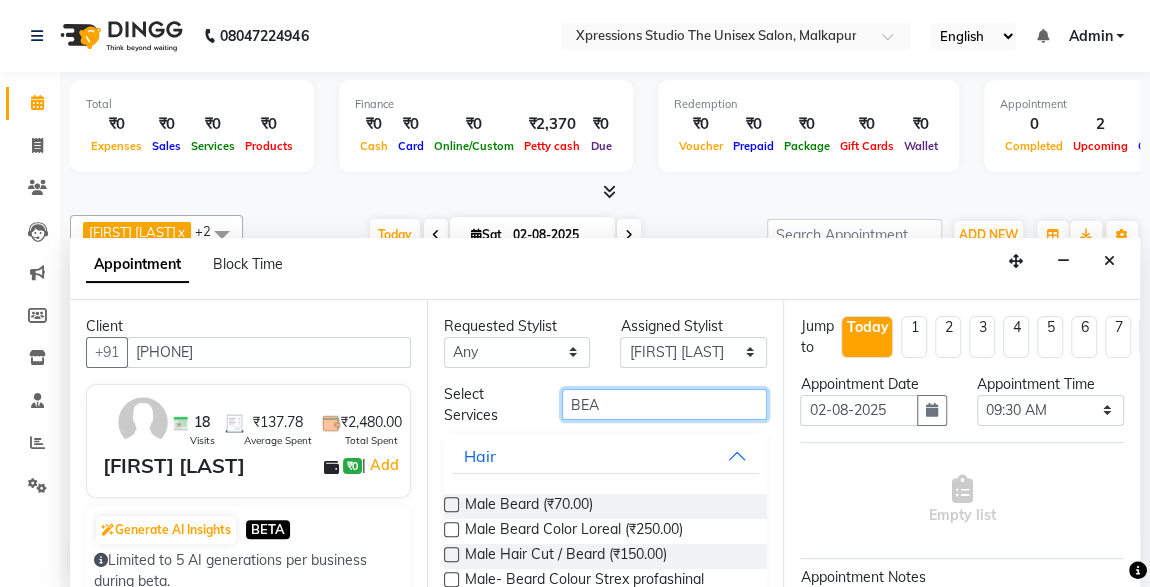 type on "BEA" 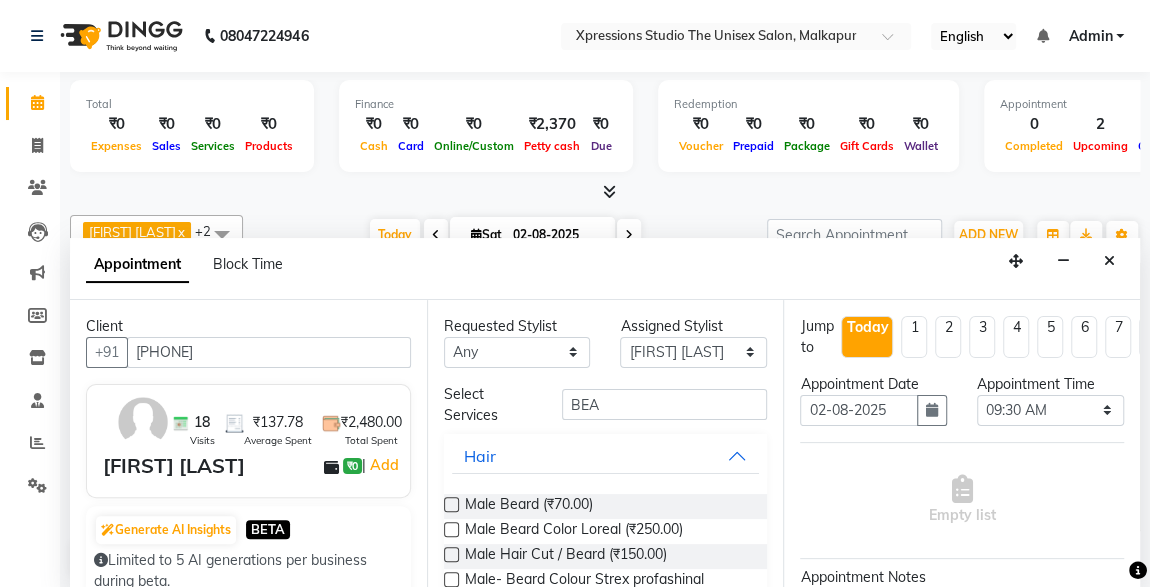 click at bounding box center [451, 554] 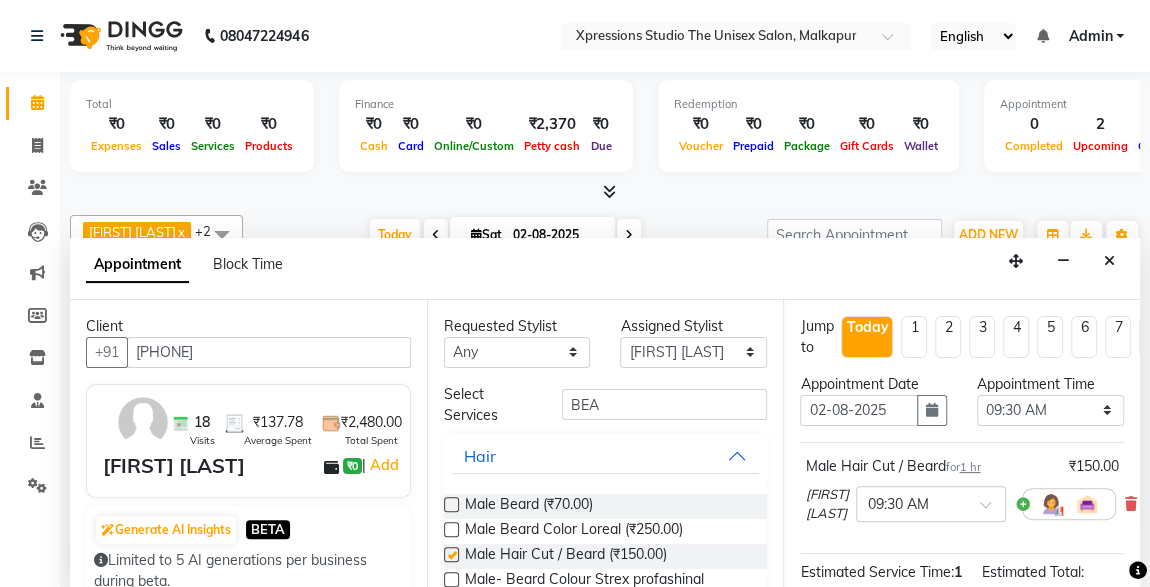 checkbox on "false" 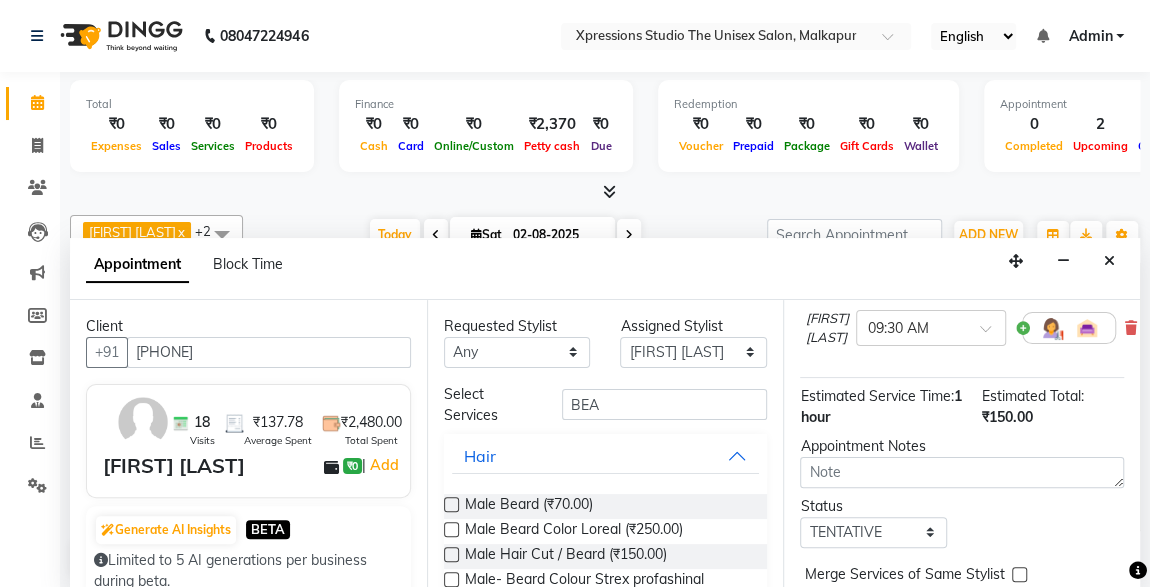 scroll, scrollTop: 289, scrollLeft: 0, axis: vertical 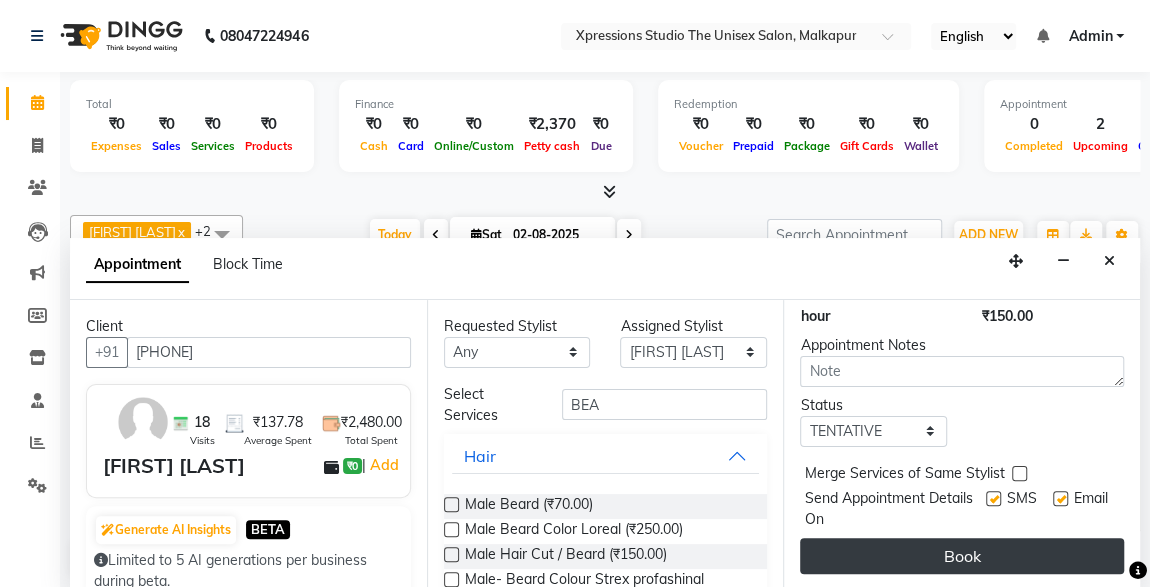 click on "Book" at bounding box center [962, 556] 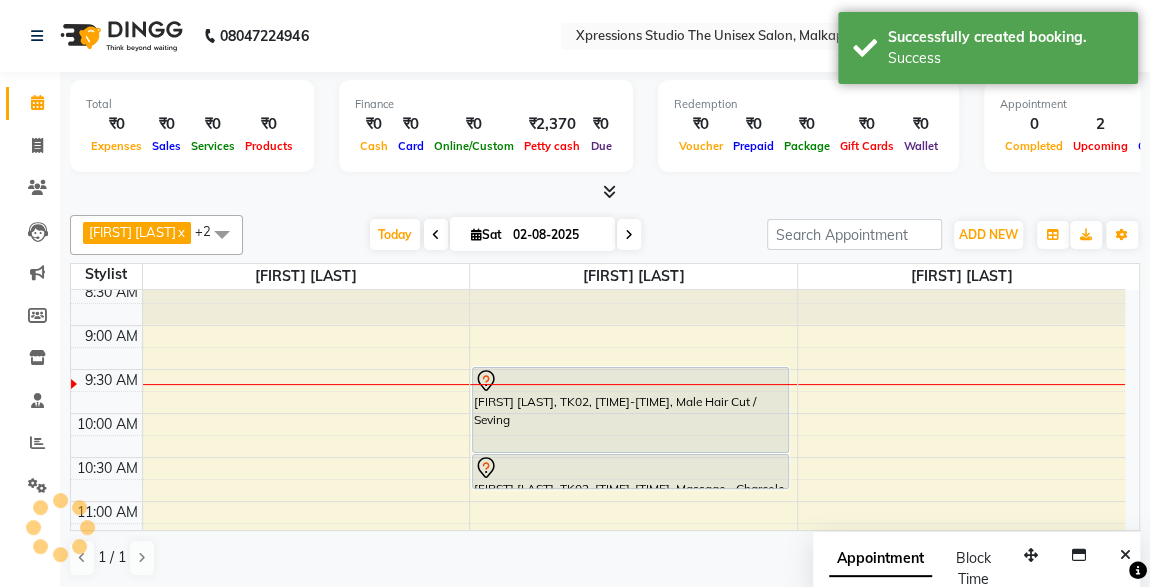 scroll, scrollTop: 0, scrollLeft: 0, axis: both 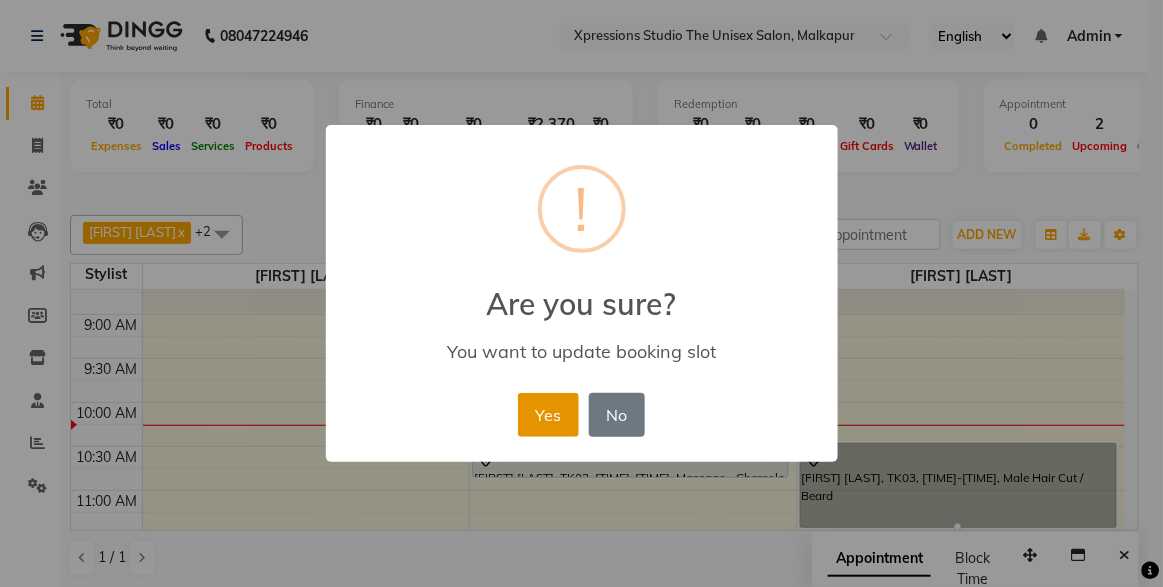 click on "Yes" at bounding box center (548, 415) 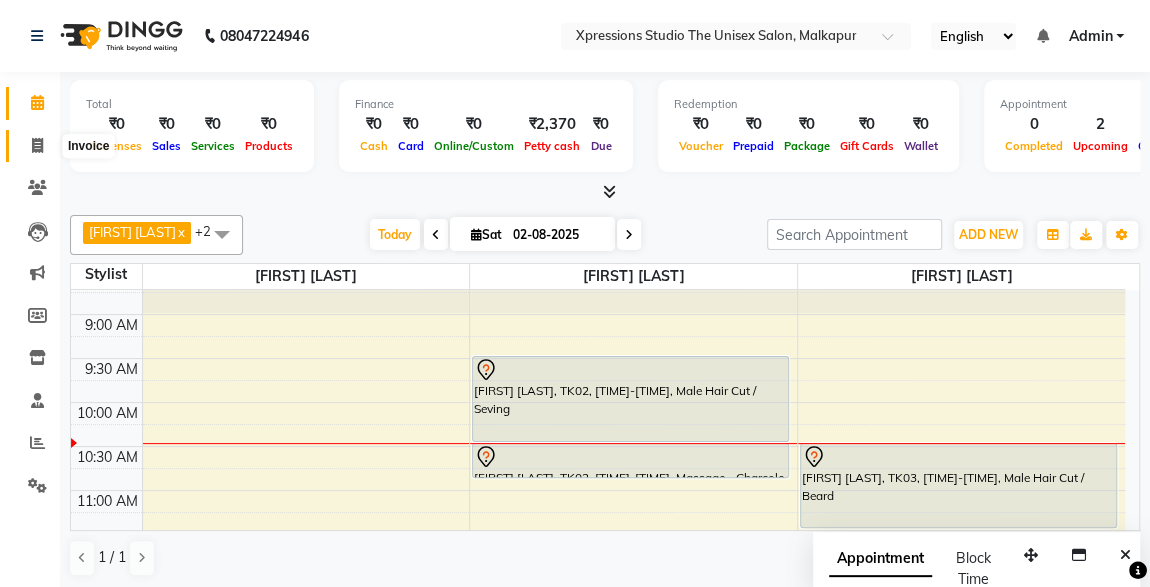 click 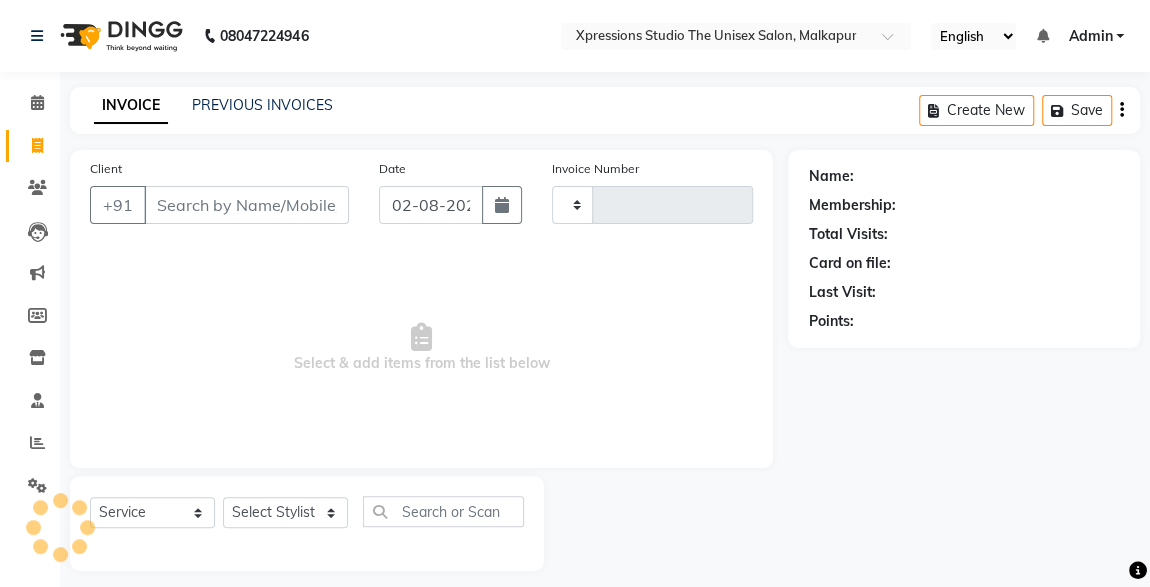 type on "3684" 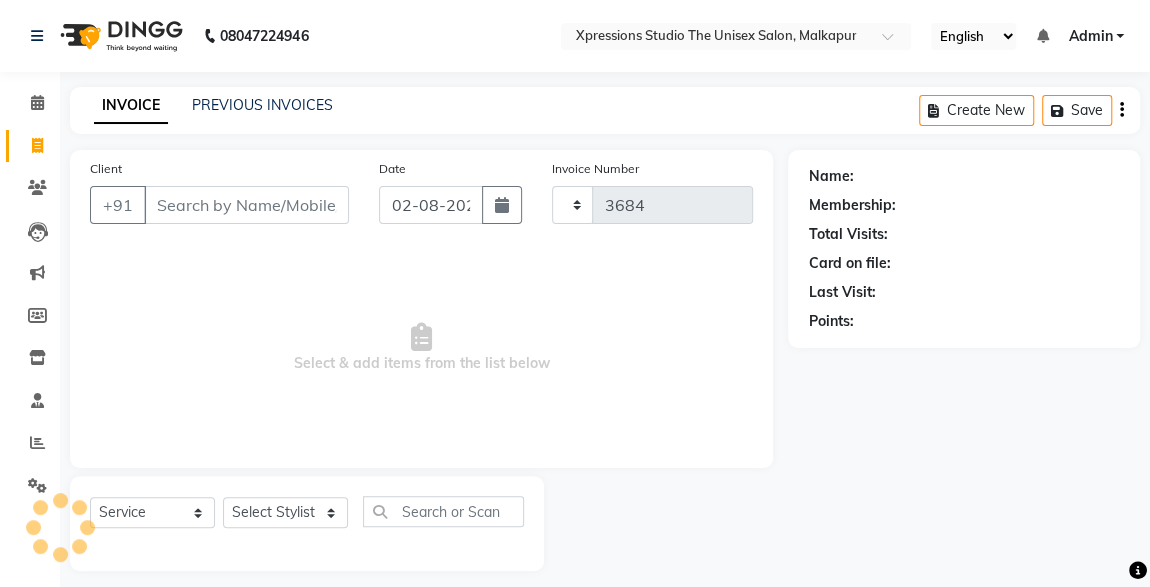 select on "7003" 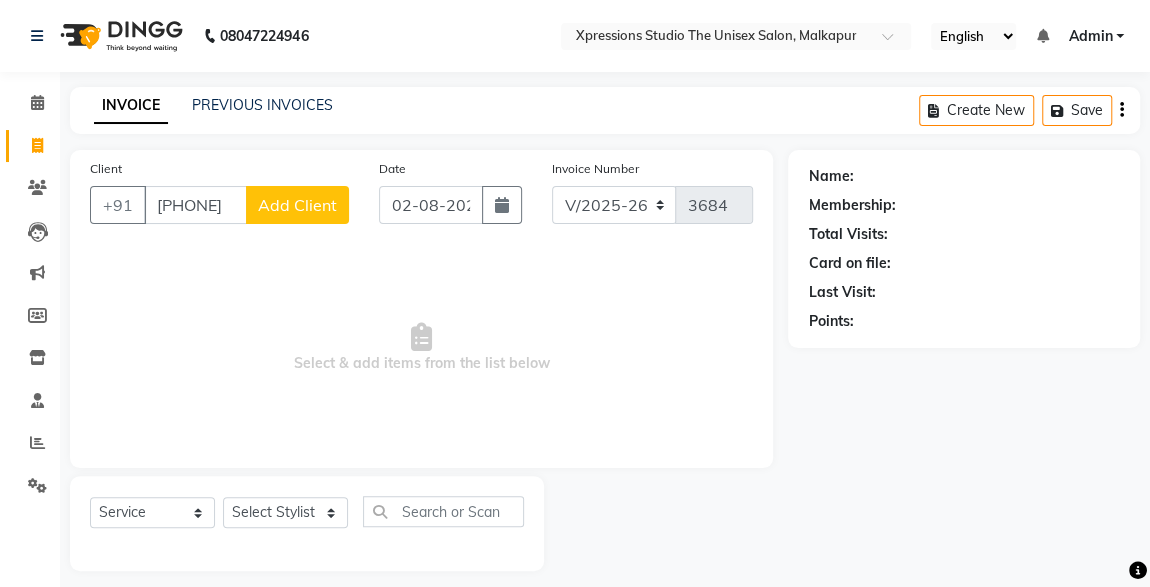 type on "[PHONE]" 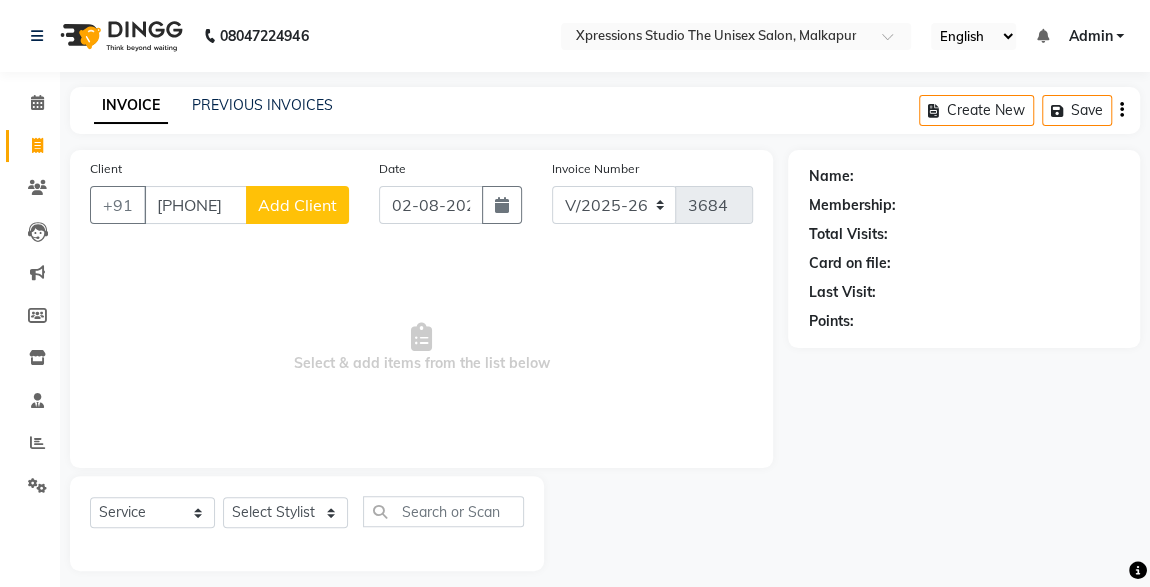 click on "Add Client" 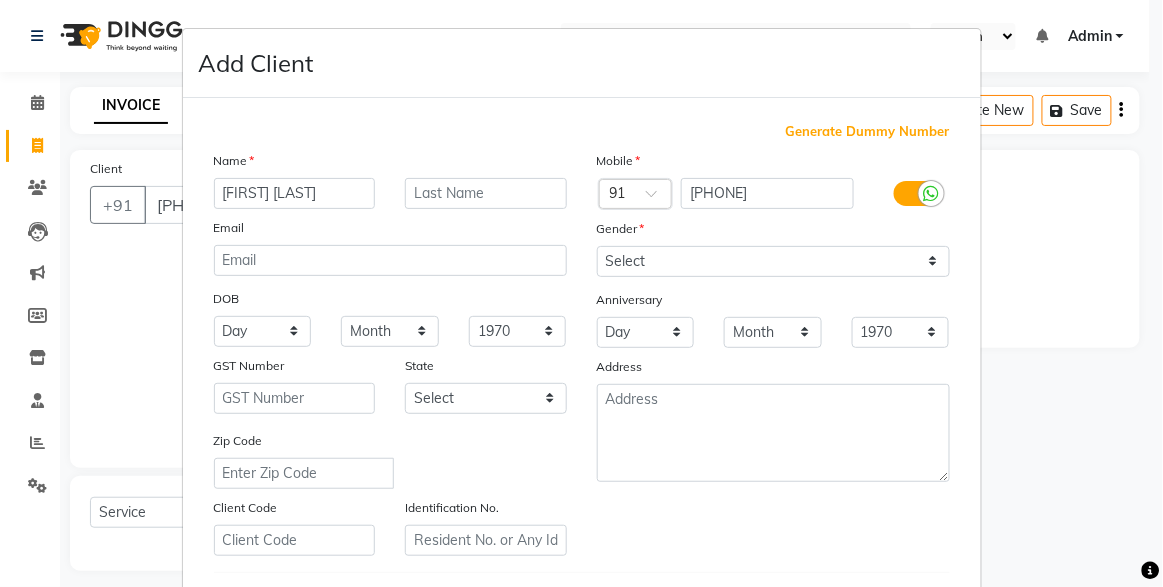 type on "[FIRST] [LAST]" 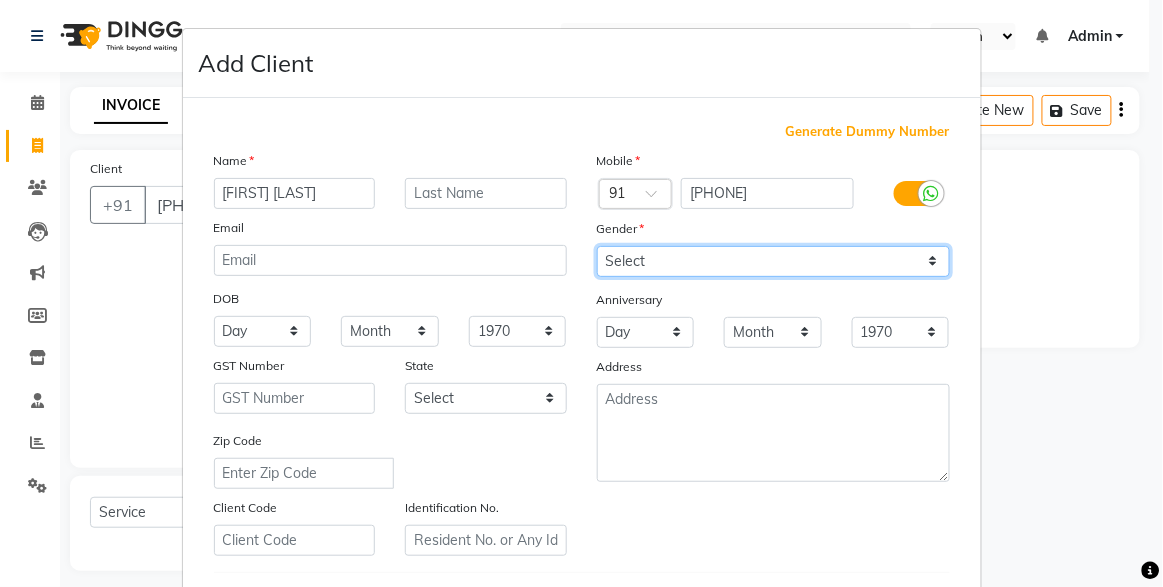 click on "Select Male Female Other Prefer Not To Say" at bounding box center [773, 261] 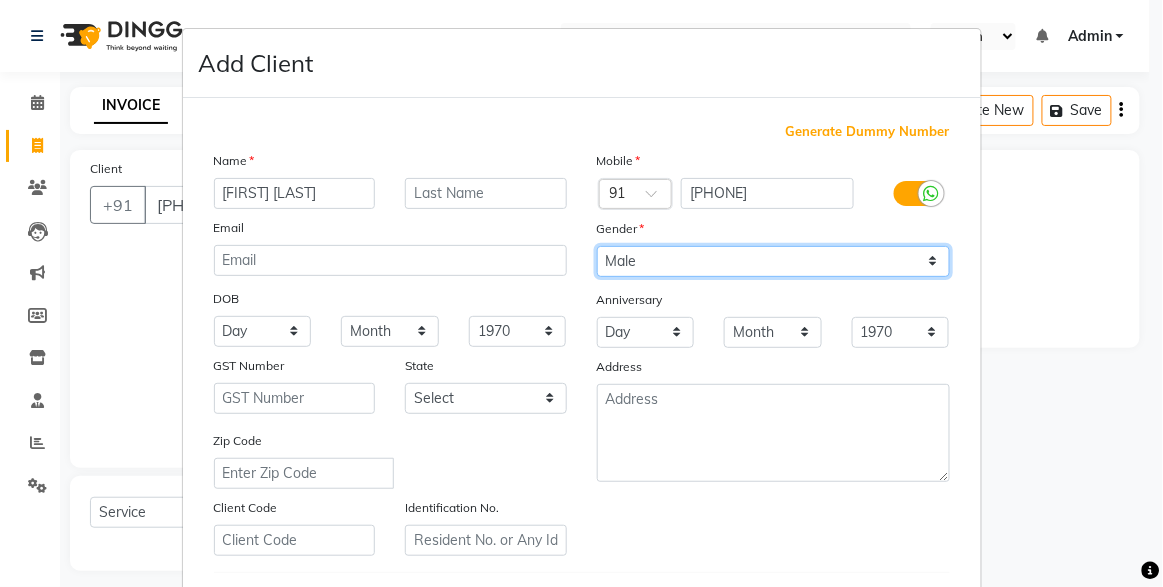 click on "Select Male Female Other Prefer Not To Say" at bounding box center (773, 261) 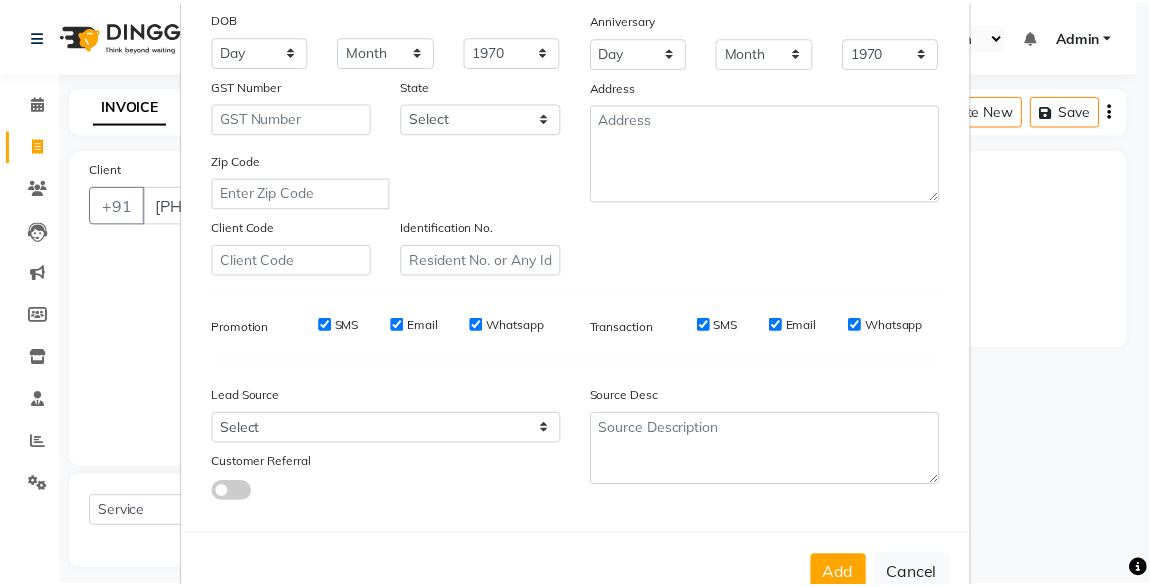 scroll, scrollTop: 329, scrollLeft: 0, axis: vertical 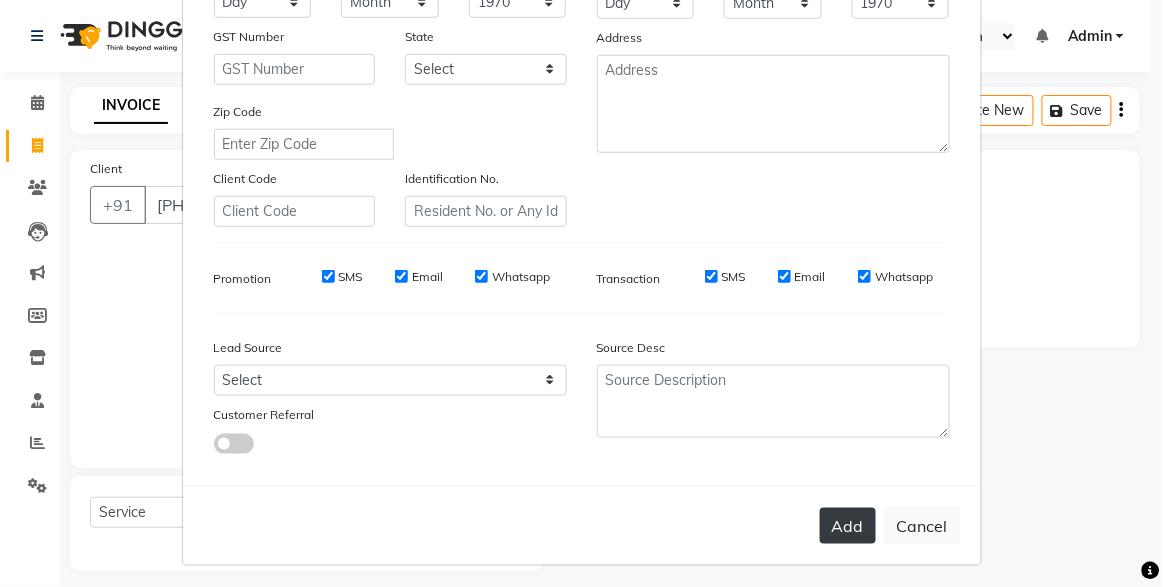 click on "Add" at bounding box center (848, 526) 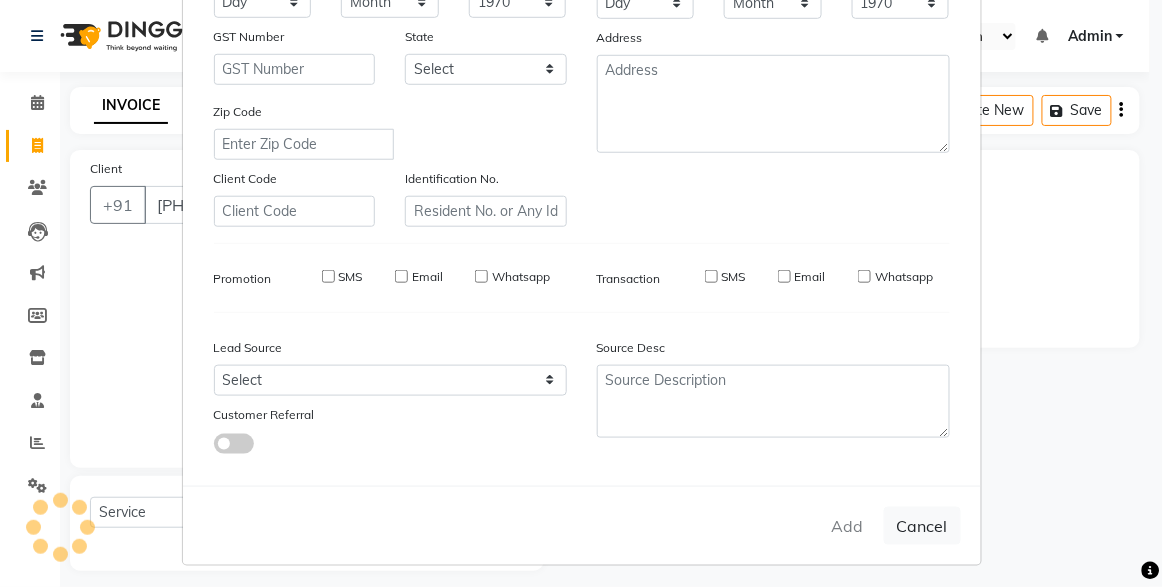 type 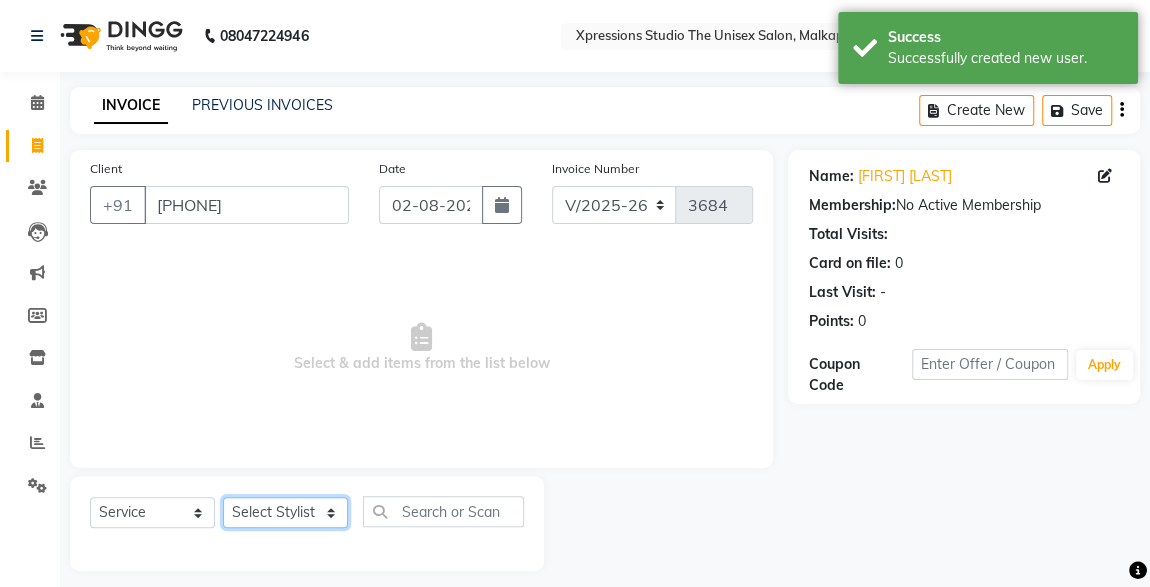 click on "Select Stylist [FIRST] [LAST] [FIRST] [LAST] [FIRST] [LAST]" 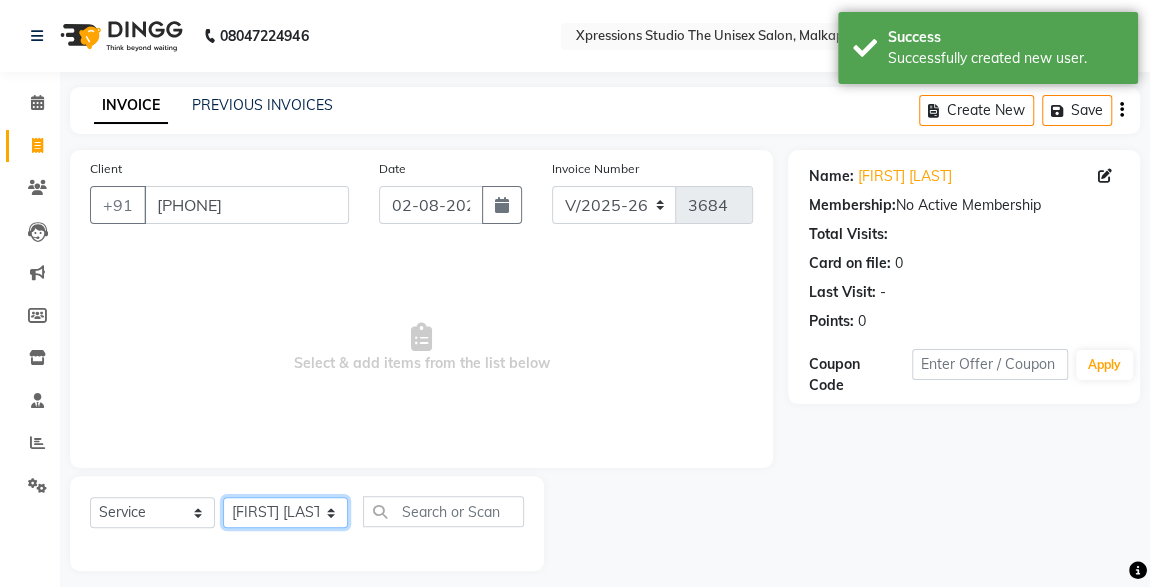 click on "Select Stylist [FIRST] [LAST] [FIRST] [LAST] [FIRST] [LAST]" 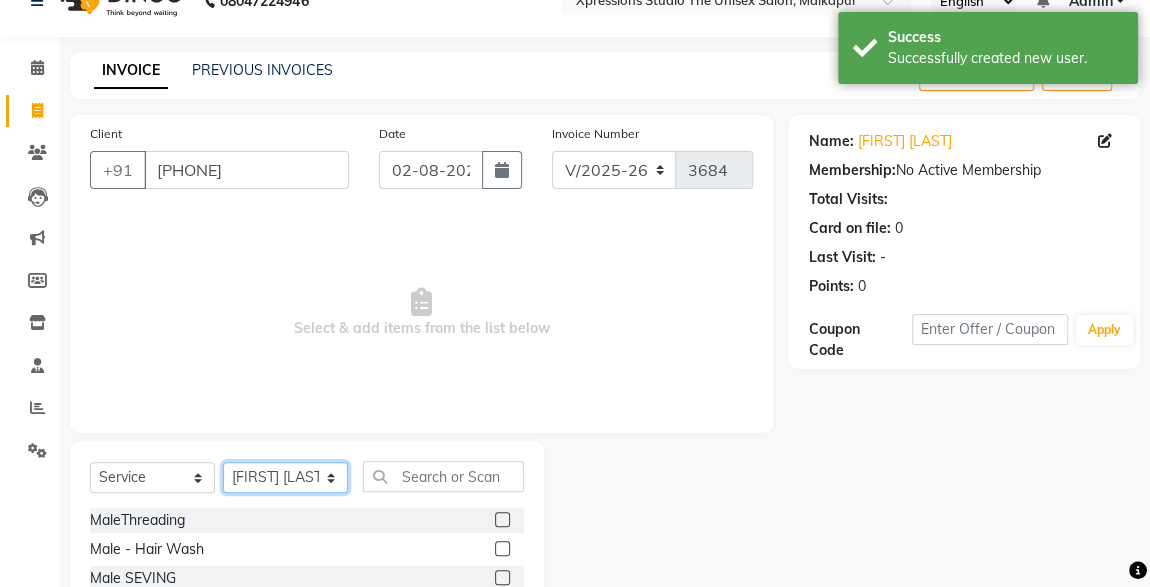scroll, scrollTop: 212, scrollLeft: 0, axis: vertical 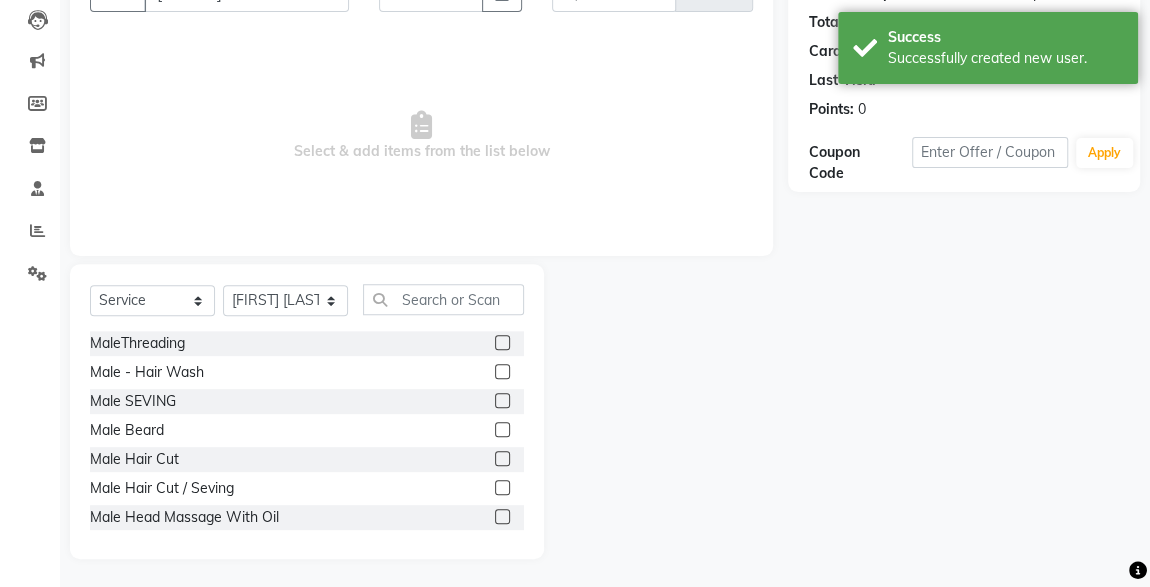 click 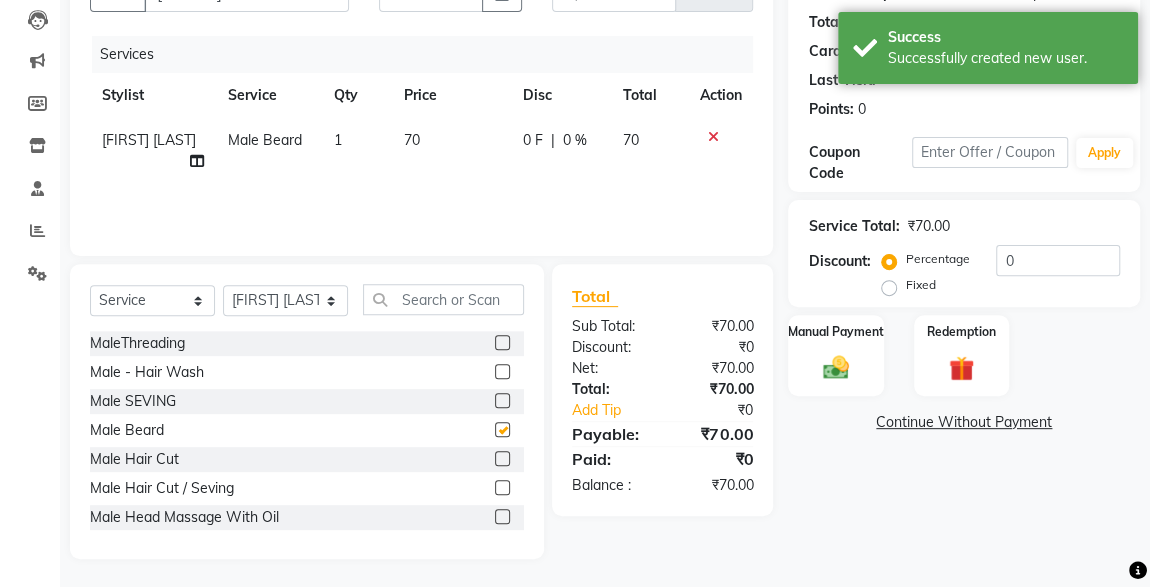 checkbox on "false" 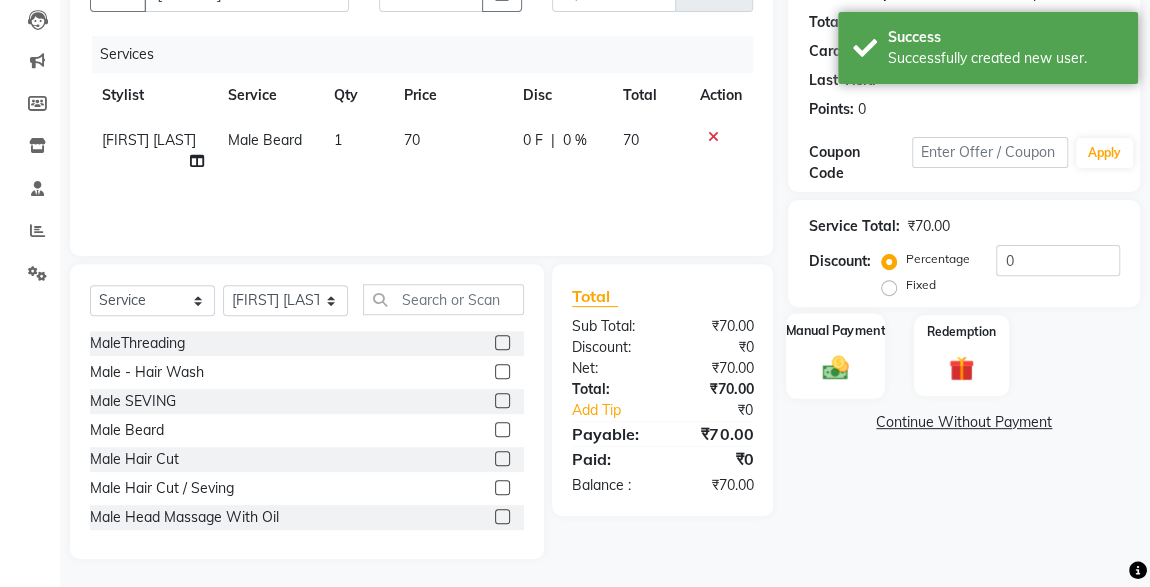 click on "Manual Payment" 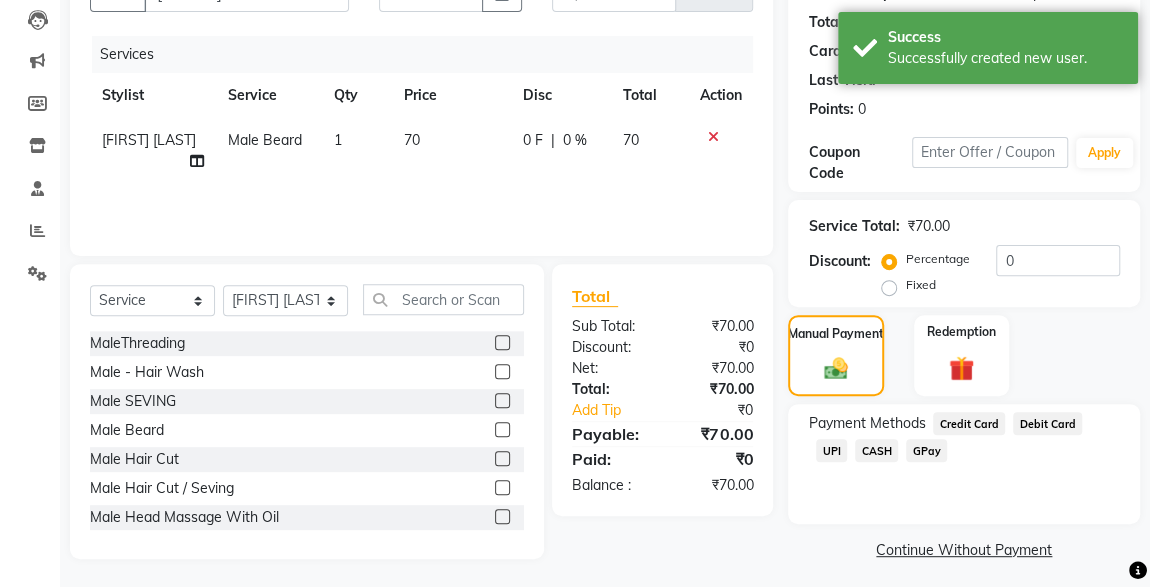 click on "UPI" 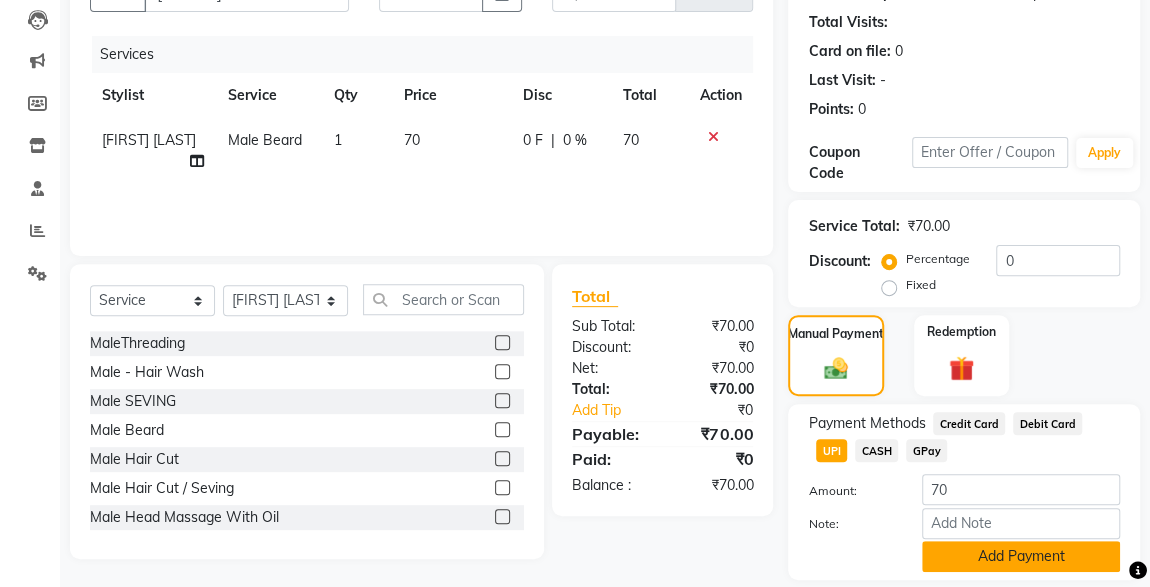 click on "Add Payment" 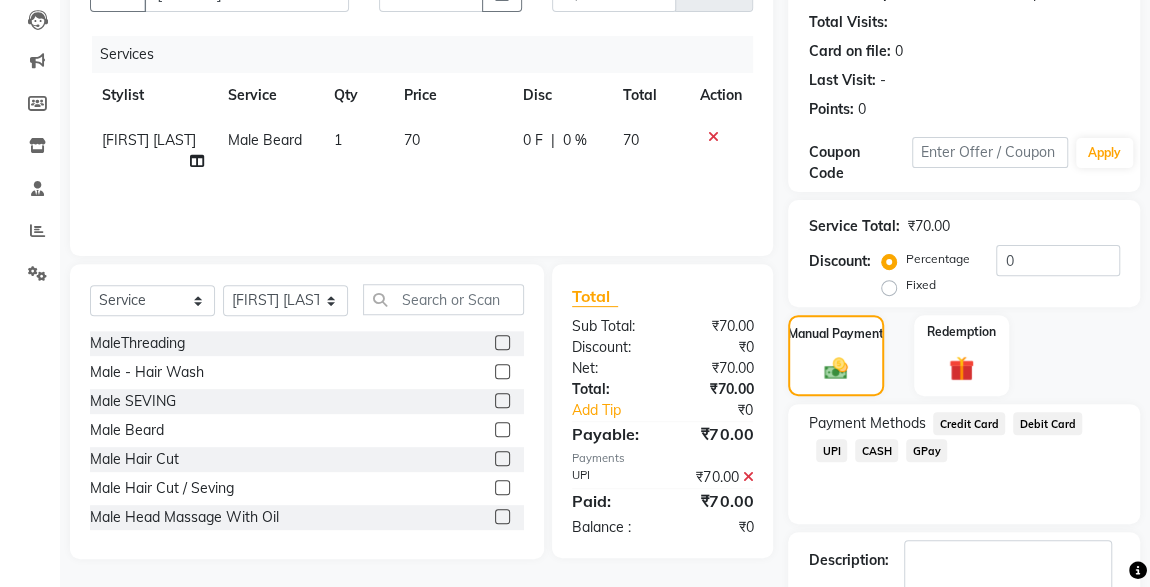 scroll, scrollTop: 330, scrollLeft: 0, axis: vertical 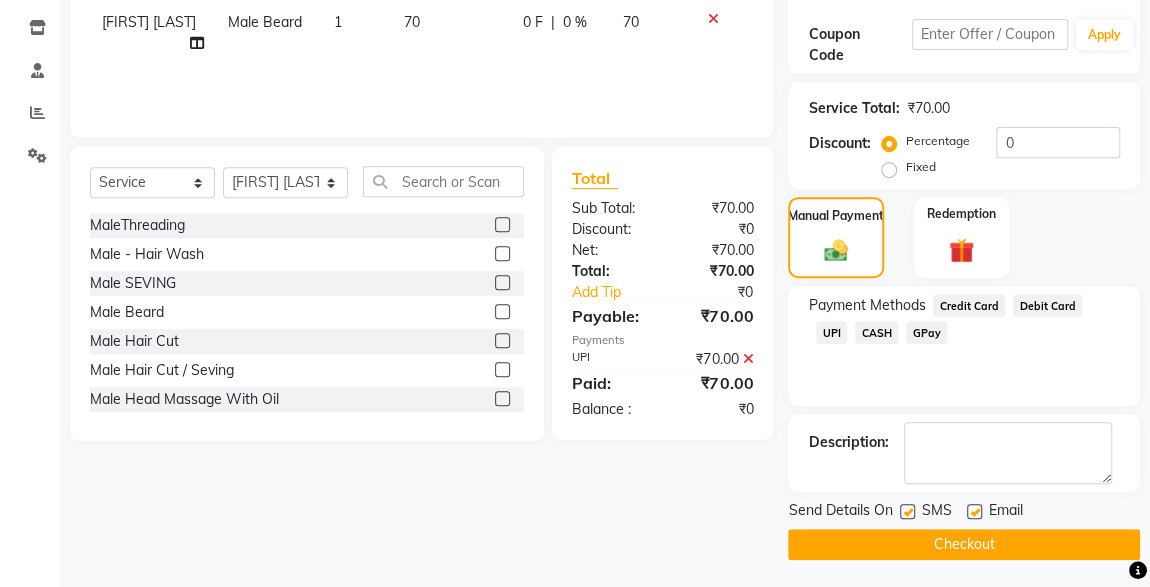 click on "Checkout" 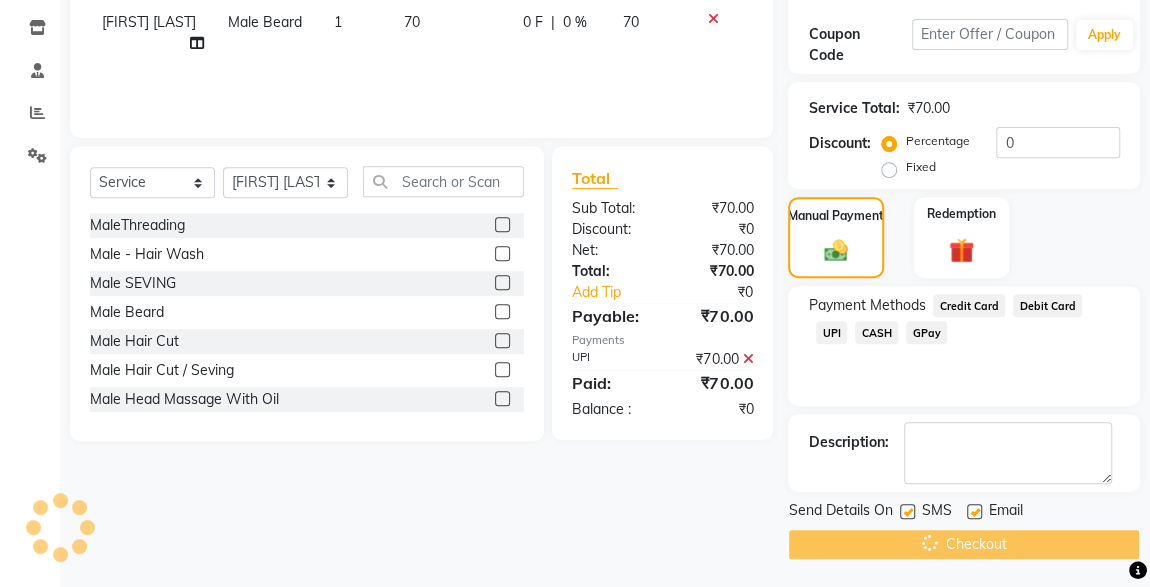 scroll, scrollTop: 0, scrollLeft: 0, axis: both 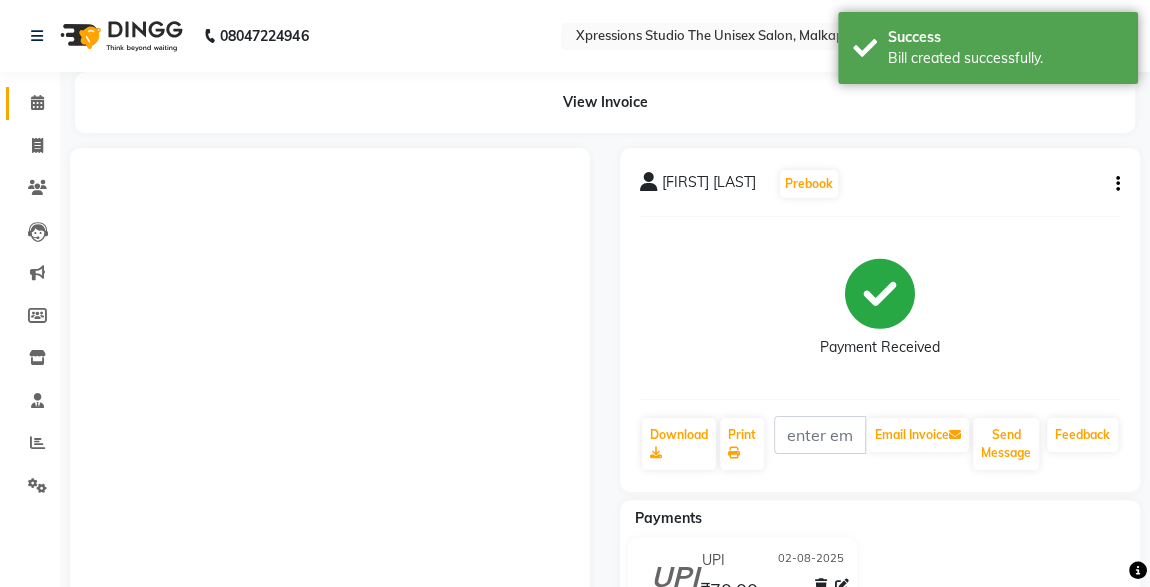 click 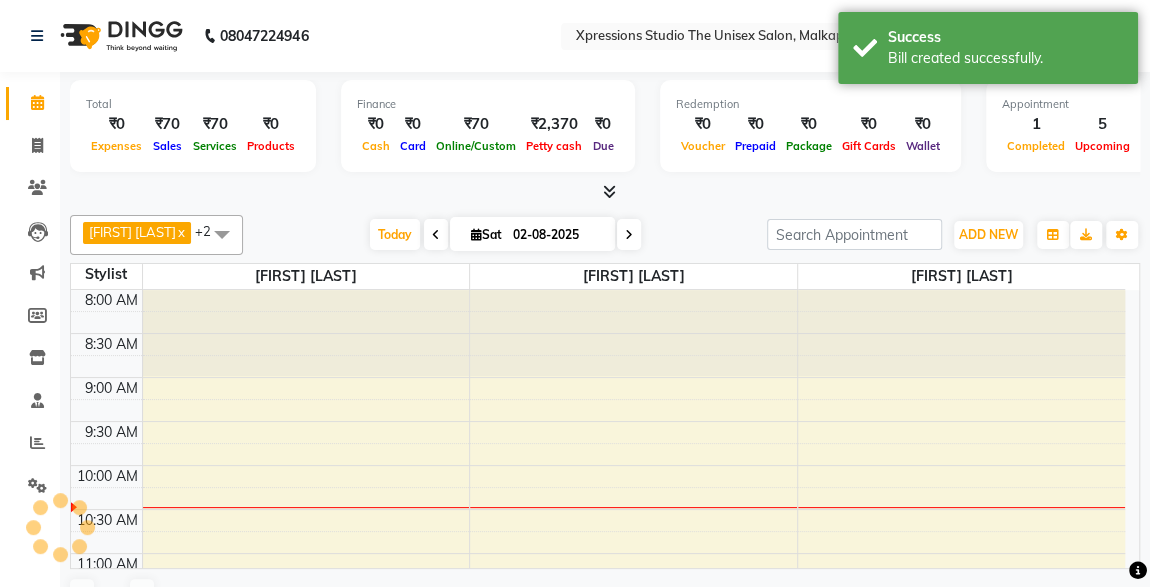 scroll, scrollTop: 173, scrollLeft: 0, axis: vertical 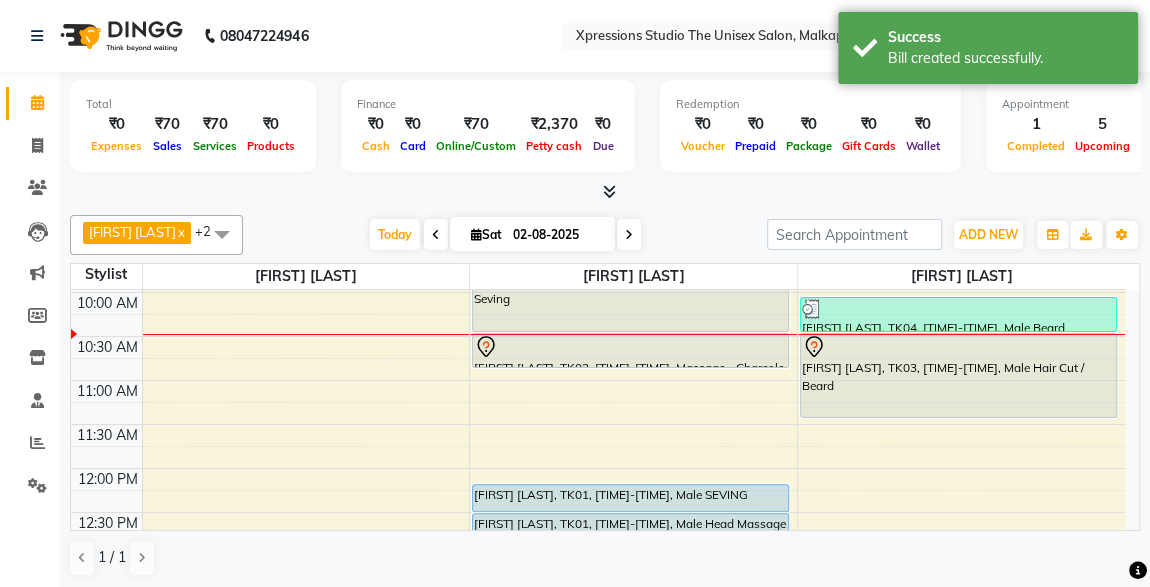 click on "[FIRST] [LAST], TK03, [TIME]-[TIME], Male Hair Cut / Beard" at bounding box center (958, 375) 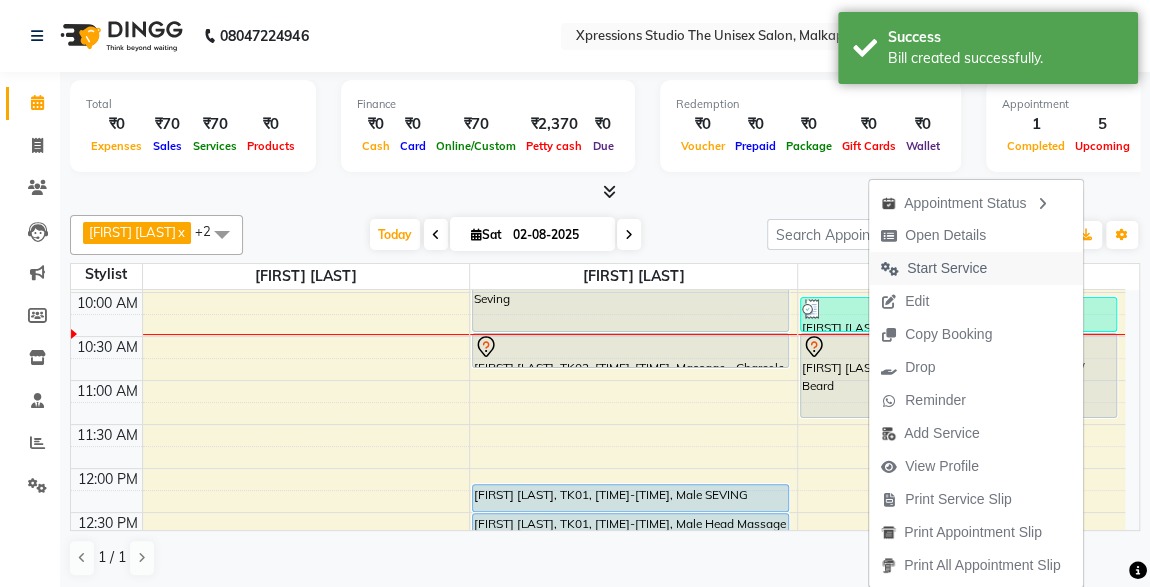 click on "Start Service" at bounding box center (947, 268) 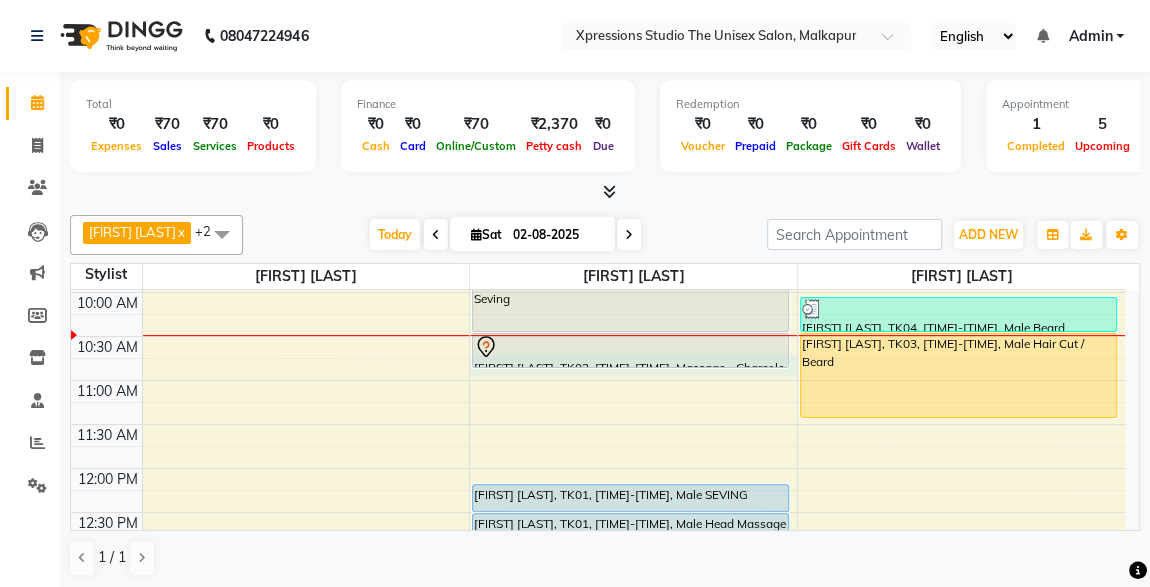 click on "[FIRST] [LAST], TK02, [TIME]-[TIME], Male Hair Cut / Seving             [FIRST] [LAST], TK02, [TIME]-[TIME], Male Head Massage With Oil     [FIRST] [LAST], TK04, [TIME]-[TIME], Male  Beard    [FIRST] [LAST], TK03, [TIME]-[TIME], Male Hair Cut / Beard" at bounding box center [598, 776] 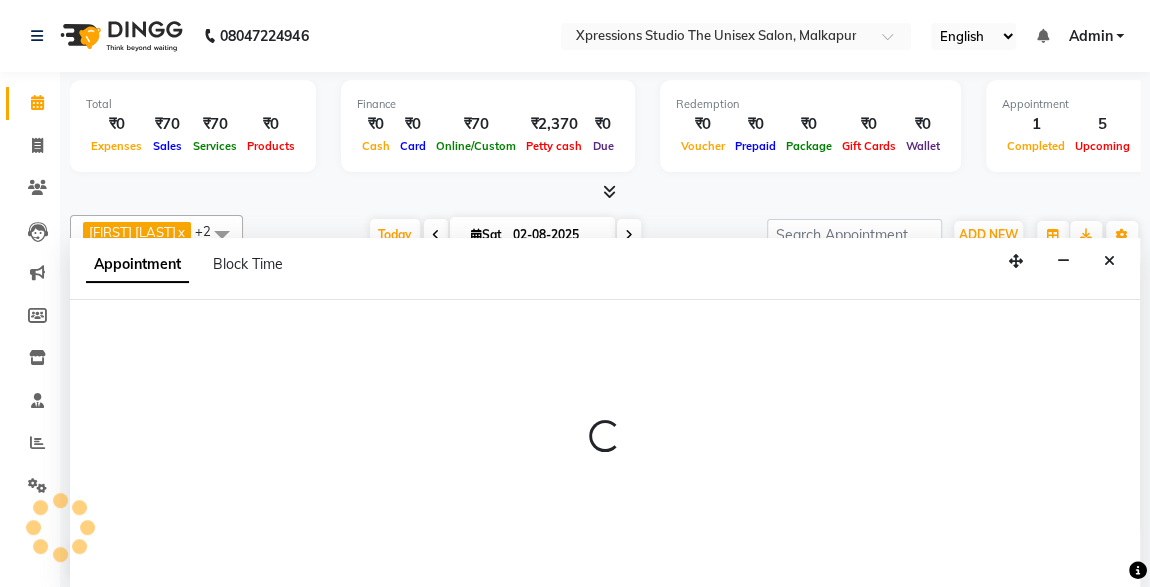 scroll, scrollTop: 0, scrollLeft: 0, axis: both 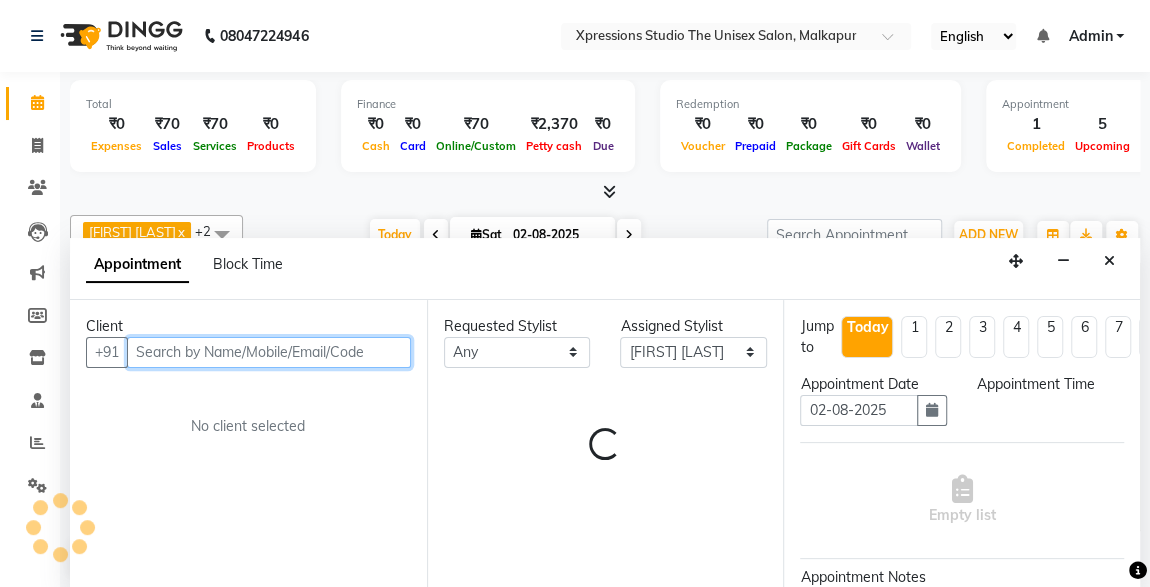 select on "645" 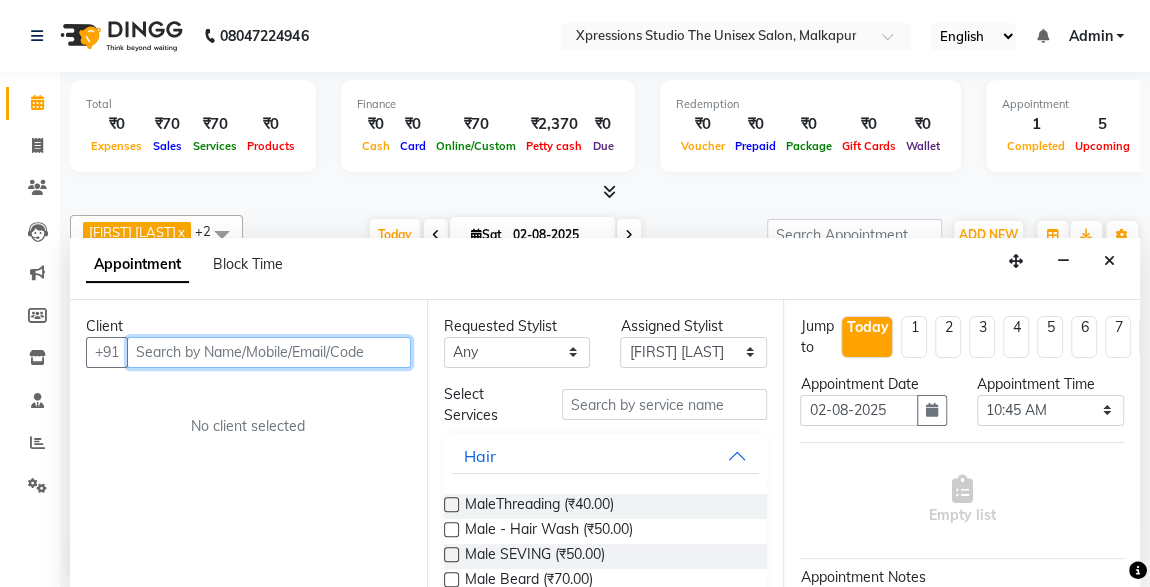 click at bounding box center [269, 352] 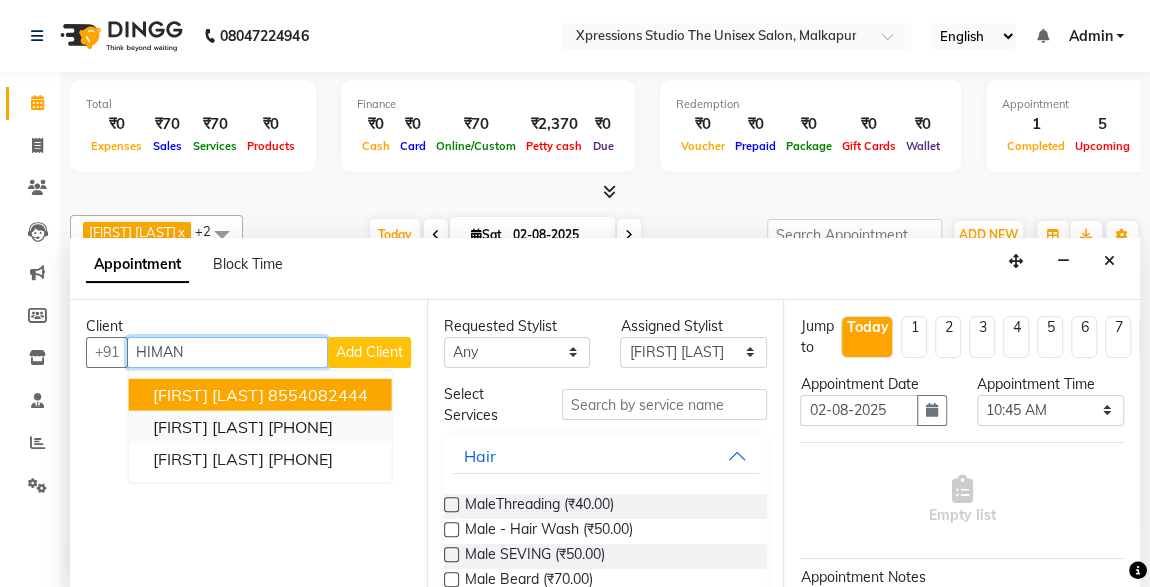 click on "[PHONE]" at bounding box center (300, 426) 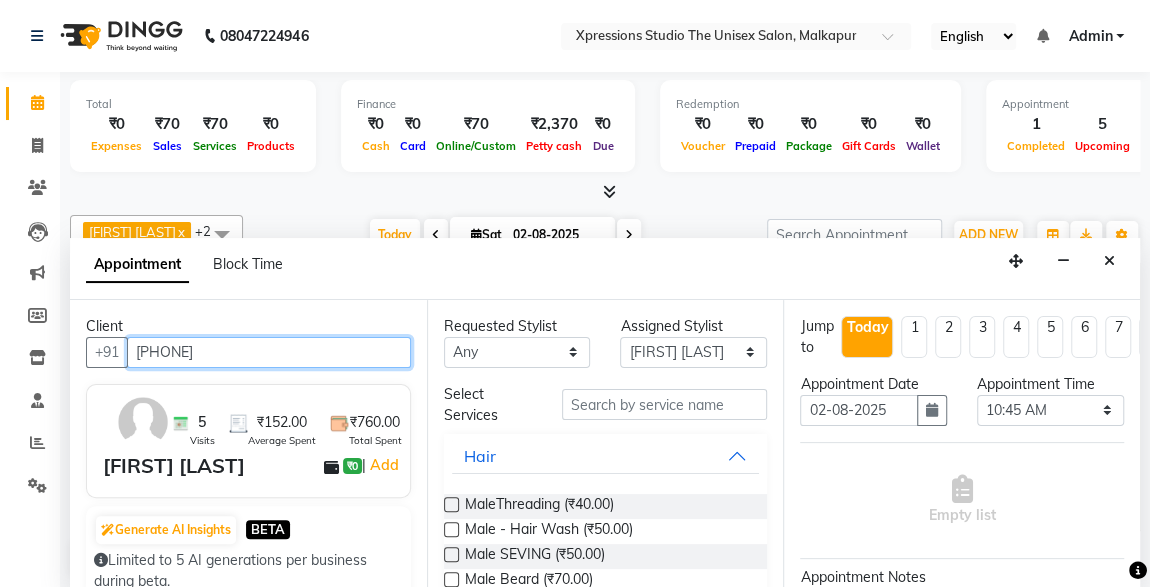 type on "[PHONE]" 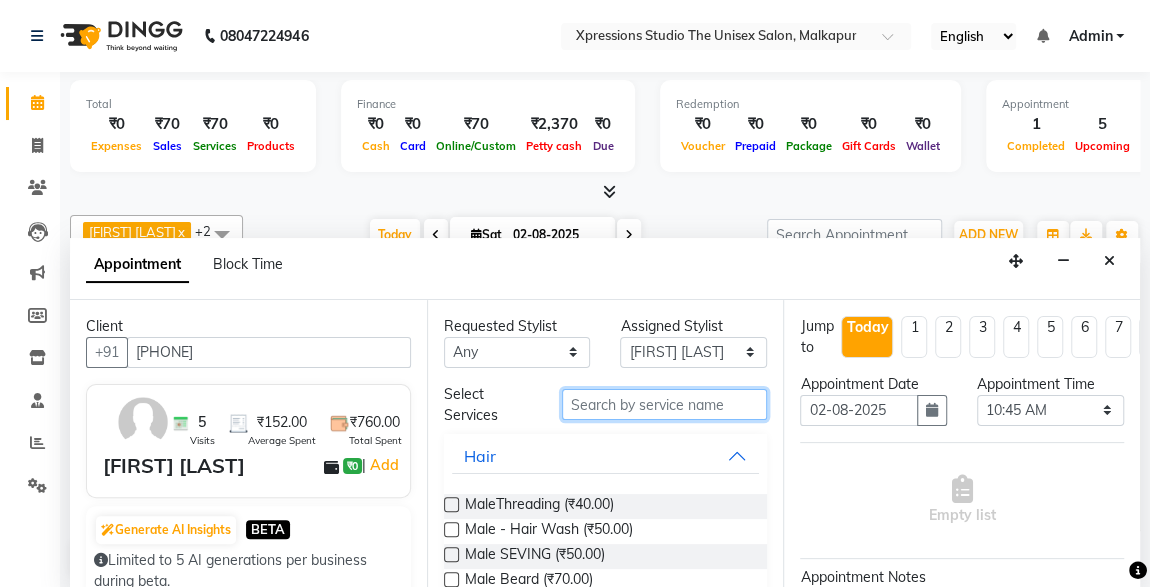 click at bounding box center (665, 404) 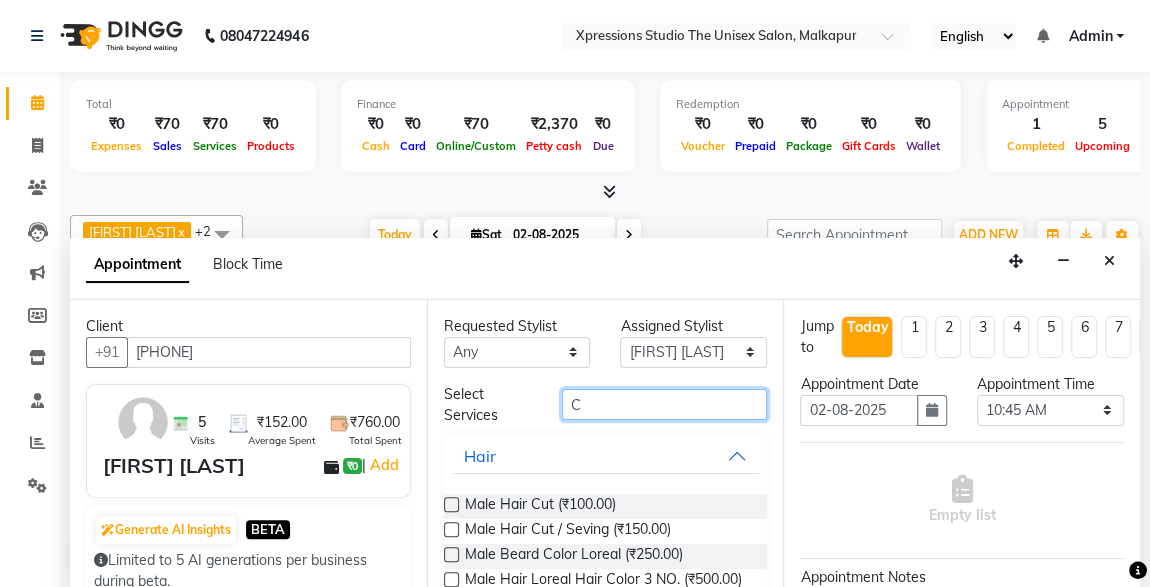 type on "C" 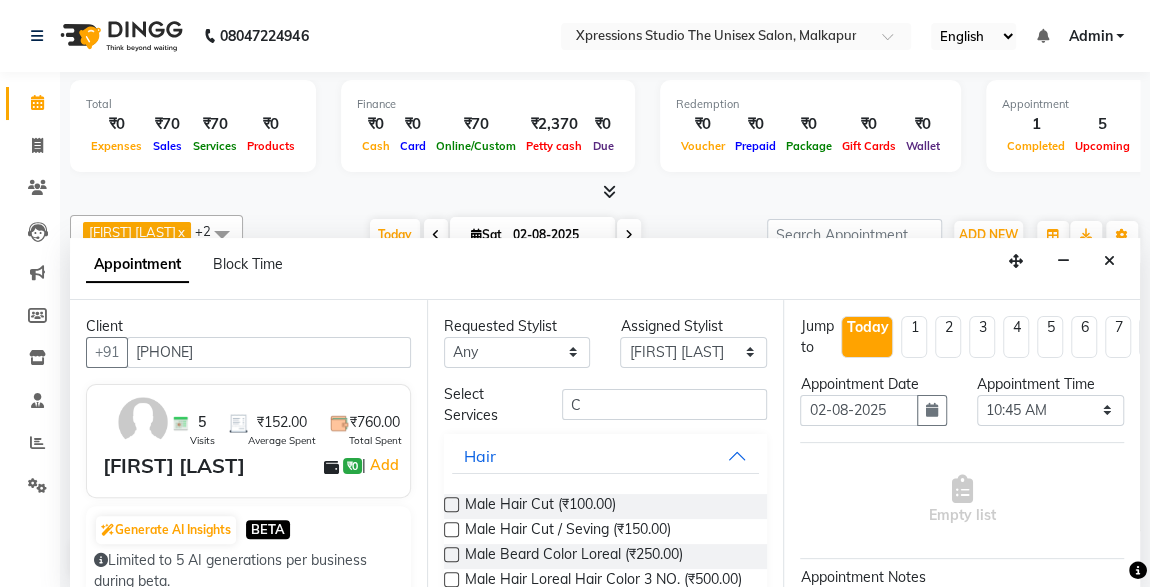 click at bounding box center [451, 504] 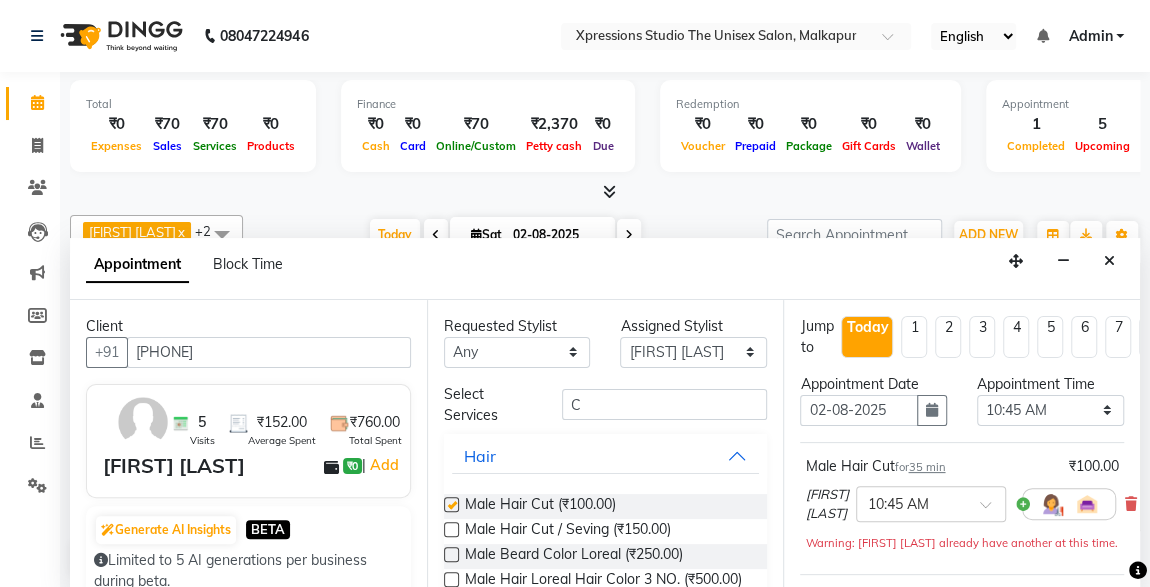checkbox on "false" 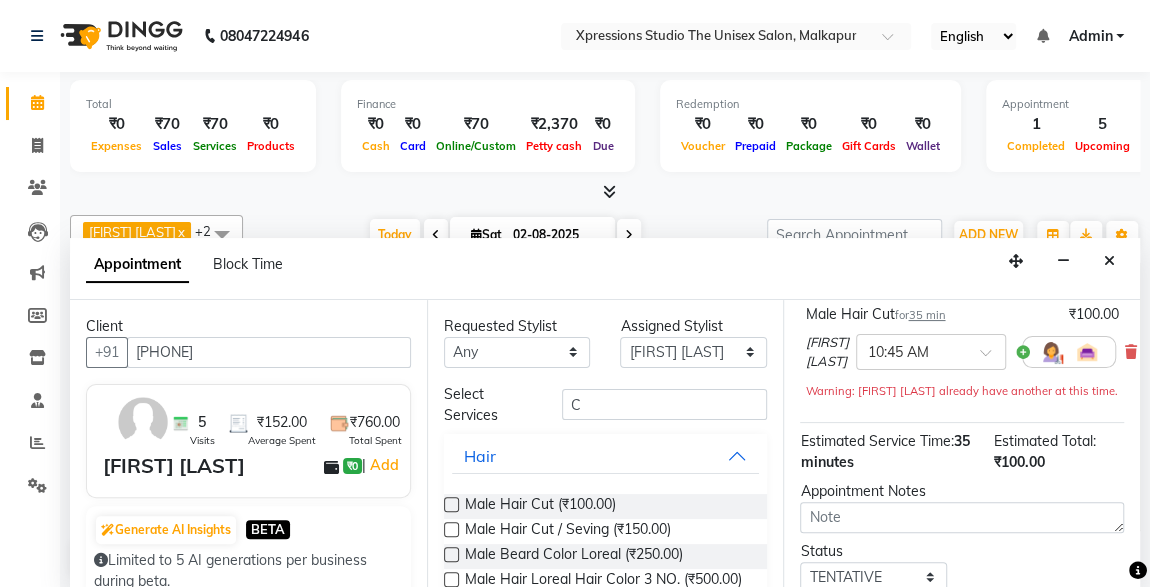 scroll, scrollTop: 310, scrollLeft: 0, axis: vertical 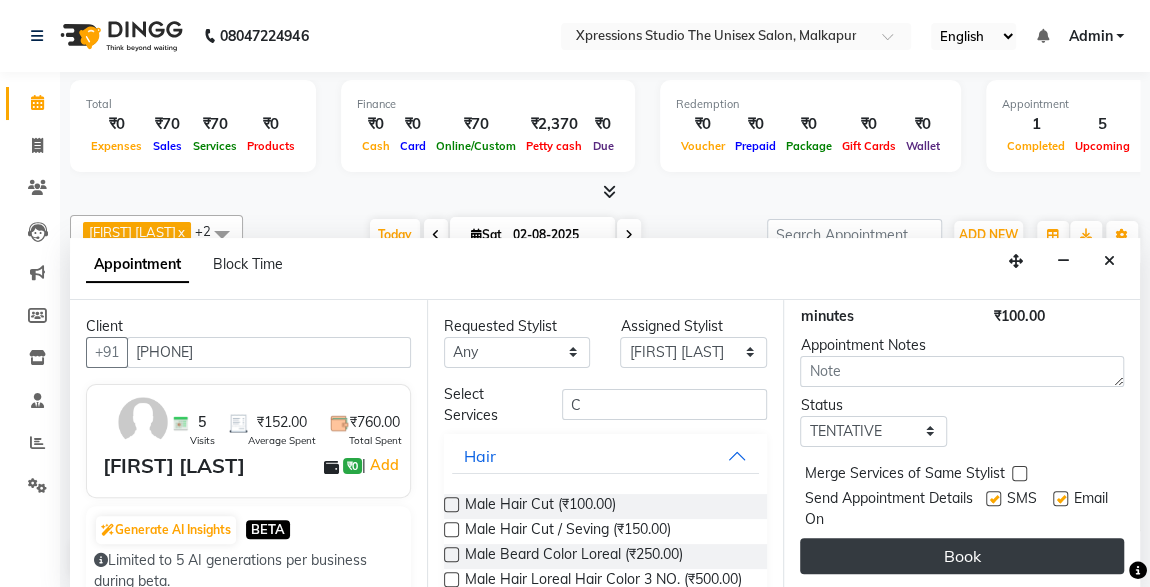 click on "Book" at bounding box center [962, 556] 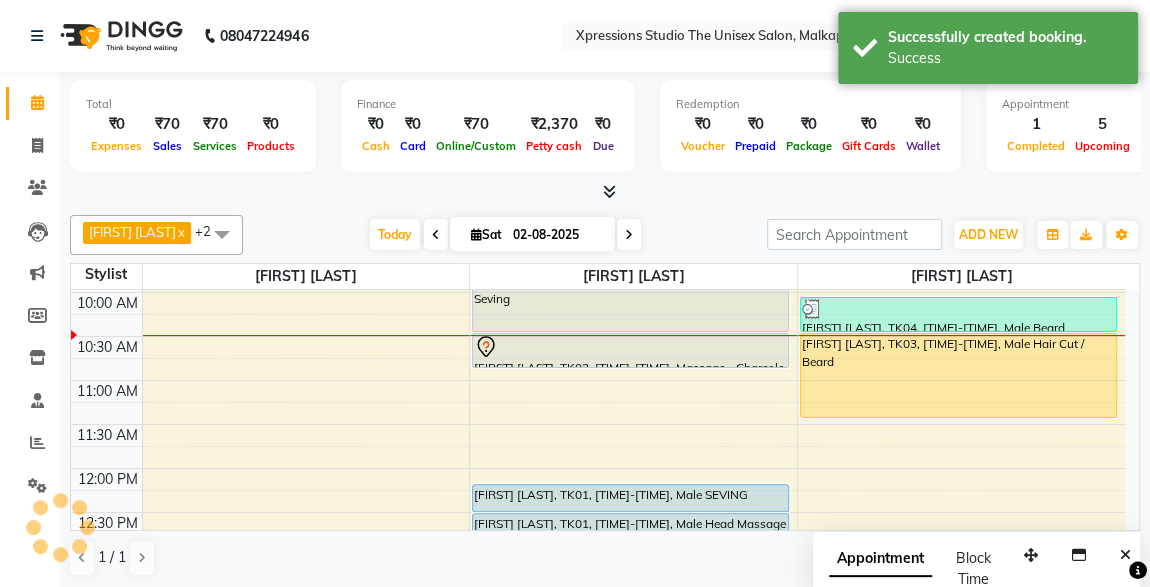 scroll, scrollTop: 0, scrollLeft: 0, axis: both 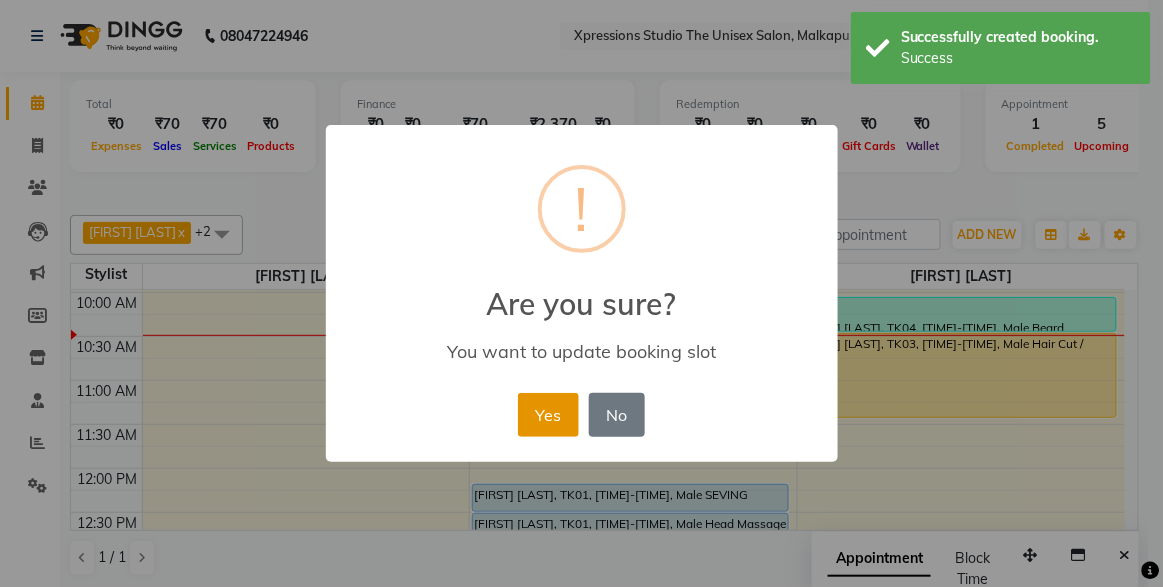 click on "Yes" at bounding box center (548, 415) 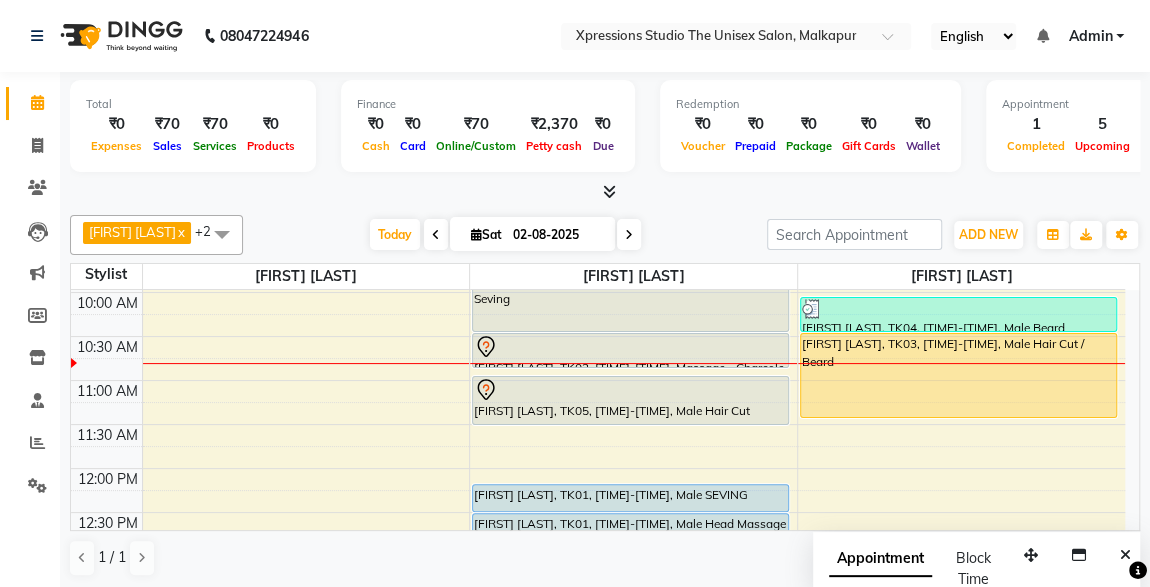 click at bounding box center (605, 192) 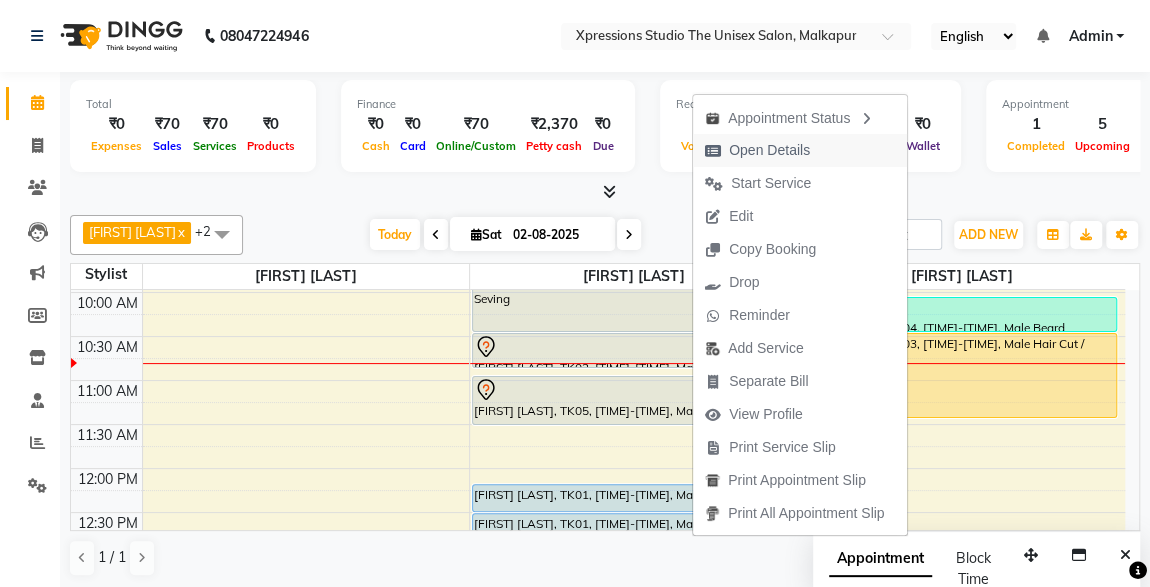 click on "Open Details" at bounding box center [769, 150] 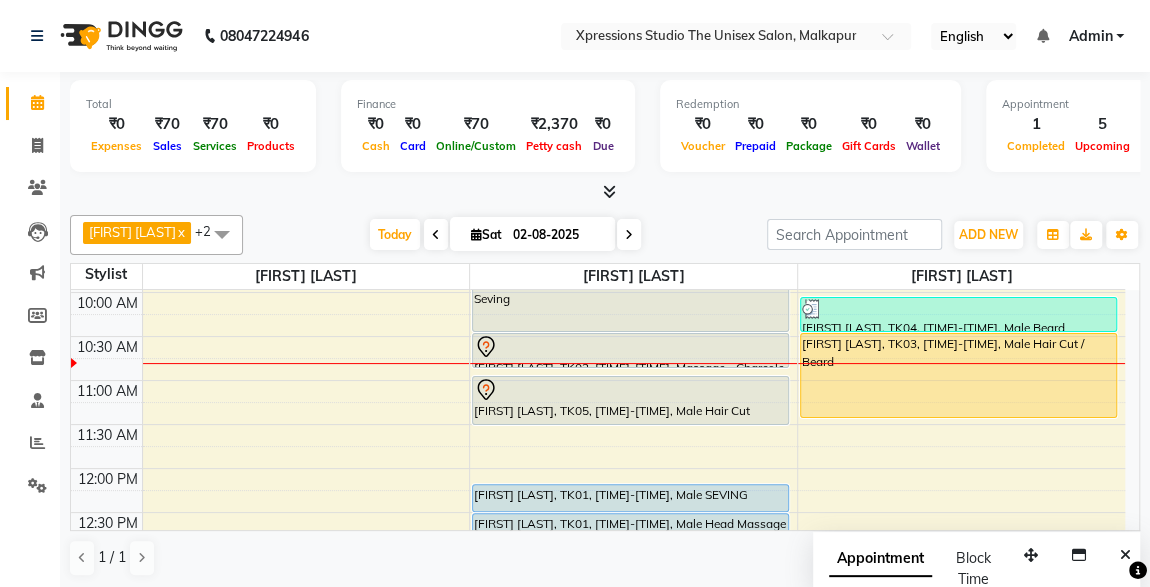 click on "[FIRST] [LAST], TK02, [TIME]-[TIME], Male Hair Cut / Seving" at bounding box center [630, 289] 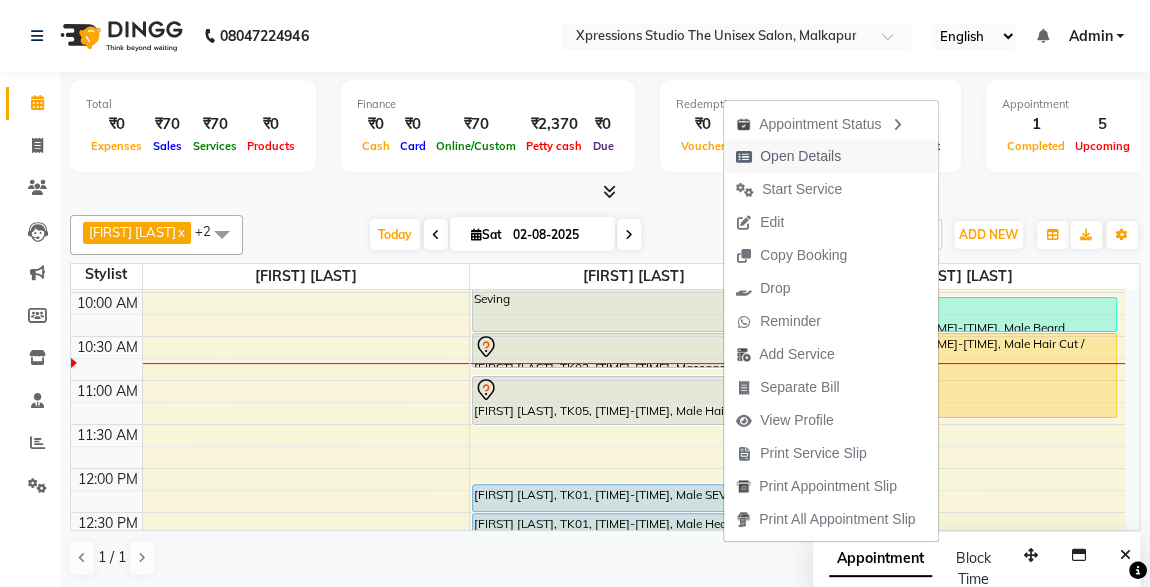 click on "Open Details" at bounding box center [800, 156] 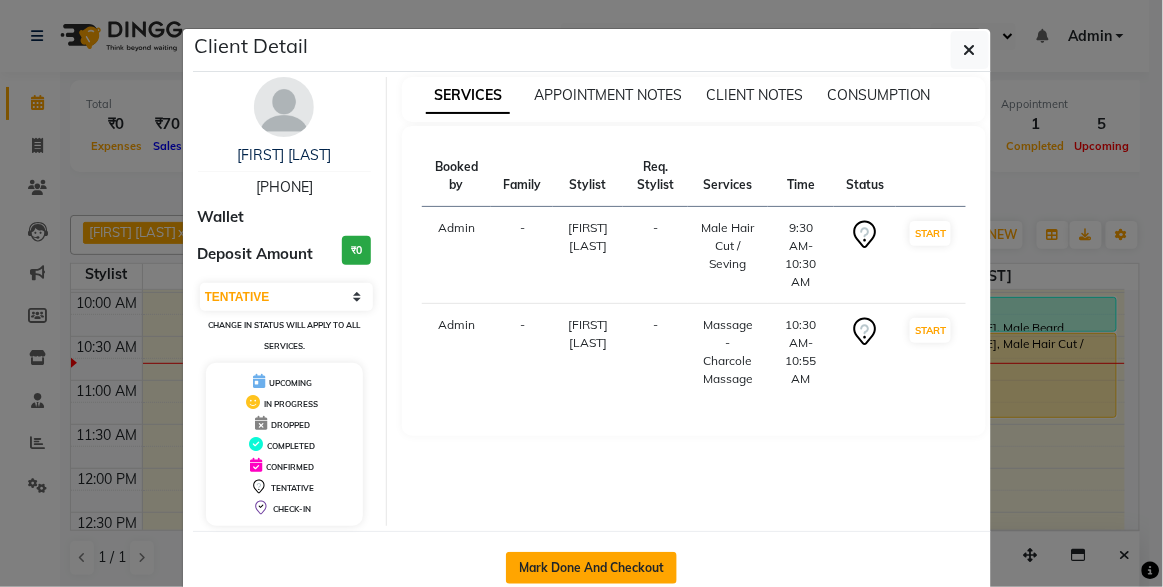 click on "Mark Done And Checkout" 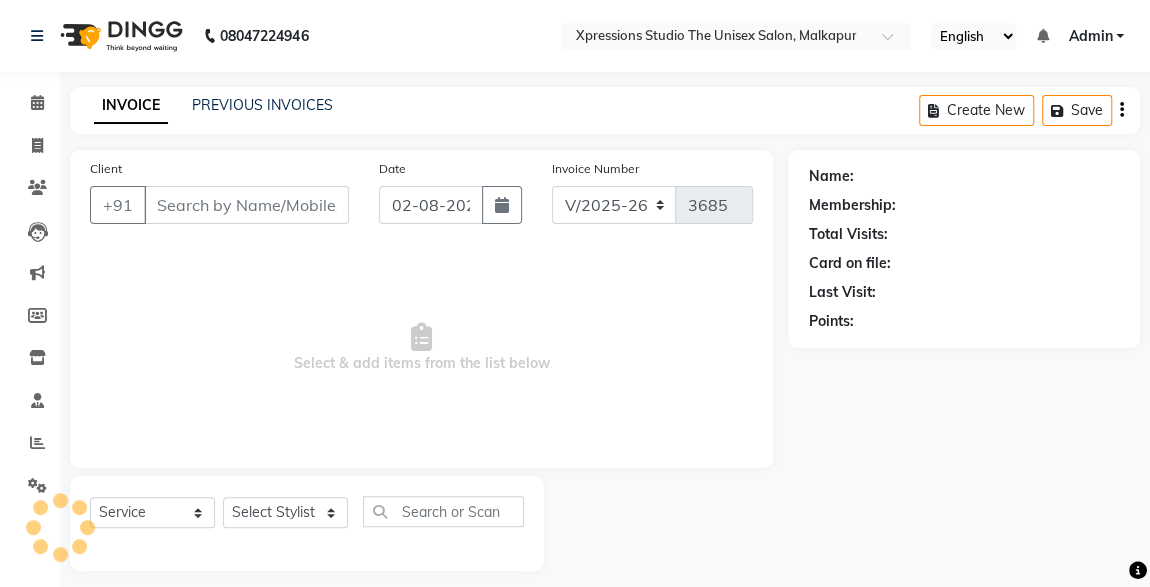 type on "[PHONE]" 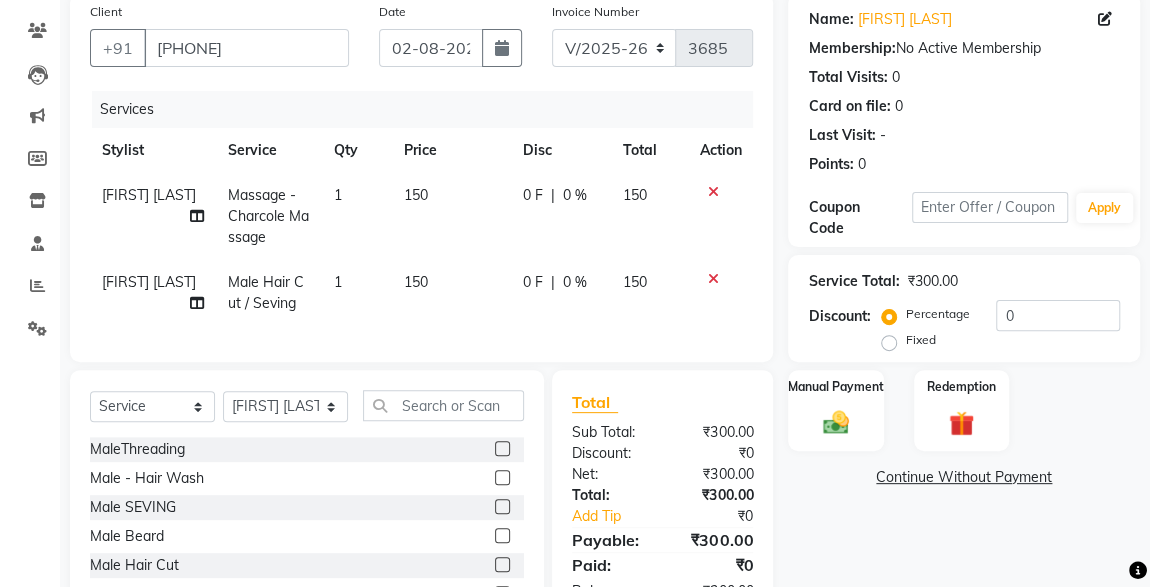 scroll, scrollTop: 277, scrollLeft: 0, axis: vertical 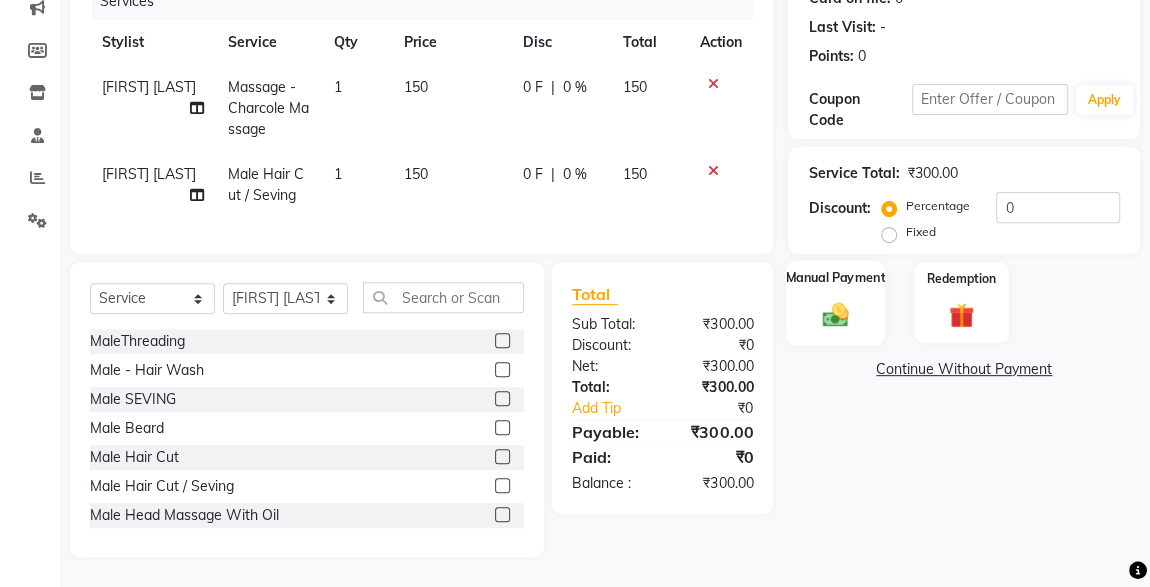 click on "Manual Payment" 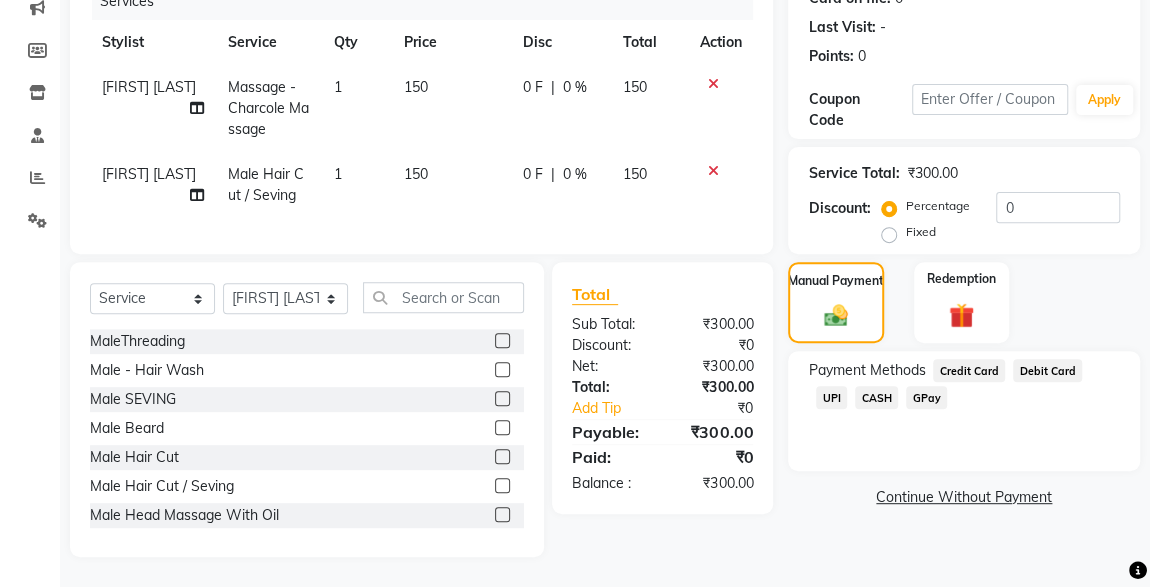 click on "UPI" 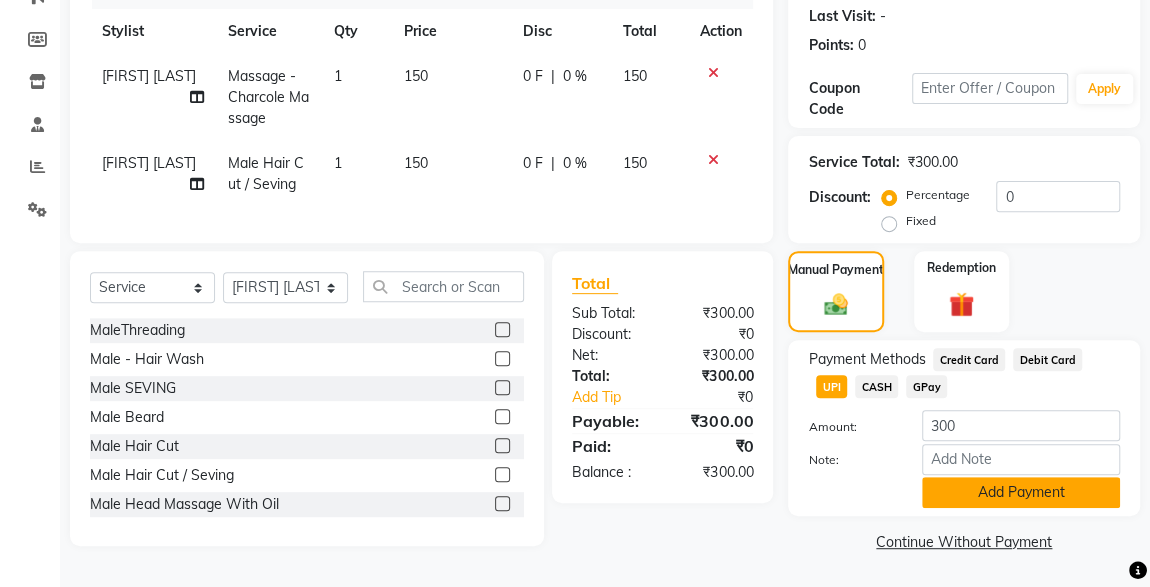 click on "Add Payment" 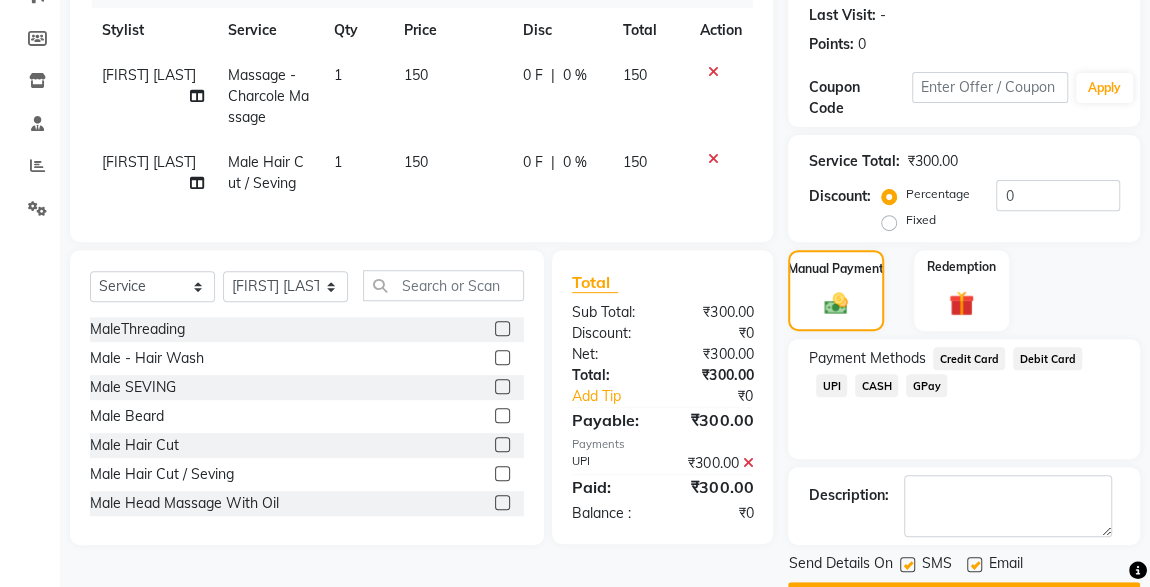 scroll, scrollTop: 330, scrollLeft: 0, axis: vertical 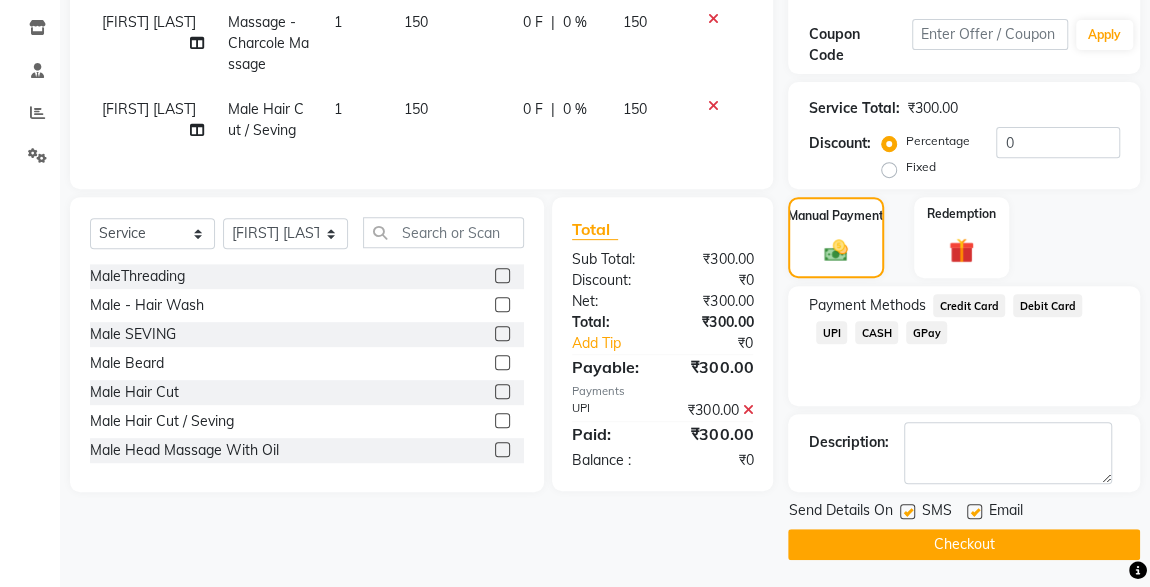 click 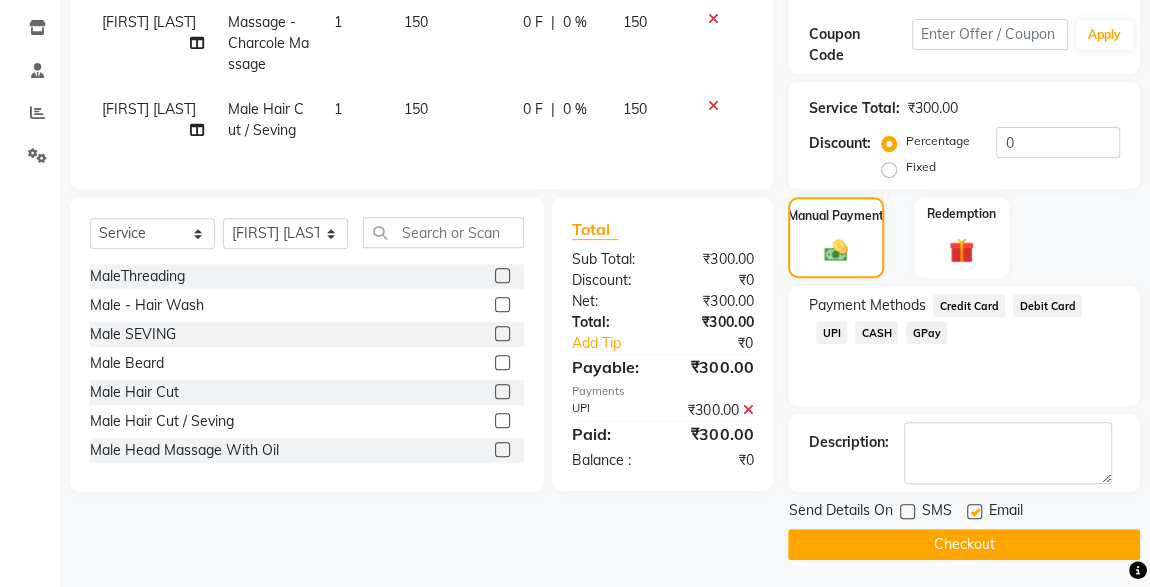 click on "Checkout" 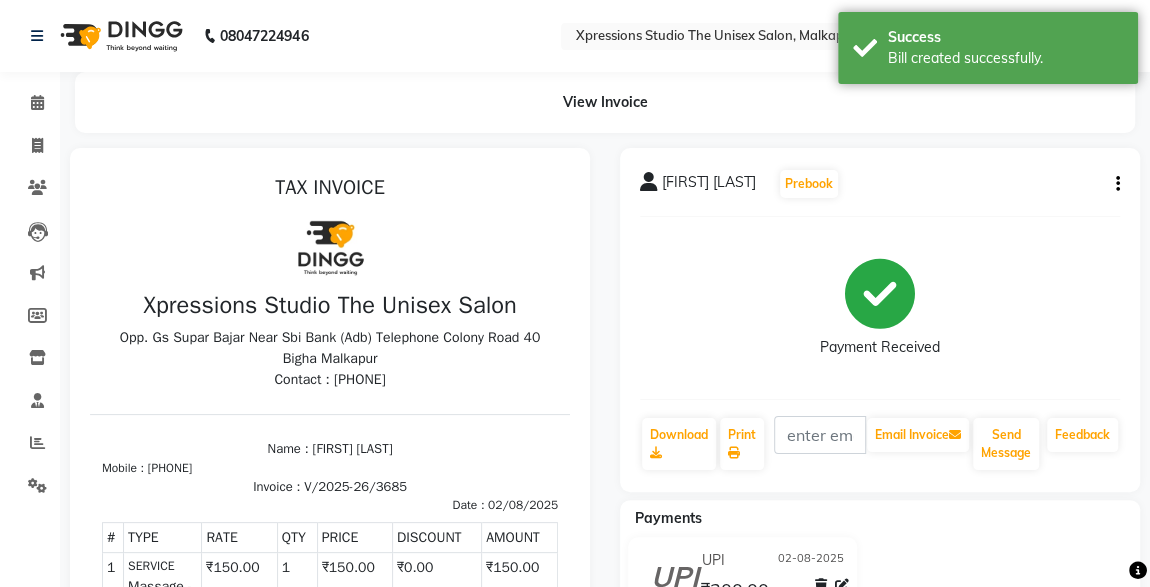 scroll, scrollTop: 0, scrollLeft: 0, axis: both 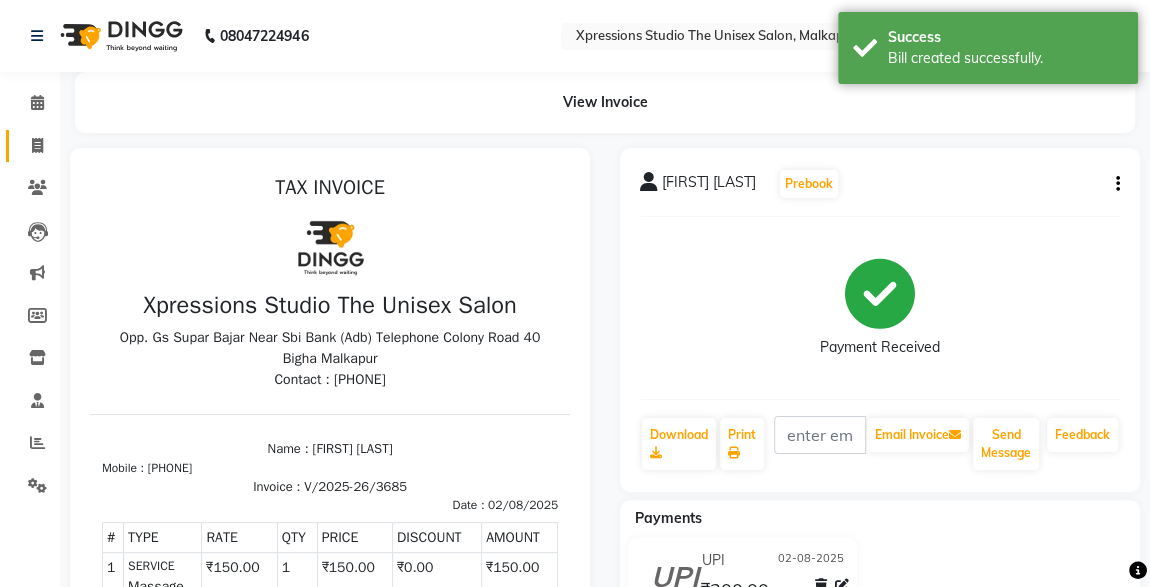 click on "Invoice" 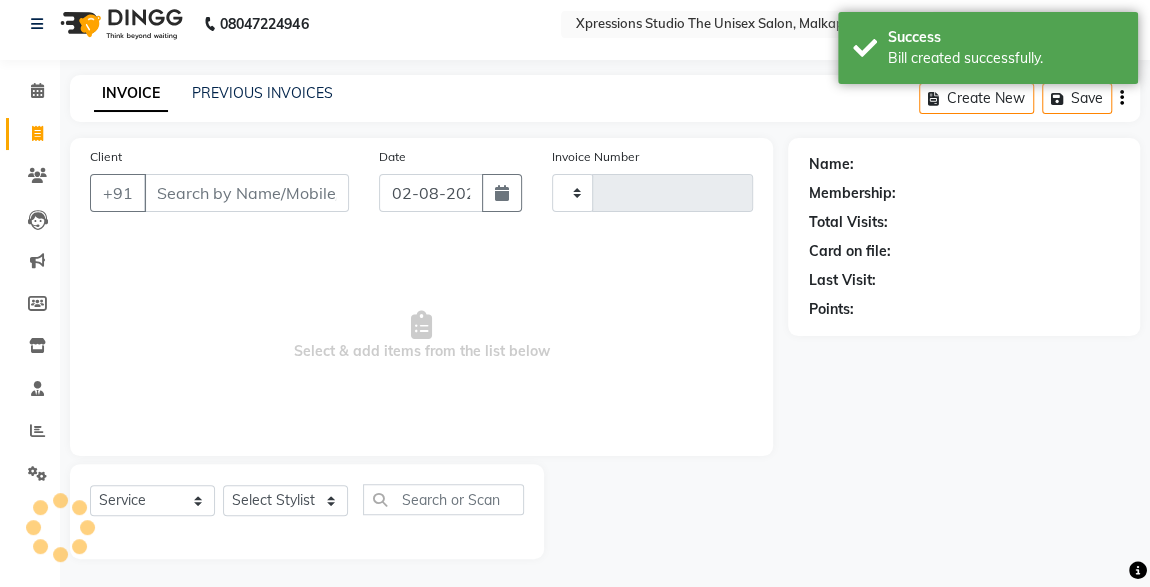 type on "3686" 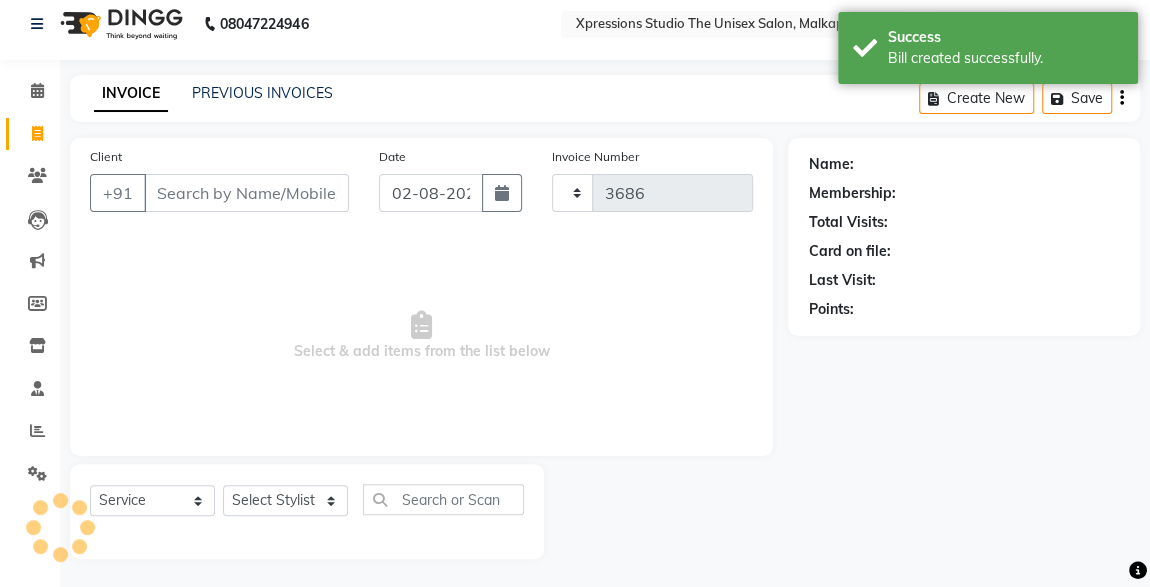 select on "7003" 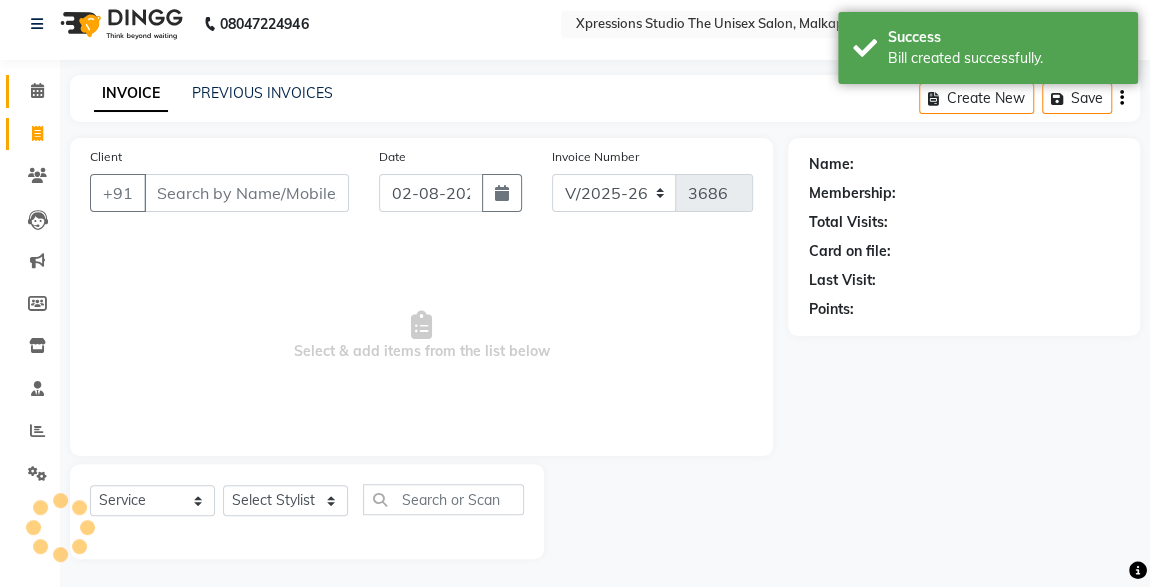 click 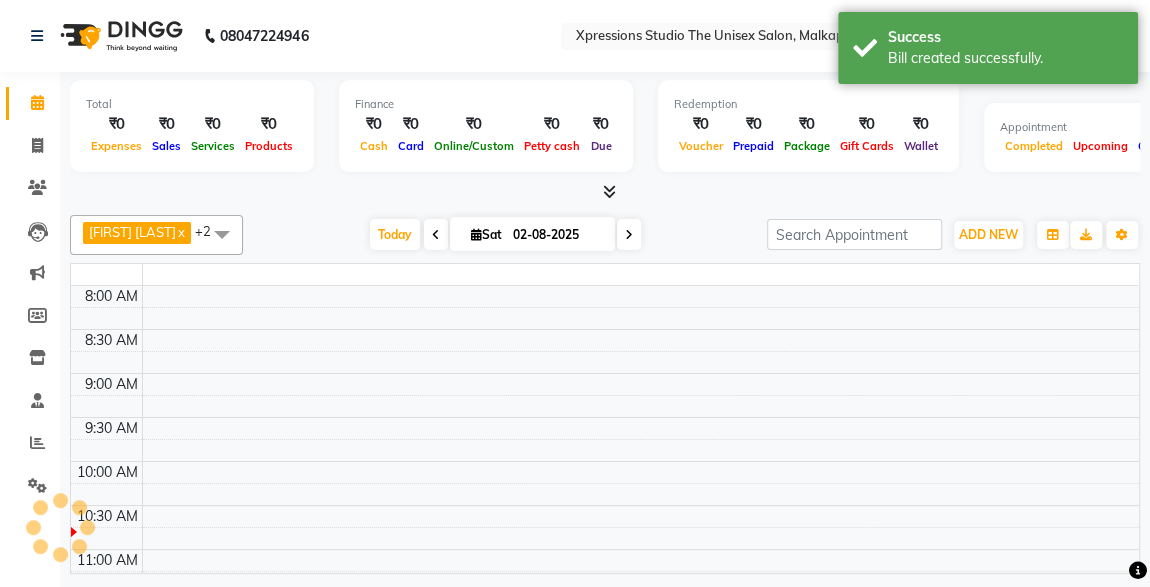 scroll, scrollTop: 0, scrollLeft: 0, axis: both 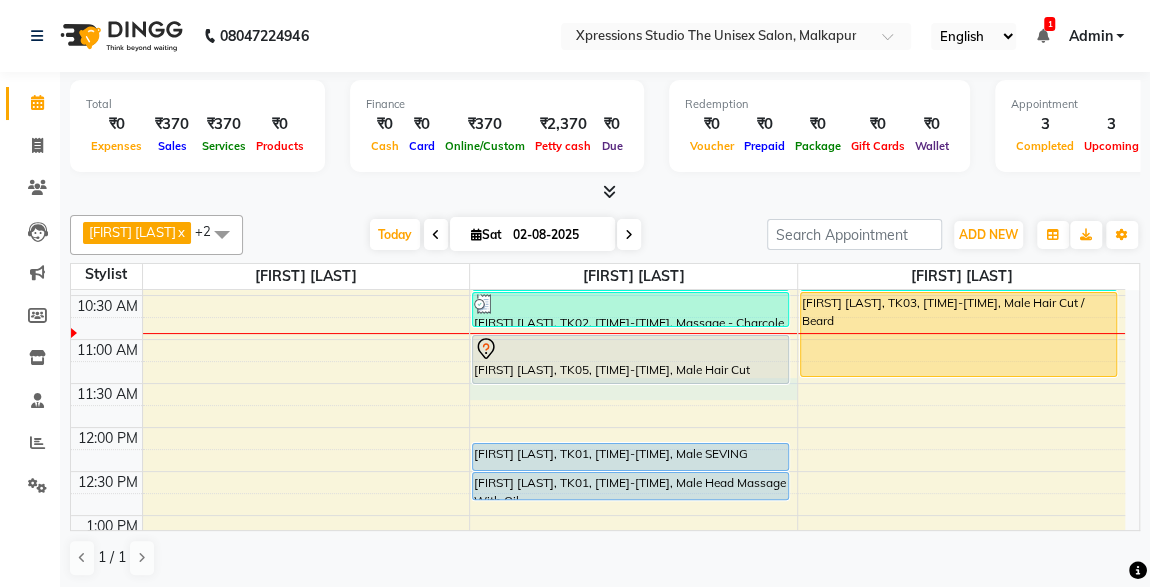 click on "[FIRST] [LAST], TK02, [TIME]-[TIME], Male Hair Cut / Seving     [FIRST] [LAST], TK02, [TIME]-[TIME], Massage - Charcole Massage             [FIRST] [LAST], TK05, [TIME]-[TIME], Male Hair Cut     [FIRST] [LAST], TK01, [TIME]-[TIME], Male SEVING     [FIRST] [LAST], TK01, [TIME]-[TIME], Male Head Massage With Oil     [FIRST] [LAST], TK04, [TIME]-[TIME], Male  Beard    [FIRST] [LAST], TK03, [TIME]-[TIME], Male Hair Cut / Beard" at bounding box center [598, 735] 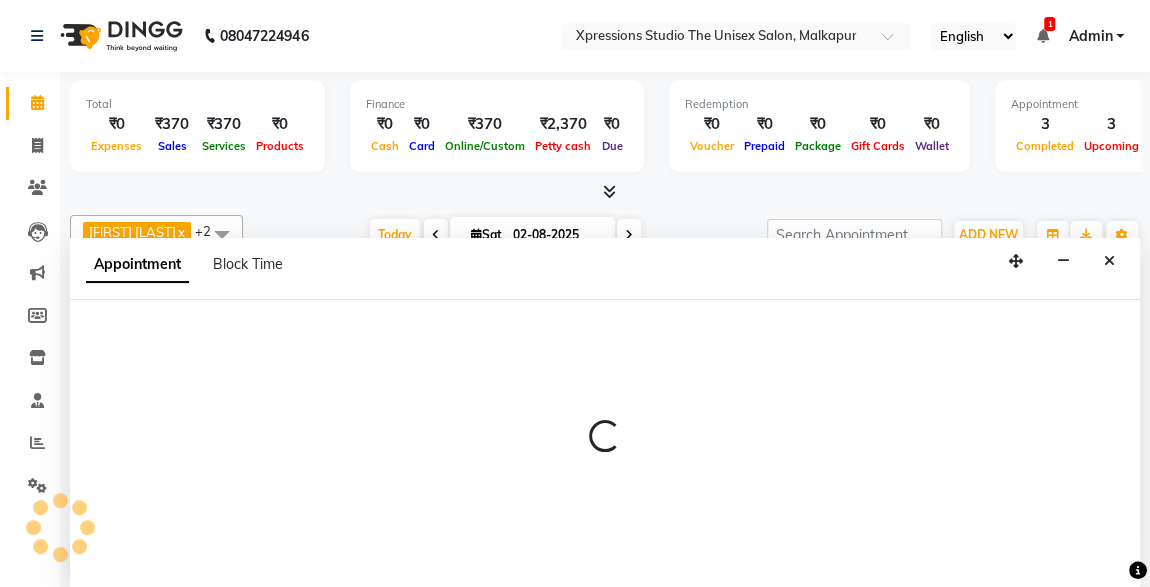 scroll, scrollTop: 0, scrollLeft: 0, axis: both 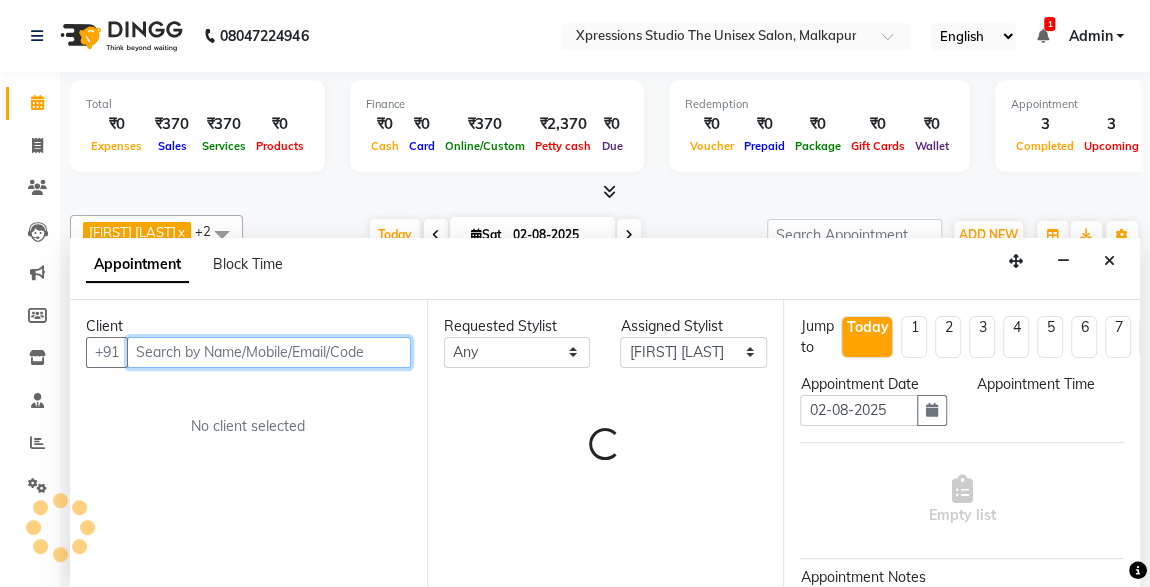 select on "690" 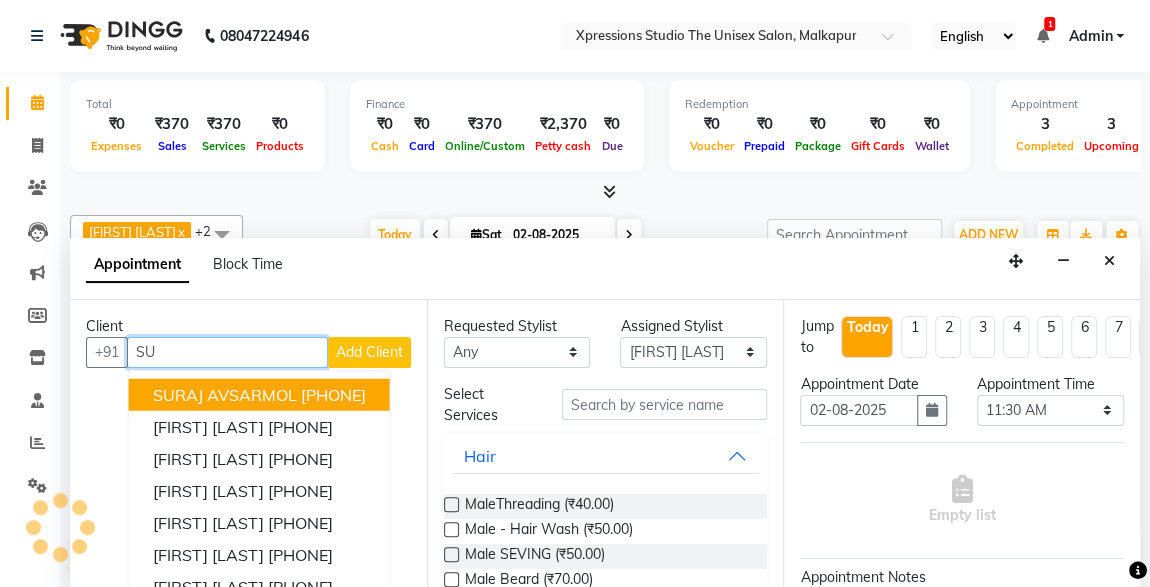 type on "S" 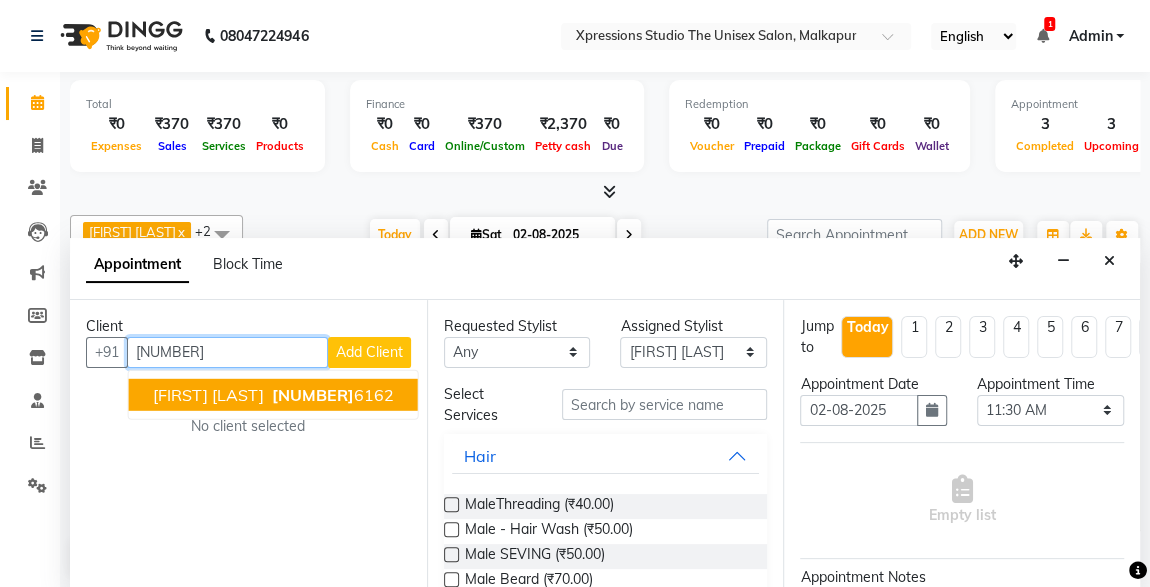 click on "[NUMBER]" at bounding box center [313, 394] 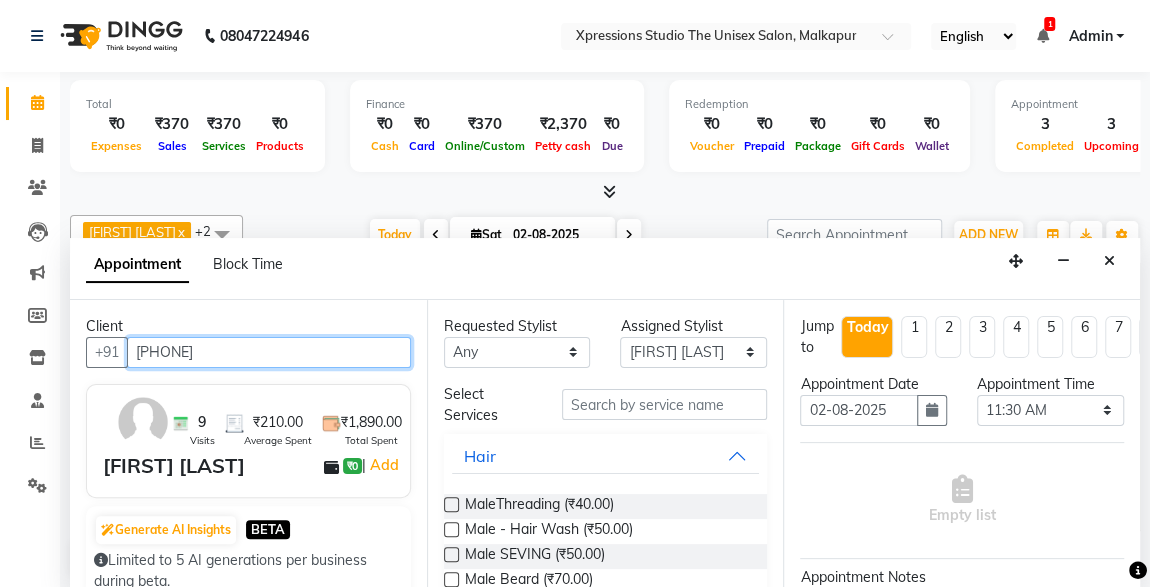 type on "[PHONE]" 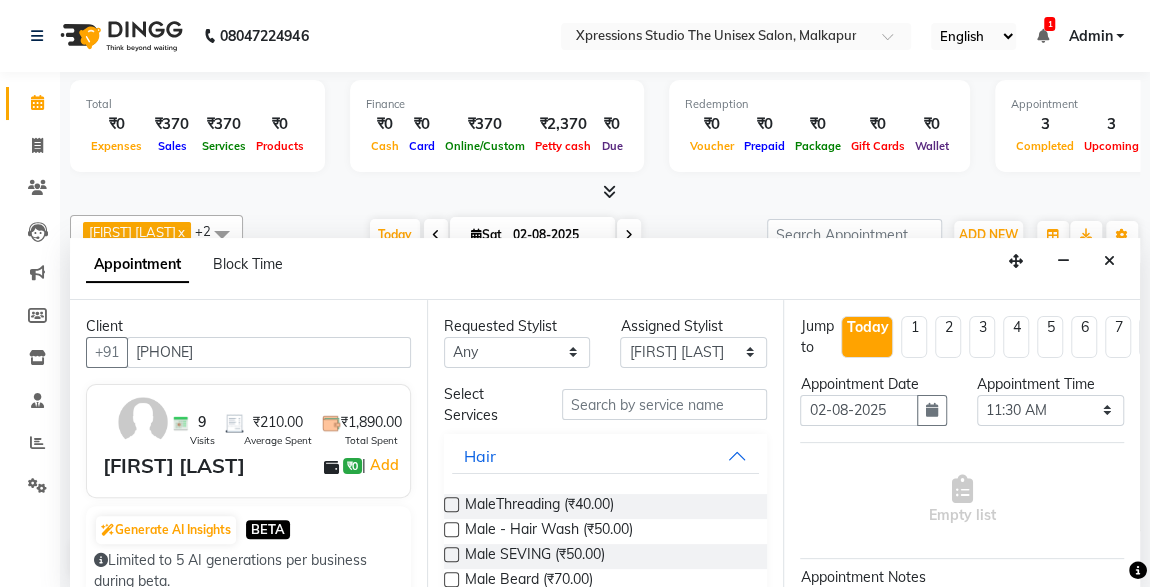 click at bounding box center [451, 579] 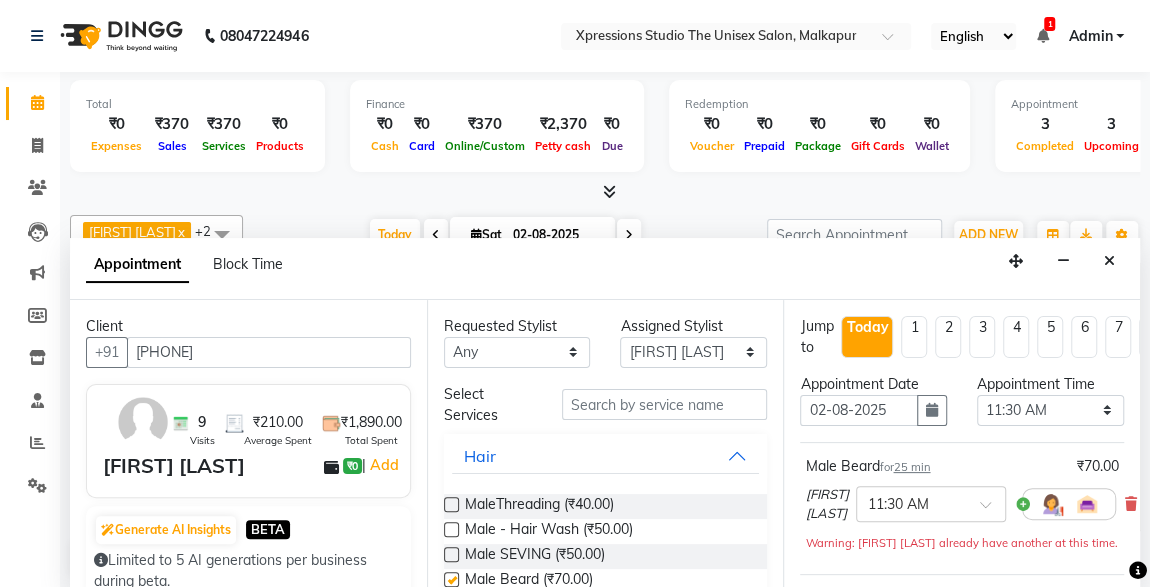 checkbox on "false" 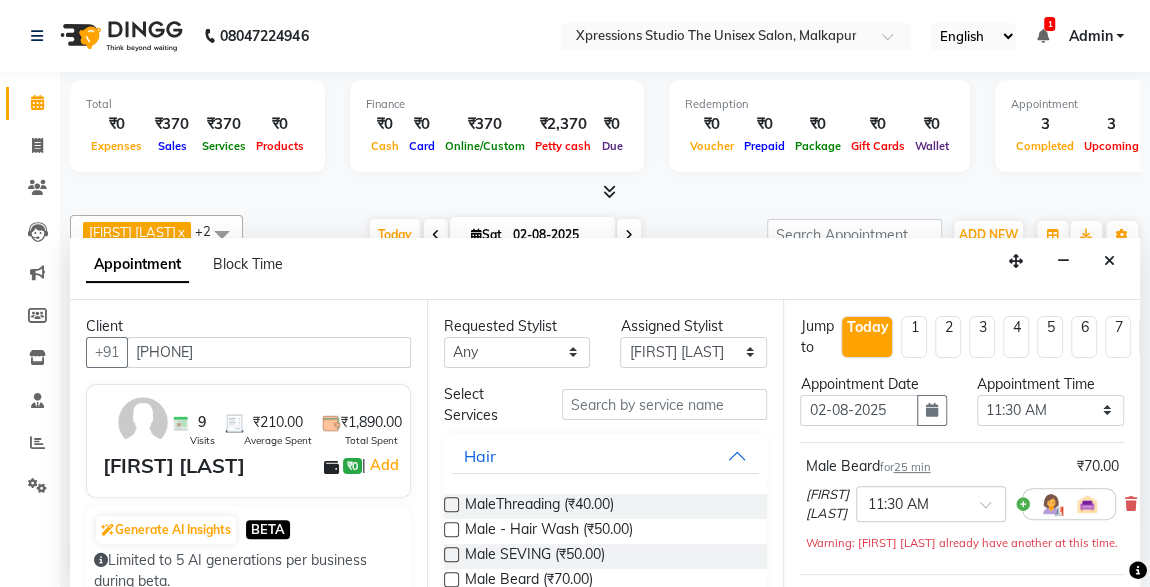 scroll, scrollTop: 310, scrollLeft: 0, axis: vertical 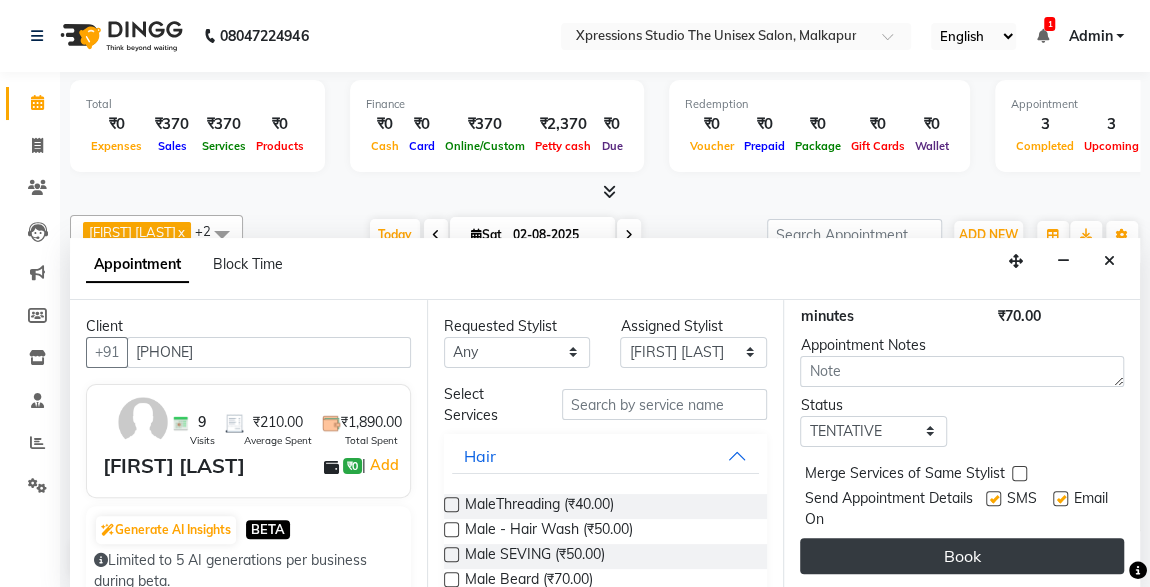click on "Book" at bounding box center (962, 556) 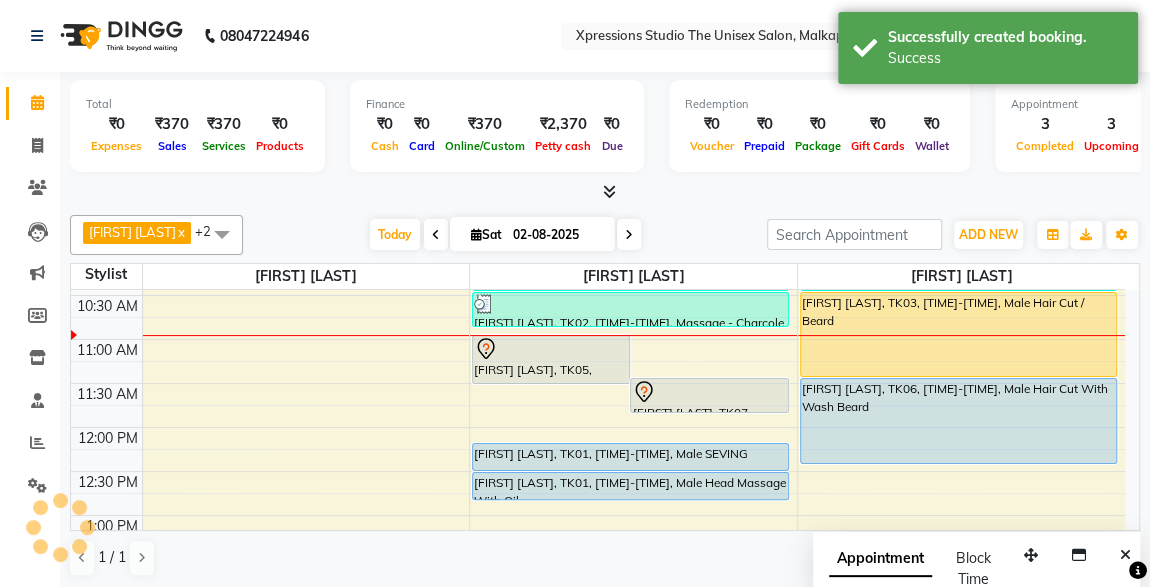 scroll, scrollTop: 0, scrollLeft: 0, axis: both 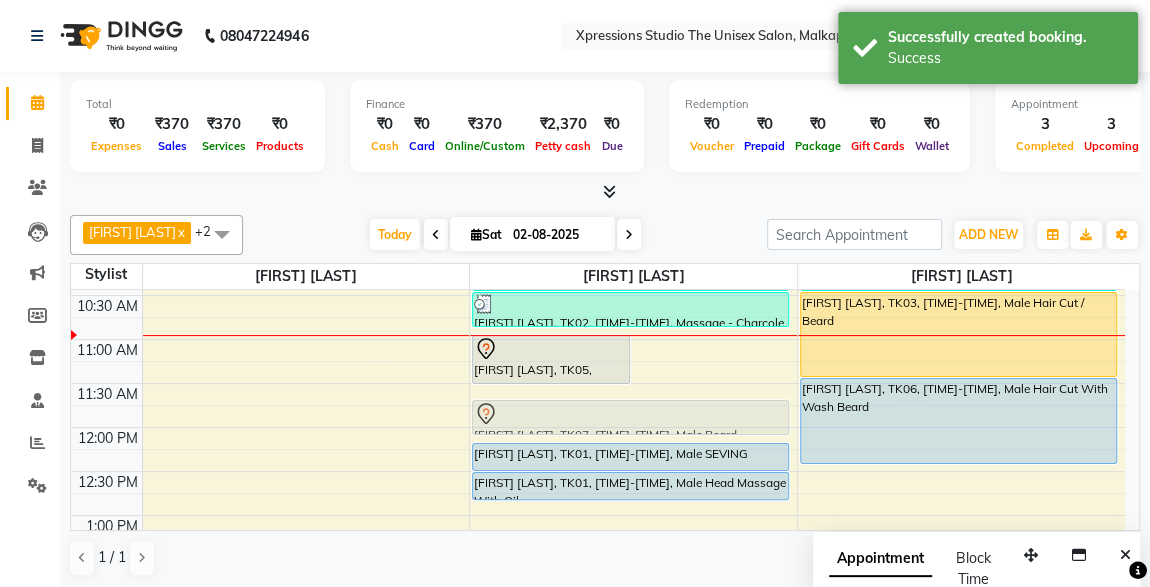 drag, startPoint x: 752, startPoint y: 386, endPoint x: 756, endPoint y: 401, distance: 15.524175 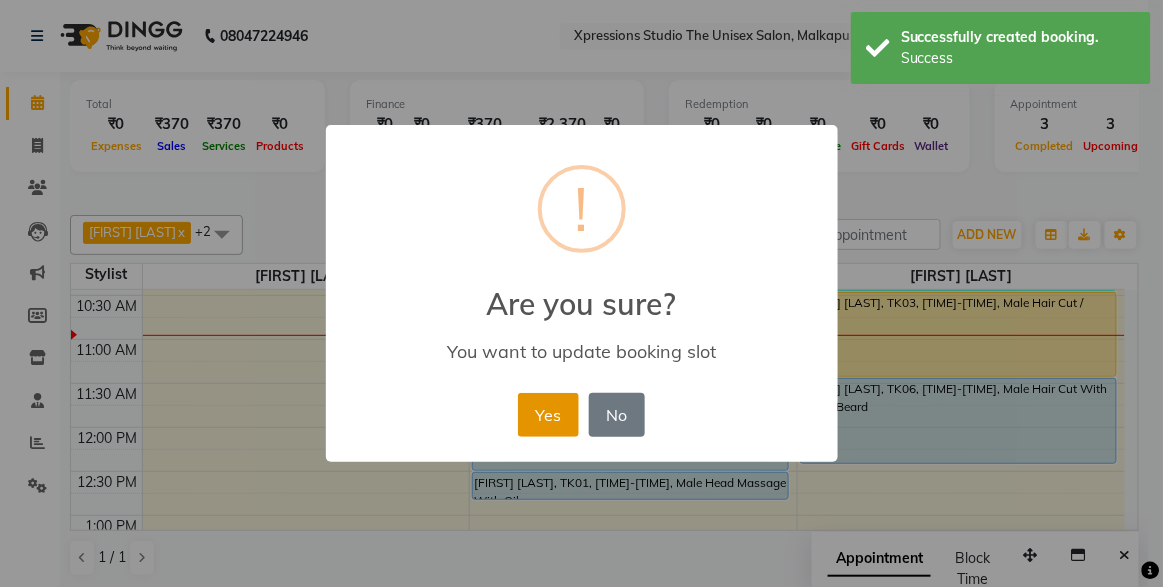 click on "Yes" at bounding box center (548, 415) 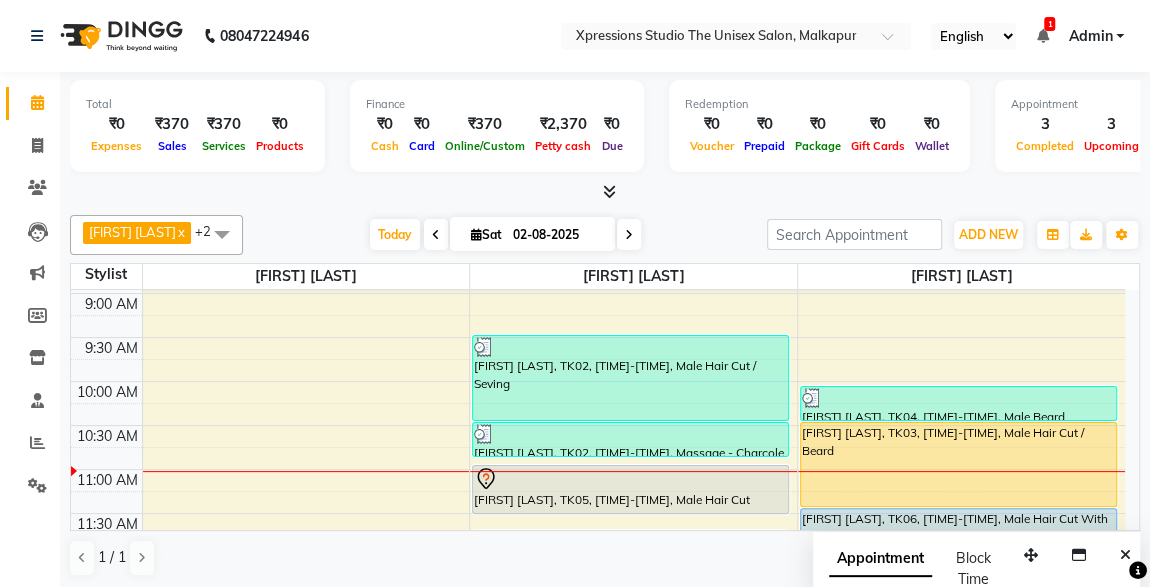 scroll, scrollTop: 69, scrollLeft: 0, axis: vertical 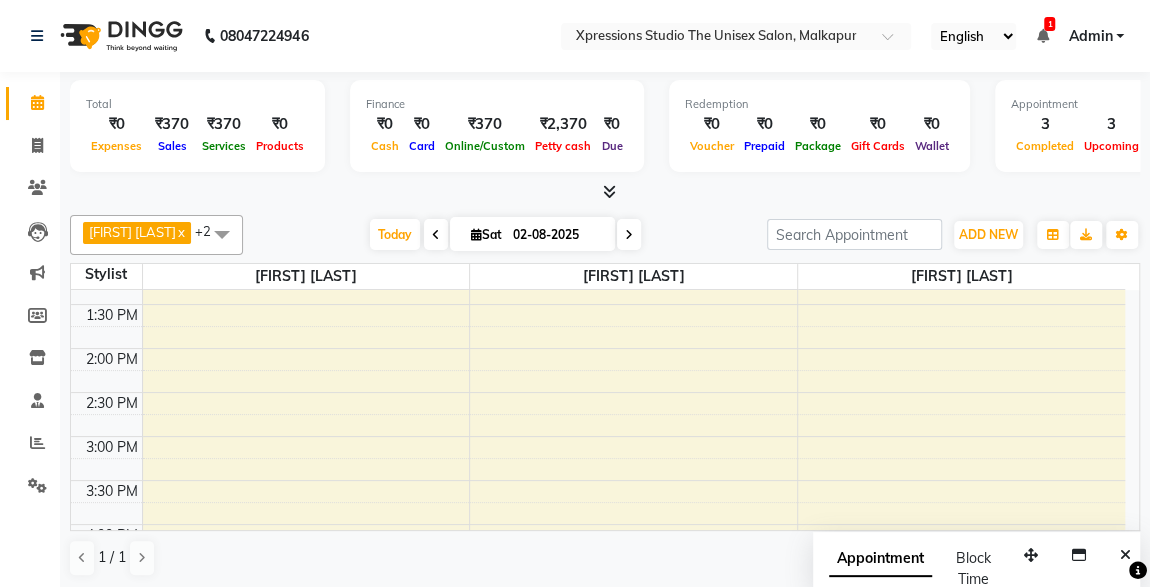 click at bounding box center (1042, 36) 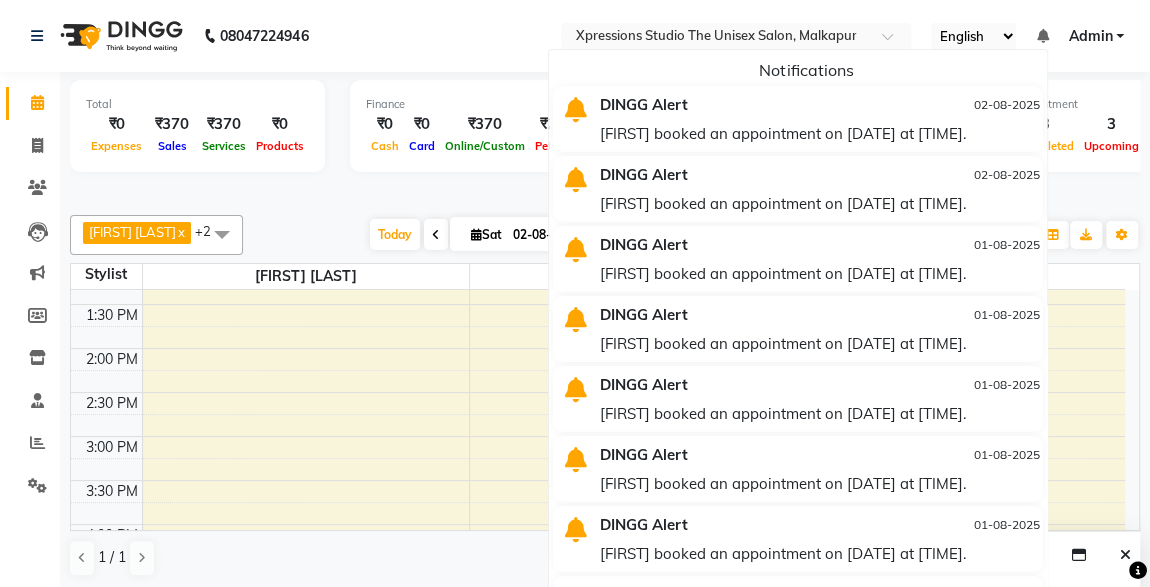 click at bounding box center (605, 192) 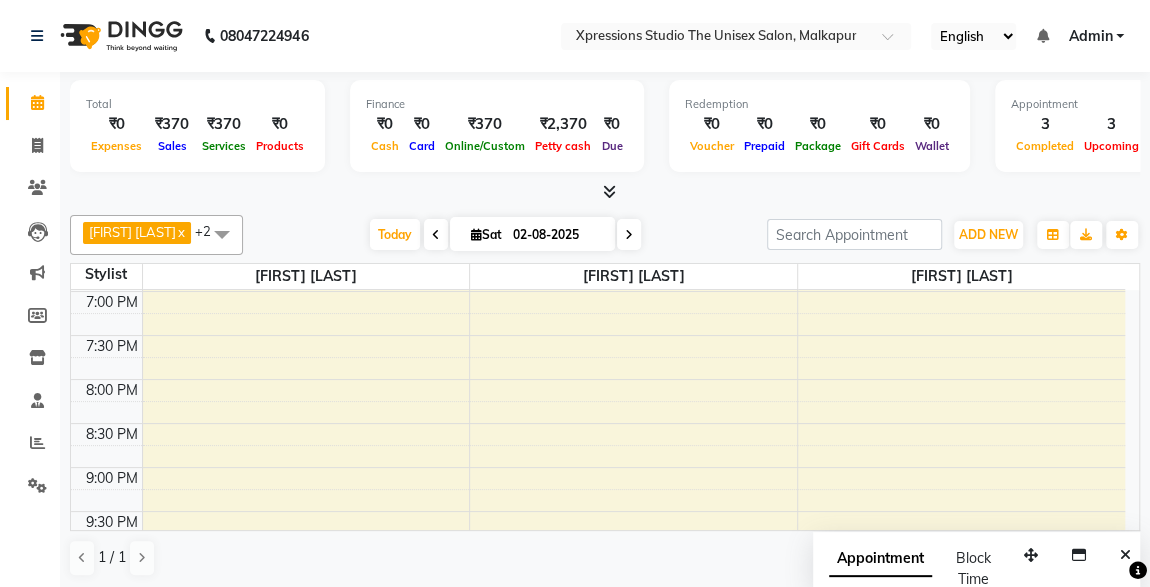 scroll, scrollTop: 1053, scrollLeft: 0, axis: vertical 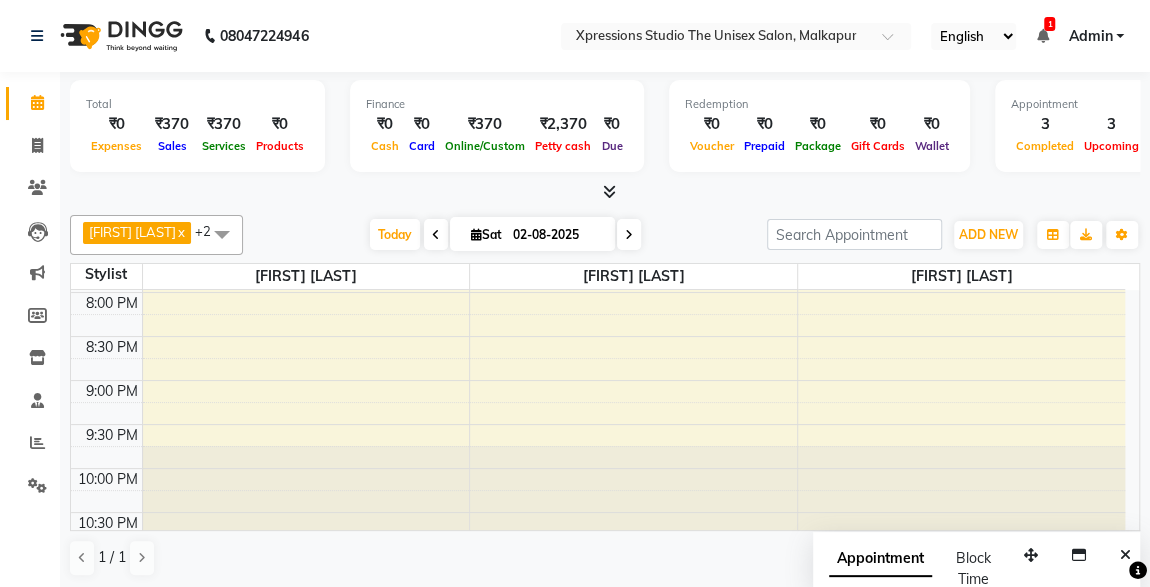 click on "English ENGLISH Español العربية मराठी हिंदी ગુજરાતી தமிழ் 中文 1 Notifications  DINGG Alert   [DATE]   [FIRST] booked an appointment on [DATE] at [TIME].   DINGG Alert   [DATE]   [FIRST] booked an appointment on [DATE] at [TIME].   DINGG Alert   [DATE]   [FIRST] booked an appointment on [DATE] at [TIME].   DINGG Alert   [DATE]   [FIRST] booked an appointment on [DATE] at [TIME].   DINGG Alert   [DATE]   [FIRST] booked an appointment on [DATE] at [TIME].   DINGG Alert   [DATE]   [FIRST] booked an appointment on [DATE] at [TIME].   DINGG Alert   [DATE]   [FIRST] booked an appointment on [DATE] at [TIME].   DINGG Alert   [DATE]   [FIRST] booked an appointment on [DATE] at [TIME].   DINGG Alert   [DATE]   [FIRST] booked an appointment on [DATE] at [TIME].   DINGG Alert   [DATE]   [FIRST] booked an appointment on [DATE] at [TIME].   DINGG Alert   [DATE]   [FIRST] booked an appointment on [DATE] at [TIME].   DINGG Alert   [DATE]   DINGG Alert  Admin" at bounding box center [736, 36] 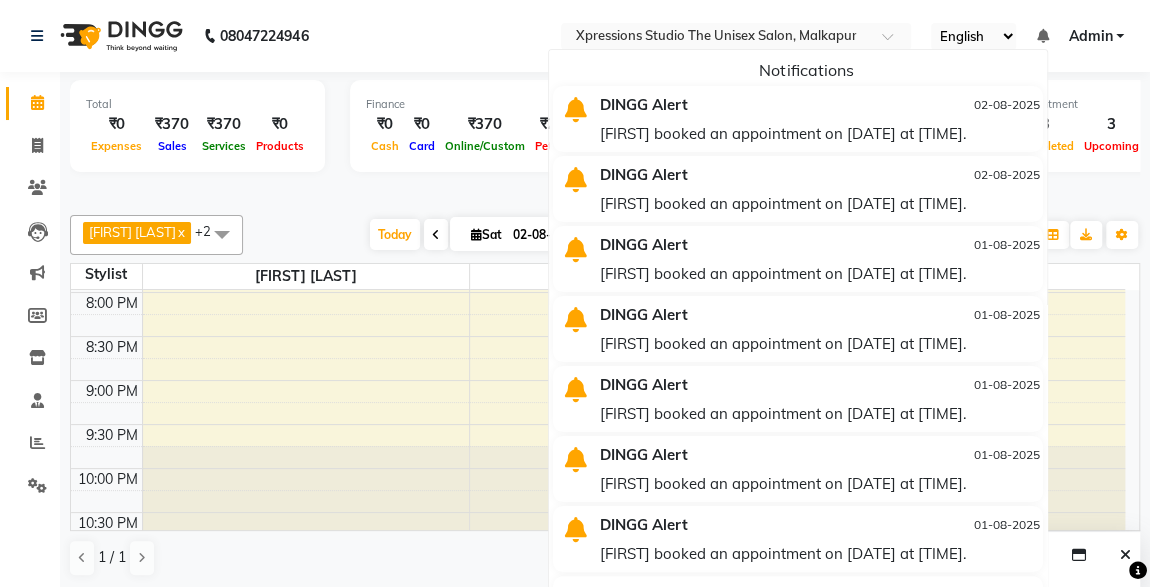 click on "Total  ₹0  Expenses ₹370  Sales ₹370  Services ₹0  Products Finance  ₹0  Cash ₹0  Card ₹370  Online/Custom ₹2,370 Petty cash ₹0 Due  Redemption  ₹0 Voucher ₹0 Prepaid ₹0 Package ₹0  Gift Cards ₹0  Wallet  Appointment  3 Completed 3 Upcoming 1 Ongoing 0 No show  Other sales  ₹0  Packages ₹0  Memberships ₹0  Vouchers ₹0  Prepaids ₹0  Gift Cards" at bounding box center [605, 137] 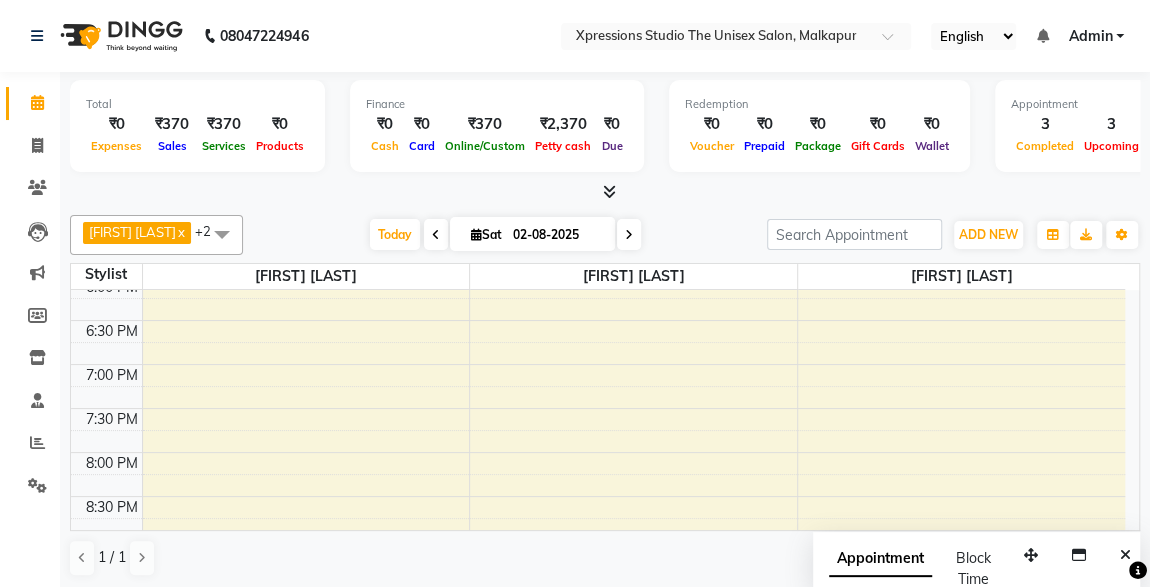 scroll, scrollTop: 872, scrollLeft: 0, axis: vertical 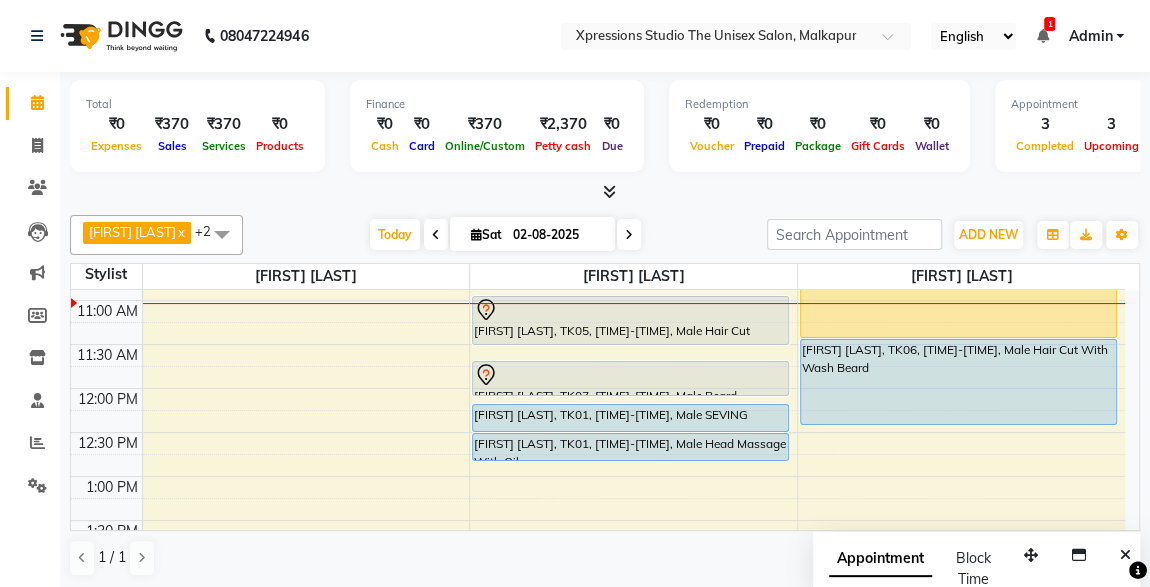 click on "[FIRST] [LAST], TK06, [TIME]-[TIME], Male Hair Cut With Wash Beard" at bounding box center [958, 382] 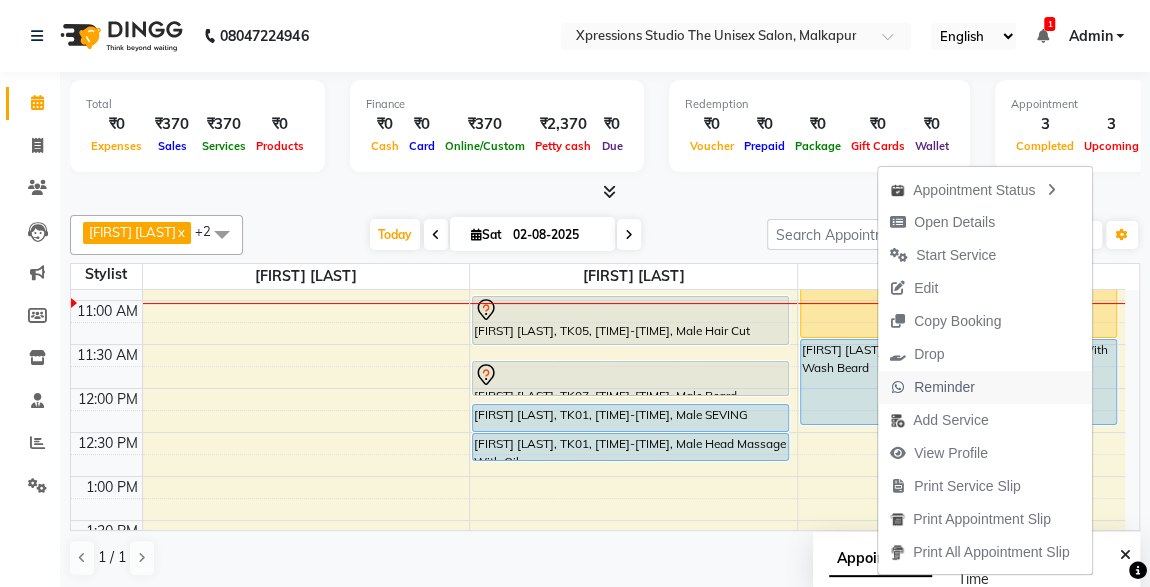click on "Reminder" at bounding box center [944, 387] 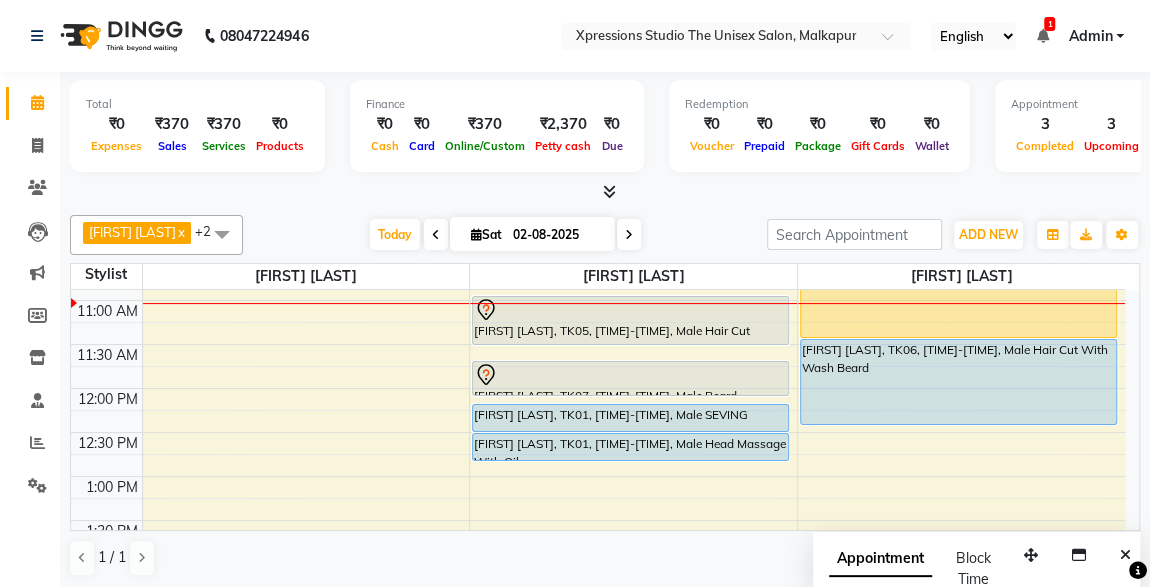 click on "[FIRST] [LAST], TK06, [TIME]-[TIME], Male Hair Cut With Wash Beard" at bounding box center (958, 382) 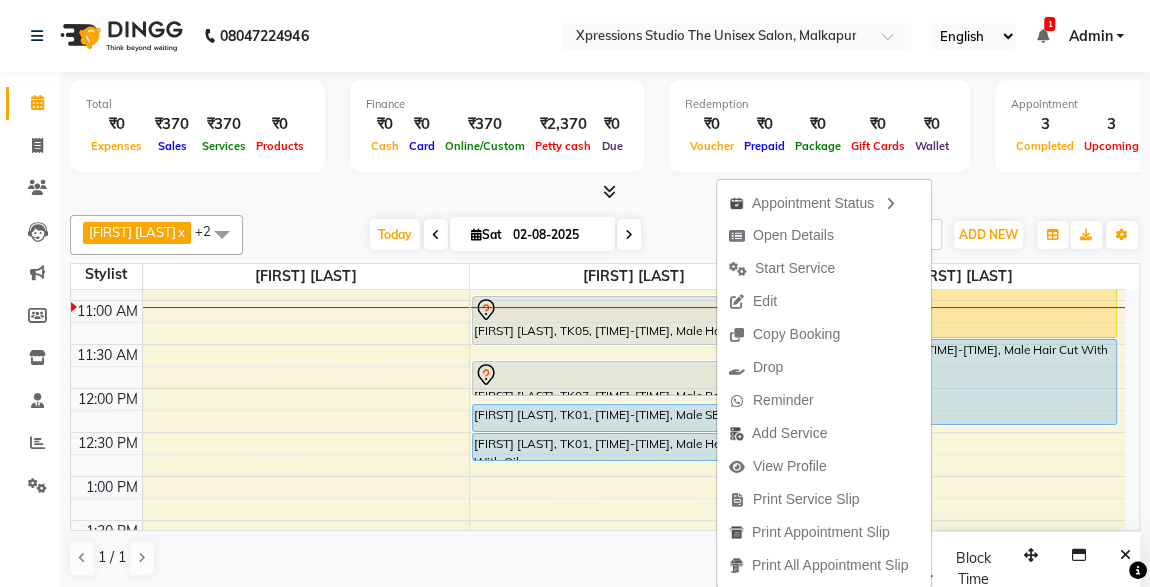 click on "Total  ₹0  Expenses ₹370  Sales ₹370  Services ₹0  Products Finance  ₹0  Cash ₹0  Card ₹370  Online/Custom ₹2,370 Petty cash ₹0 Due  Redemption  ₹0 Voucher ₹0 Prepaid ₹0 Package ₹0  Gift Cards ₹0  Wallet  Appointment  3 Completed 3 Upcoming 1 Ongoing 0 No show  Other sales  ₹0  Packages ₹0  Memberships ₹0  Vouchers ₹0  Prepaids ₹0  Gift Cards" at bounding box center (605, 129) 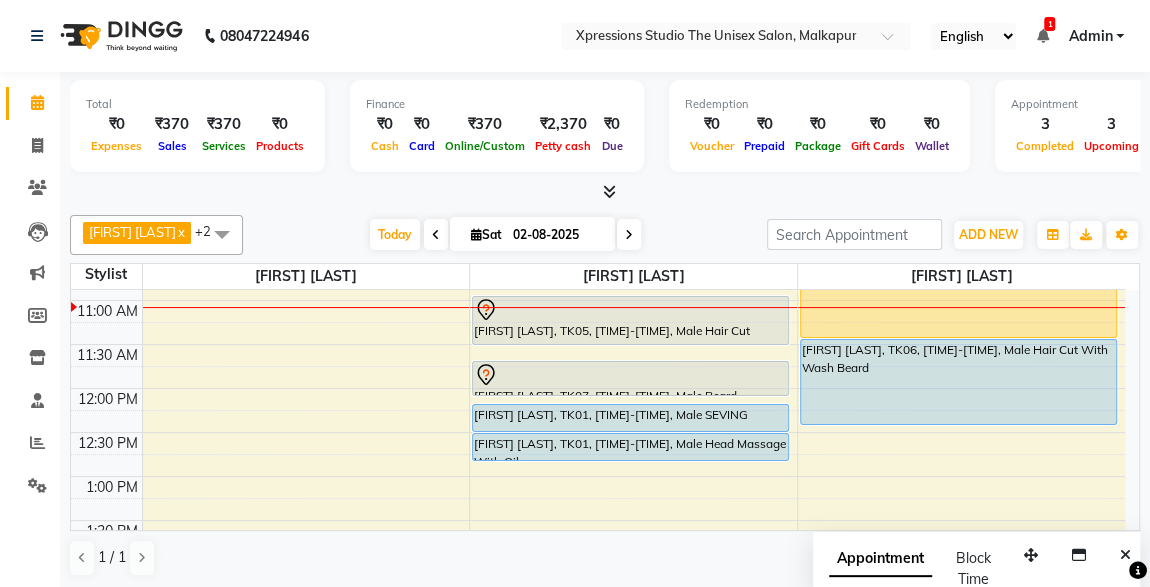 click at bounding box center (630, 375) 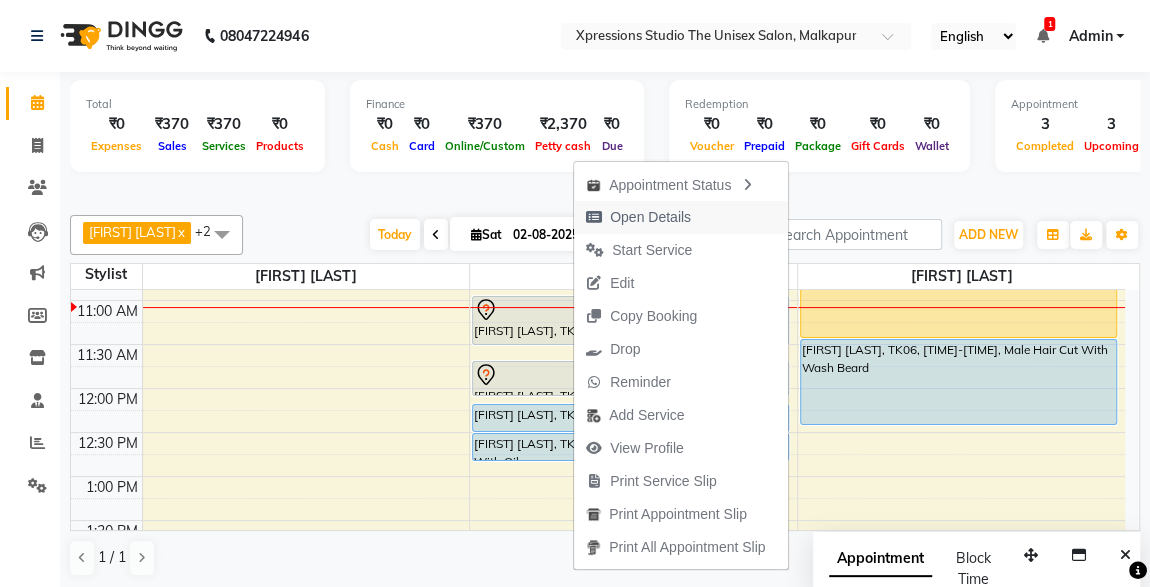 click on "Open Details" at bounding box center (650, 217) 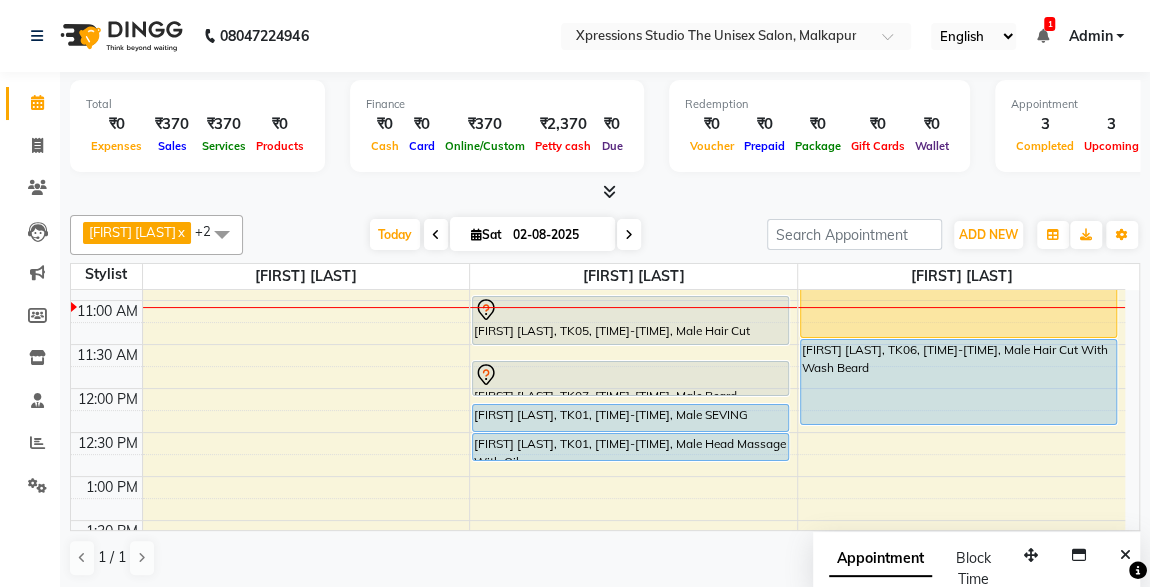 click at bounding box center (630, 395) 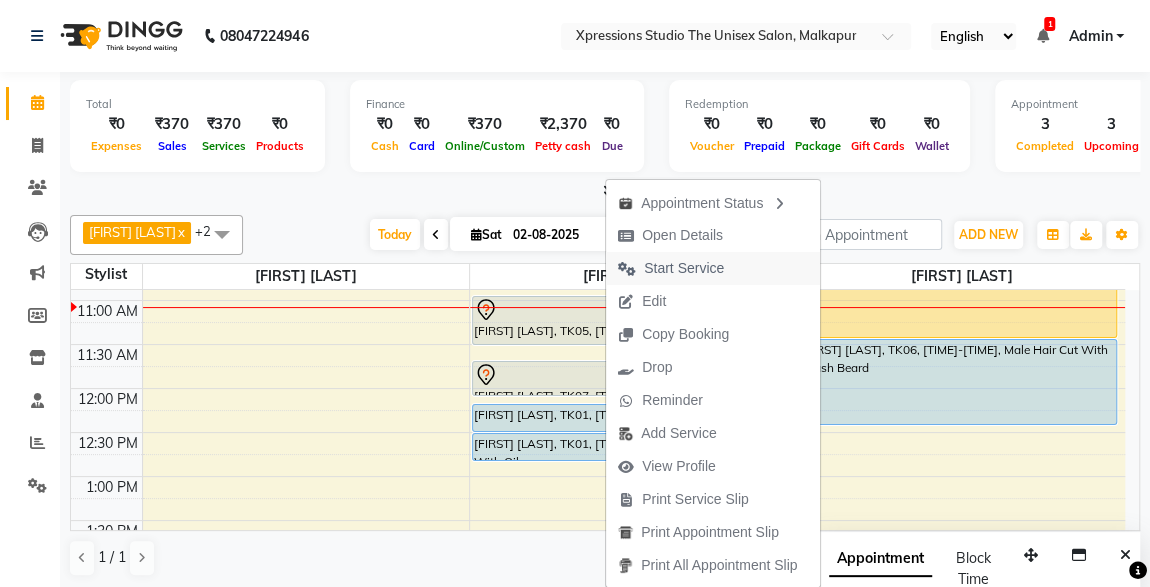 click on "Start Service" at bounding box center (684, 268) 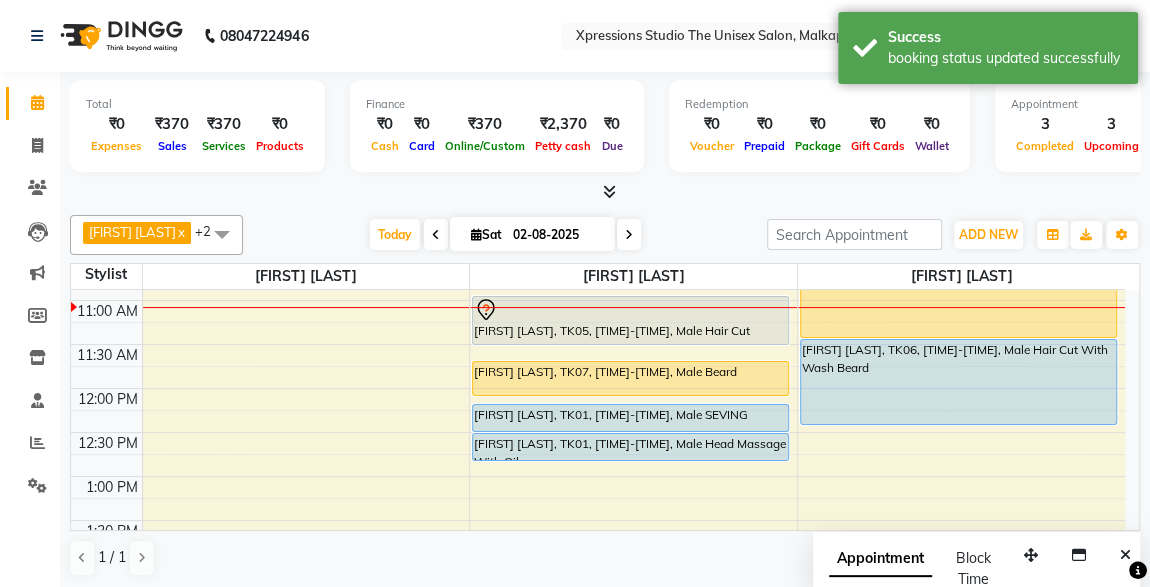 click on "[FIRST] [LAST], TK07, [TIME]-[TIME], Male  Beard" at bounding box center [630, 378] 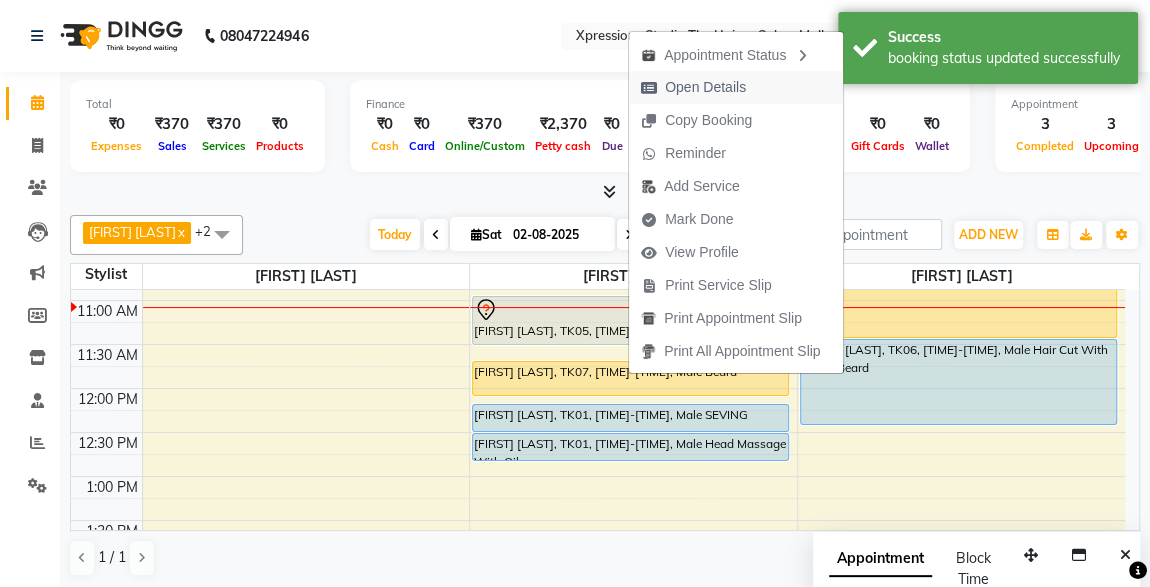 click on "Open Details" at bounding box center [705, 87] 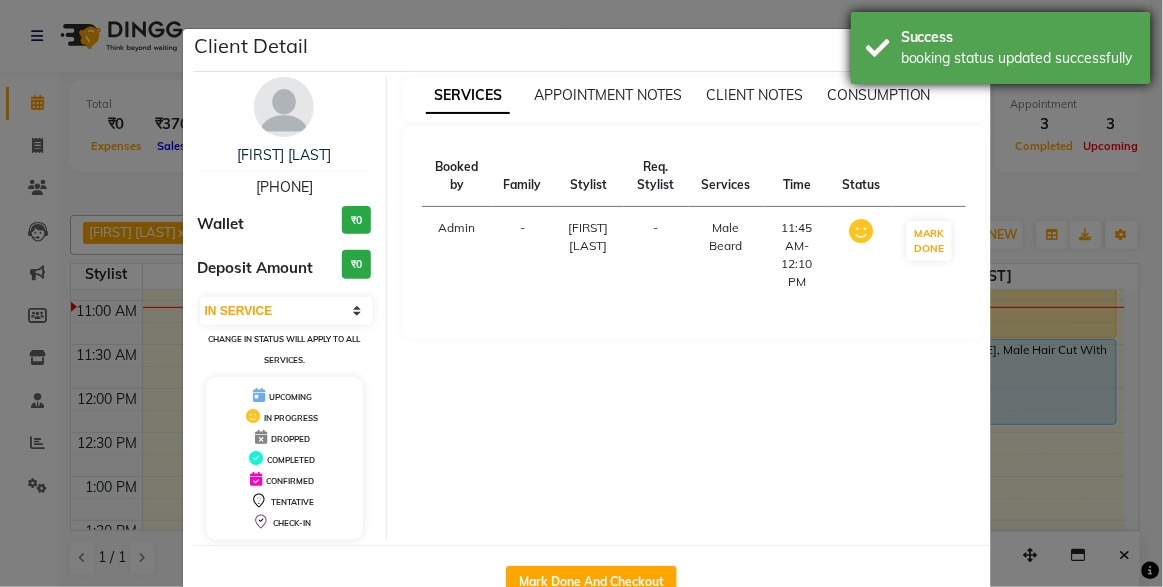 click on "booking status updated successfully" at bounding box center [1018, 58] 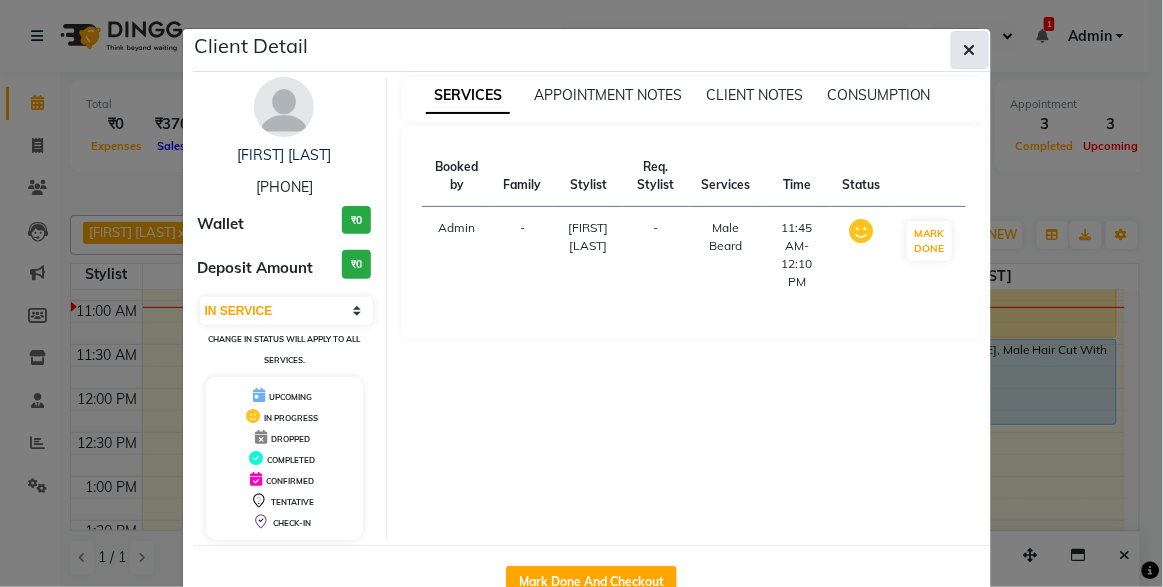click 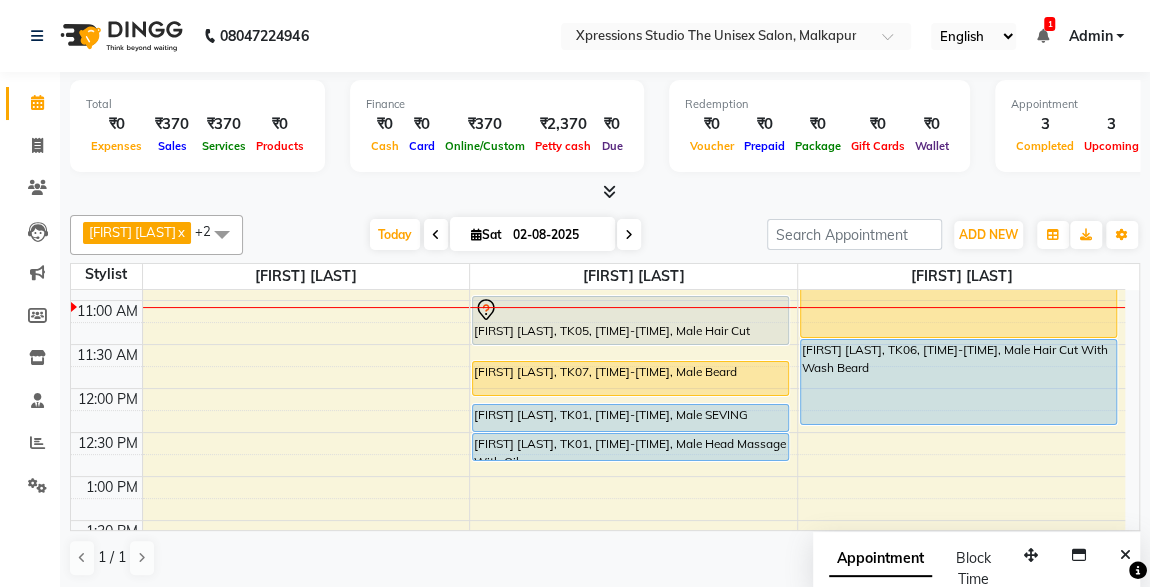 click on "[FIRST] [LAST], TK07, [TIME]-[TIME], Male  Beard" at bounding box center (630, 378) 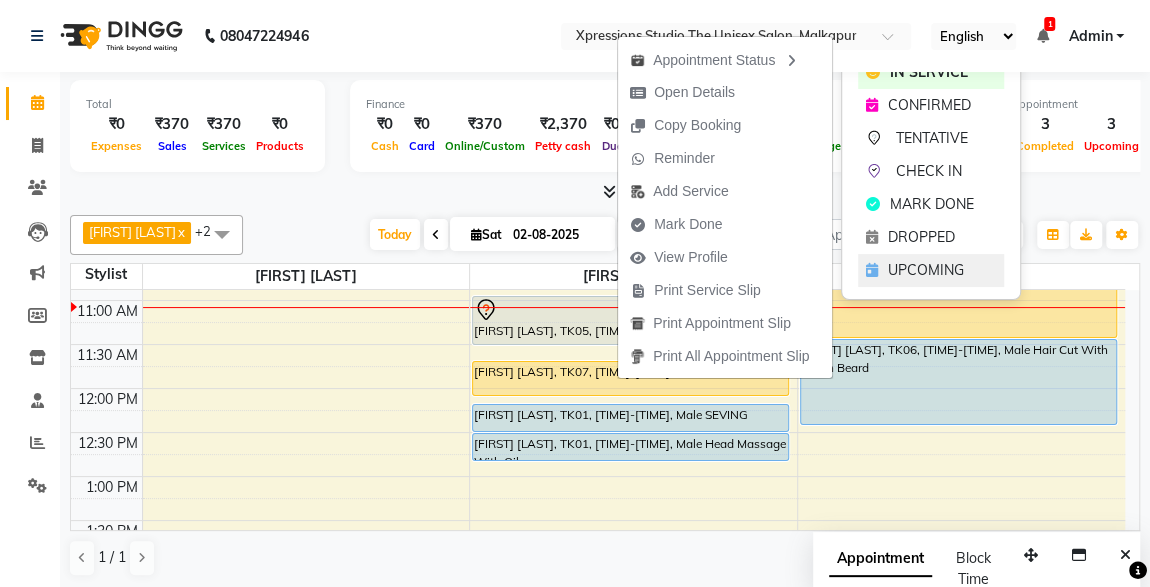 click on "UPCOMING" 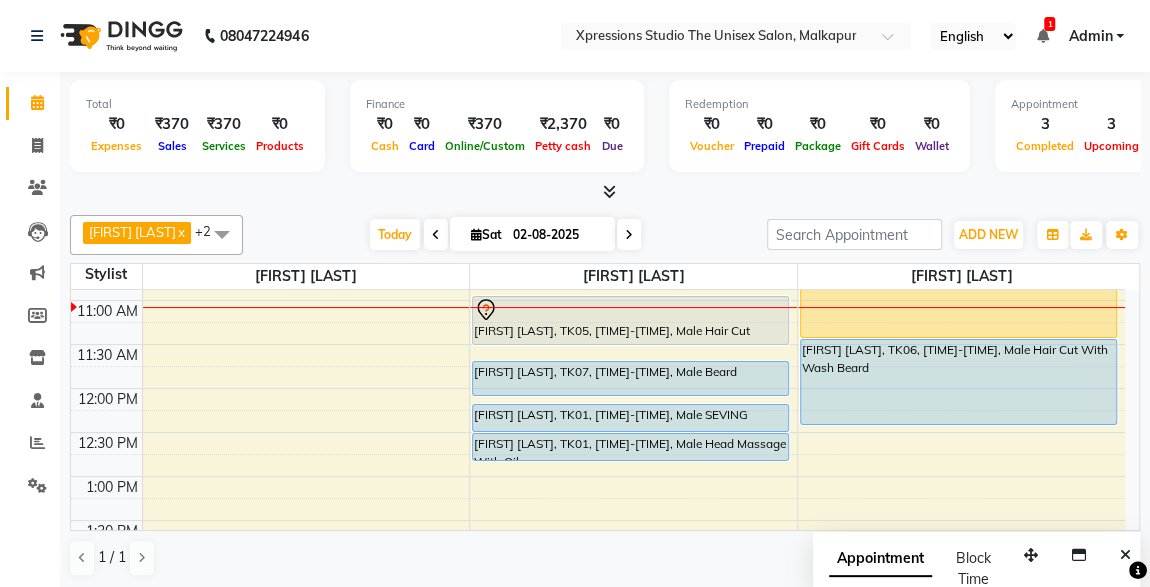 click on "[FIRST] [LAST], TK07, [TIME]-[TIME], Male  Beard" at bounding box center [630, 378] 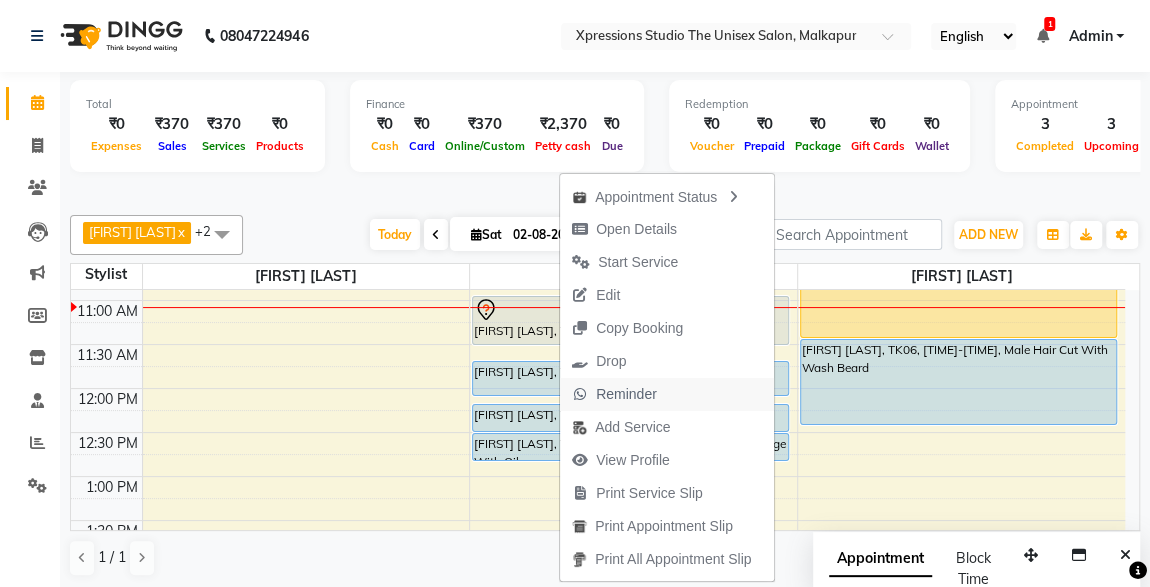 click on "Reminder" at bounding box center [626, 394] 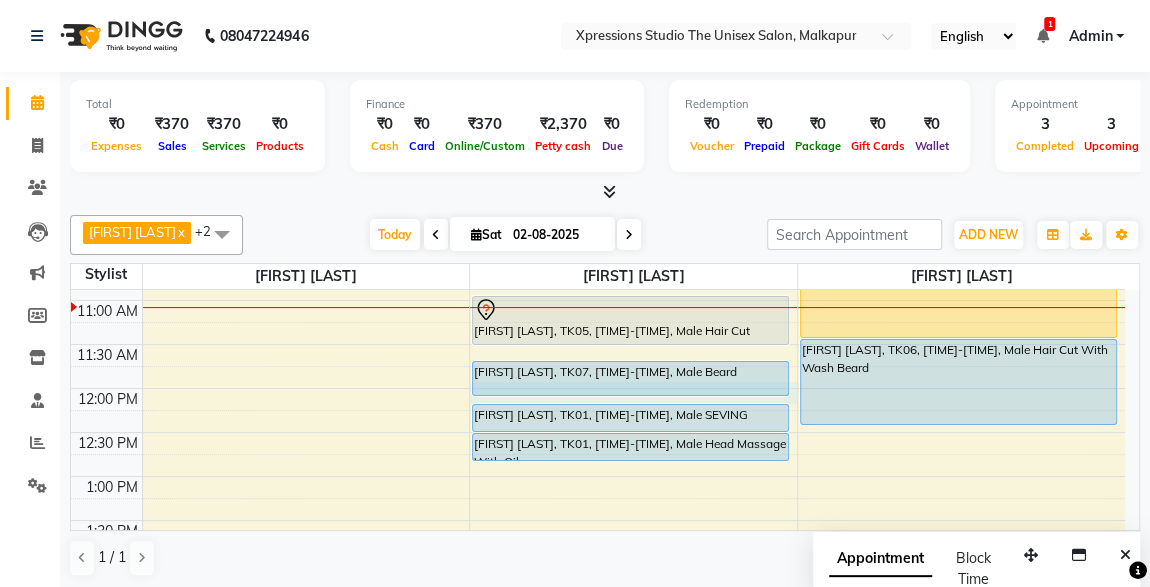 click on "[FIRST] [LAST], TK02, [TIME]-[TIME], Male Hair Cut / Seving     [FIRST] [LAST], TK02, [TIME]-[TIME], Massage - Charcole Massage             [FIRST] [LAST], TK05, [TIME]-[TIME], Male Hair Cut     [FIRST] [LAST], TK07, [TIME]-[TIME], Male  Beard    [FIRST] [LAST], TK01, [TIME]-[TIME], Male SEVING     [FIRST] [LAST], TK01, [TIME]-[TIME], Male Head Massage With Oil     [FIRST] [LAST], TK04, [TIME]-[TIME], Male  Beard    [FIRST] [LAST], TK03, [TIME]-[TIME], Male Hair Cut / Beard     [FIRST] [LAST], TK06, [TIME]-[TIME], Male Hair Cut With Wash Beard" at bounding box center [598, 696] 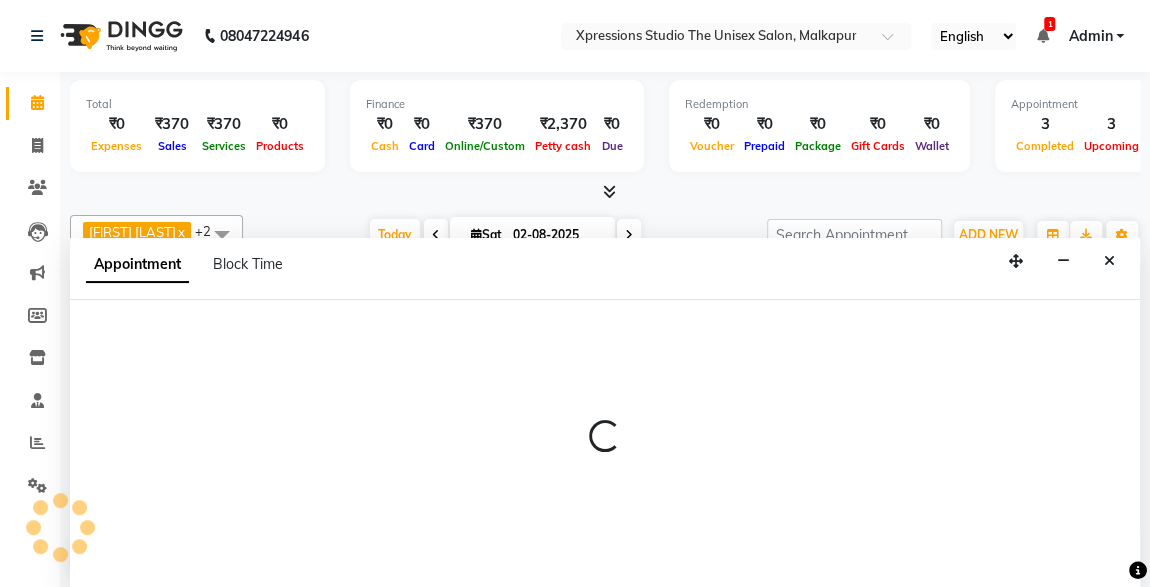 select on "57588" 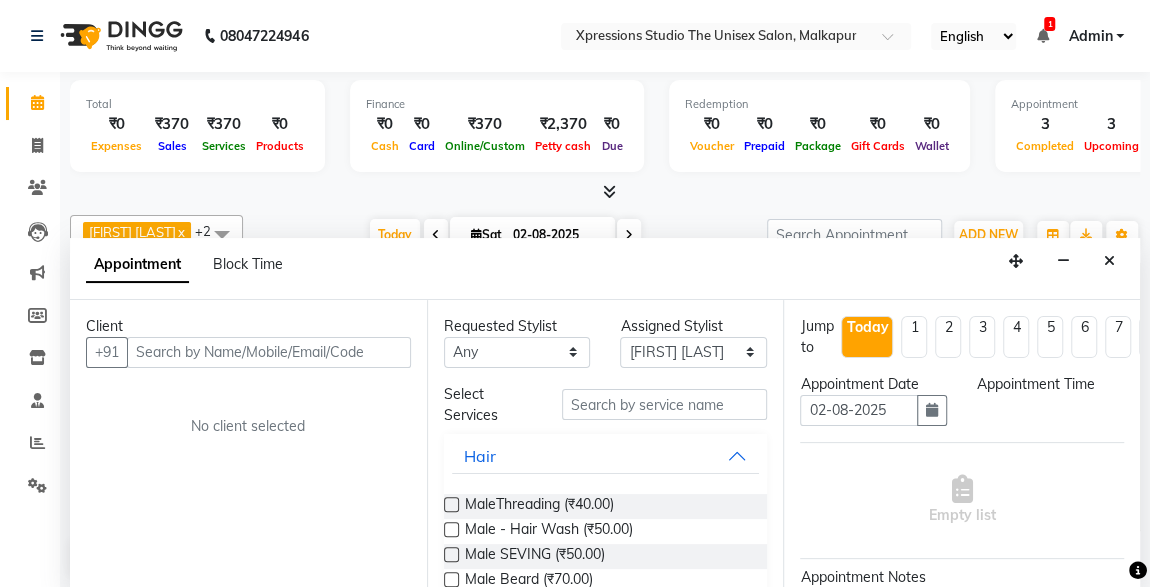 select on "720" 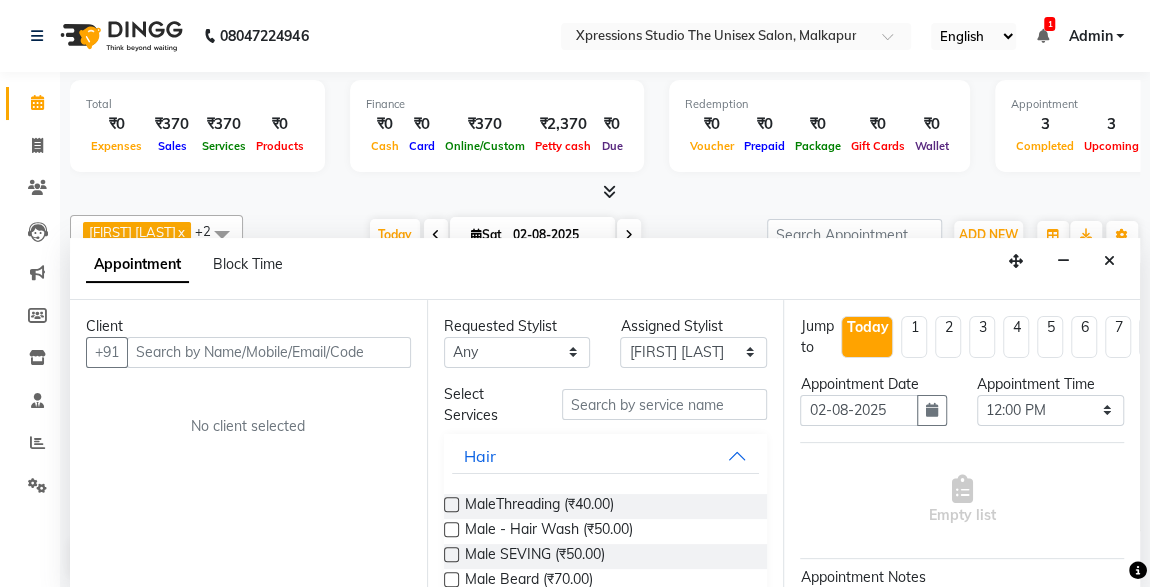 scroll, scrollTop: 0, scrollLeft: 0, axis: both 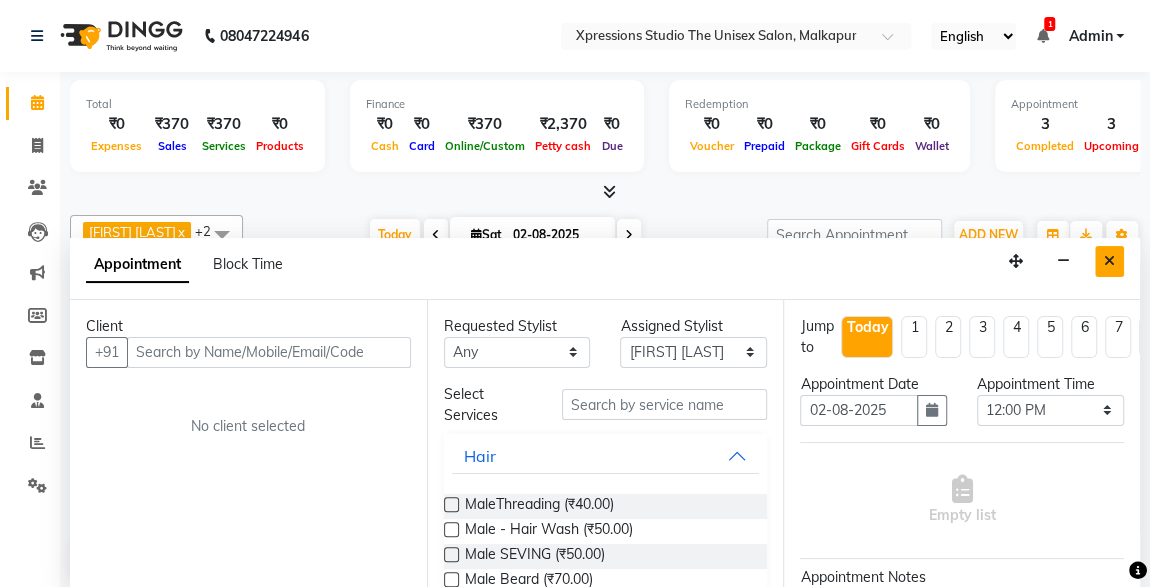 click at bounding box center [1109, 261] 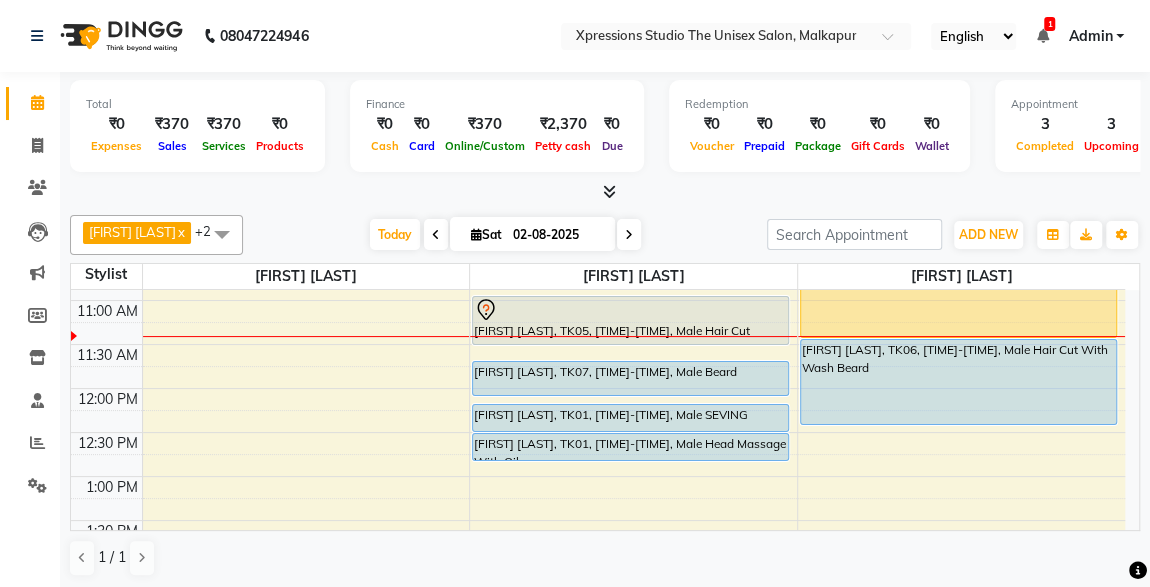 click on "[FIRST] [LAST], TK06, [TIME]-[TIME], Male Hair Cut With Wash Beard" at bounding box center (958, 382) 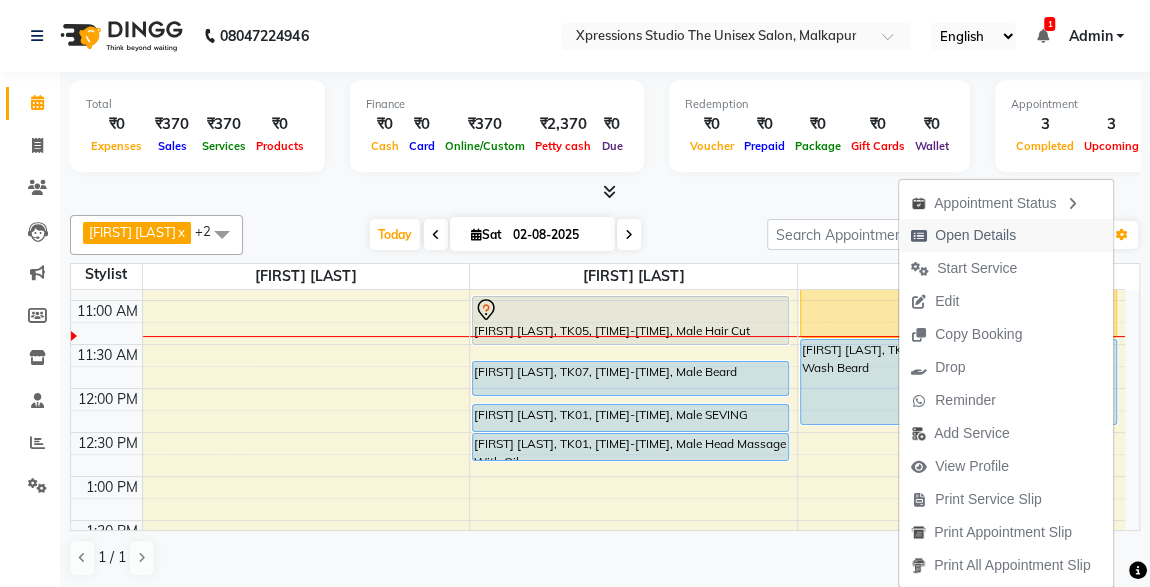 click on "Open Details" at bounding box center (975, 235) 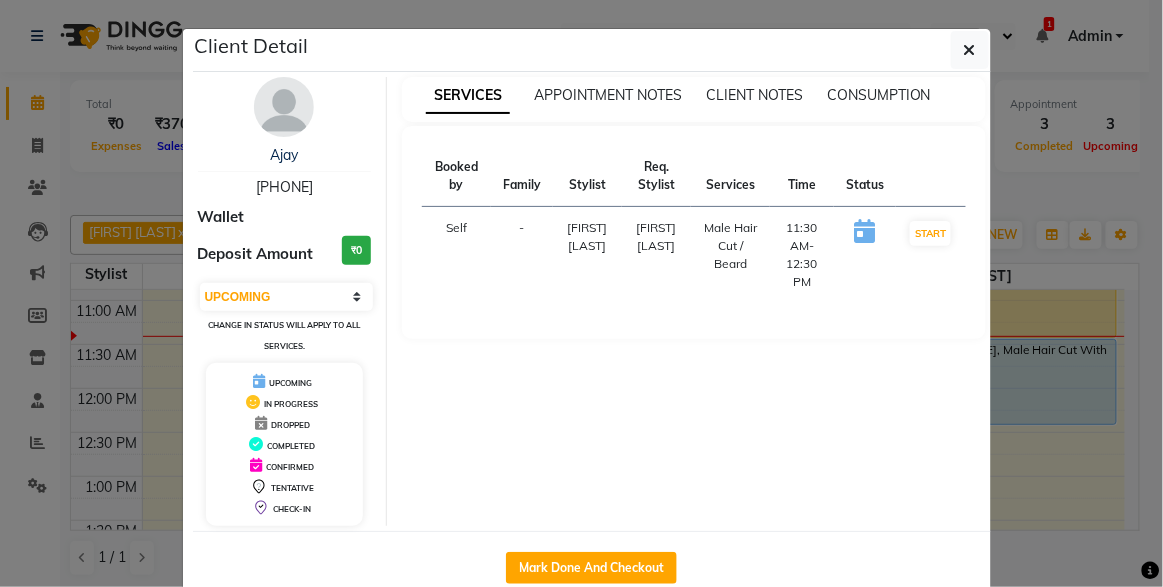click at bounding box center [284, 107] 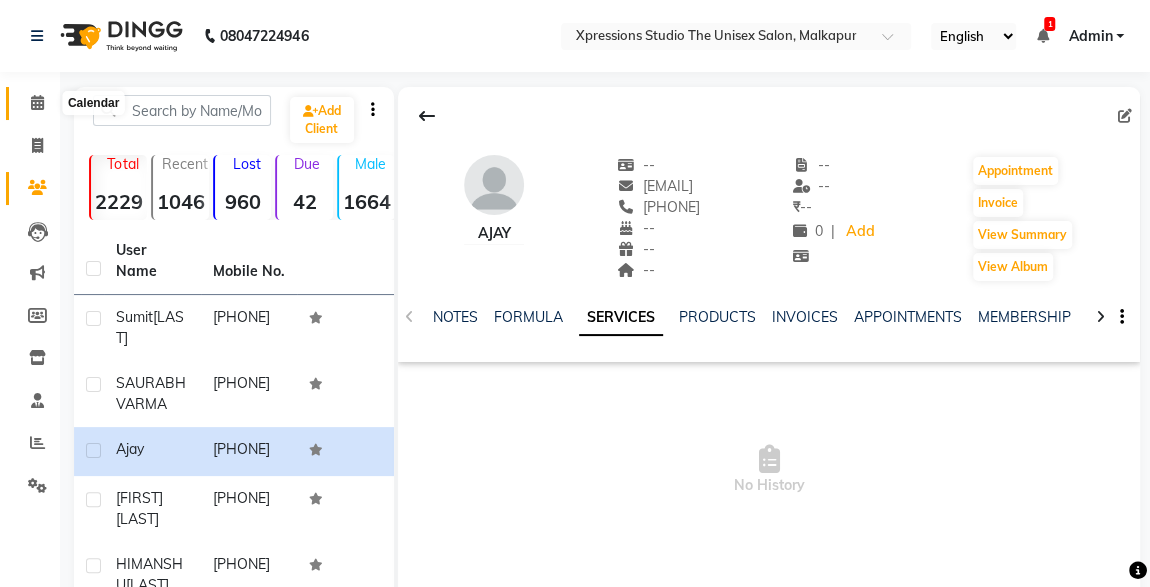 click 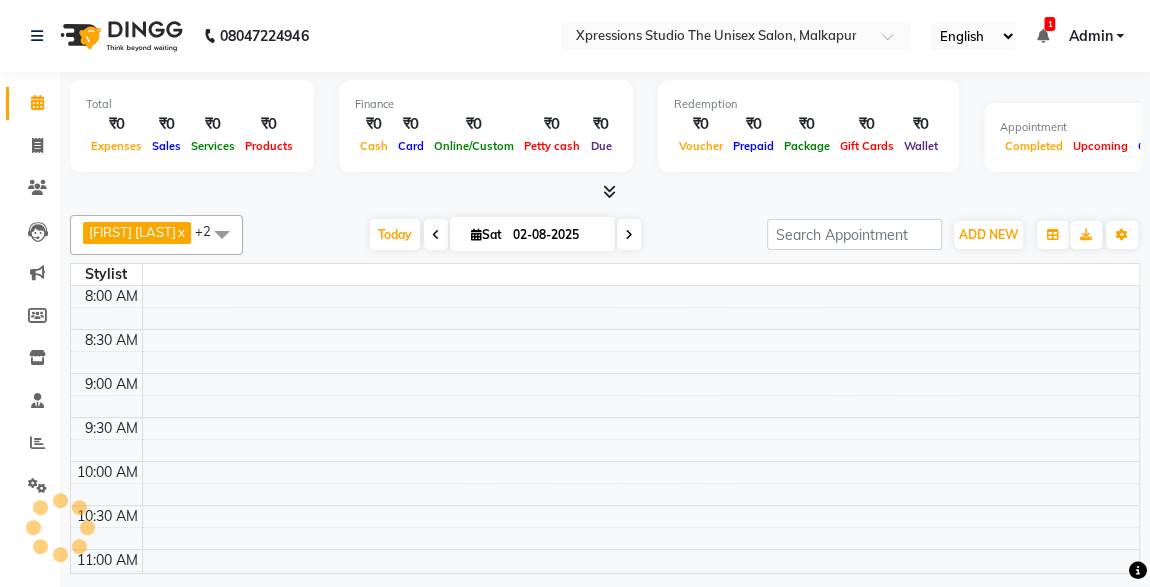 scroll, scrollTop: 0, scrollLeft: 0, axis: both 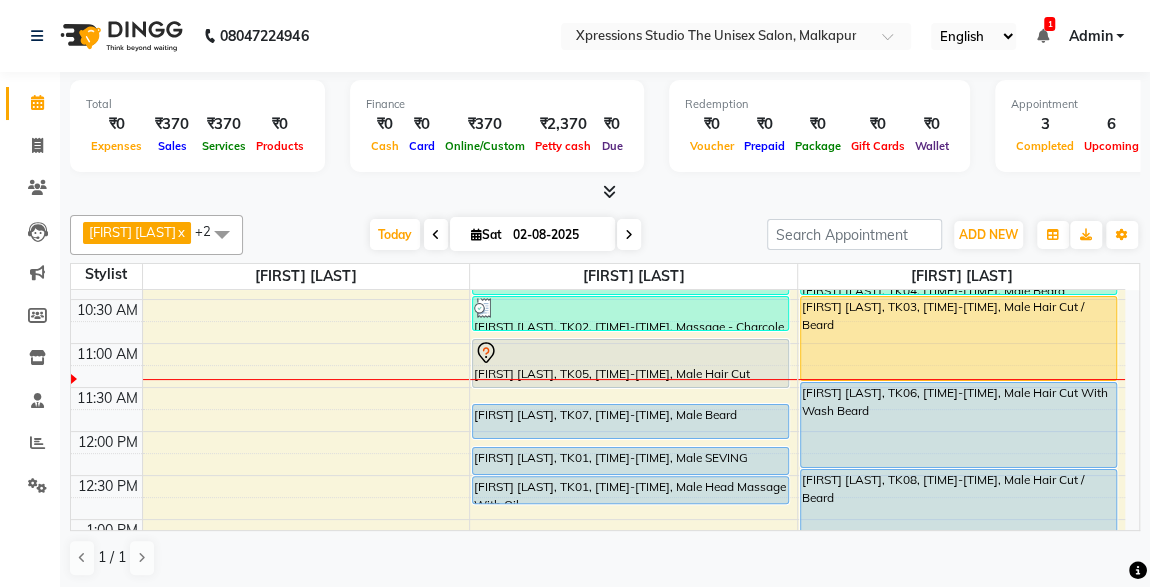 click on "[FIRST] [LAST], TK06, [TIME]-[TIME], Male Hair Cut With Wash Beard" at bounding box center [958, 425] 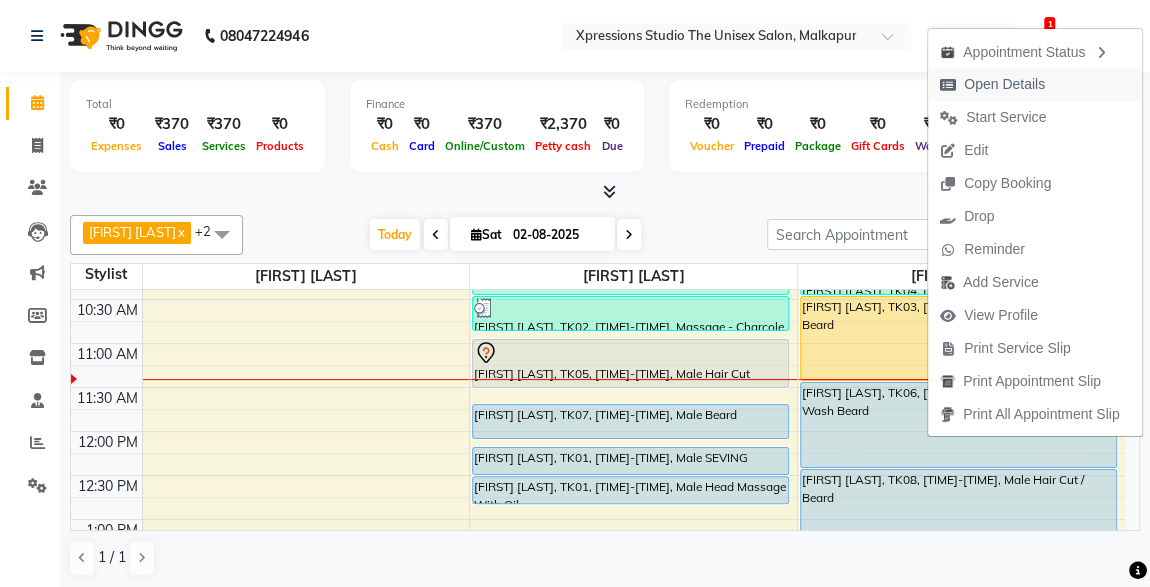 click on "Open Details" at bounding box center [1004, 84] 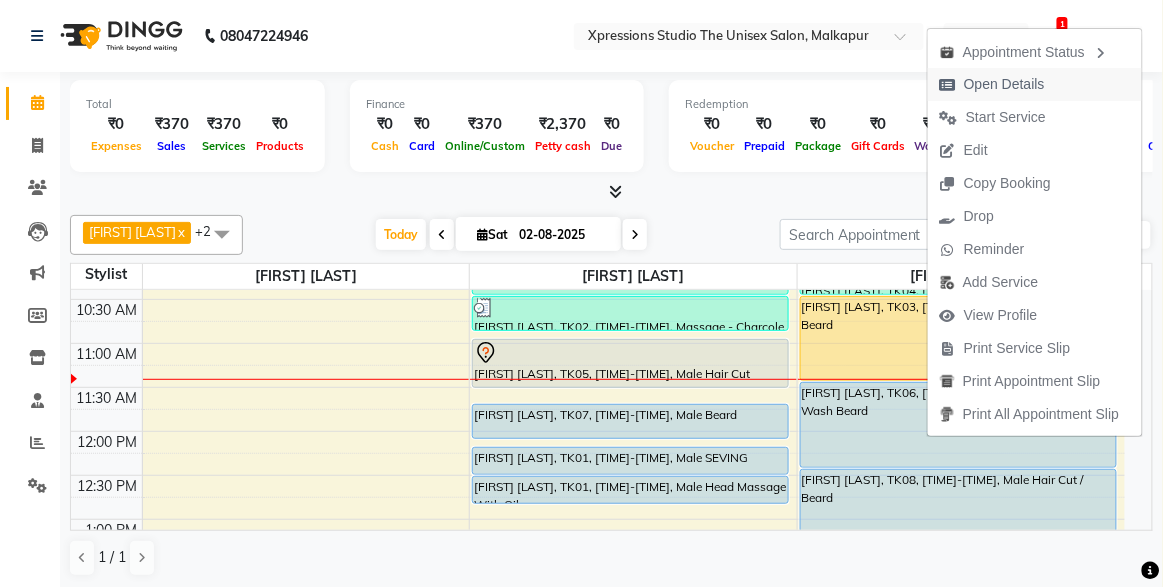 select on "5" 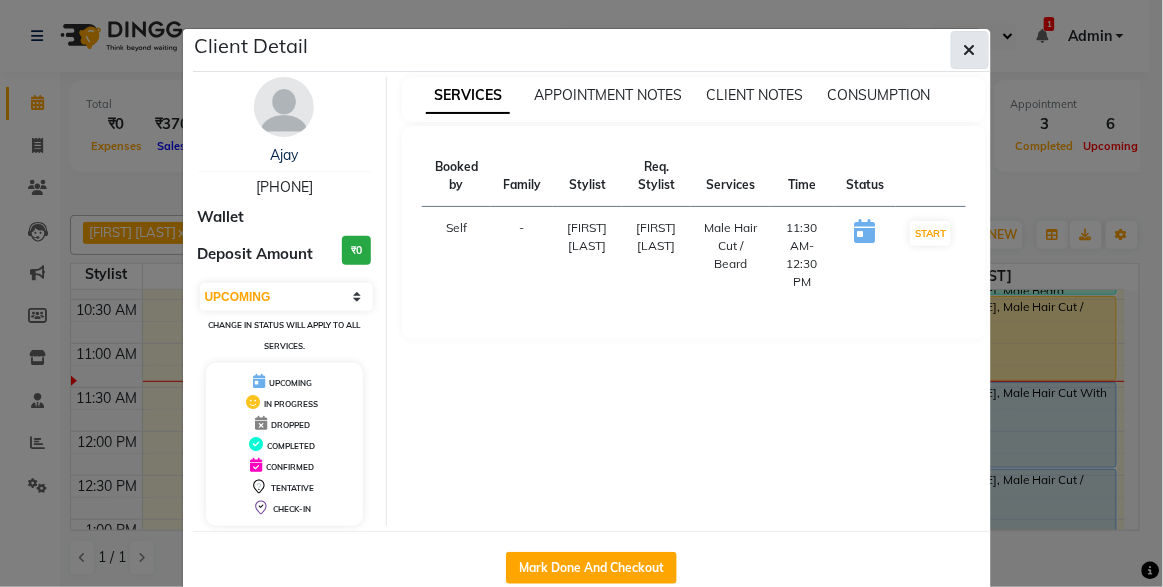 click 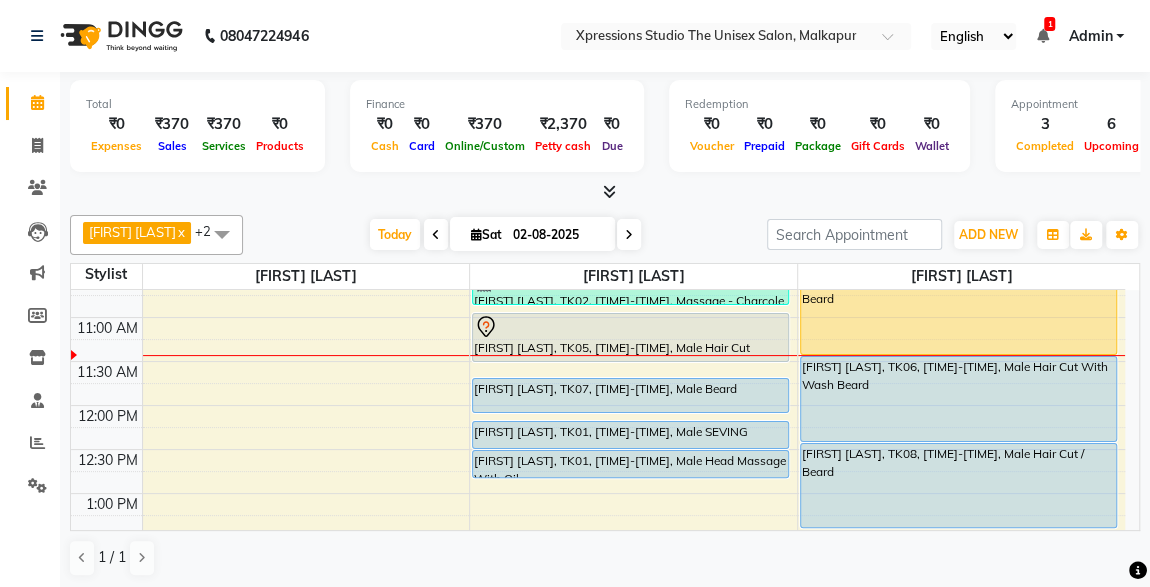 scroll, scrollTop: 240, scrollLeft: 0, axis: vertical 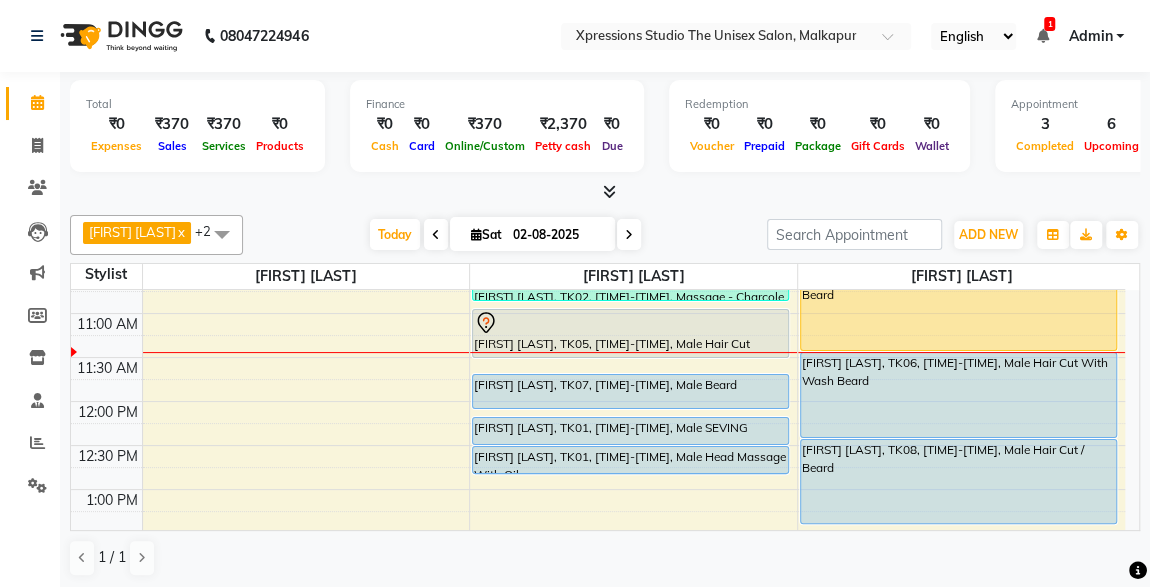 click at bounding box center [630, 323] 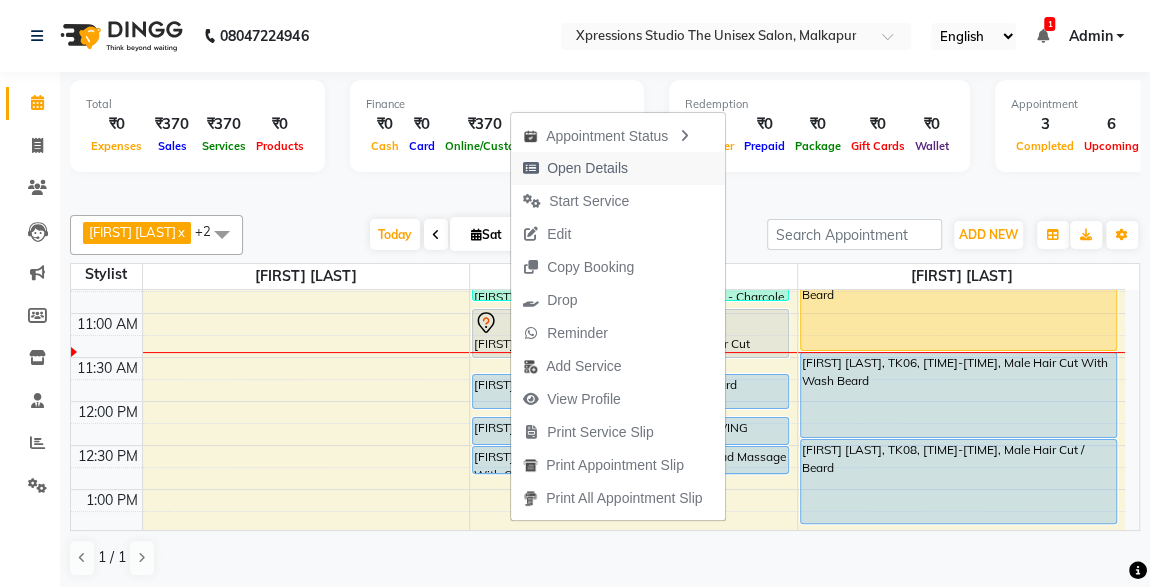 click on "Open Details" at bounding box center (587, 168) 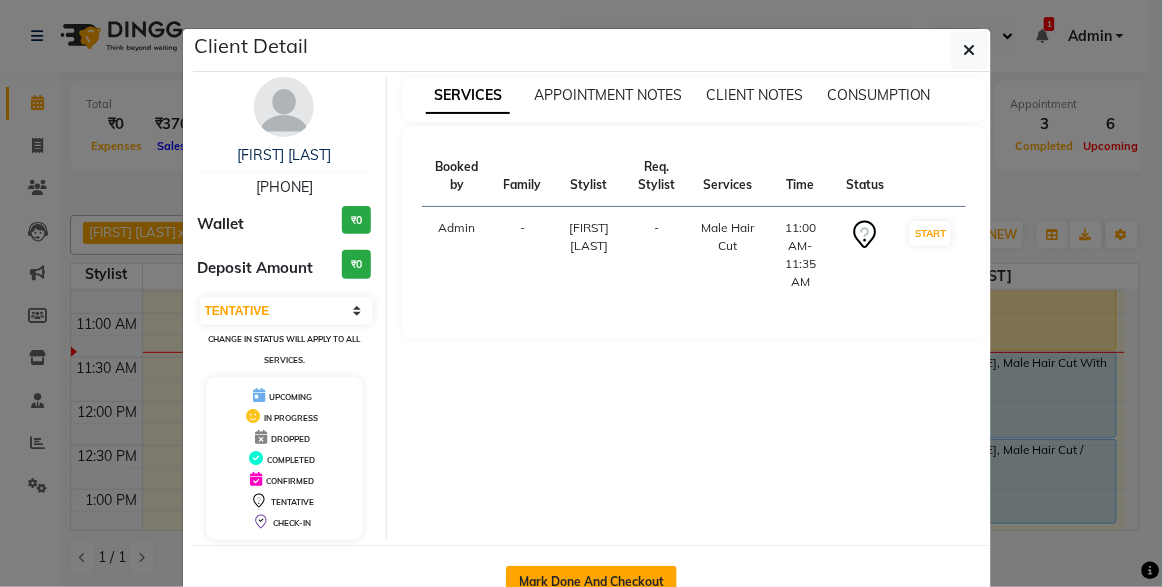 click on "Mark Done And Checkout" 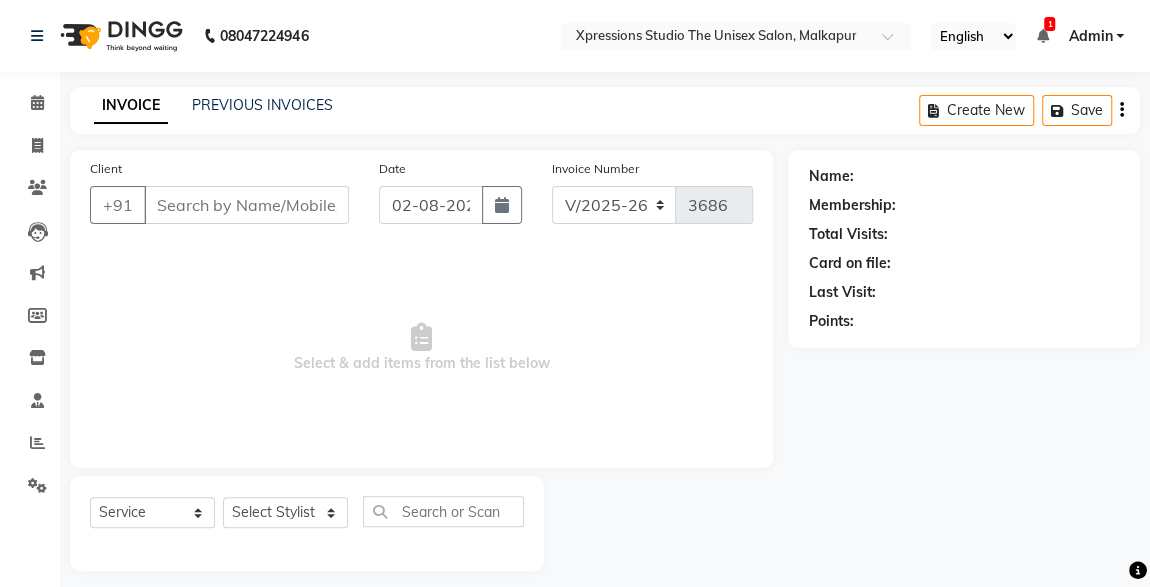 type on "[PHONE]" 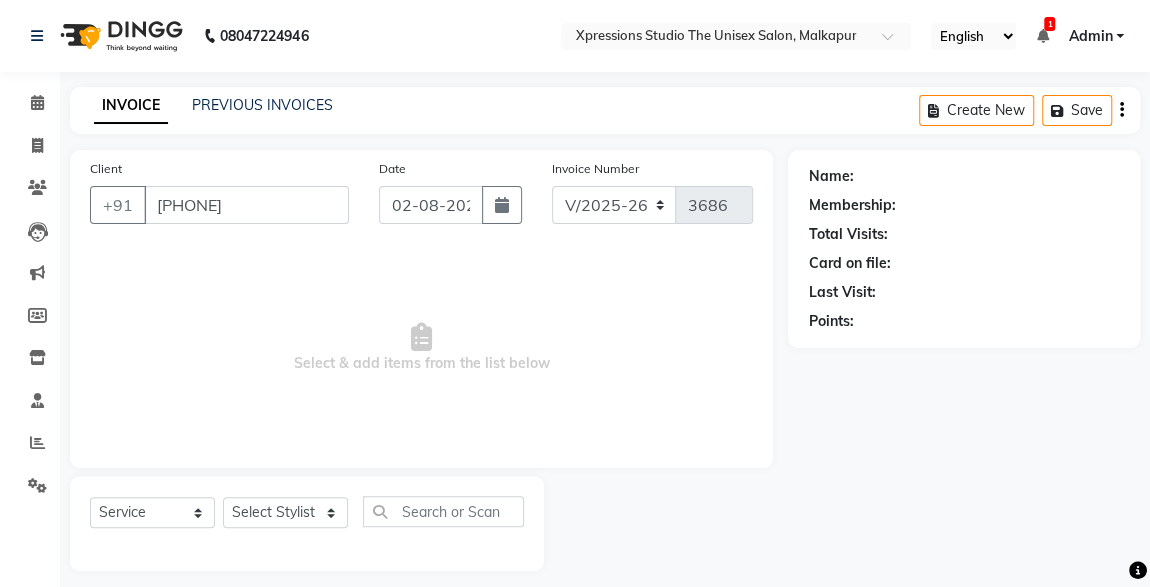 select on "57588" 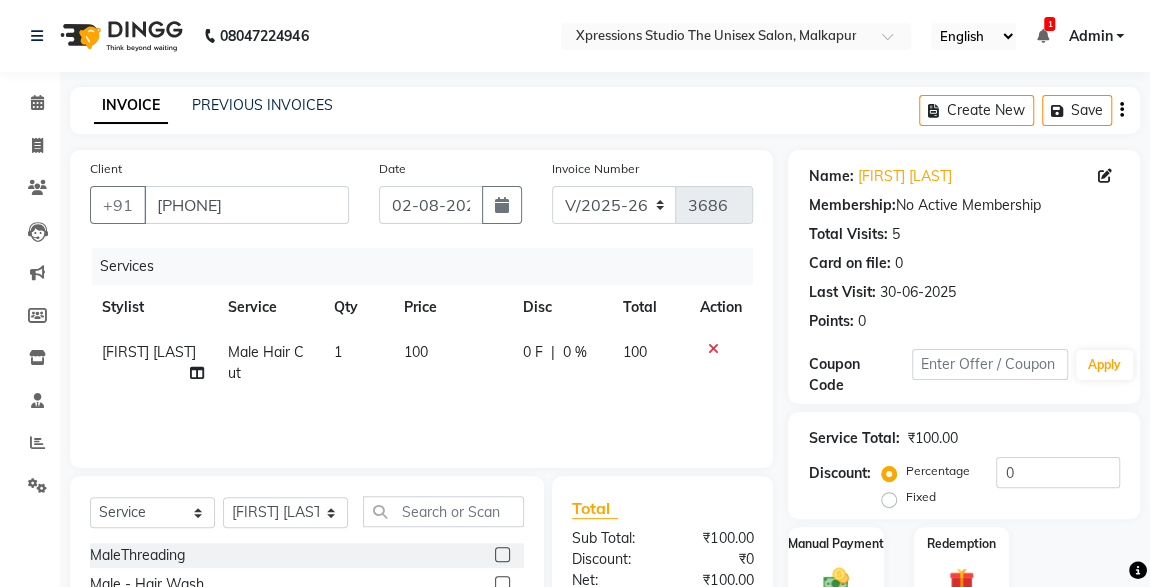 scroll, scrollTop: 212, scrollLeft: 0, axis: vertical 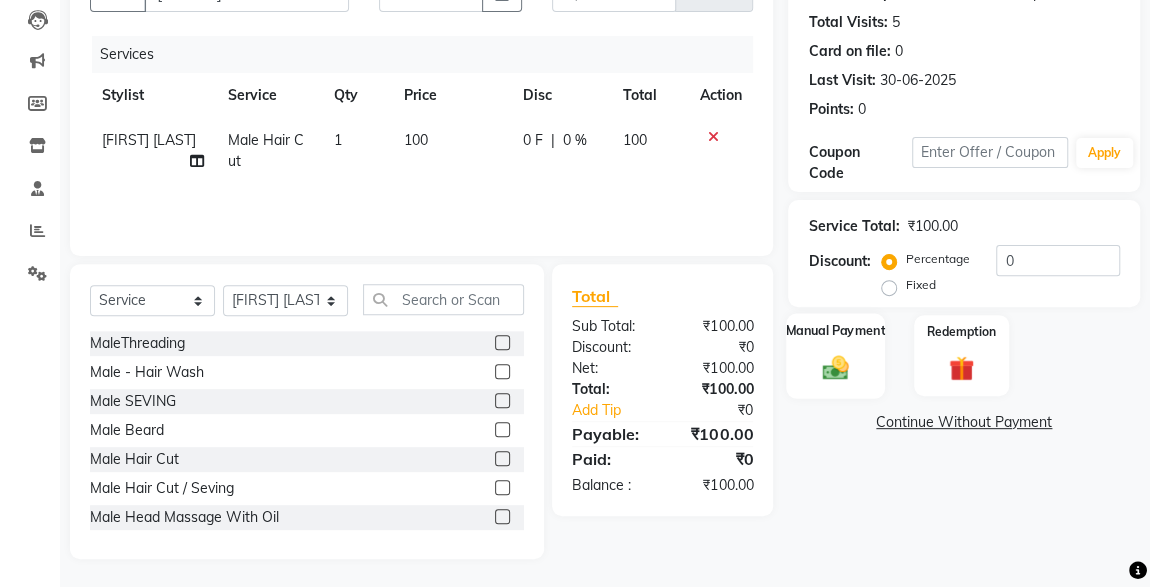 click on "Manual Payment" 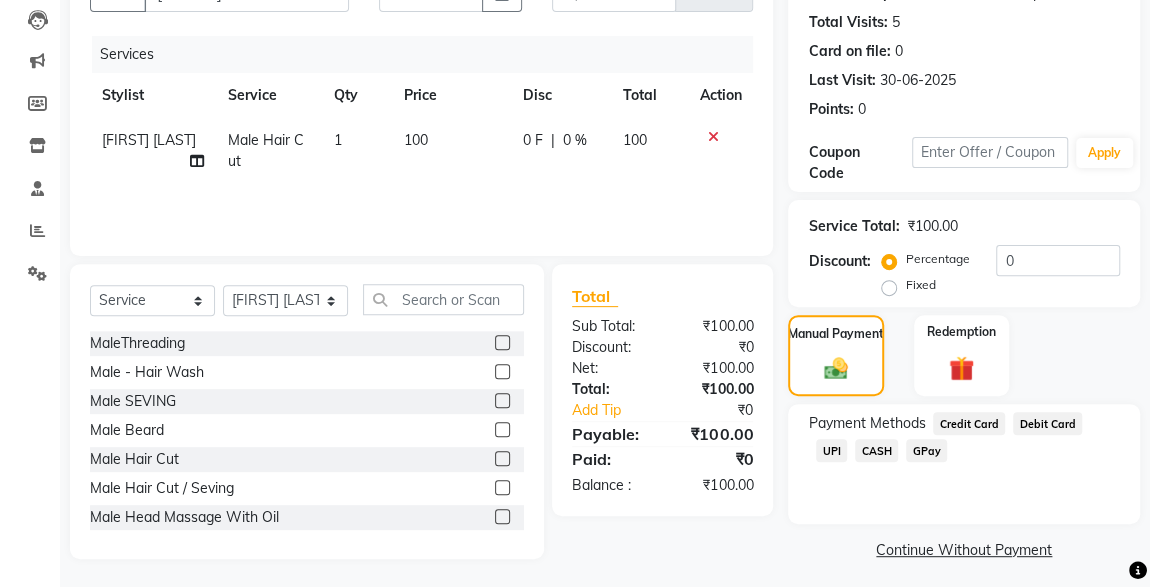 click on "UPI" 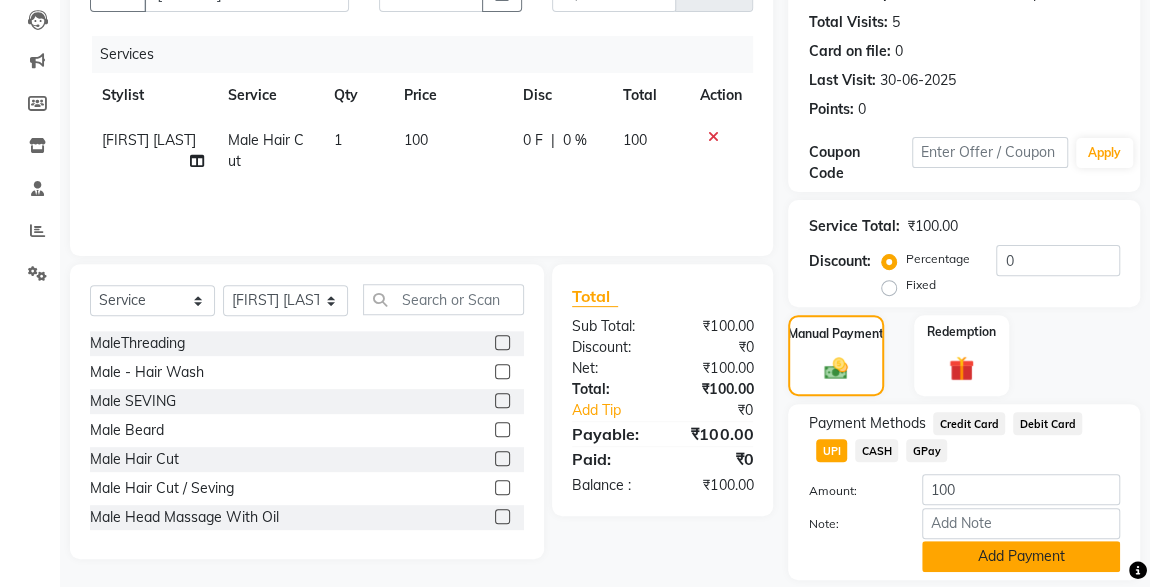 click on "Add Payment" 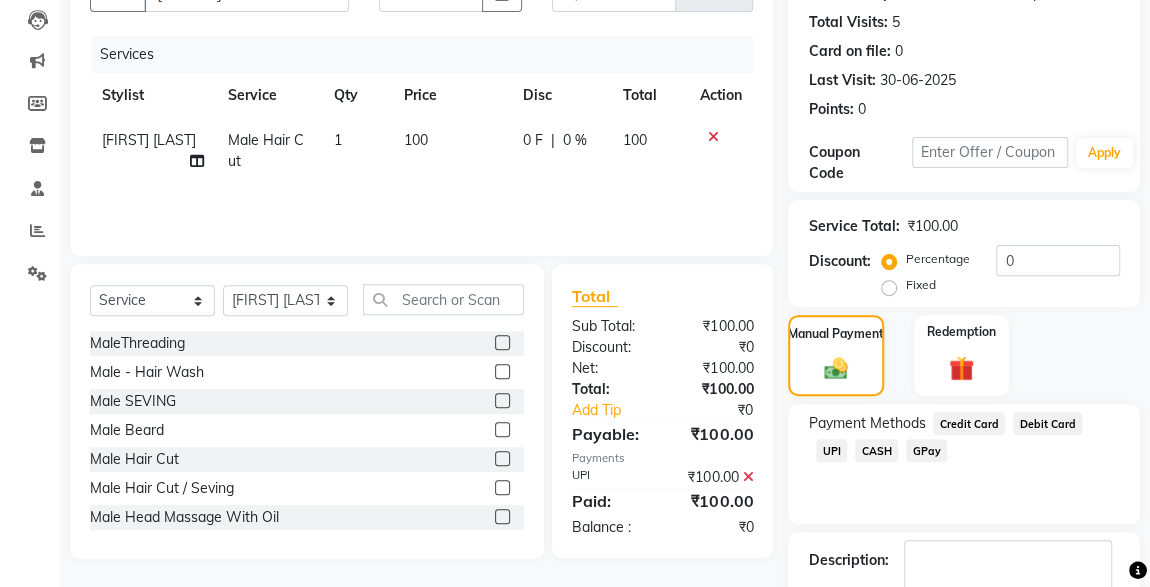 scroll, scrollTop: 330, scrollLeft: 0, axis: vertical 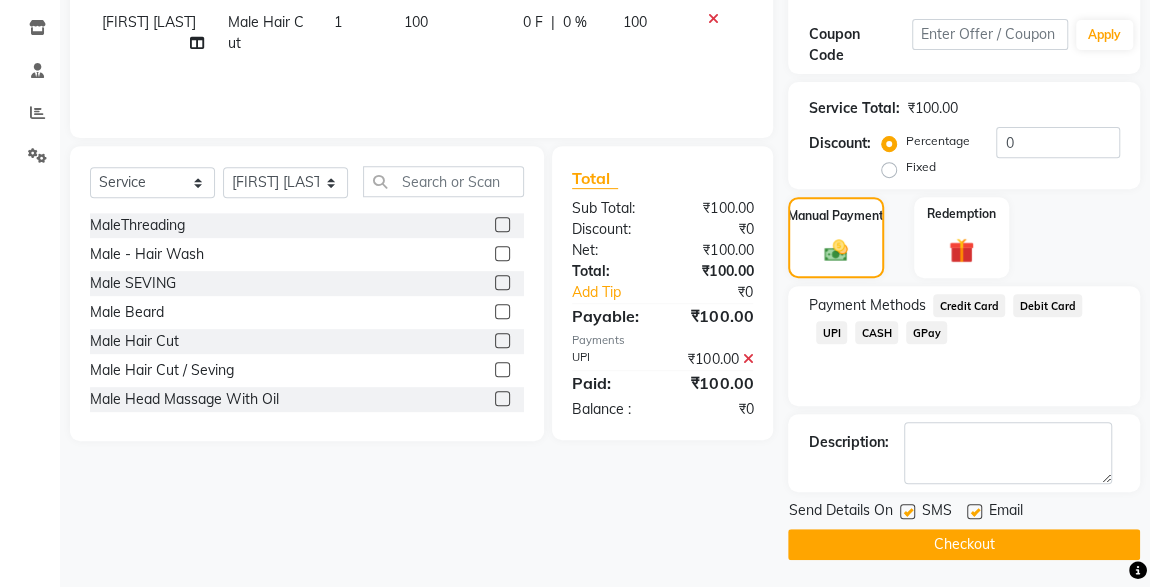 click on "Checkout" 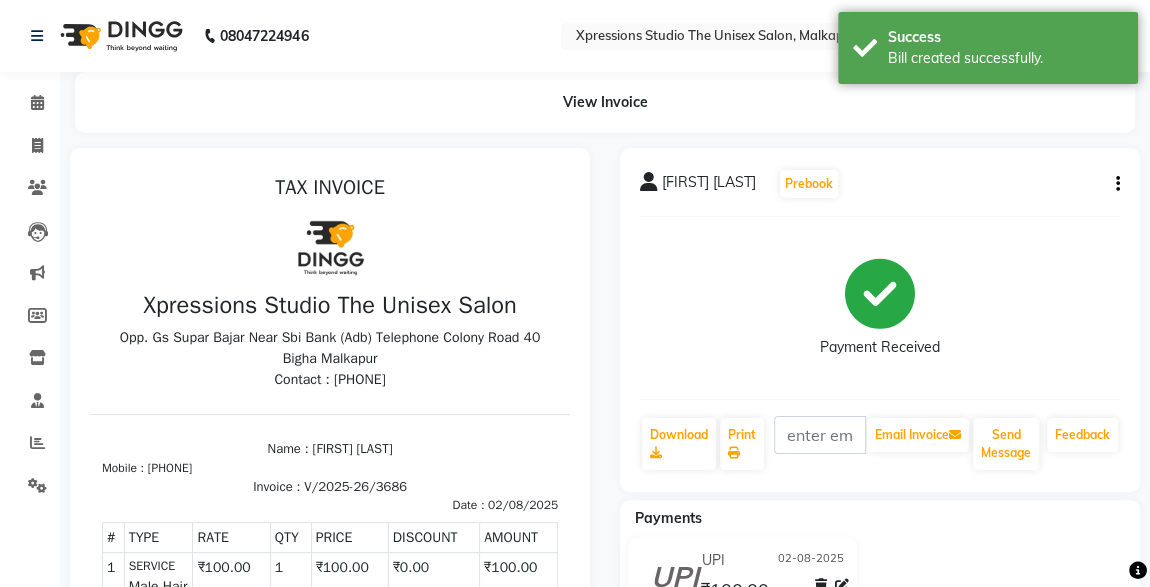 scroll, scrollTop: 0, scrollLeft: 0, axis: both 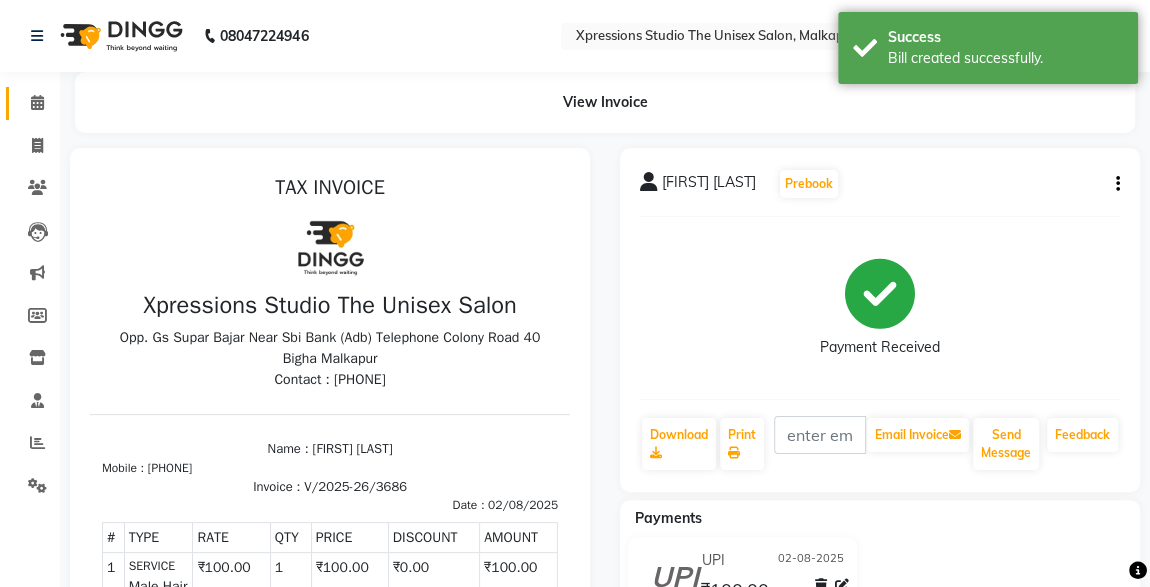 click 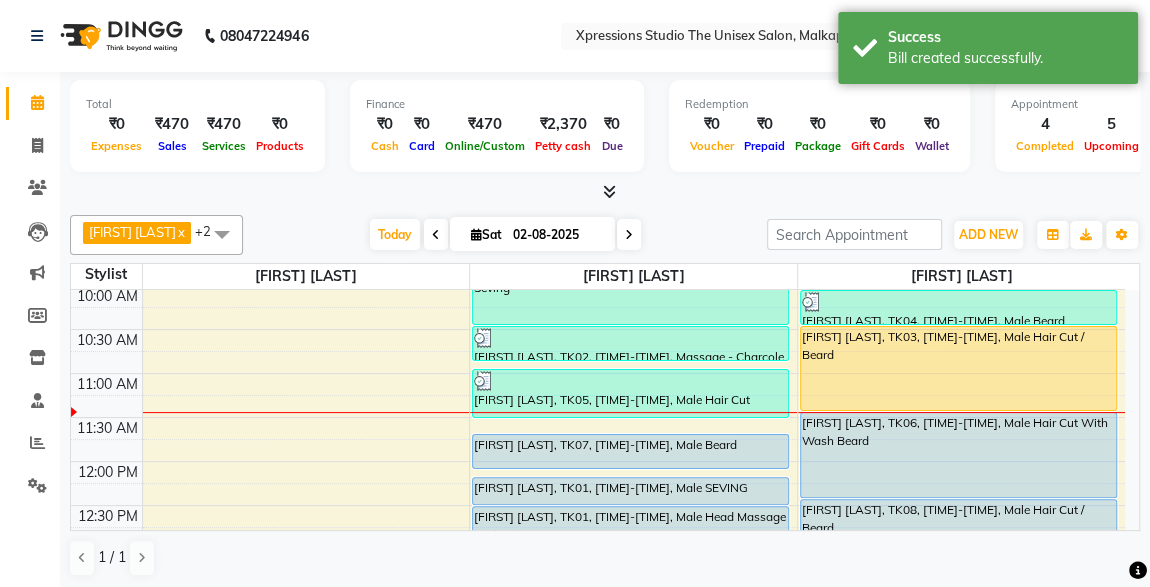 scroll, scrollTop: 184, scrollLeft: 0, axis: vertical 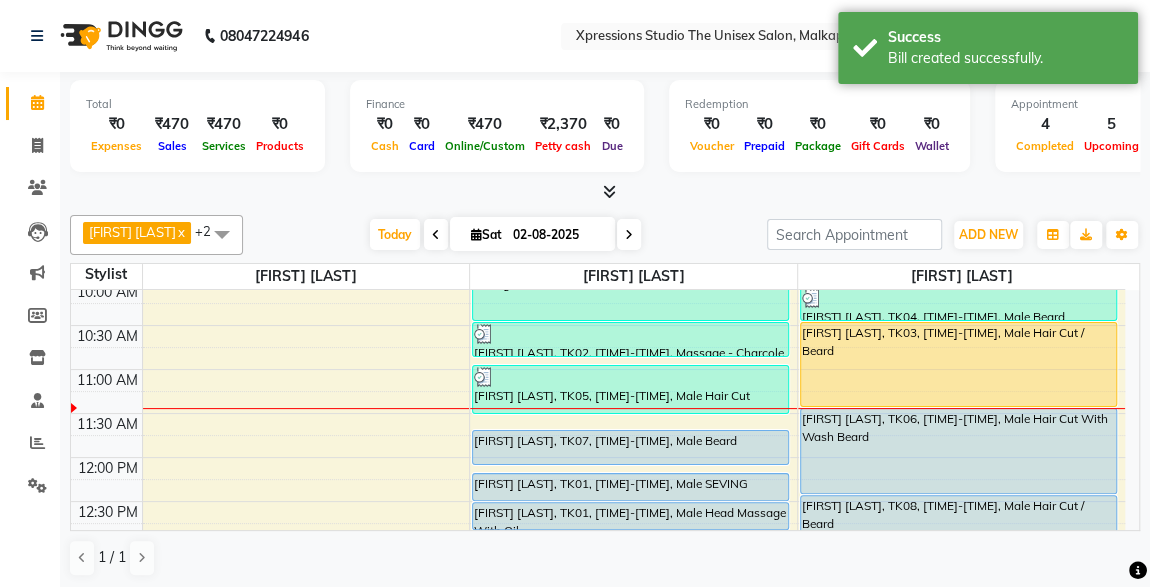 click on "[FIRST] [LAST], TK03, [TIME]-[TIME], Male Hair Cut / Beard" at bounding box center [958, 364] 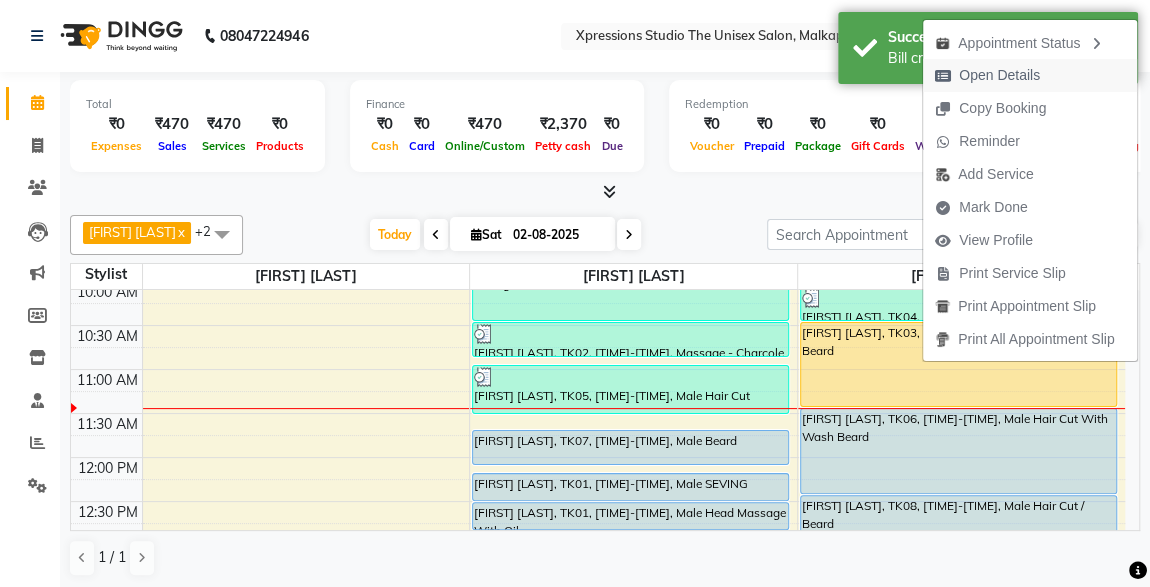 click on "Open Details" at bounding box center (999, 75) 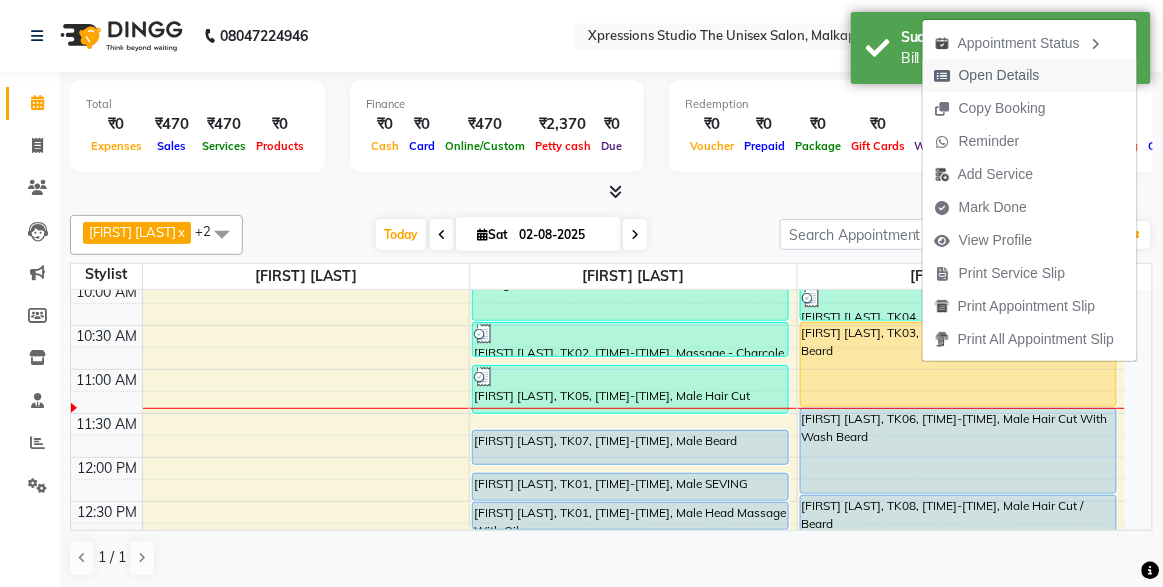 select on "1" 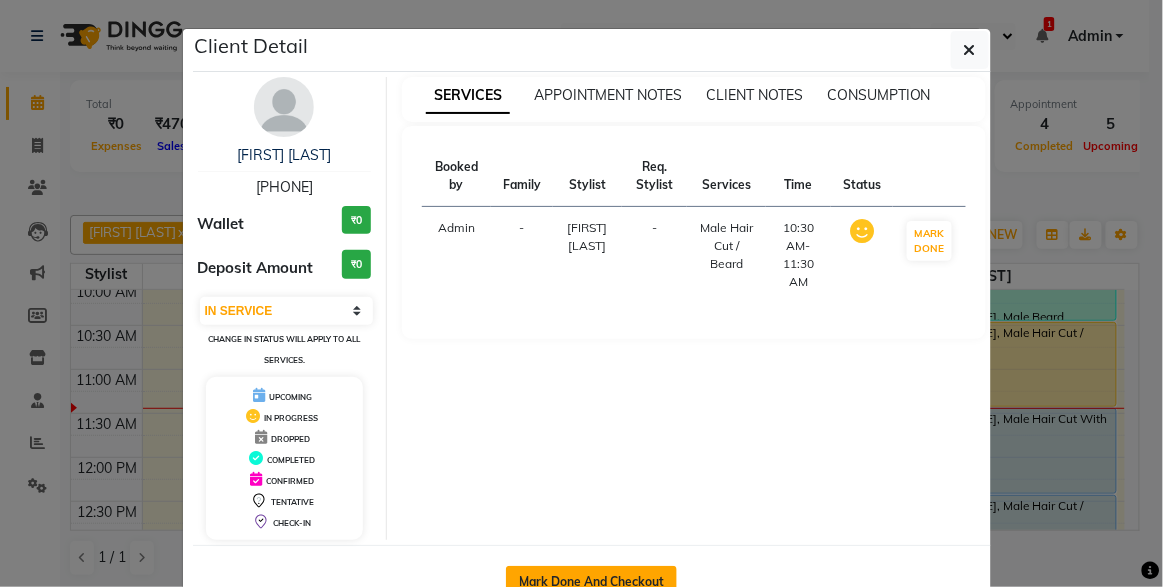 click on "Mark Done And Checkout" 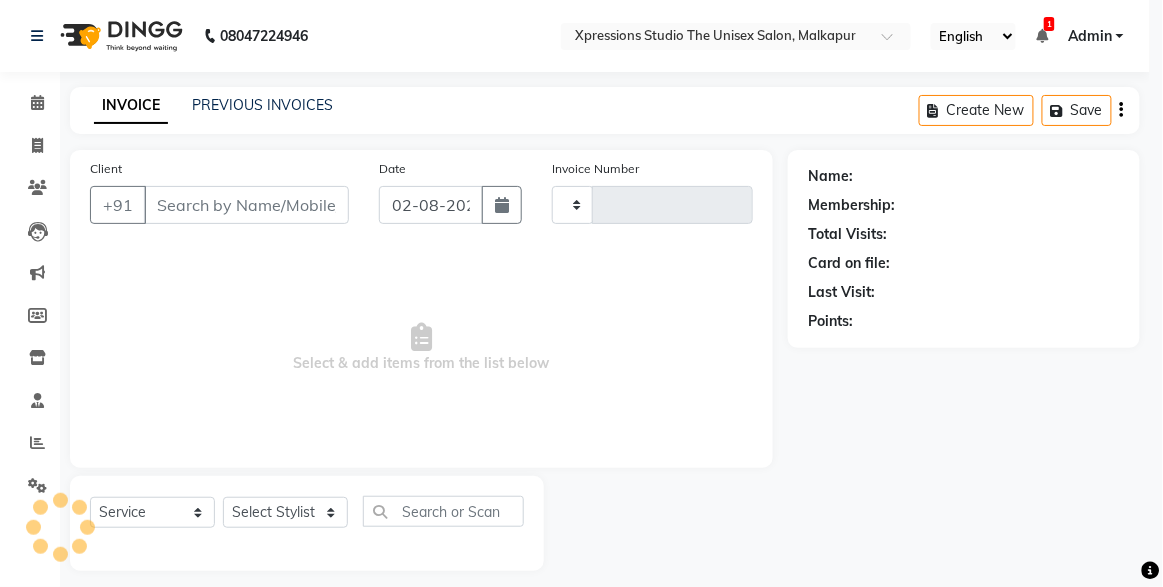 type on "3687" 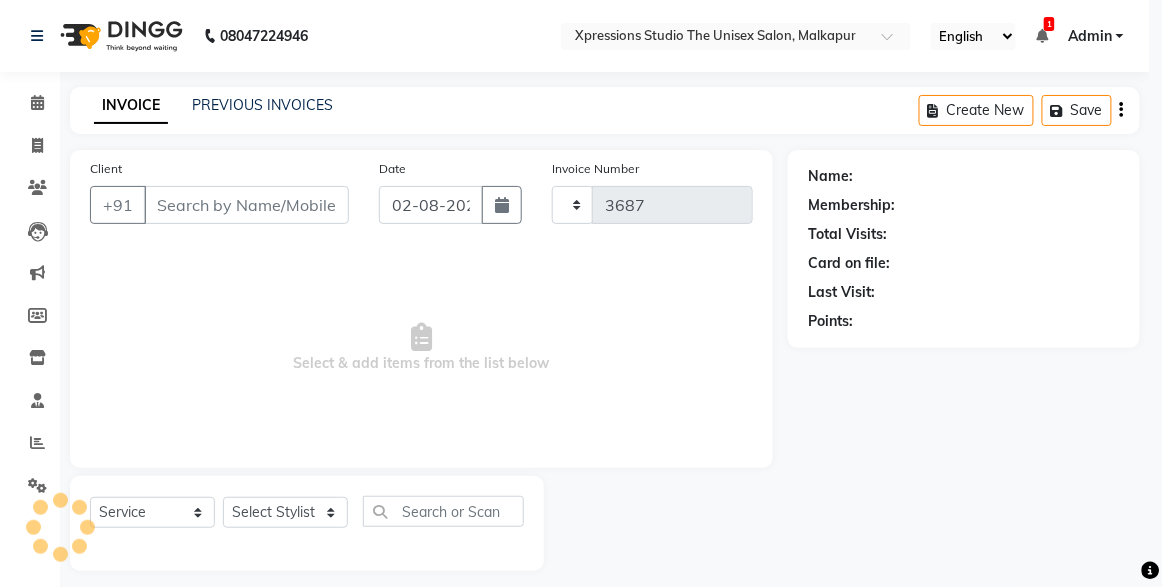 select on "7003" 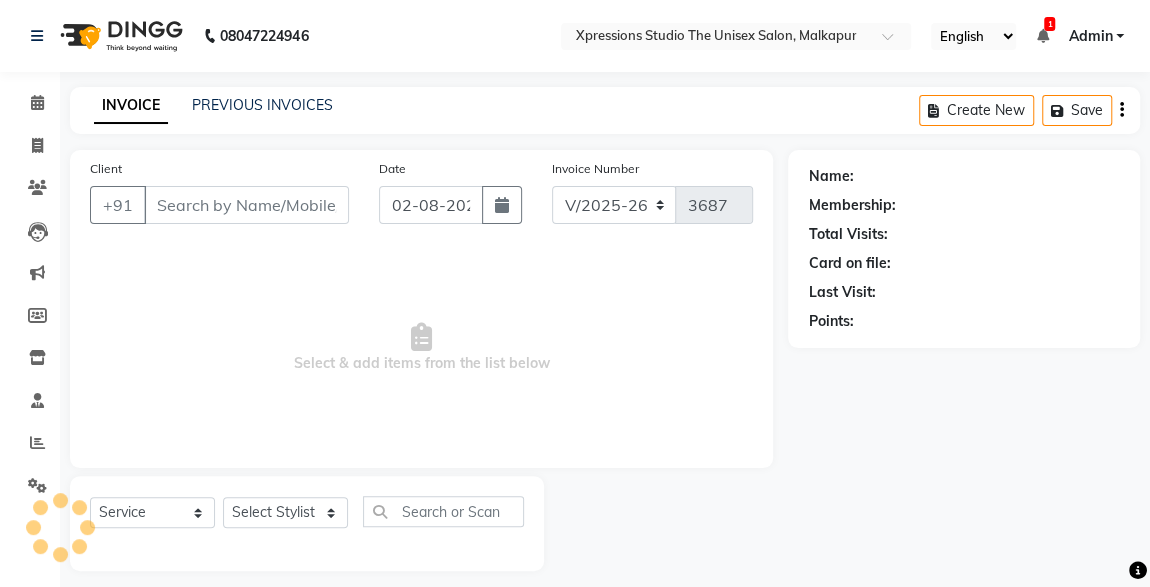 type on "[PHONE]" 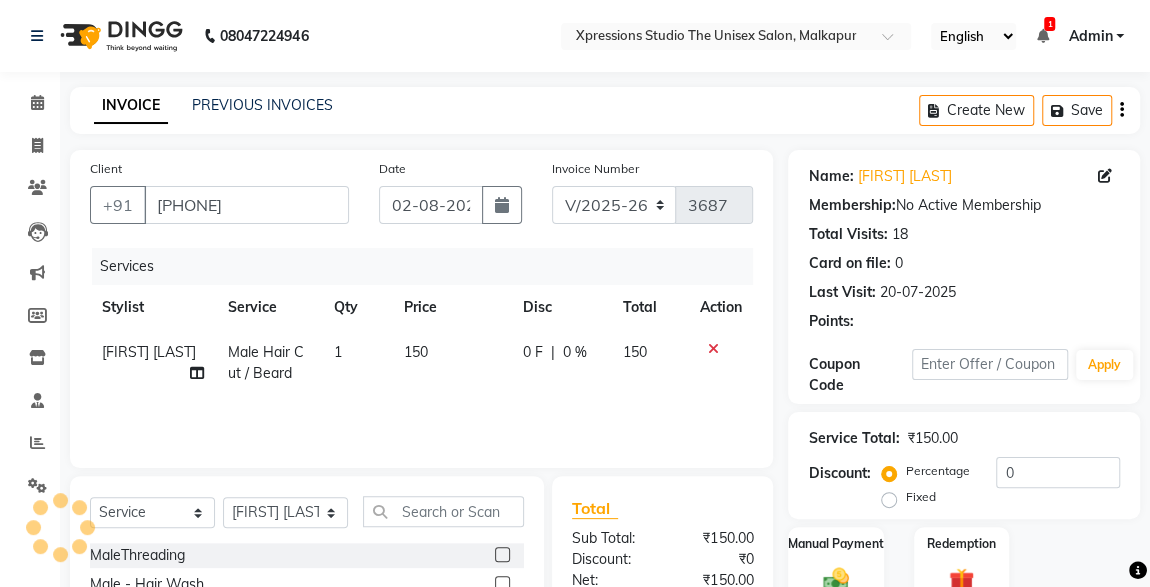 scroll, scrollTop: 212, scrollLeft: 0, axis: vertical 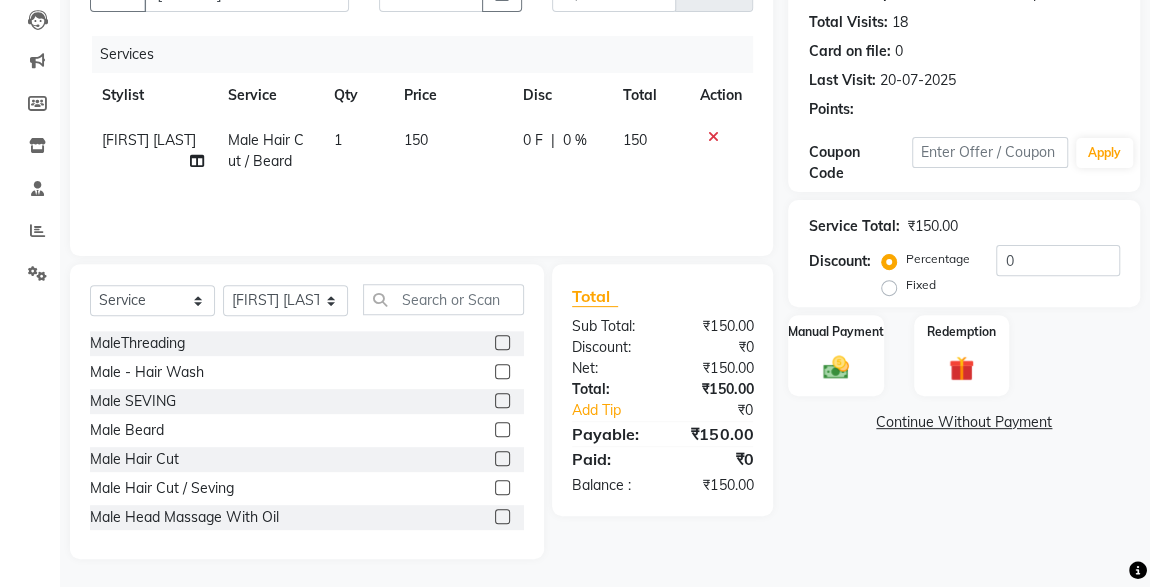click 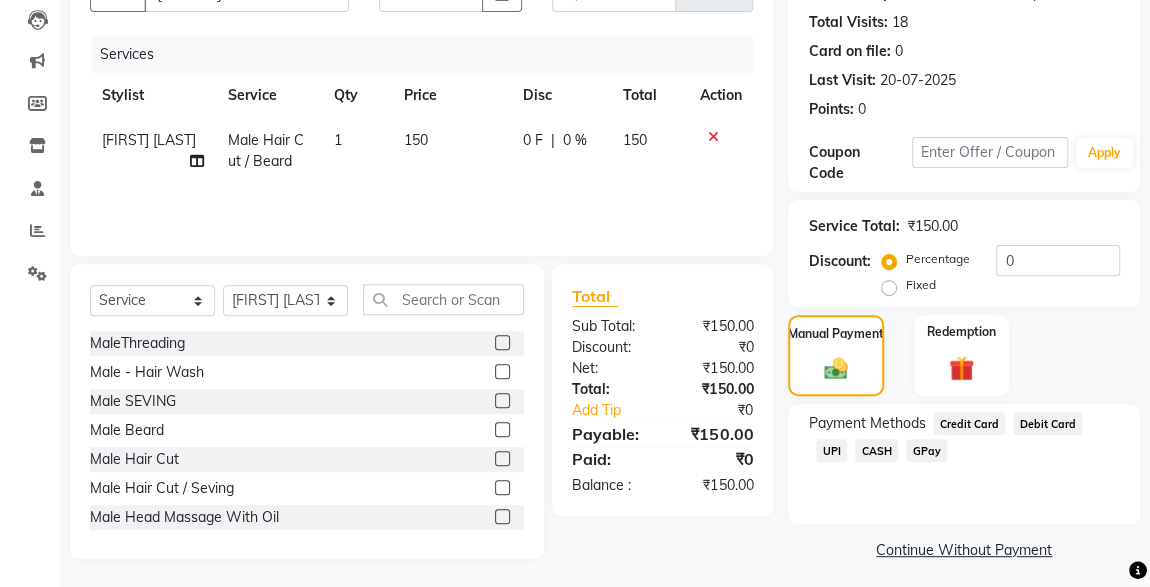 click on "UPI" 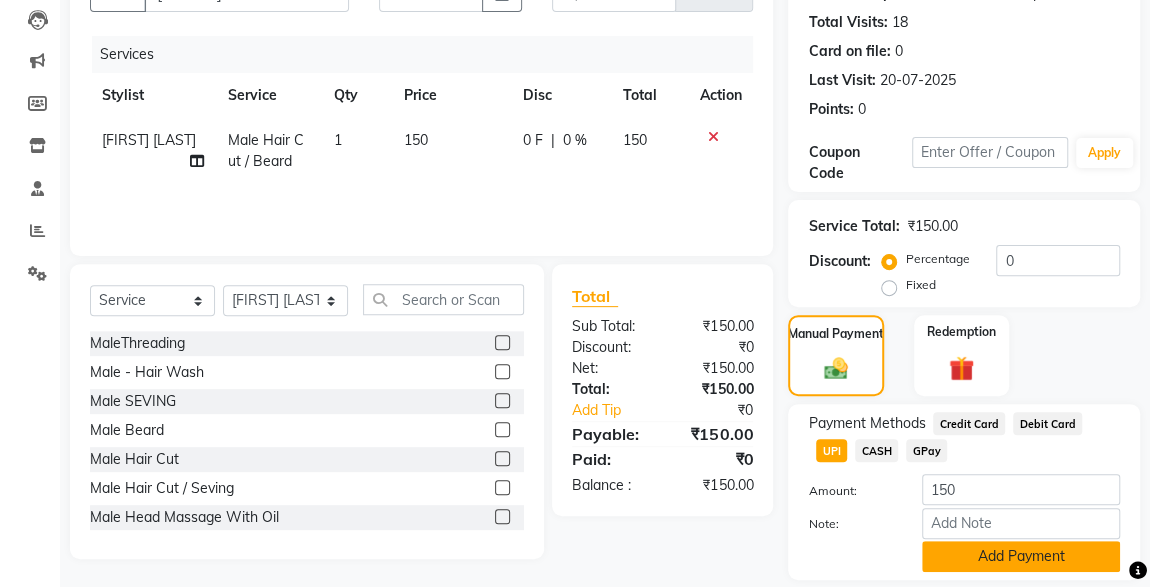 click on "Add Payment" 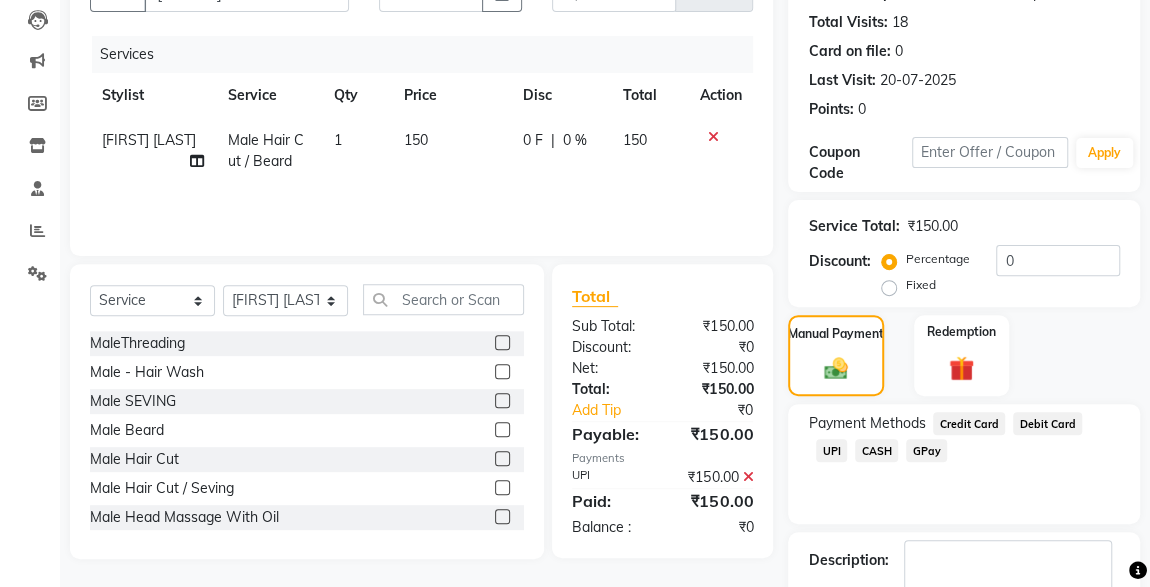 scroll, scrollTop: 330, scrollLeft: 0, axis: vertical 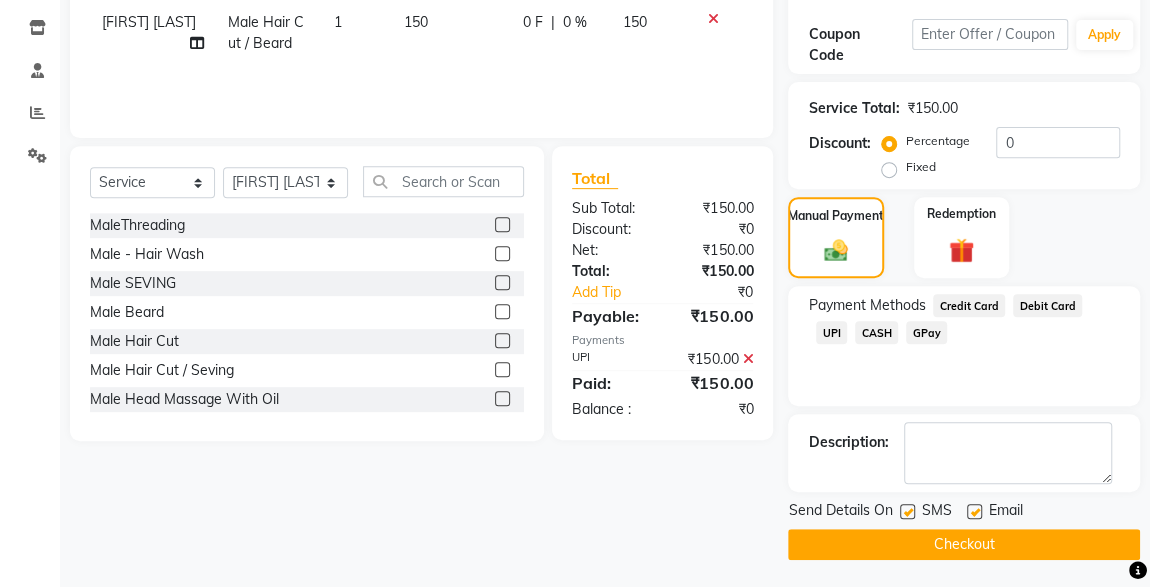 click on "INVOICE PREVIOUS INVOICES Create New   Save  Client +91 [PHONE] Date [DATE] Invoice Number V/2025 V/2025-26 3687 Services Stylist Service Qty Price Disc Total Action [FIRST] [LAST] Male Hair Cut / Beard  1 150 0 F | 0 % 150 Select  Service  Product  Membership  Package Voucher Prepaid Gift Card  Select Stylist [FIRST] [LAST] [FIRST] [LAST] MaleThreading  Male  - Hair Wash  Male SEVING   Male  Beard  Male Hair Cut   Male Hair Cut / Seving  Male Head Massage With Oil   Male Beard Color Loreal   Male Hair Loreal Hair Color 3 NO.  Male Hair Color loreal Amonia Free 3 NO  Male Hair Spa Loreal  Male Hair - Hair Spaschwarzkopf  Male Garniar  Hair colour  Male Hair Cut / Beard   Dolfine Massage  Male- Hair Colour Strex profashional  Male- Beard Colour Strex profashinal  Male- Beard Colour Garniyar  Male- face wax  COLOUR APPLICATION  WITH WASH  Male Loreal Hair Color 4 NO.  HAND TRIMMING  BMIINE PROFESSIONL HAIR COLOUR  BMIINE PROFESSIONL BEARD COLOUR  MALE MATRIX PROFESSIONL HAIR COLOUR  Total" 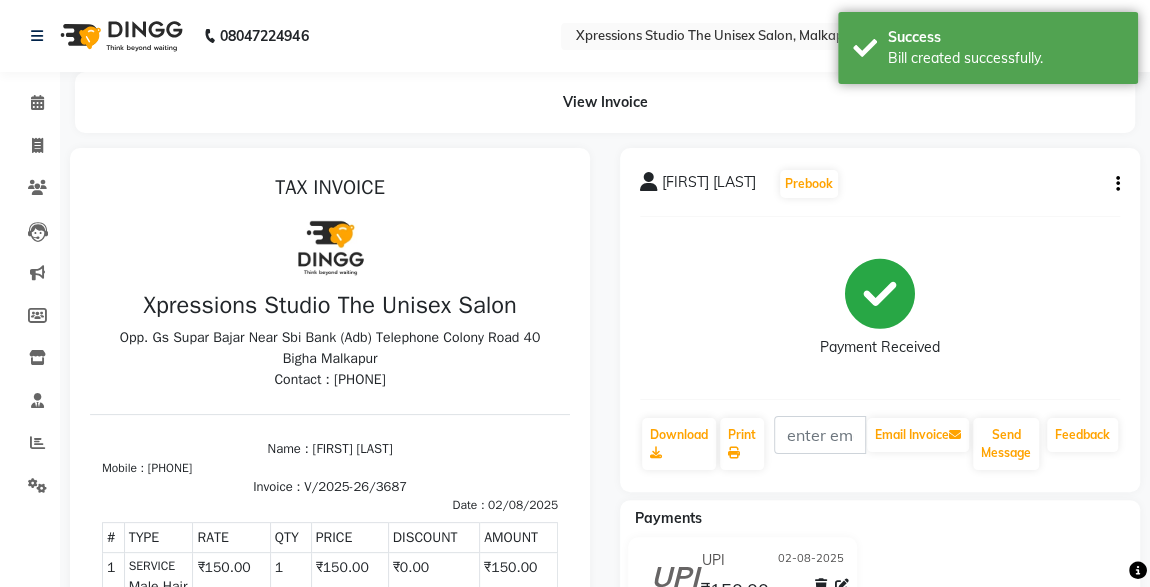 scroll, scrollTop: 0, scrollLeft: 0, axis: both 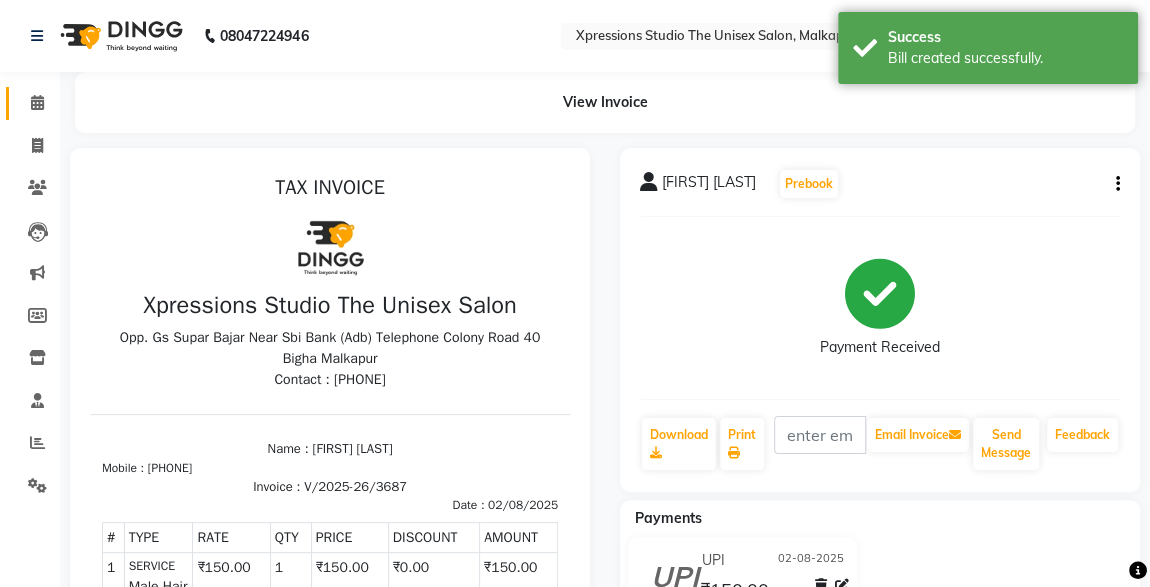 click on "Calendar" 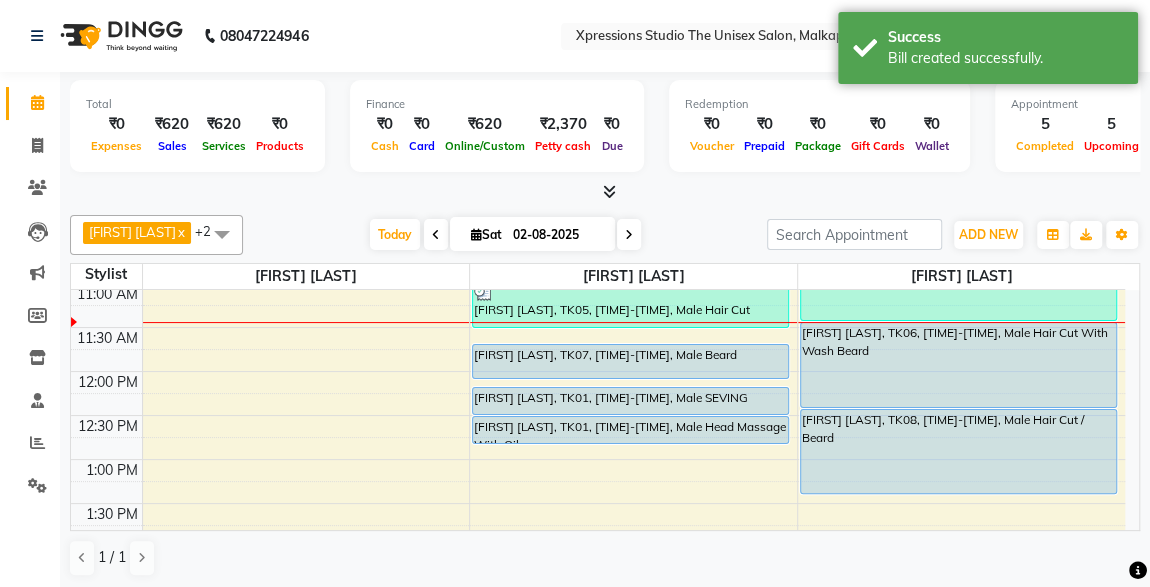 scroll, scrollTop: 275, scrollLeft: 0, axis: vertical 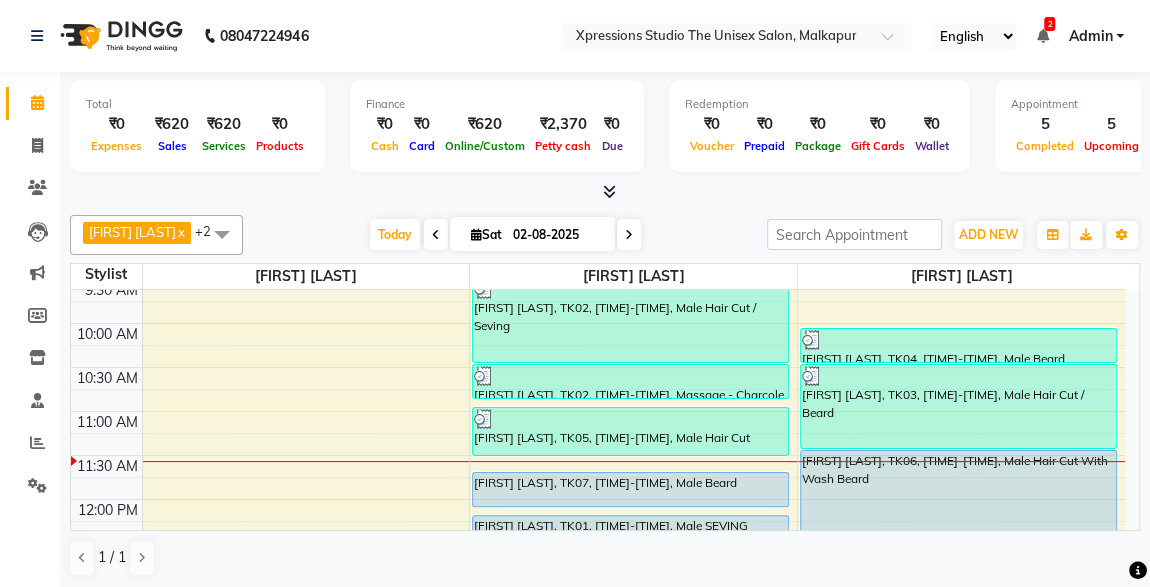 click on "[FIRST] [LAST], TK06, [TIME]-[TIME], Male Hair Cut With Wash Beard" at bounding box center (958, 493) 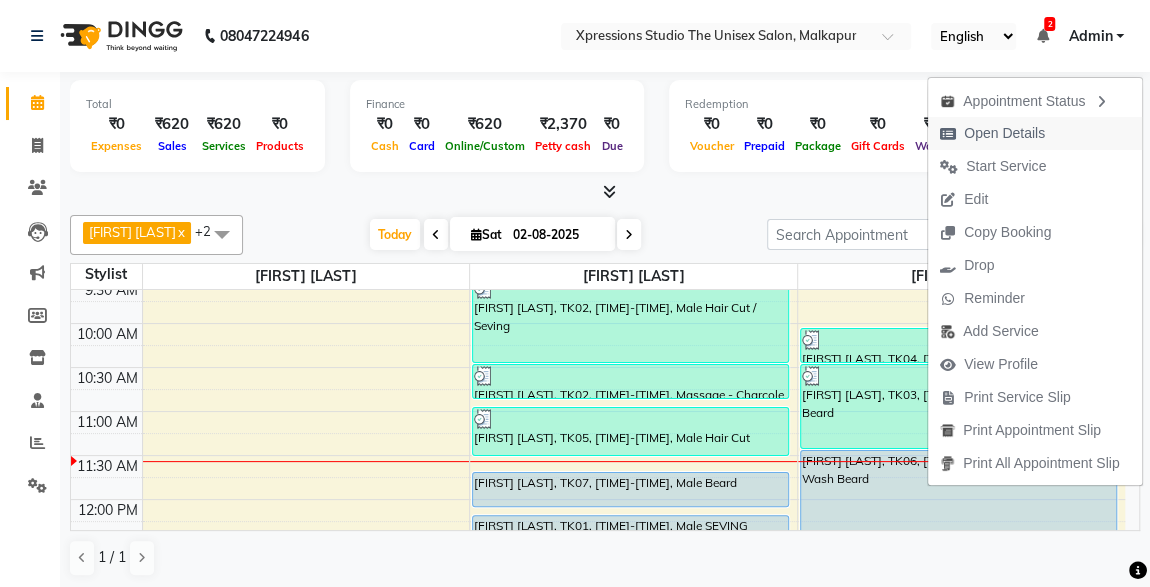 click on "Open Details" at bounding box center (1004, 133) 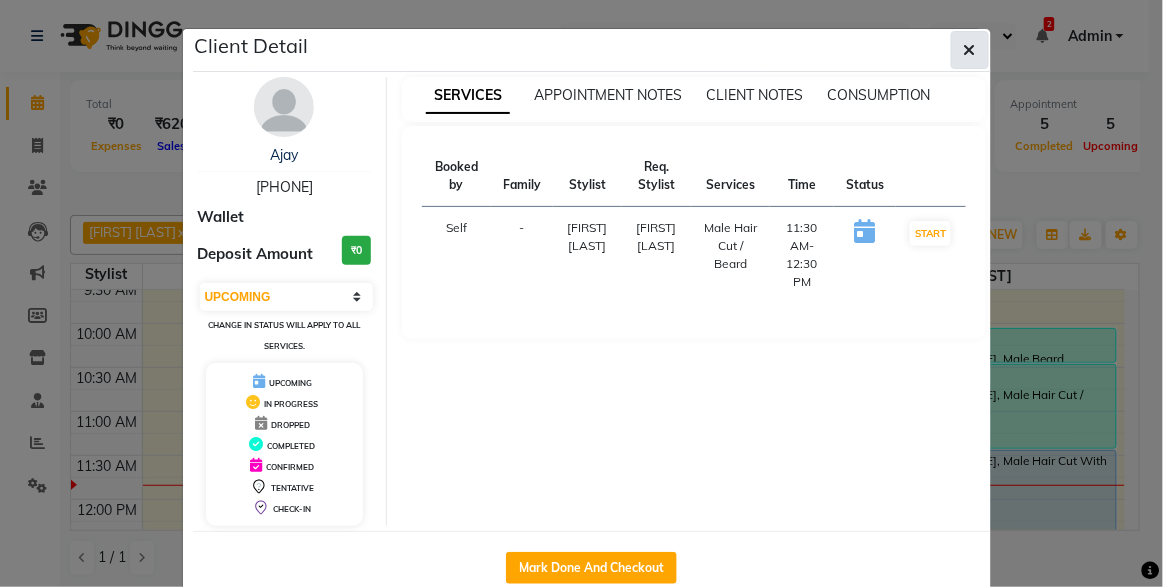 click 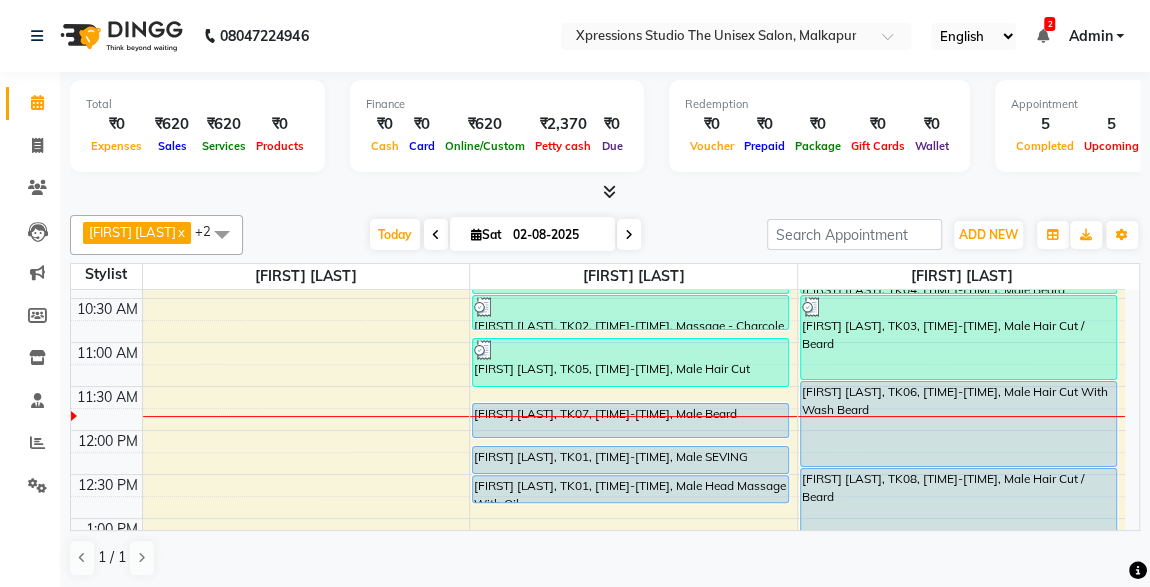 scroll, scrollTop: 215, scrollLeft: 0, axis: vertical 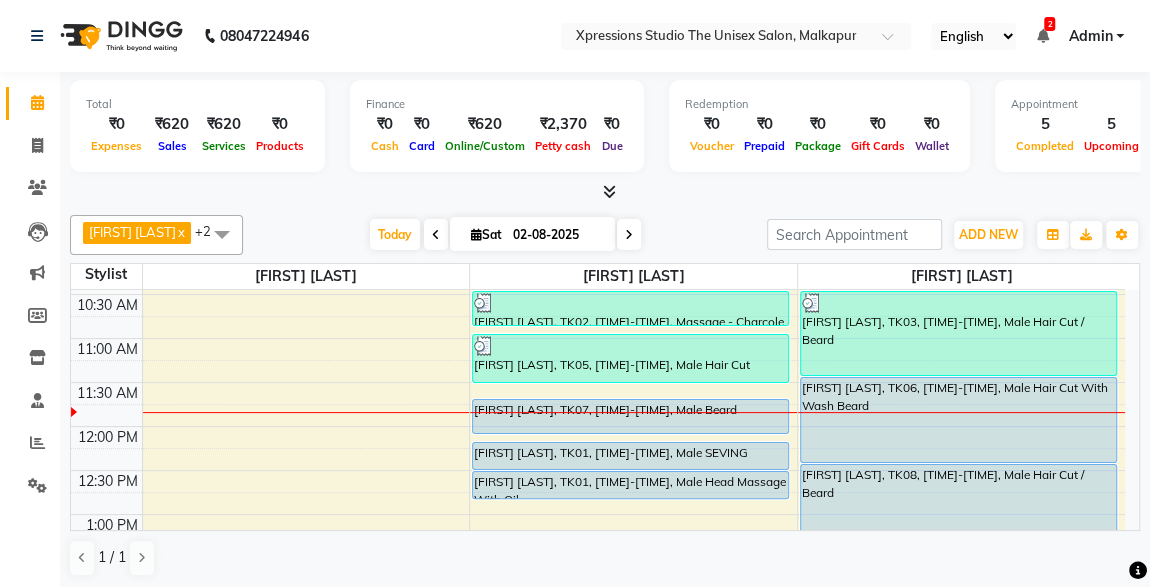 click at bounding box center (1042, 36) 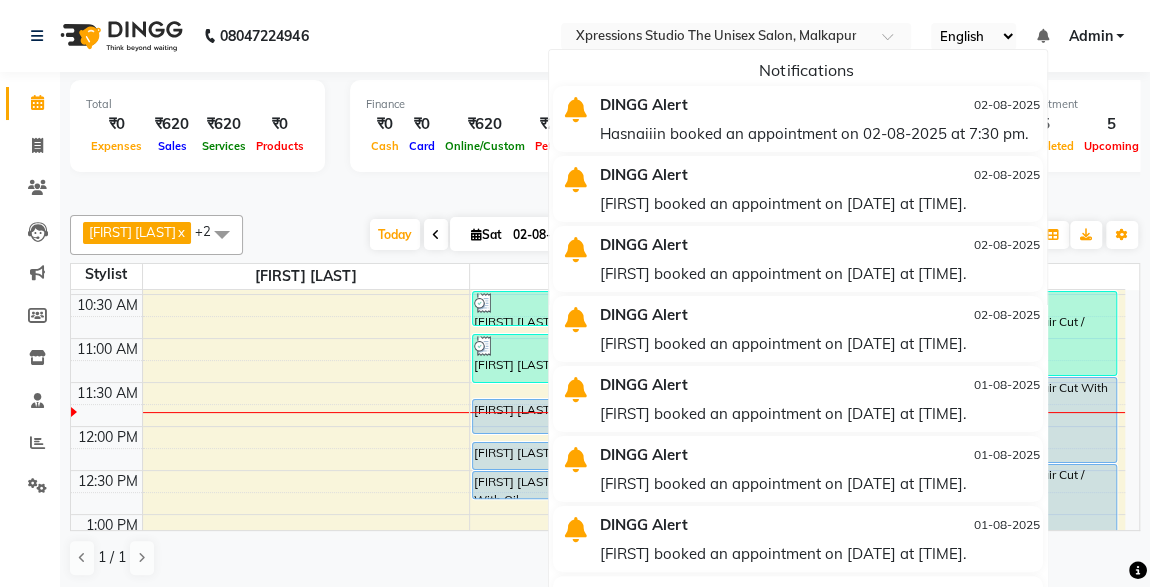 click on "Admin" at bounding box center (1096, 36) 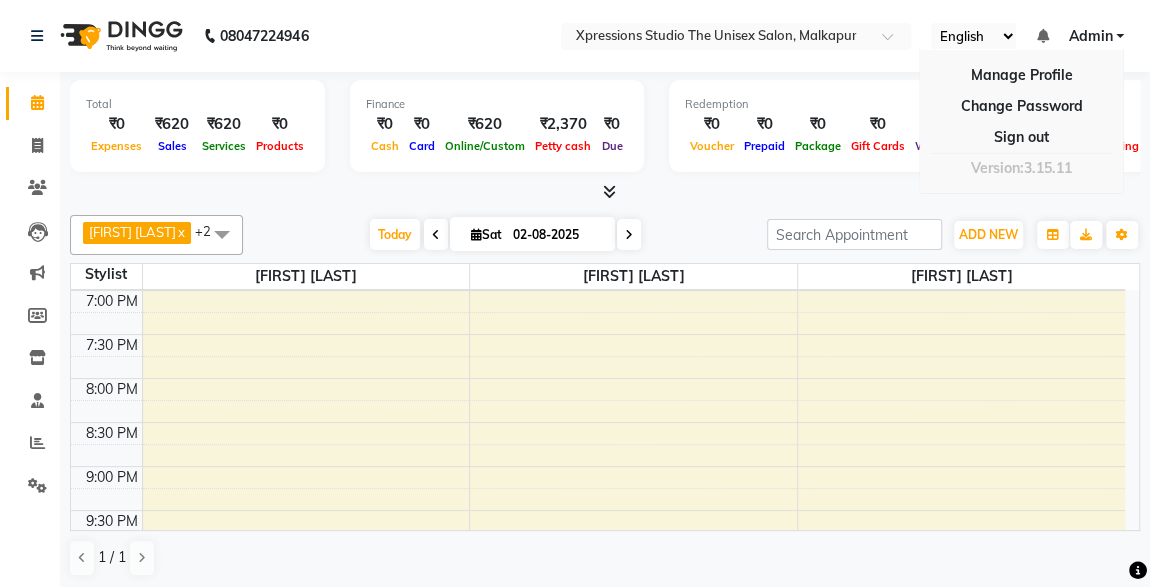 scroll, scrollTop: 1053, scrollLeft: 0, axis: vertical 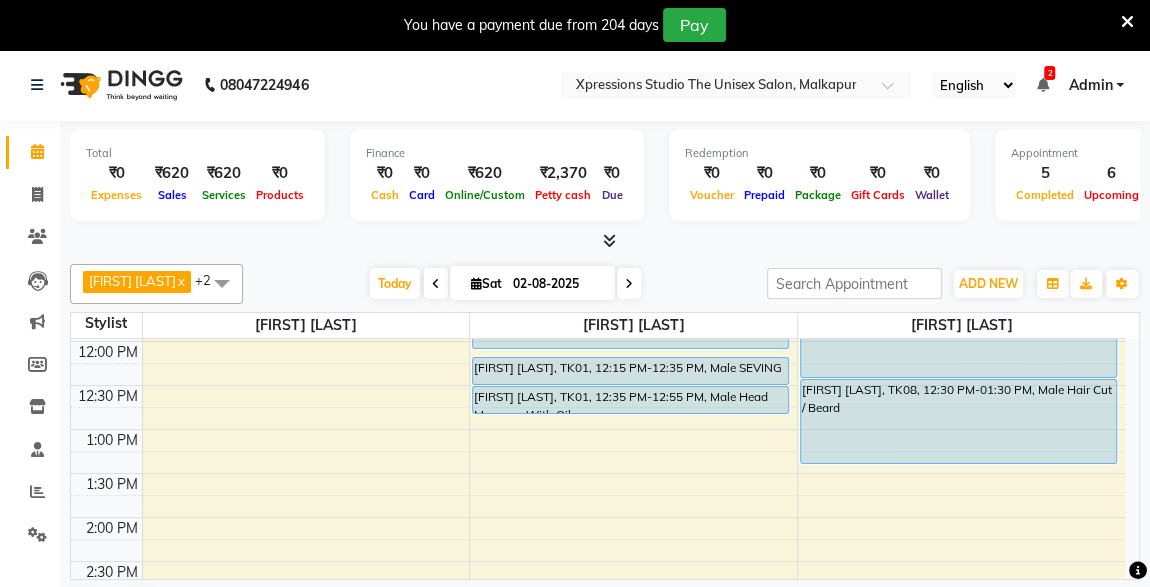 click on "[FIRST] [LAST], TK08, [TIME]-[TIME], Male Hair Cut / Beard" at bounding box center (958, 421) 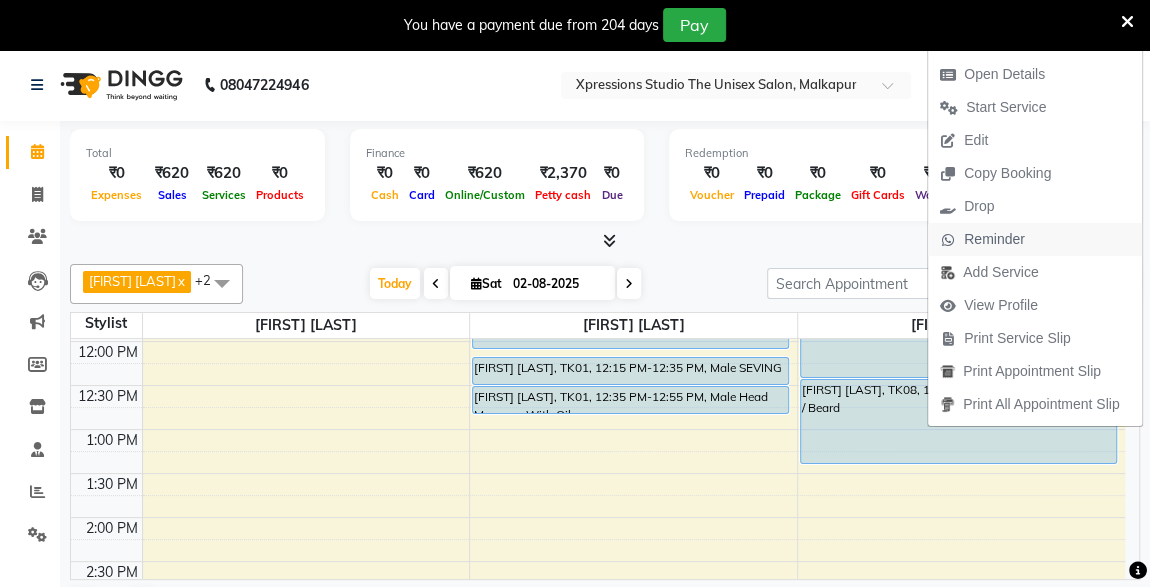 click on "Reminder" at bounding box center (994, 239) 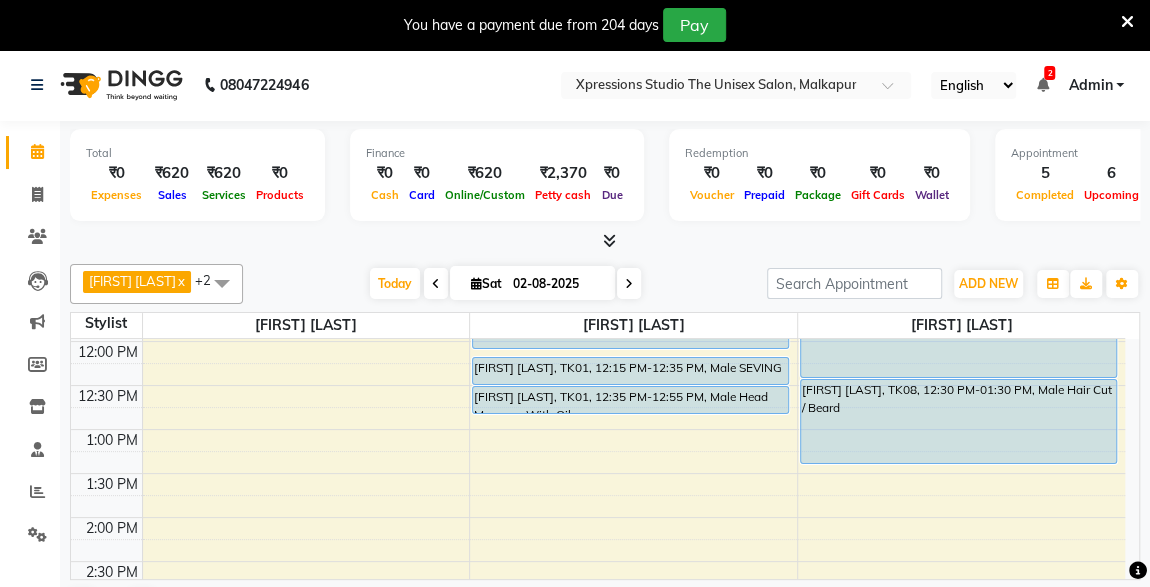 click at bounding box center [605, 241] 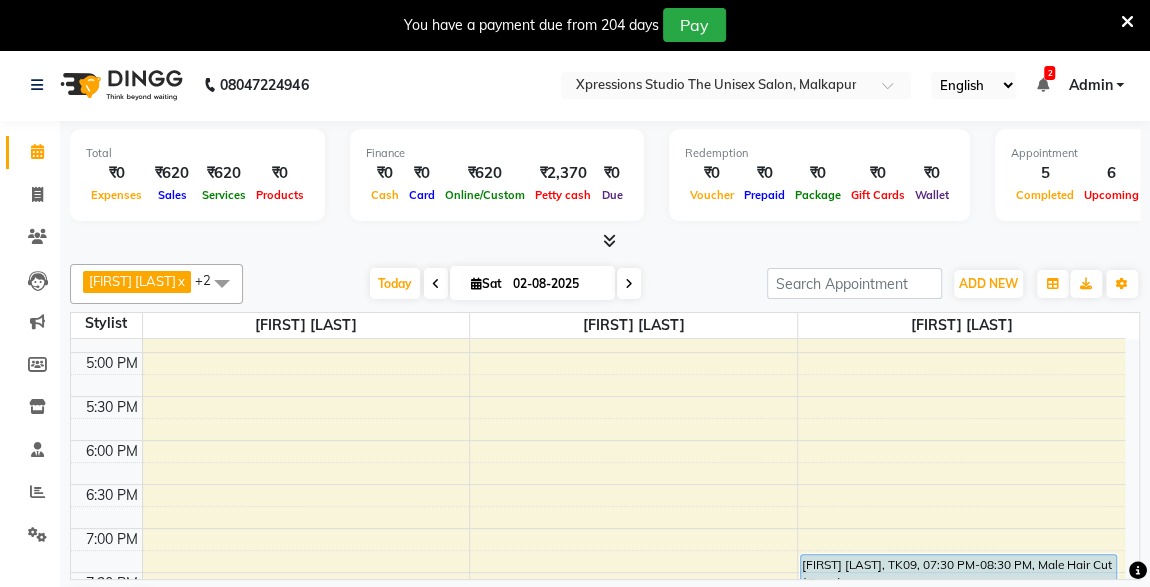 scroll, scrollTop: 981, scrollLeft: 0, axis: vertical 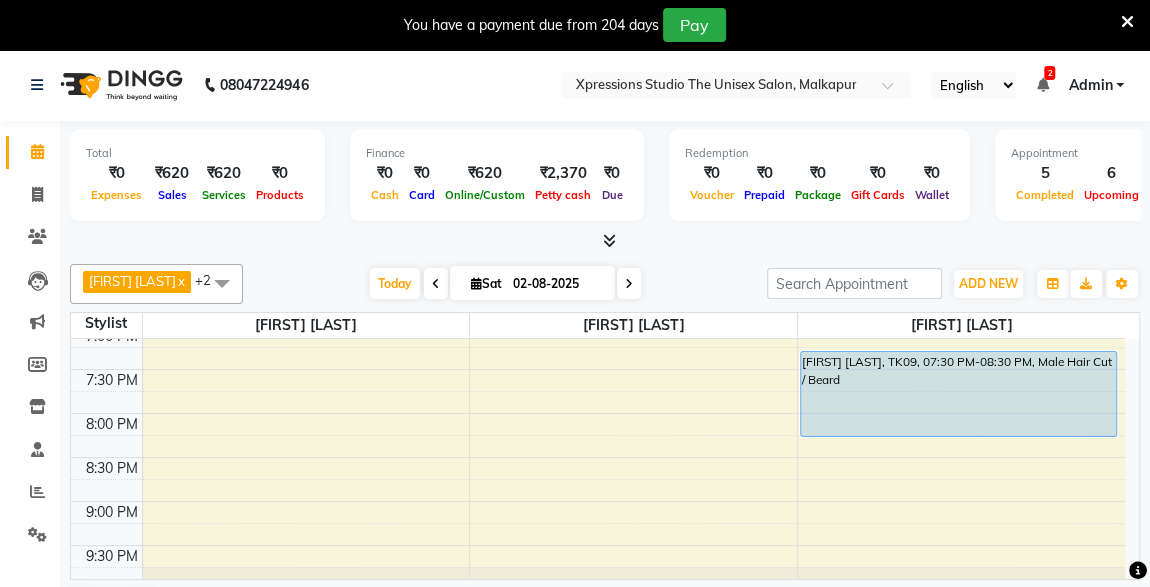 click on "Hasnaiiin, TK09, 07:30 PM-08:30 PM, Male Hair Cut / Beard" at bounding box center (958, 394) 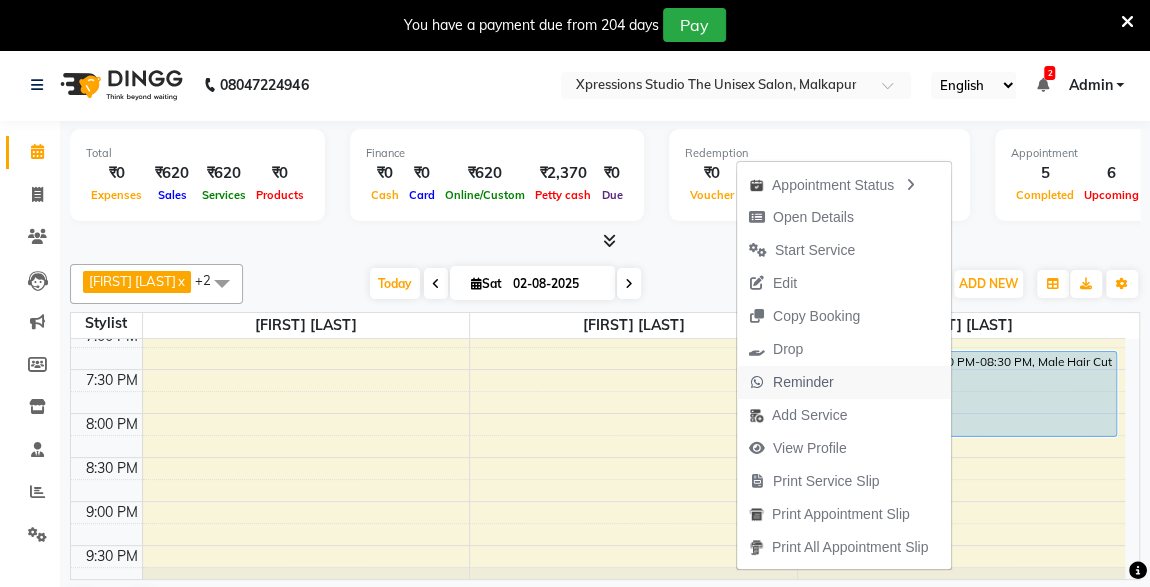 click on "Reminder" at bounding box center (803, 382) 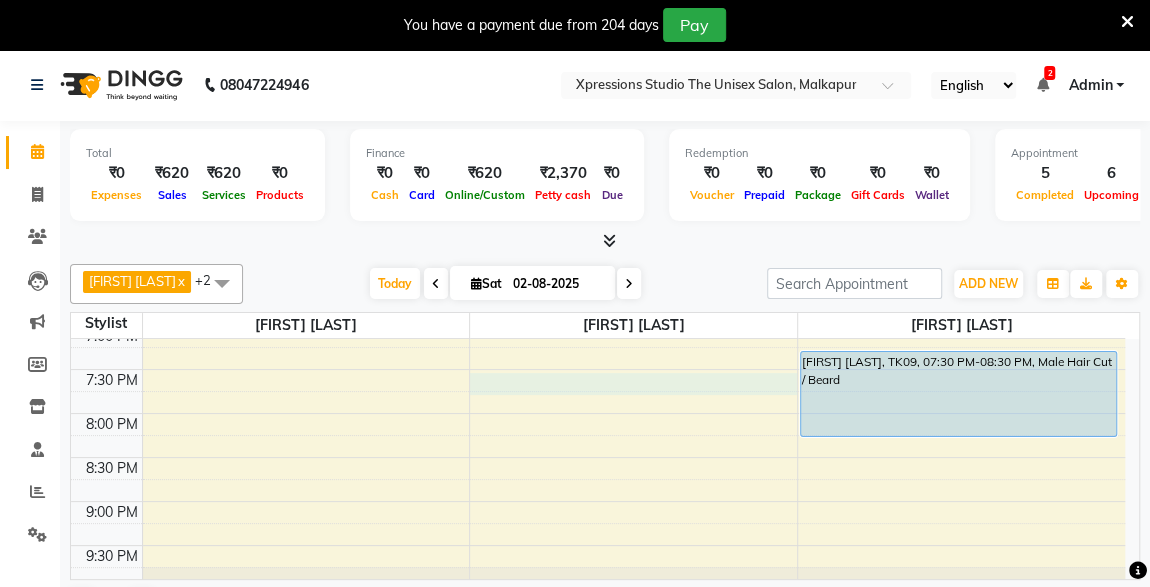 click on "8:00 AM 8:30 AM 9:00 AM 9:30 AM 10:00 AM 10:30 AM 11:00 AM 11:30 AM 12:00 PM 12:30 PM 1:00 PM 1:30 PM 2:00 PM 2:30 PM 3:00 PM 3:30 PM 4:00 PM 4:30 PM 5:00 PM 5:30 PM 6:00 PM 6:30 PM 7:00 PM 7:30 PM 8:00 PM 8:30 PM 9:00 PM 9:30 PM 10:00 PM 10:30 PM     YASH DESHMUKH, TK02, 09:30 AM-10:30 AM, Male Hair Cut / Seving     YASH DESHMUKH, TK02, 10:30 AM-10:55 AM, Massage - Charcole Massage     HIMANSHU NAHAR, TK05, 11:00 AM-11:35 AM, Male Hair Cut     SAURABH VARMA, TK07, 11:45 AM-12:10 PM, Male  Beard    Karan sathe, TK01, 12:15 PM-12:35 PM, Male SEVING     Karan sathe, TK01, 12:35 PM-12:55 PM, Male Head Massage With Oil     BUSHAN KHOLY, TK04, 10:05 AM-10:30 AM, Male  Beard     TUSHAR RATHOD, TK03, 10:30 AM-11:30 AM, Male Hair Cut / Beard     Ajay, TK06, 11:30 AM-12:30 PM, Male Hair Cut With Wash Beard     Sumit Zanke, TK08, 12:30 PM-01:30 PM, Male Hair Cut / Beard     Hasnaiiin, TK09, 07:30 PM-08:30 PM, Male Hair Cut / Beard" at bounding box center [598, 17] 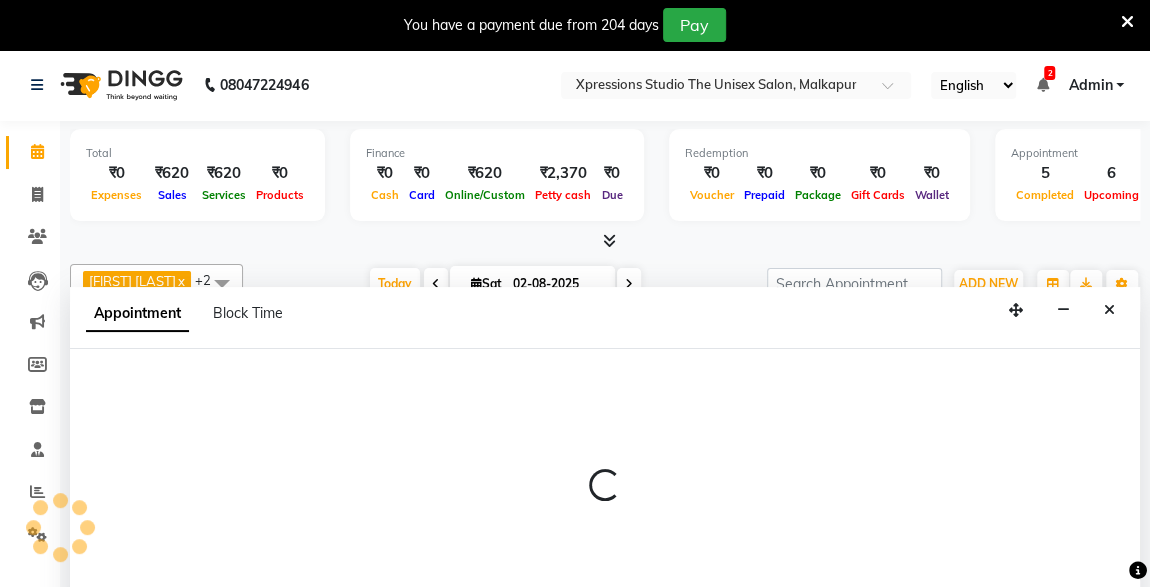 select on "57588" 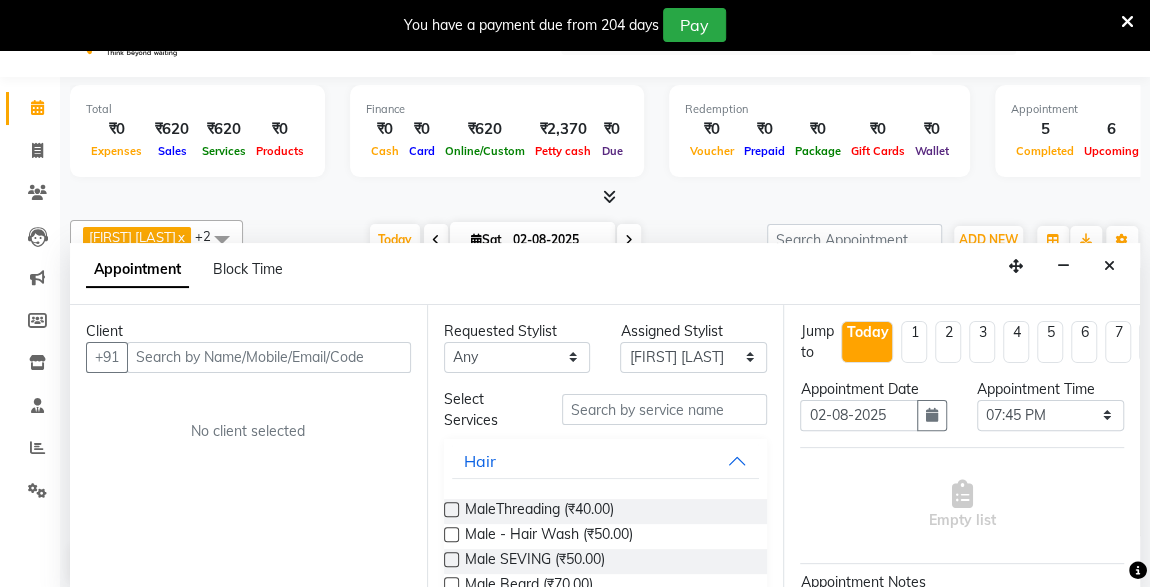 scroll, scrollTop: 49, scrollLeft: 0, axis: vertical 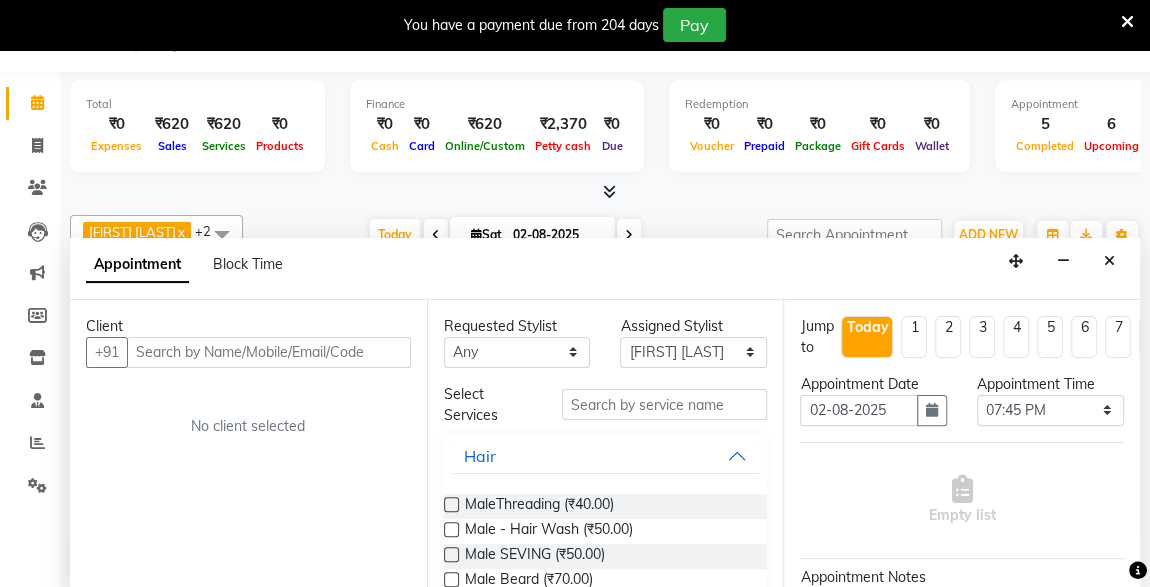 click on "Client +91  No client selected" at bounding box center [248, 445] 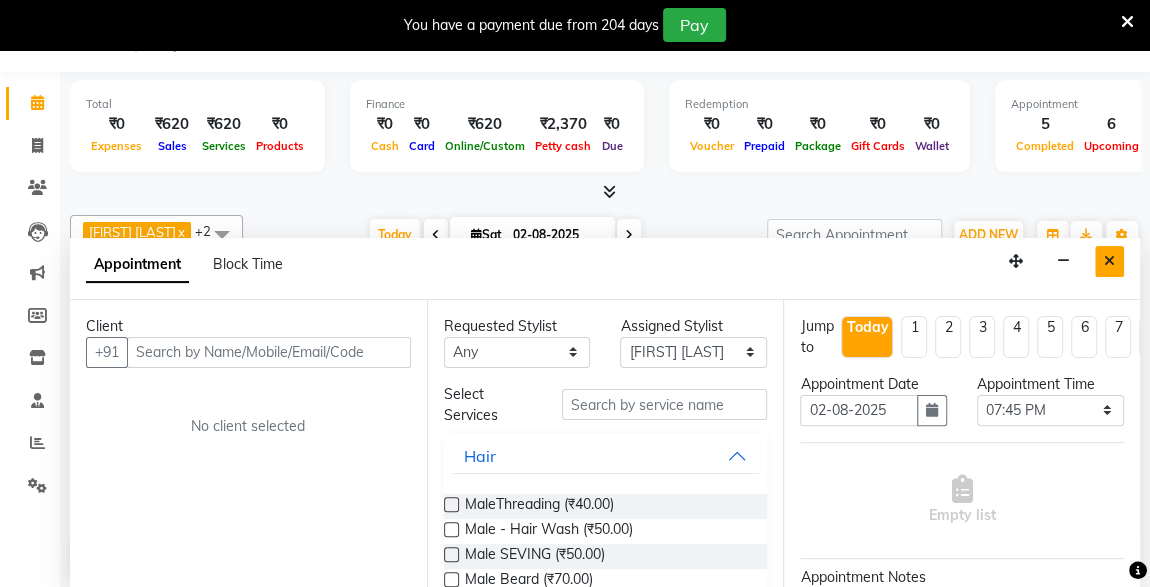 drag, startPoint x: 1124, startPoint y: 267, endPoint x: 1101, endPoint y: 249, distance: 29.206163 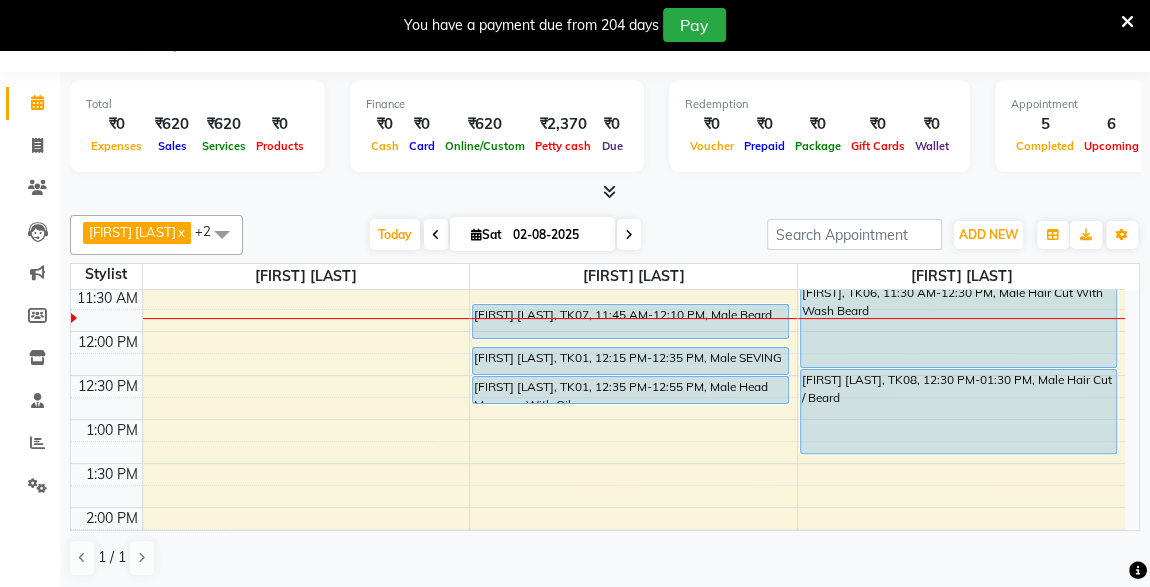 scroll, scrollTop: 290, scrollLeft: 0, axis: vertical 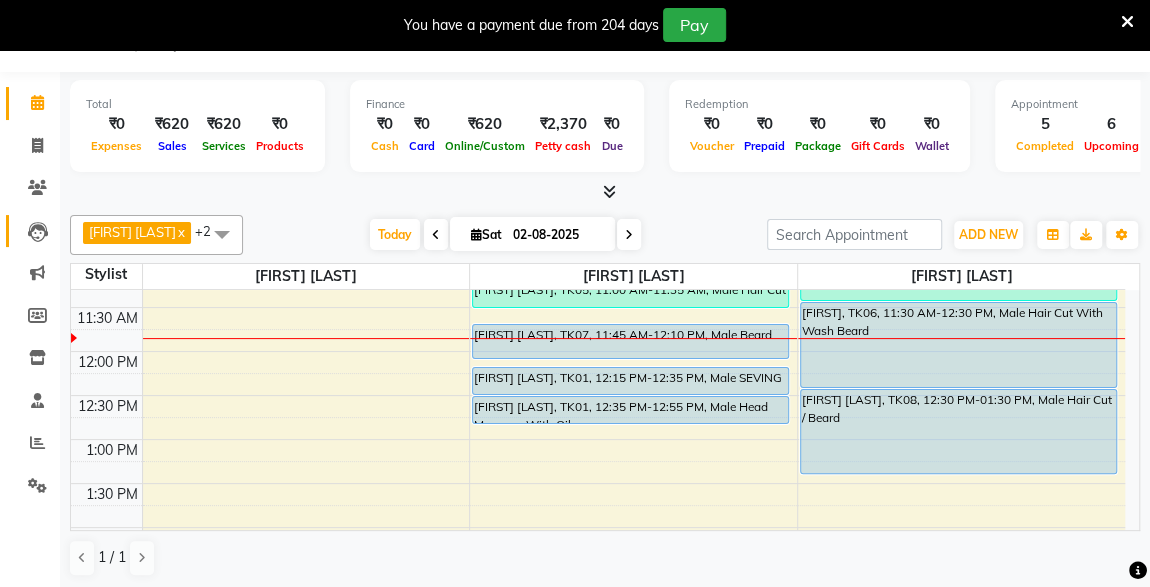drag, startPoint x: 1130, startPoint y: 295, endPoint x: 46, endPoint y: 230, distance: 1085.947 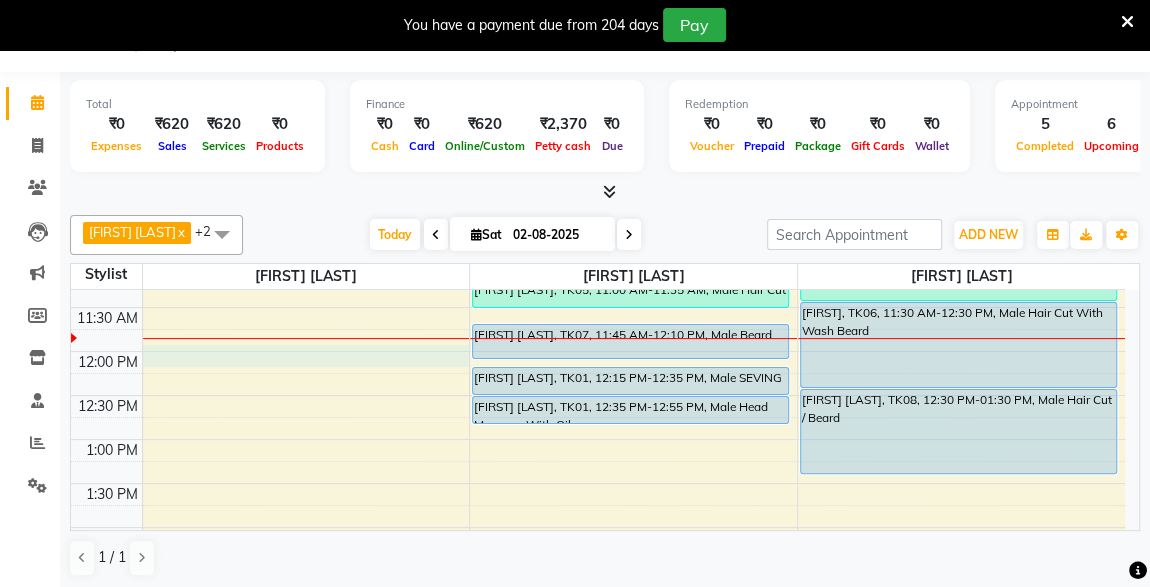 click on "8:00 AM 8:30 AM 9:00 AM 9:30 AM 10:00 AM 10:30 AM 11:00 AM 11:30 AM 12:00 PM 12:30 PM 1:00 PM 1:30 PM 2:00 PM 2:30 PM 3:00 PM 3:30 PM 4:00 PM 4:30 PM 5:00 PM 5:30 PM 6:00 PM 6:30 PM 7:00 PM 7:30 PM 8:00 PM 8:30 PM 9:00 PM 9:30 PM 10:00 PM 10:30 PM     YASH DESHMUKH, TK02, 09:30 AM-10:30 AM, Male Hair Cut / Seving     YASH DESHMUKH, TK02, 10:30 AM-10:55 AM, Massage - Charcole Massage     HIMANSHU NAHAR, TK05, 11:00 AM-11:35 AM, Male Hair Cut     SAURABH VARMA, TK07, 11:45 AM-12:10 PM, Male  Beard    Karan sathe, TK01, 12:15 PM-12:35 PM, Male SEVING     Karan sathe, TK01, 12:35 PM-12:55 PM, Male Head Massage With Oil     BUSHAN KHOLY, TK04, 10:05 AM-10:30 AM, Male  Beard     TUSHAR RATHOD, TK03, 10:30 AM-11:30 AM, Male Hair Cut / Beard     Ajay, TK06, 11:30 AM-12:30 PM, Male Hair Cut With Wash Beard     Sumit Zanke, TK08, 12:30 PM-01:30 PM, Male Hair Cut / Beard     Hasnaiiin, TK09, 07:30 PM-08:30 PM, Male Hair Cut / Beard" at bounding box center (598, 659) 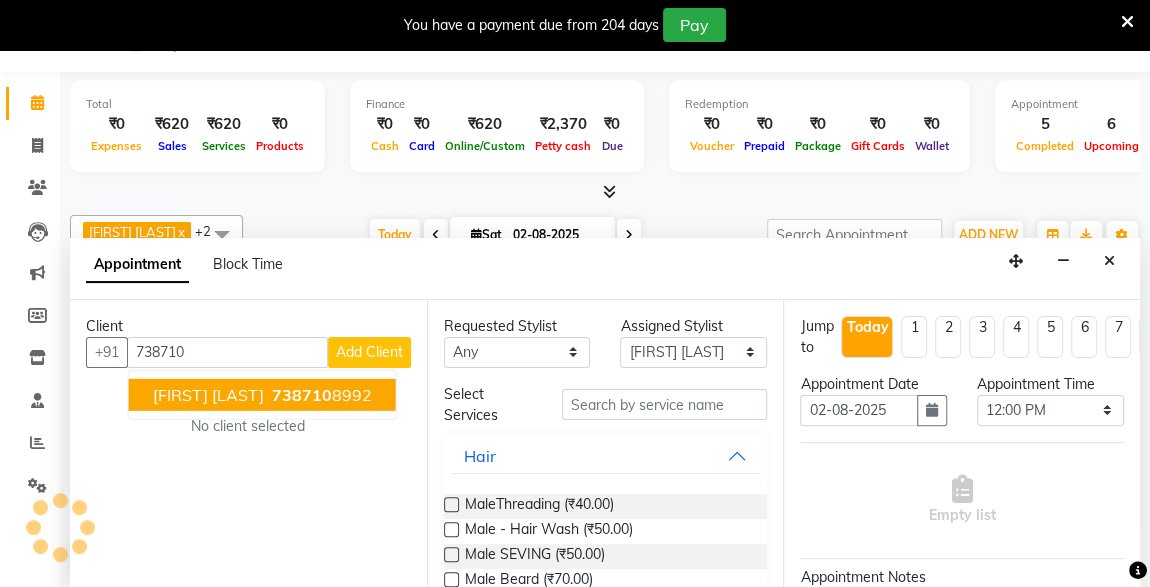 click on "SANJAY SONONE" at bounding box center (208, 394) 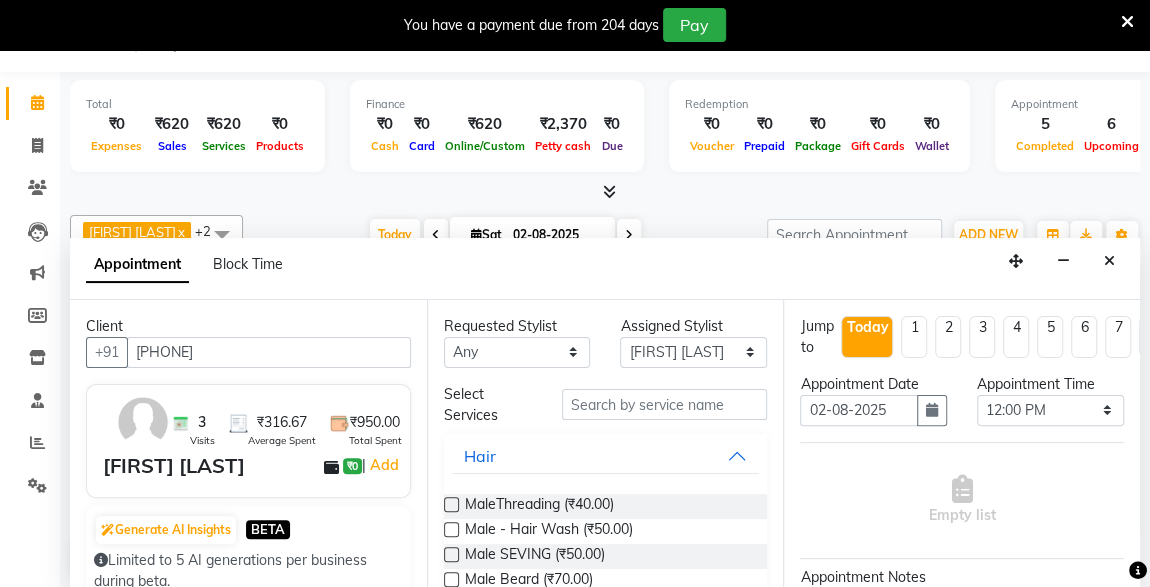 type on "7387108992" 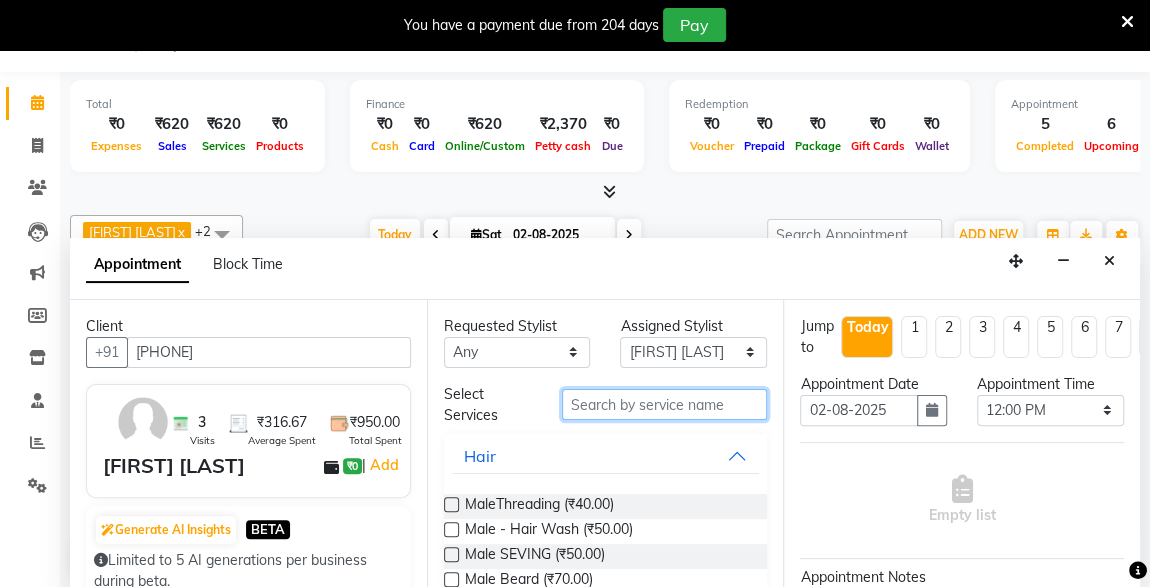 click at bounding box center [665, 404] 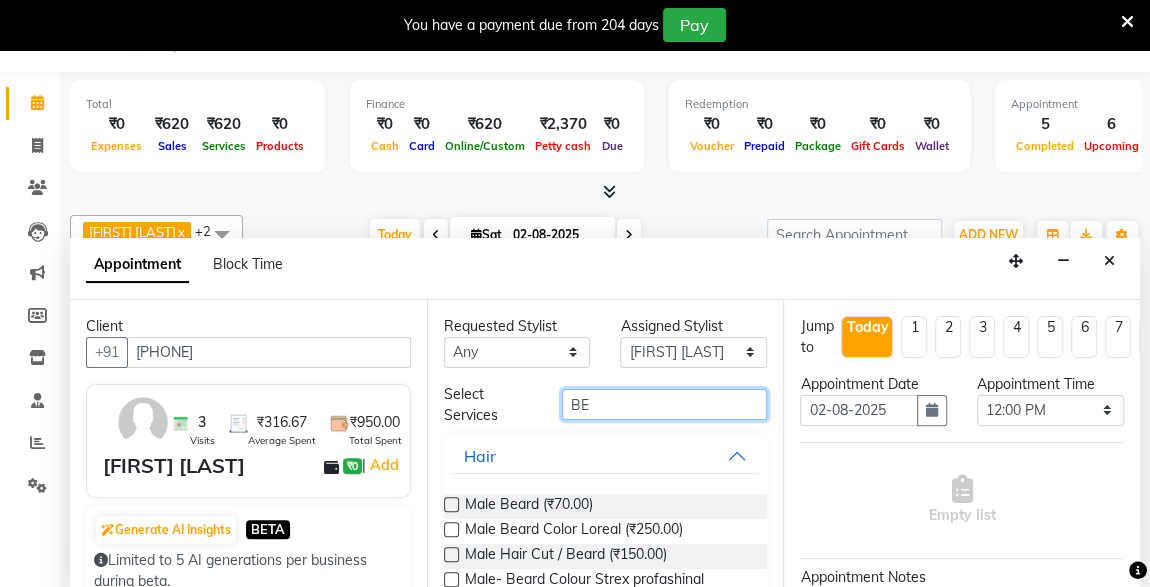 click on "BE" at bounding box center (665, 404) 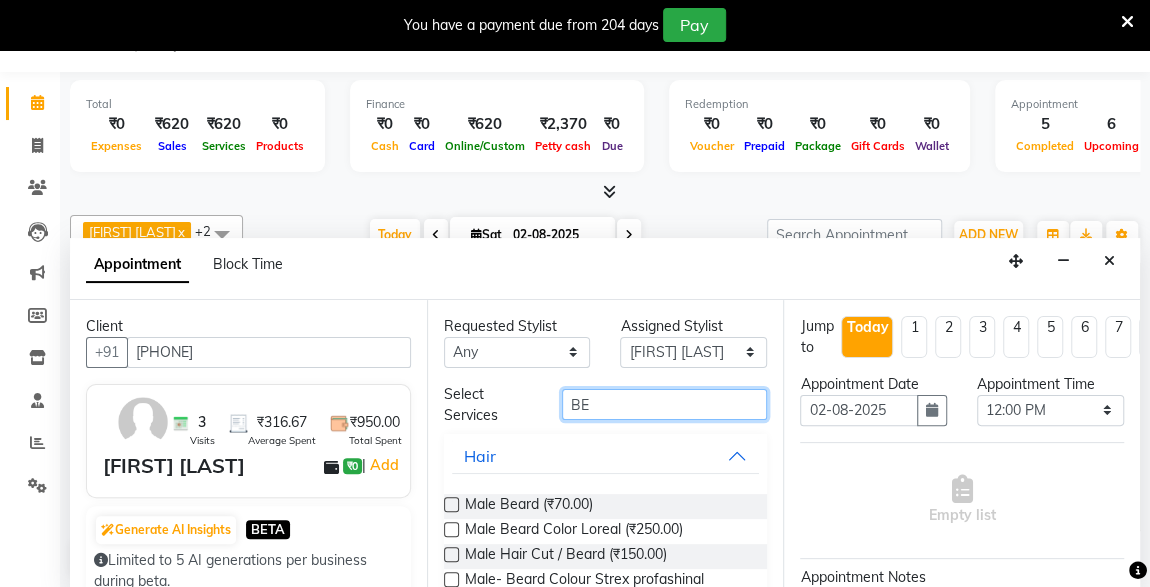 click on "BE" at bounding box center (665, 404) 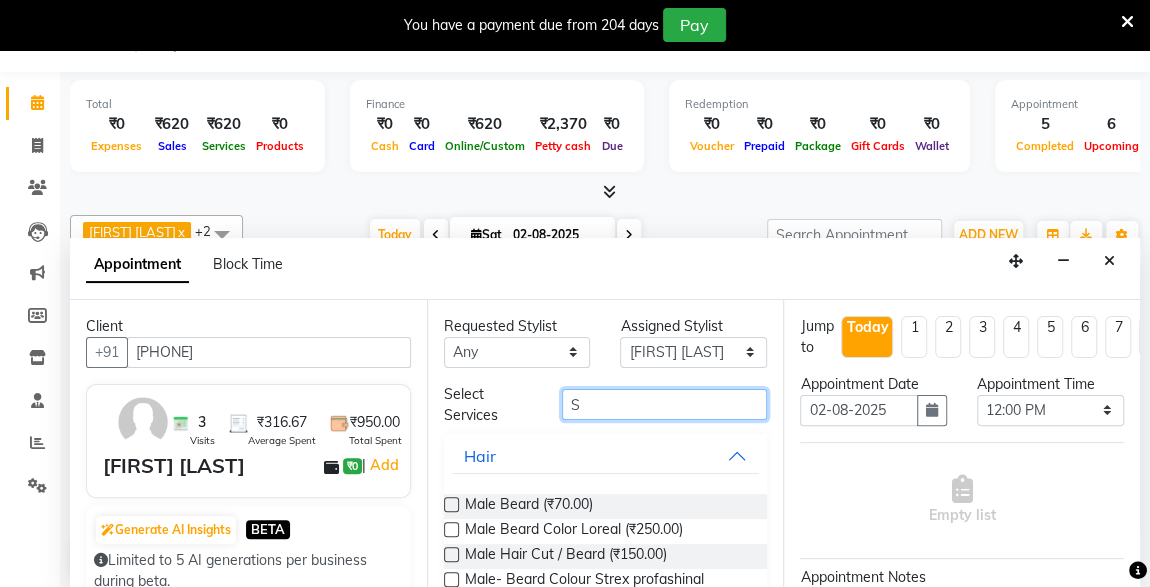 click on "S" at bounding box center (665, 404) 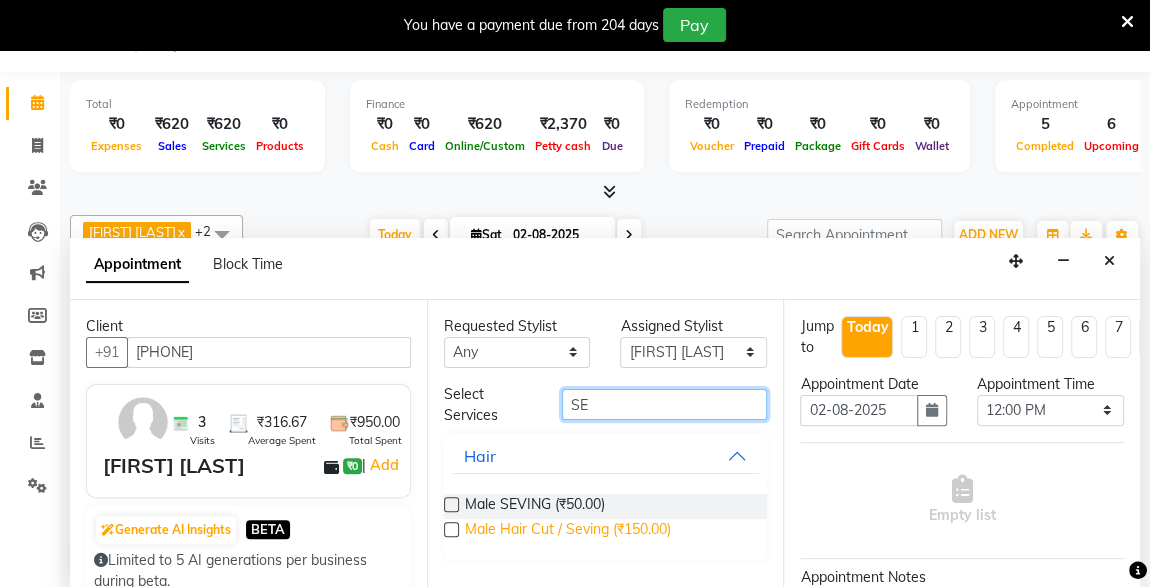 type on "SE" 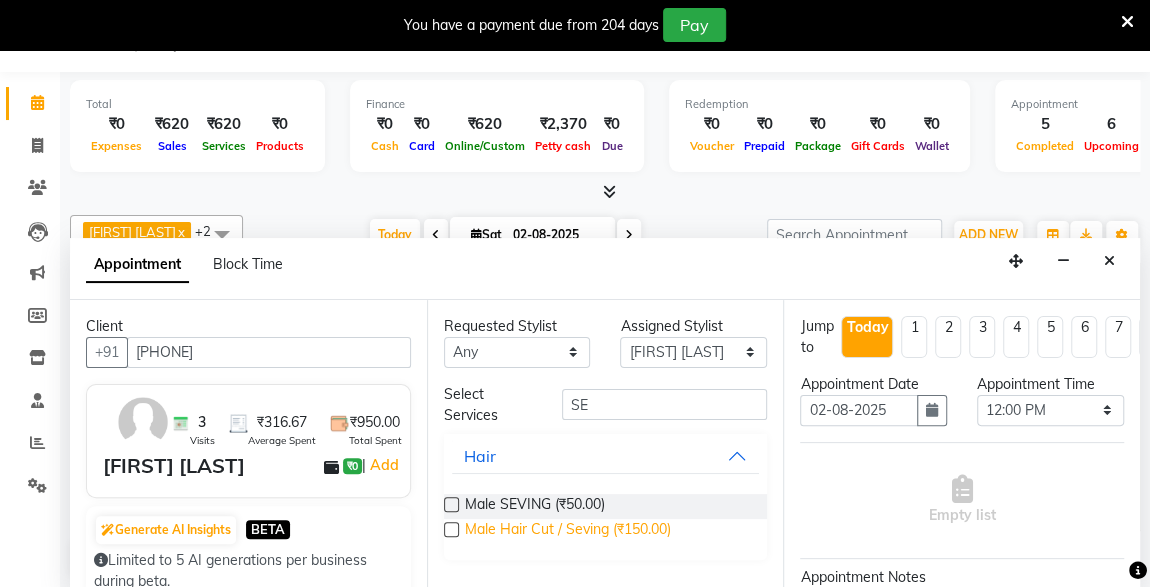 click on "Male Hair Cut / Seving (₹150.00)" at bounding box center [568, 531] 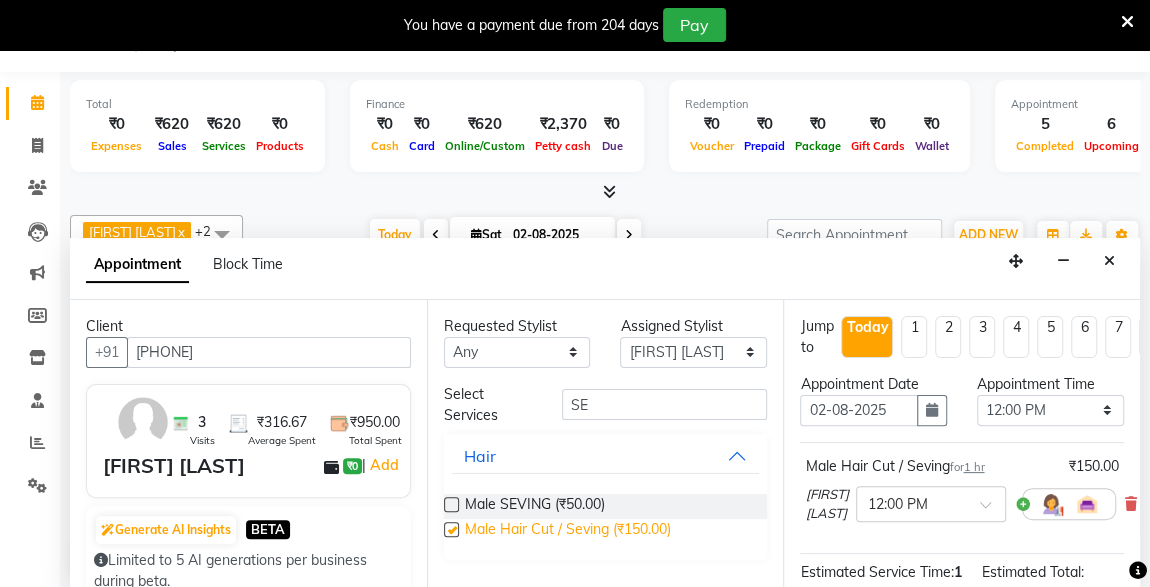checkbox on "false" 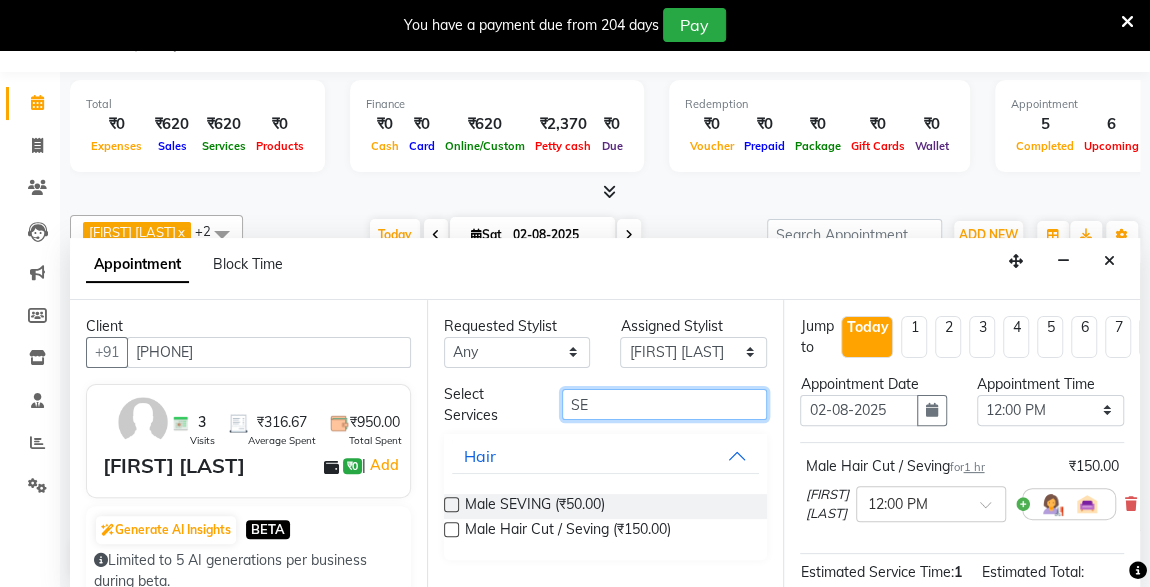 click on "SE" at bounding box center (665, 404) 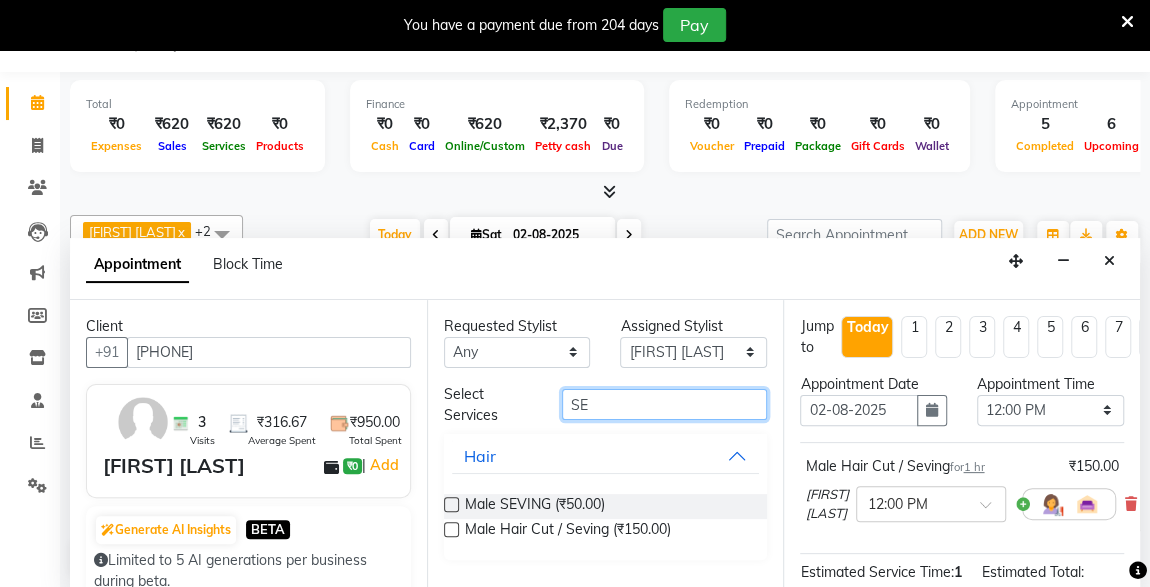 click on "SE" at bounding box center [665, 404] 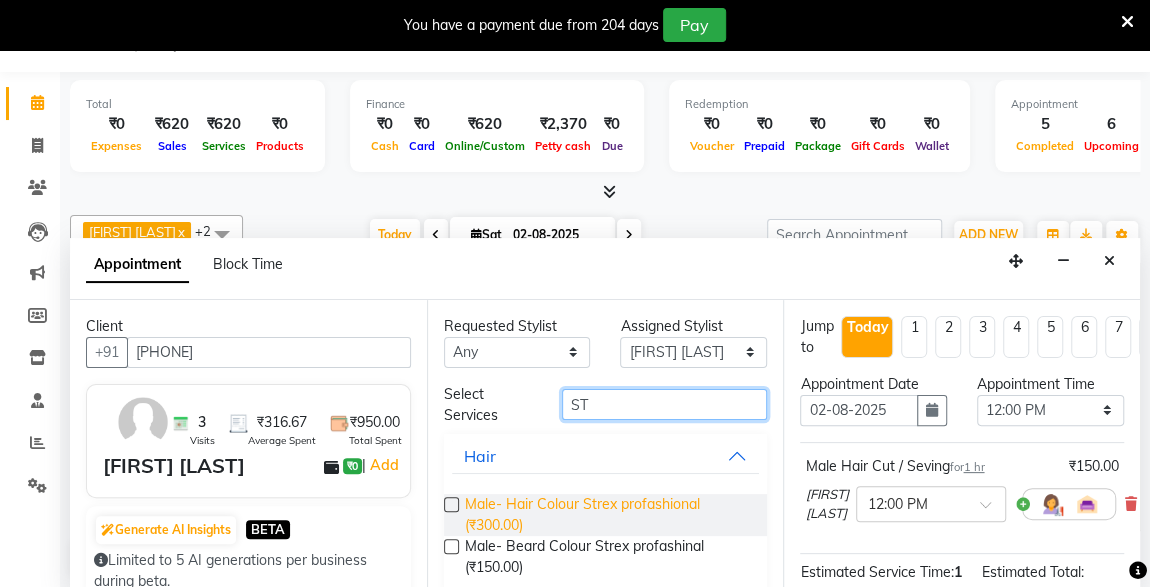 type on "ST" 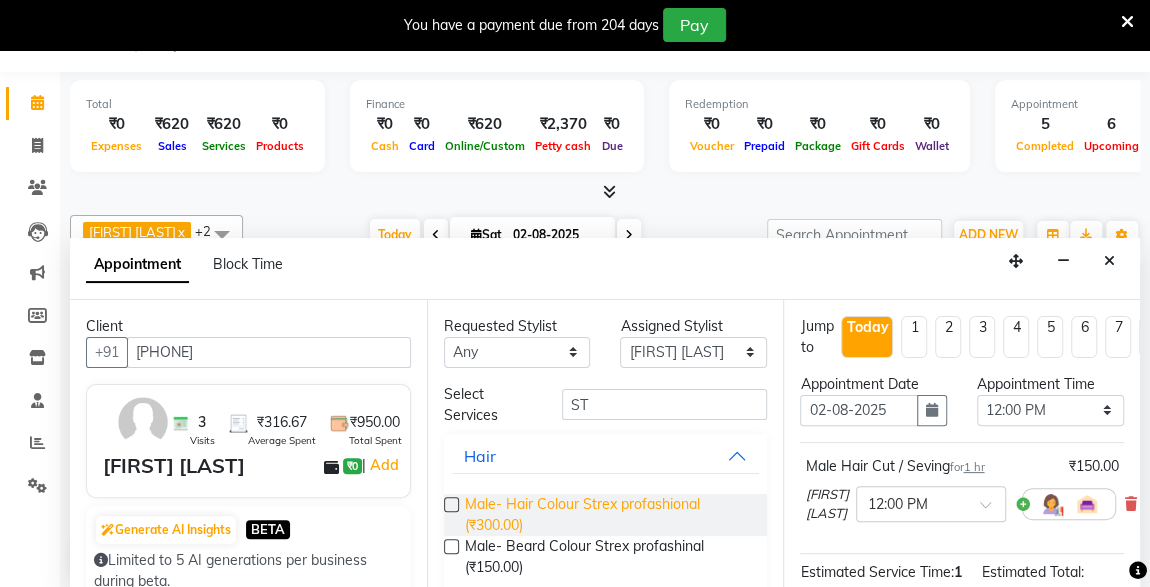 click on "Male- Hair Colour Strex profashional (₹300.00)" at bounding box center (608, 515) 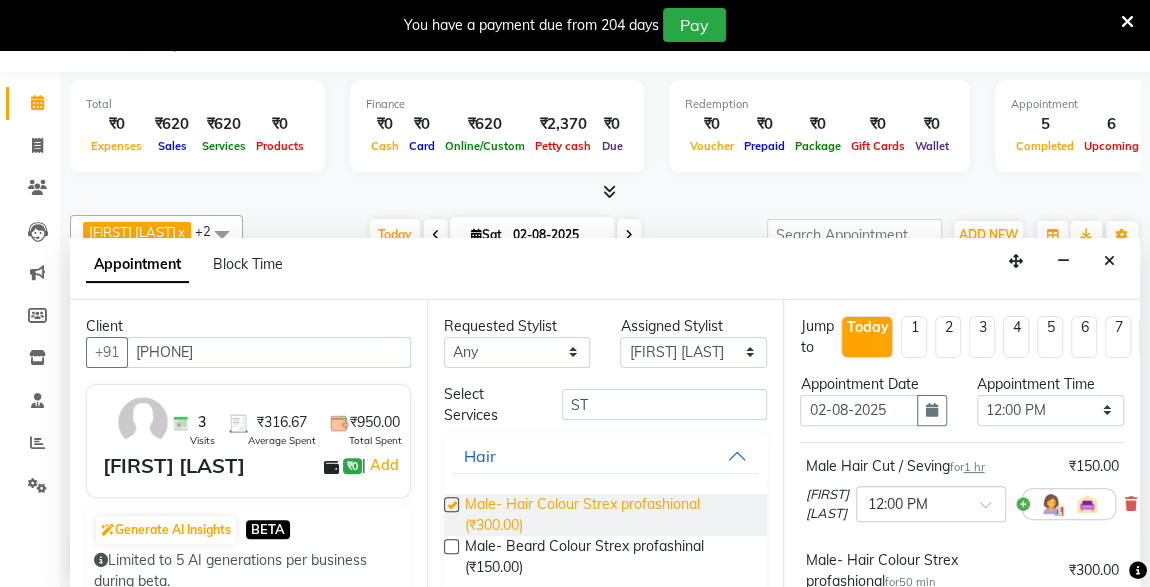 checkbox on "false" 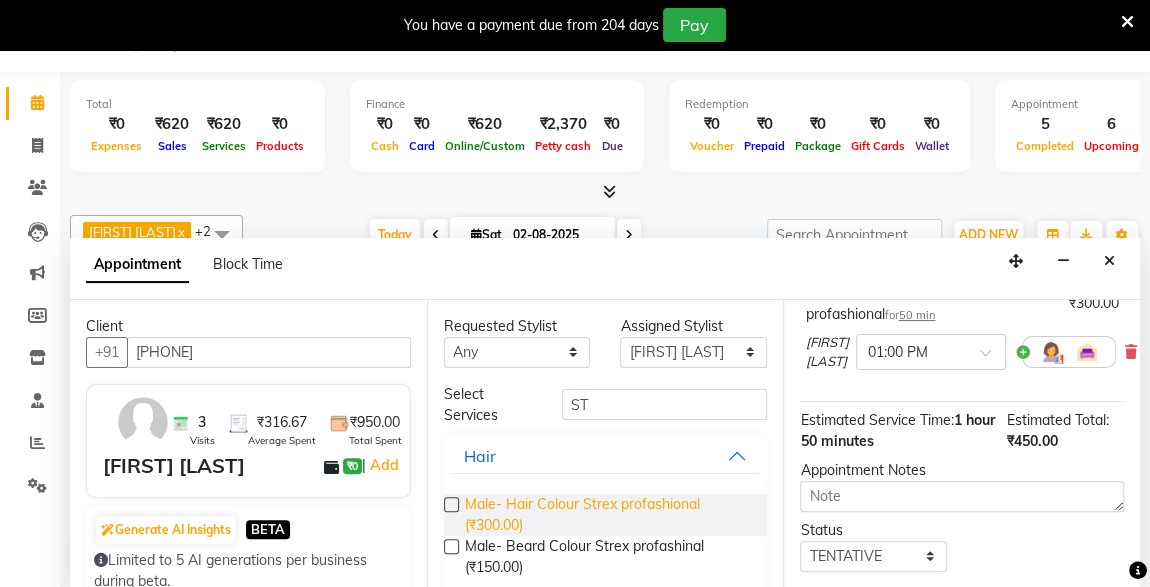 scroll, scrollTop: 404, scrollLeft: 0, axis: vertical 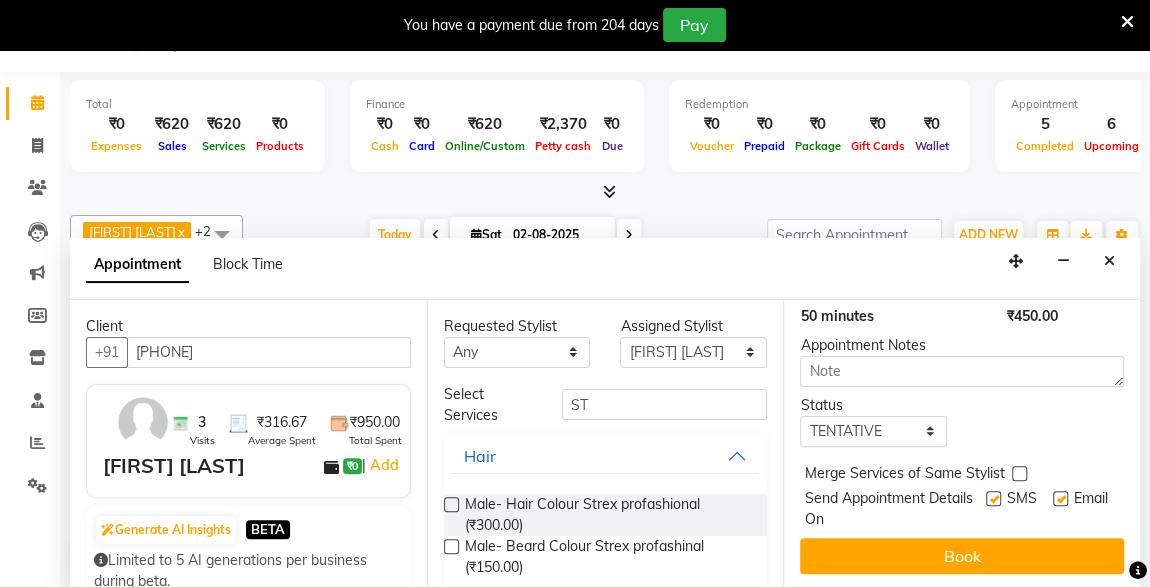 click at bounding box center (993, 498) 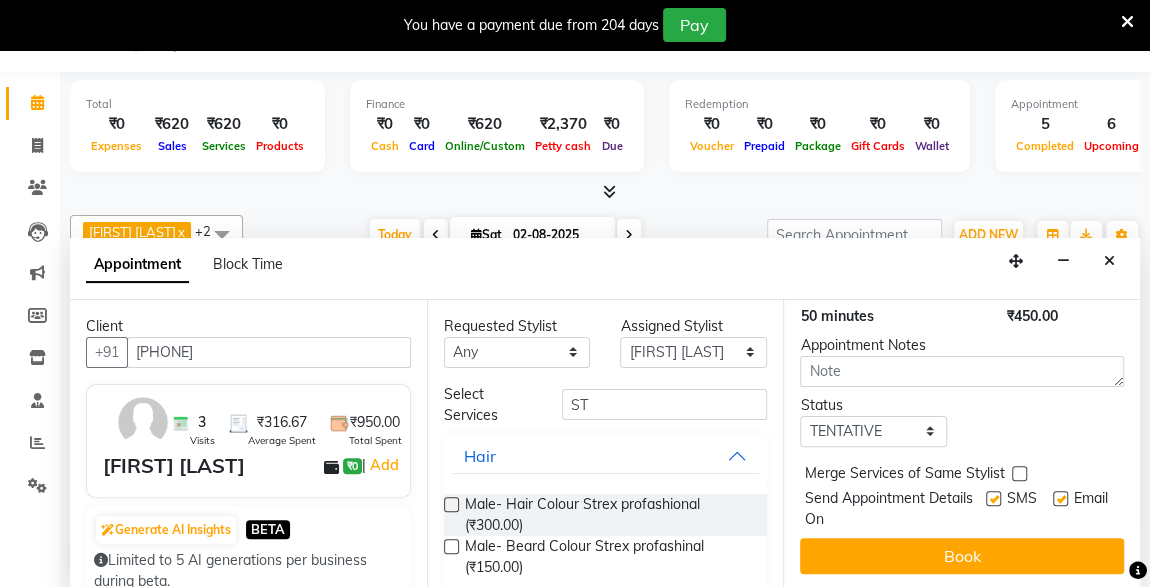 click at bounding box center [992, 500] 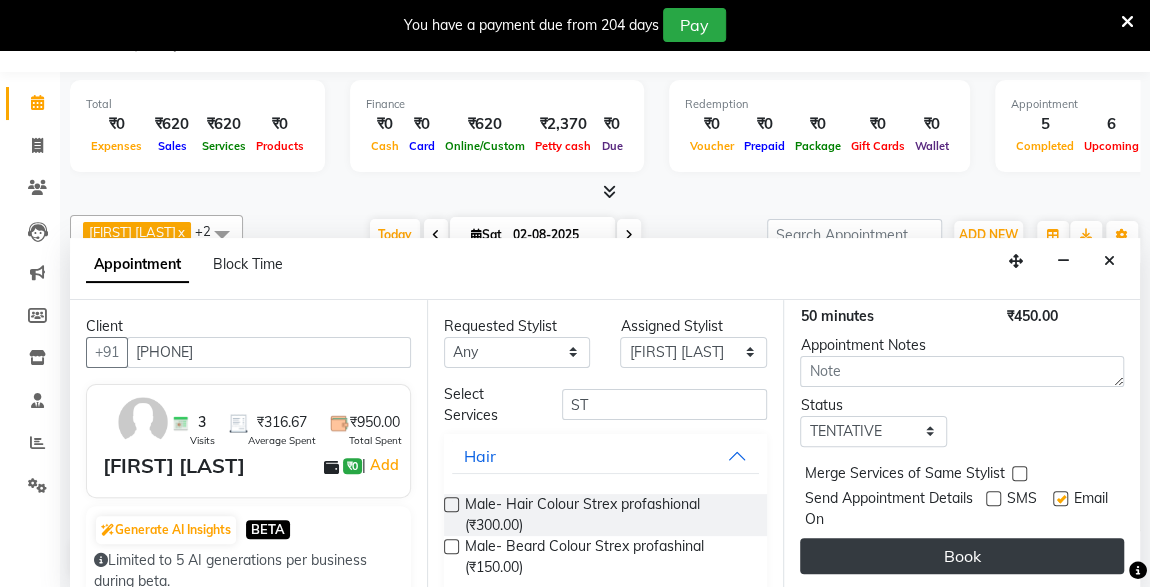 click on "Book" at bounding box center [962, 556] 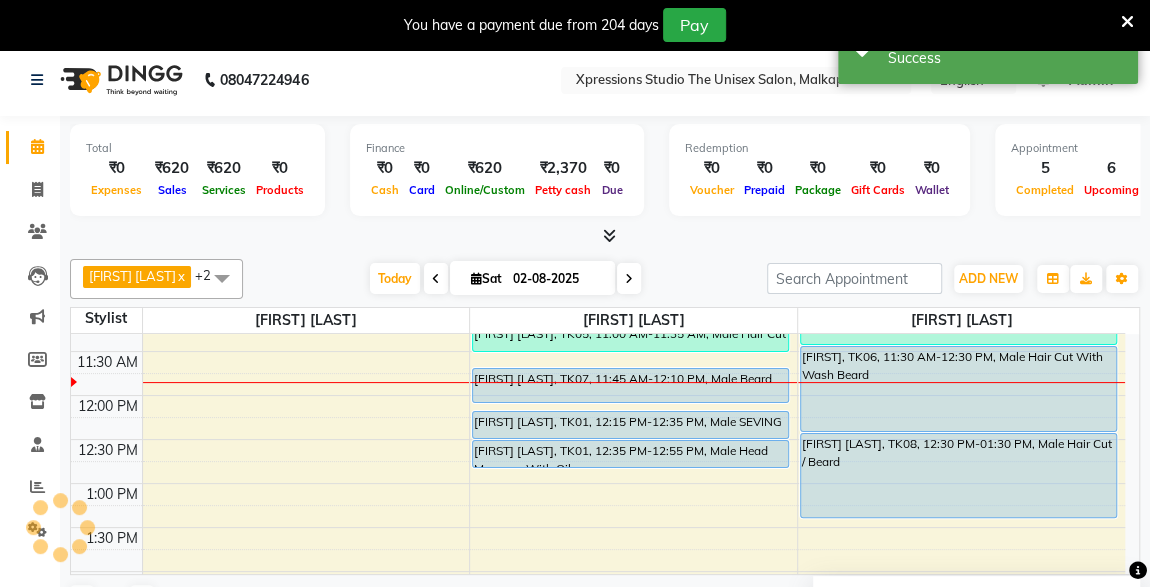scroll, scrollTop: 0, scrollLeft: 0, axis: both 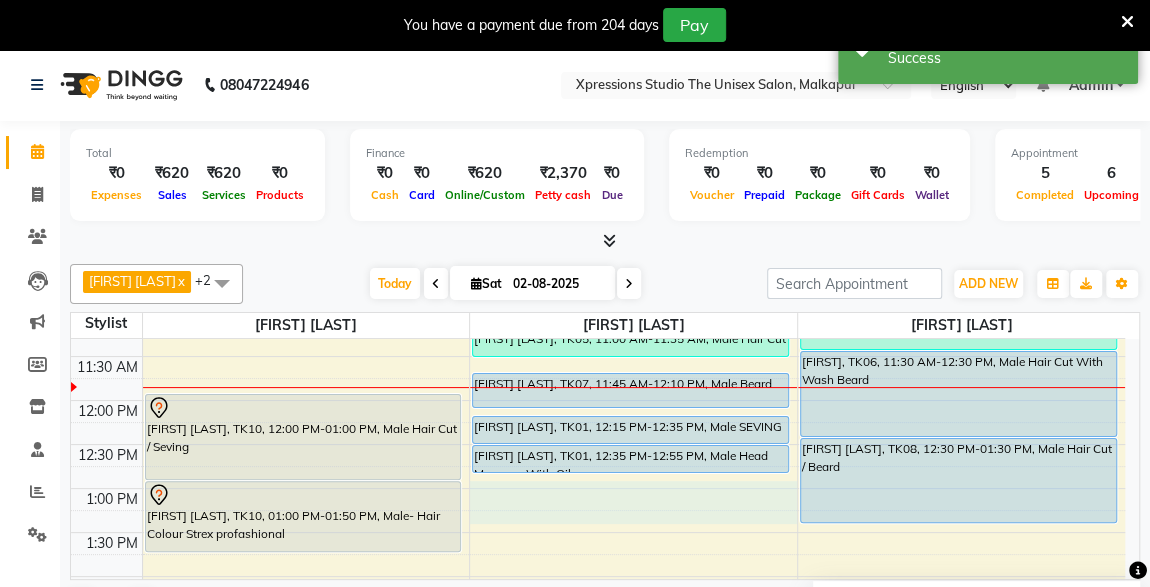 drag, startPoint x: 773, startPoint y: 502, endPoint x: 441, endPoint y: 476, distance: 333.0165 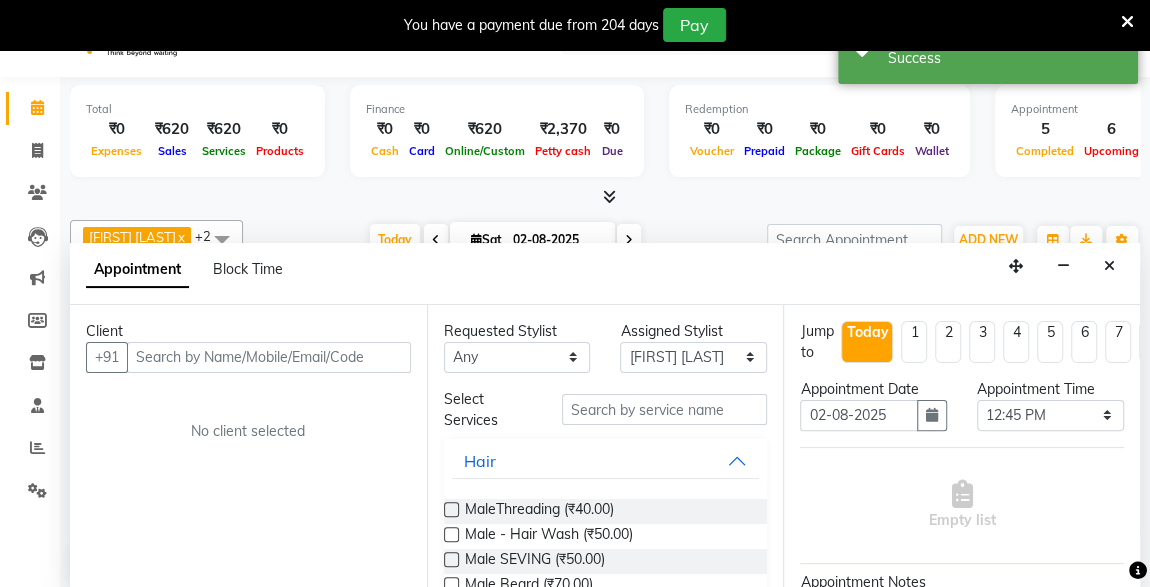 scroll, scrollTop: 49, scrollLeft: 0, axis: vertical 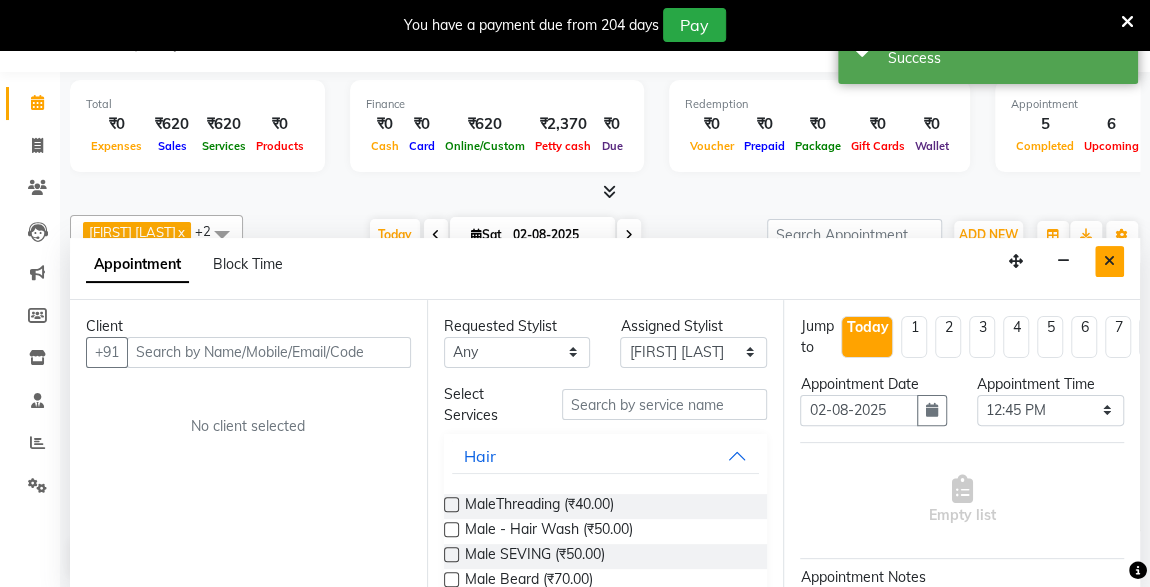 click at bounding box center [1109, 261] 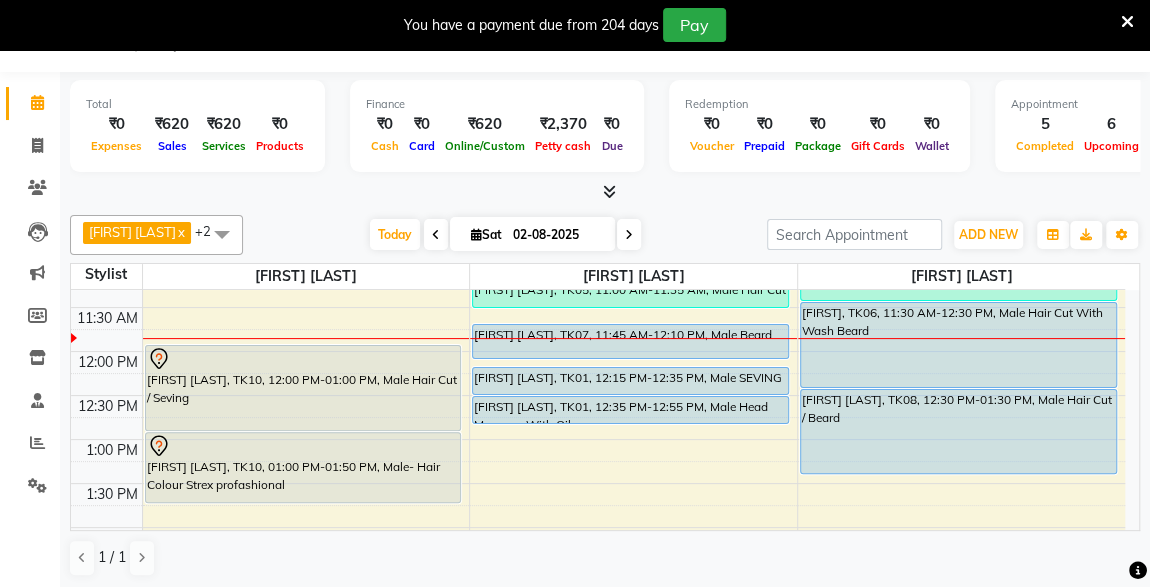 click on "SANJAY SONONE, TK10, 12:00 PM-01:00 PM, Male Hair Cut / Seving" at bounding box center [303, 388] 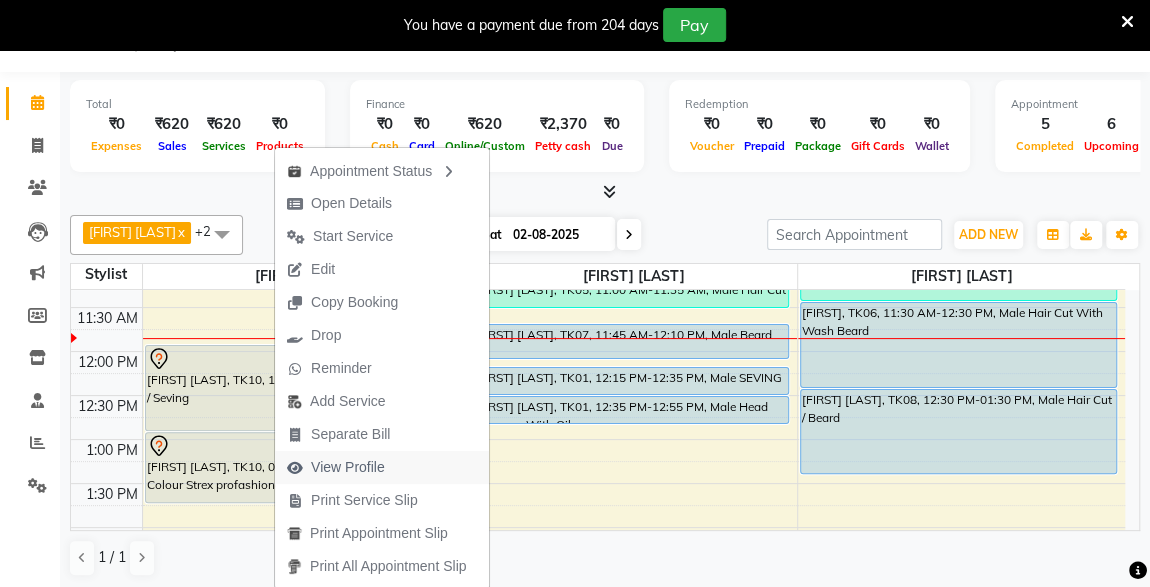 click on "View Profile" at bounding box center [348, 467] 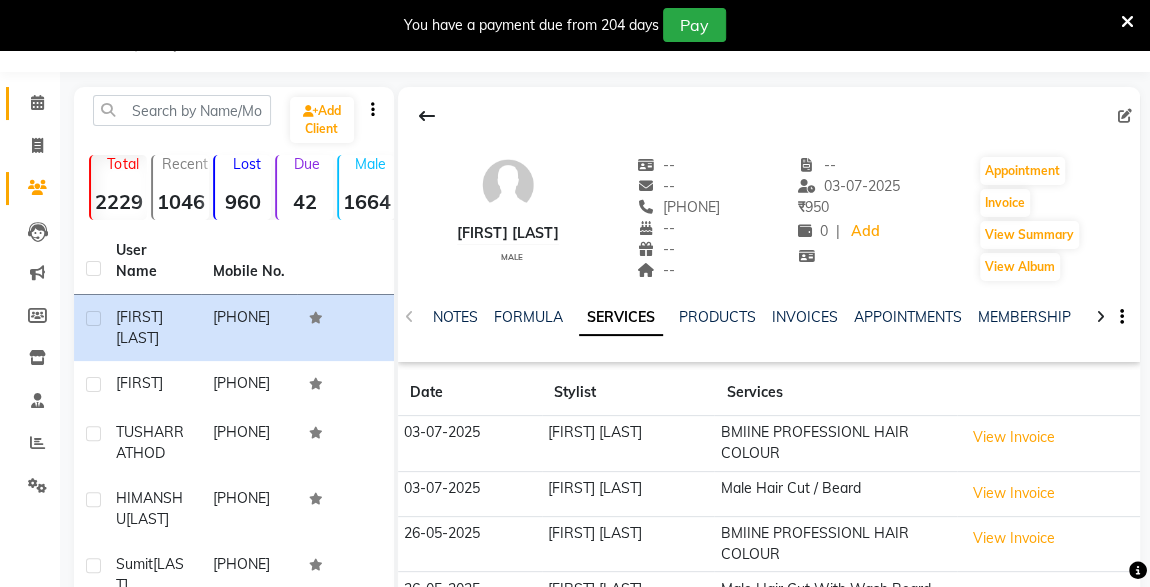 click 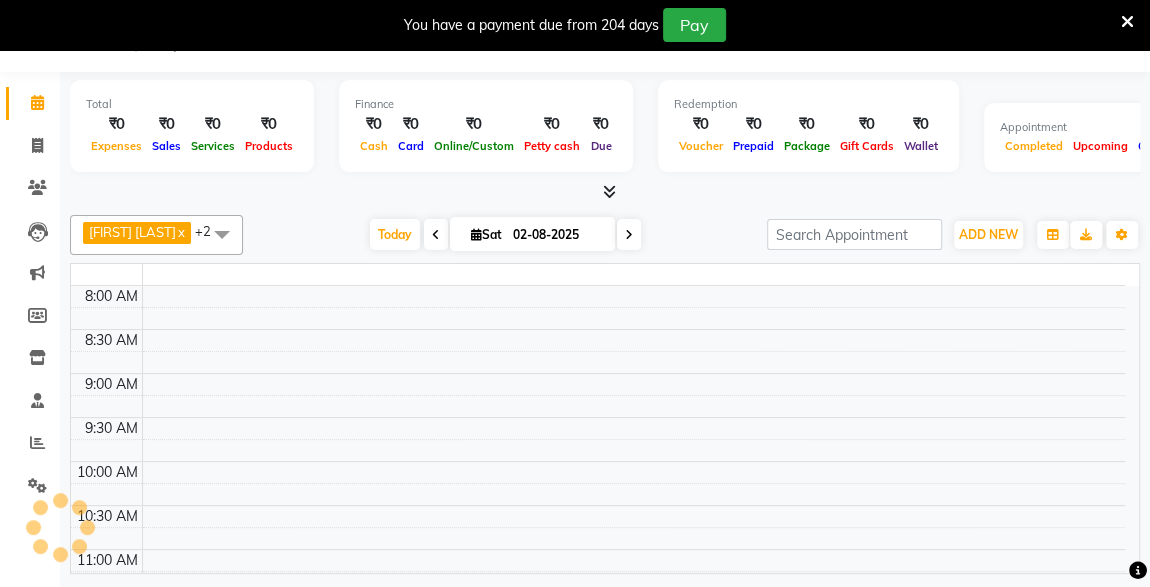scroll, scrollTop: 49, scrollLeft: 0, axis: vertical 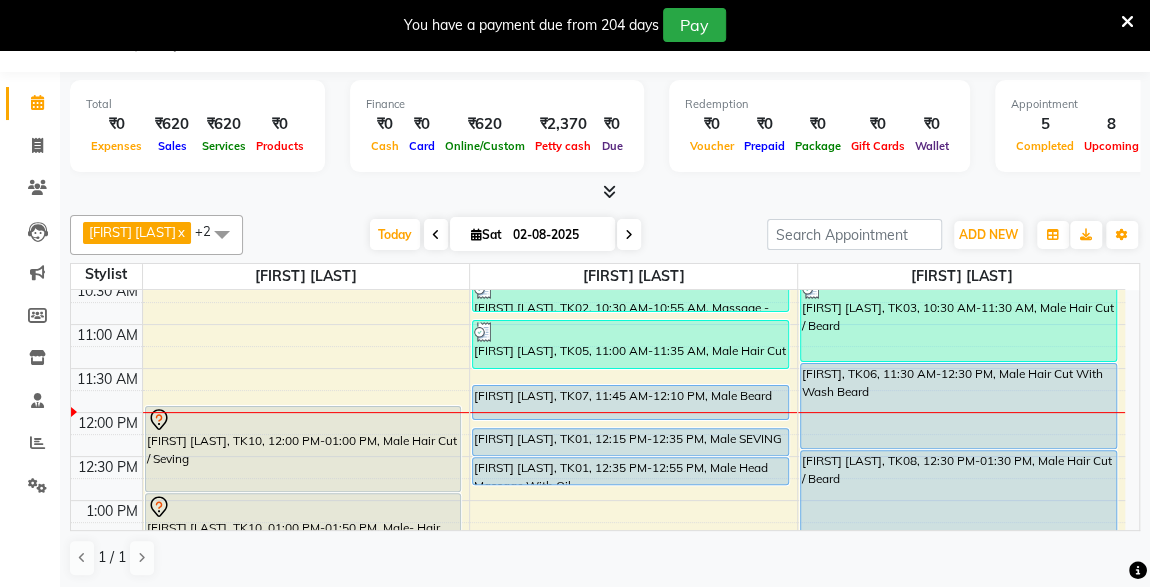 click on "[FIRST] [LAST], TK07, [TIME]-[TIME], Male  Beard" at bounding box center (630, 402) 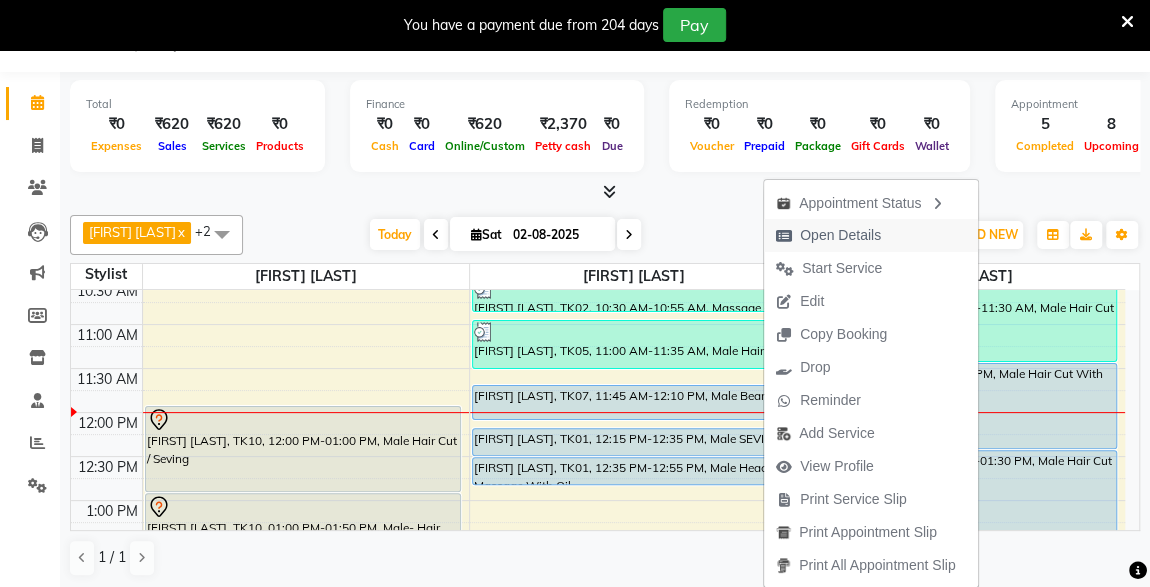 click on "Open Details" at bounding box center [840, 235] 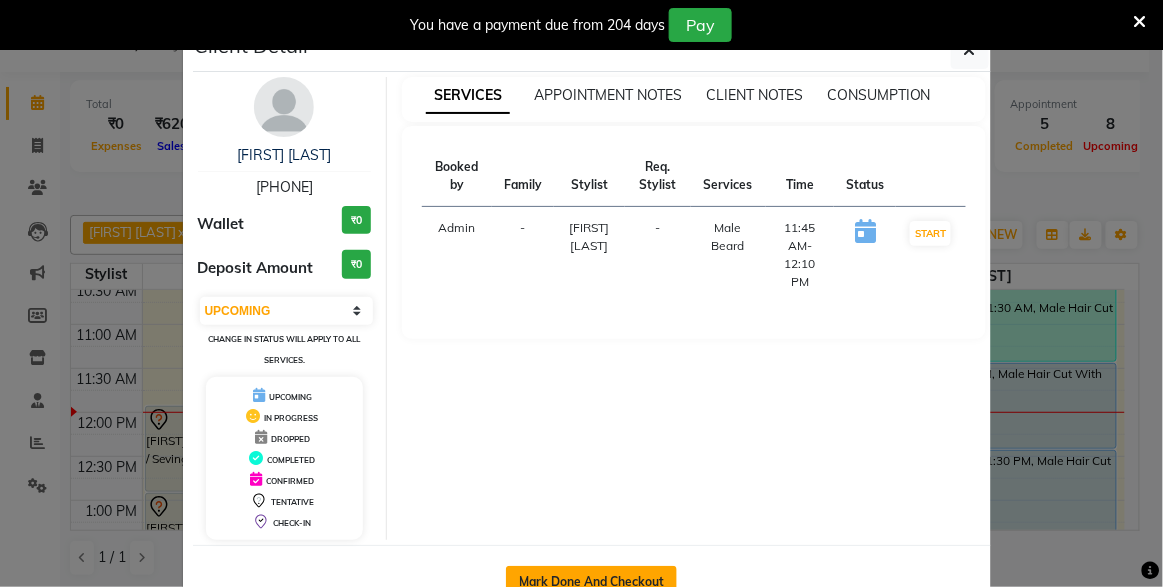click on "Mark Done And Checkout" 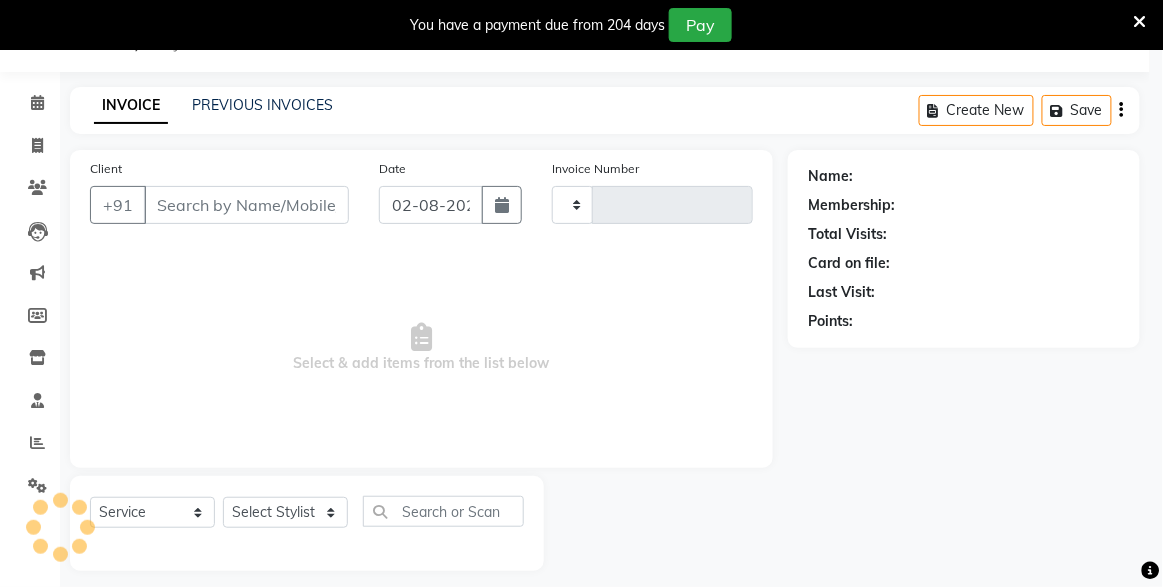 type on "3688" 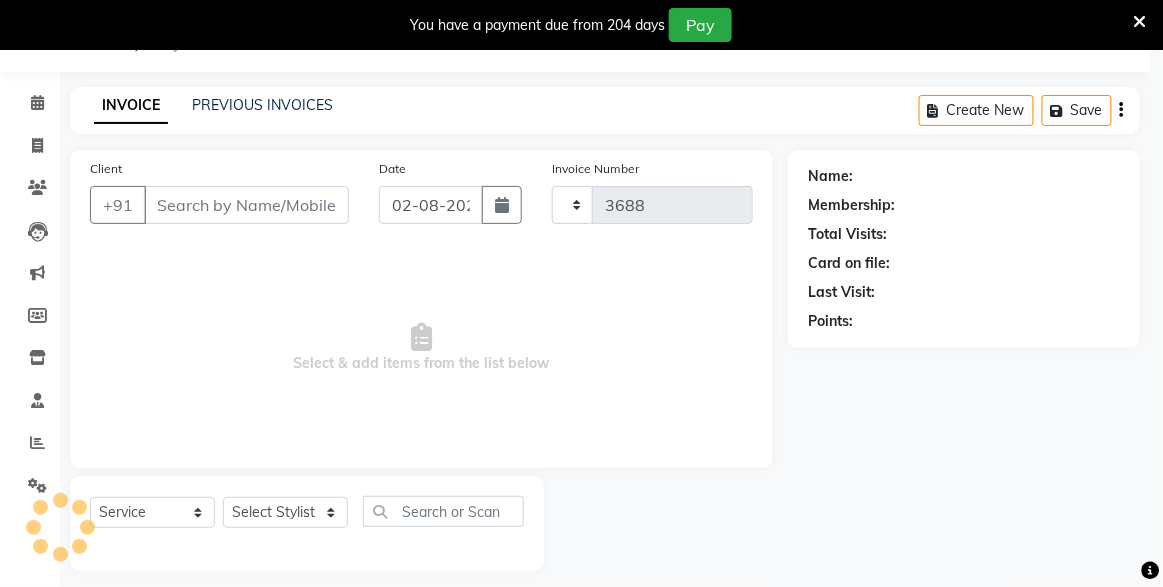 select on "7003" 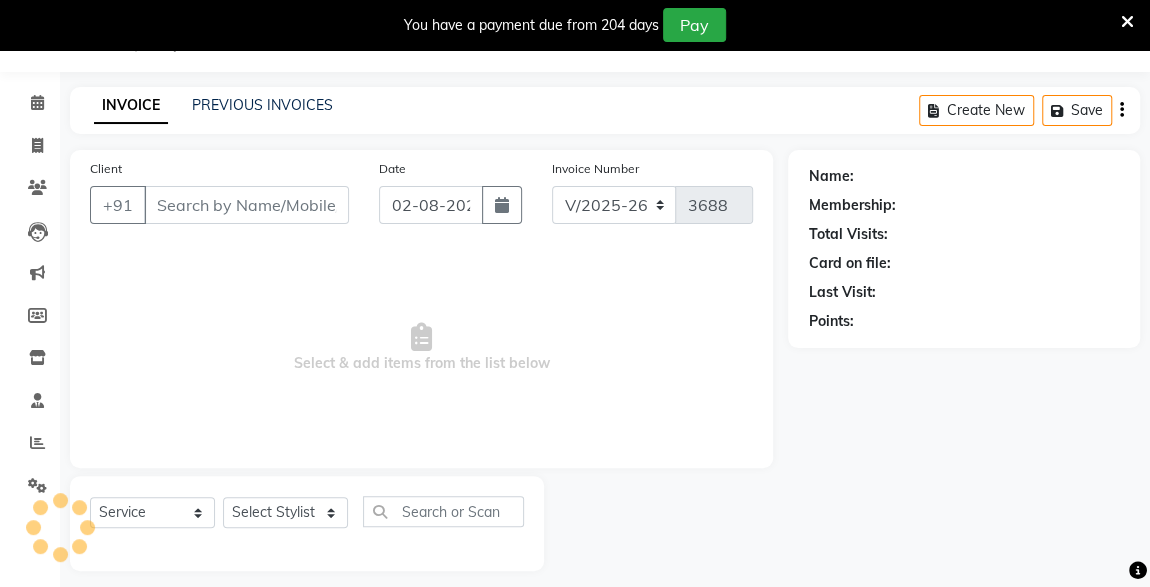 type on "[PHONE]" 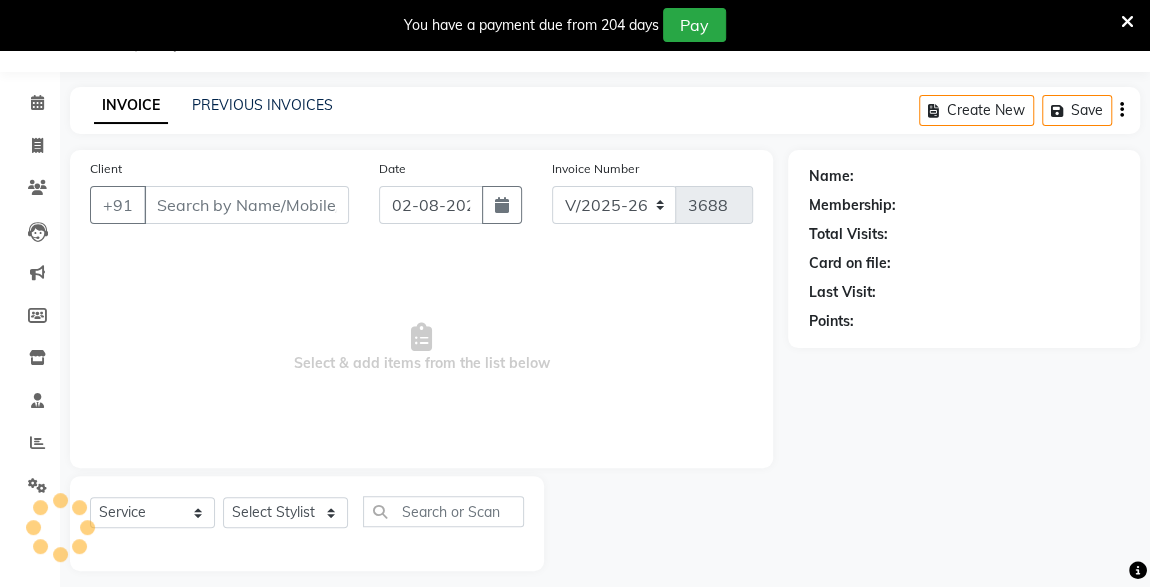 select on "57588" 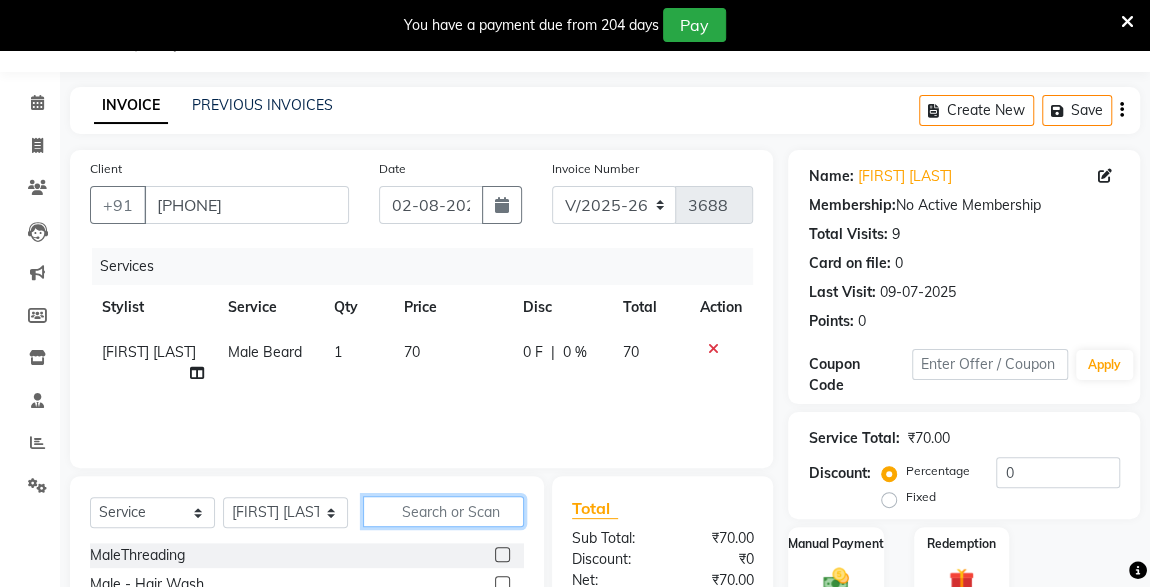 click 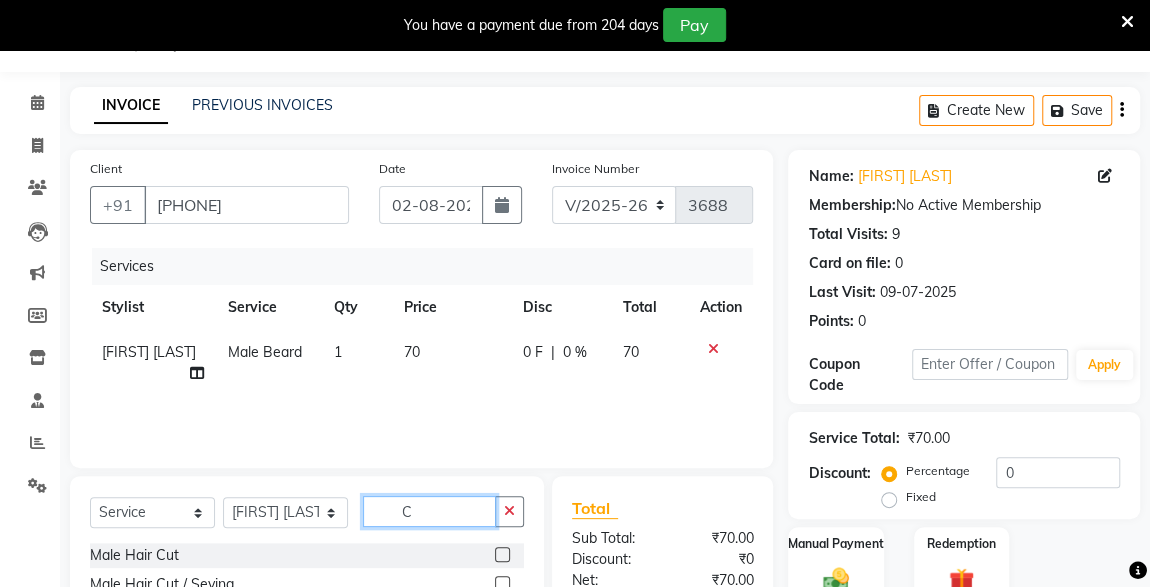 type on "C" 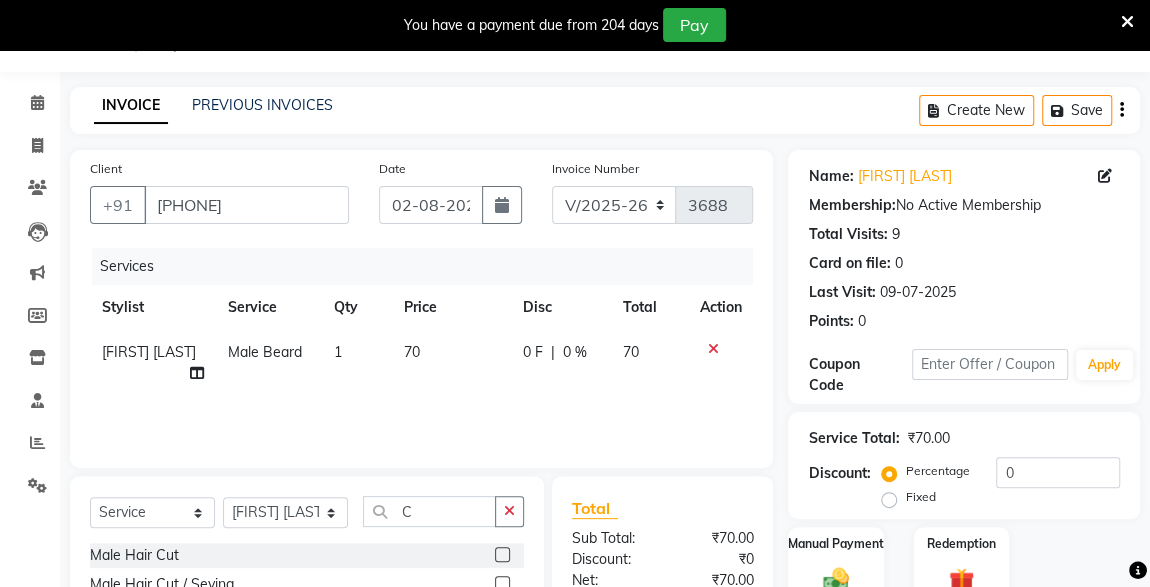 click 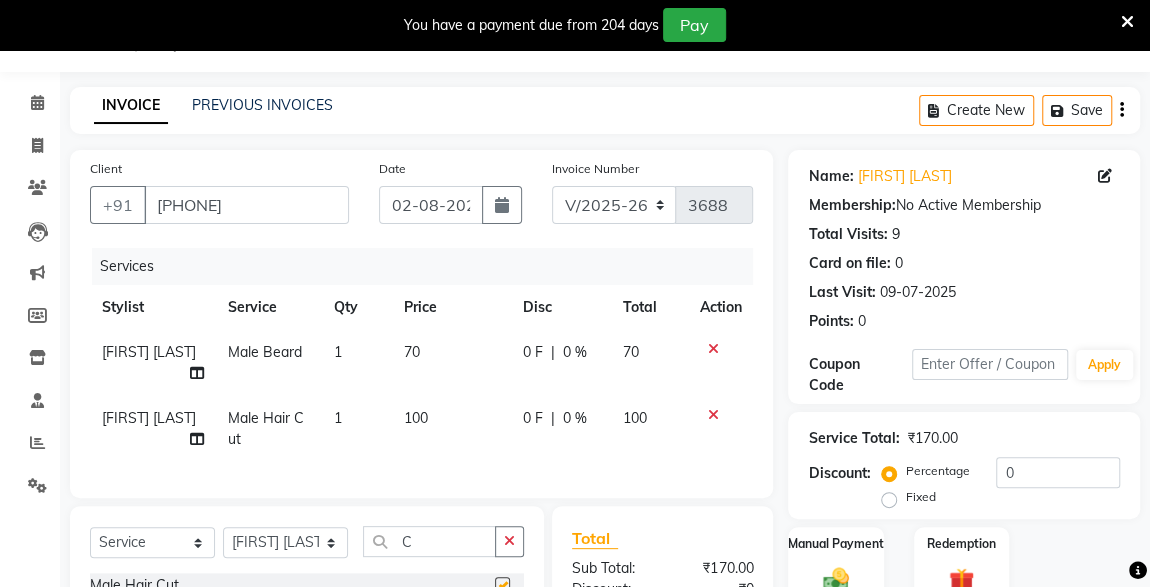 checkbox on "false" 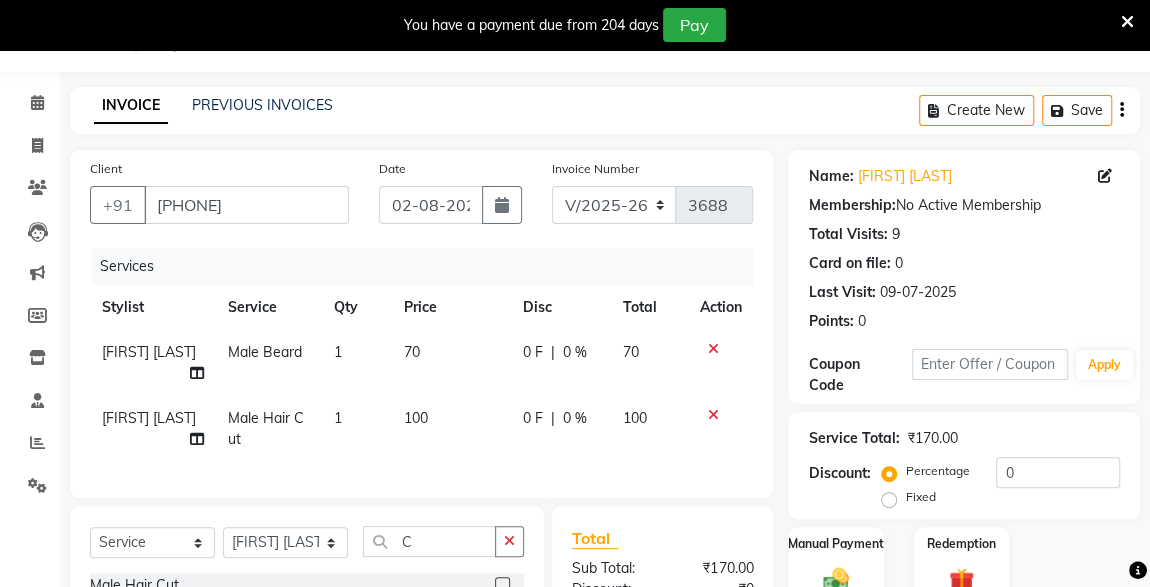 click on "70" 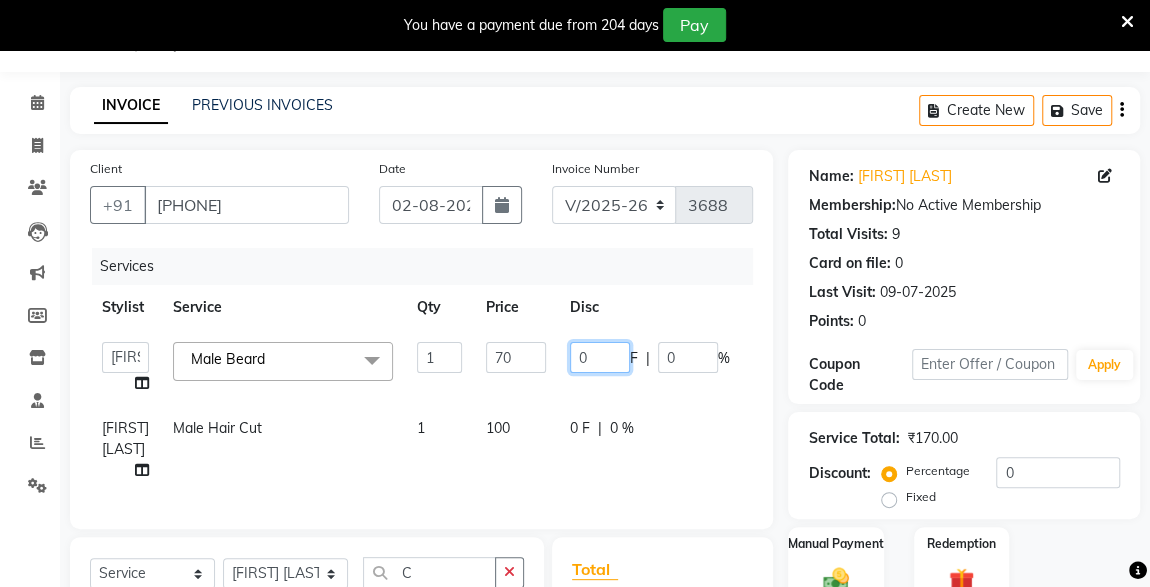 click on "0" 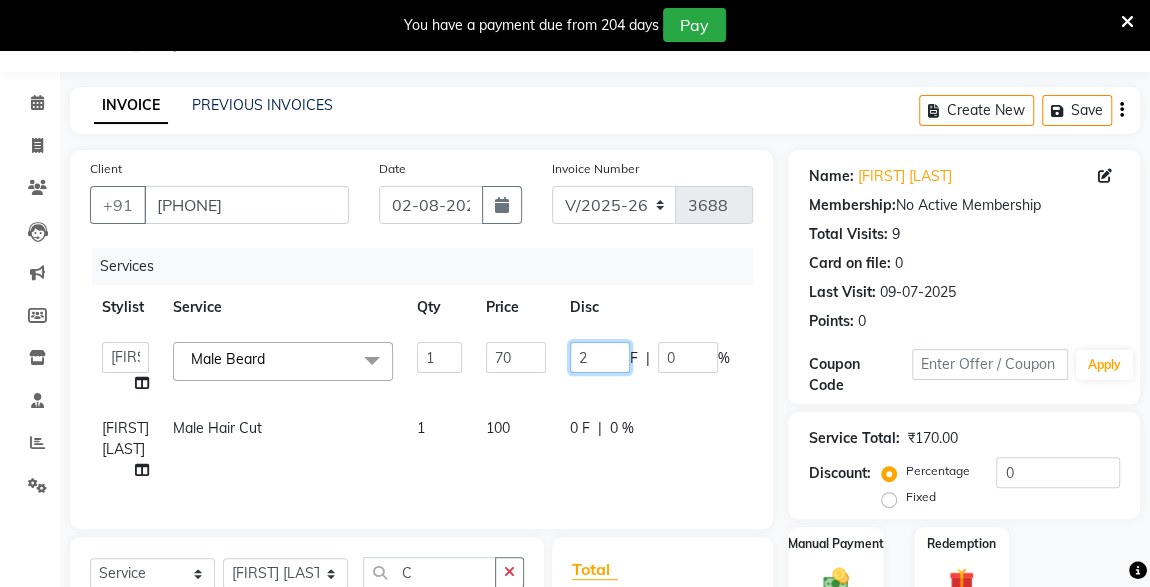 type on "20" 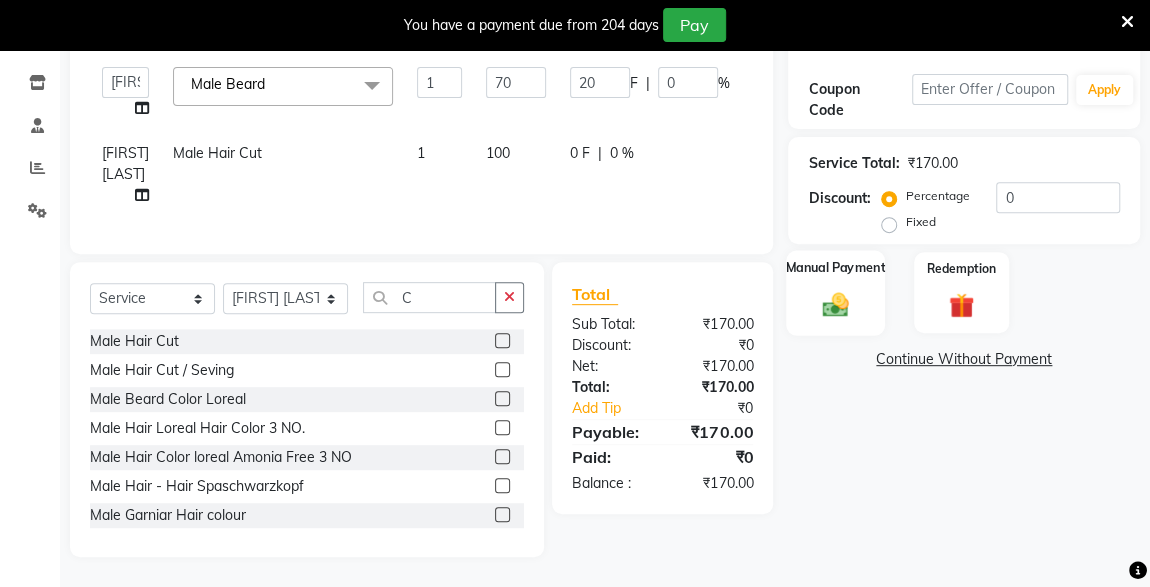 click on "Manual Payment" 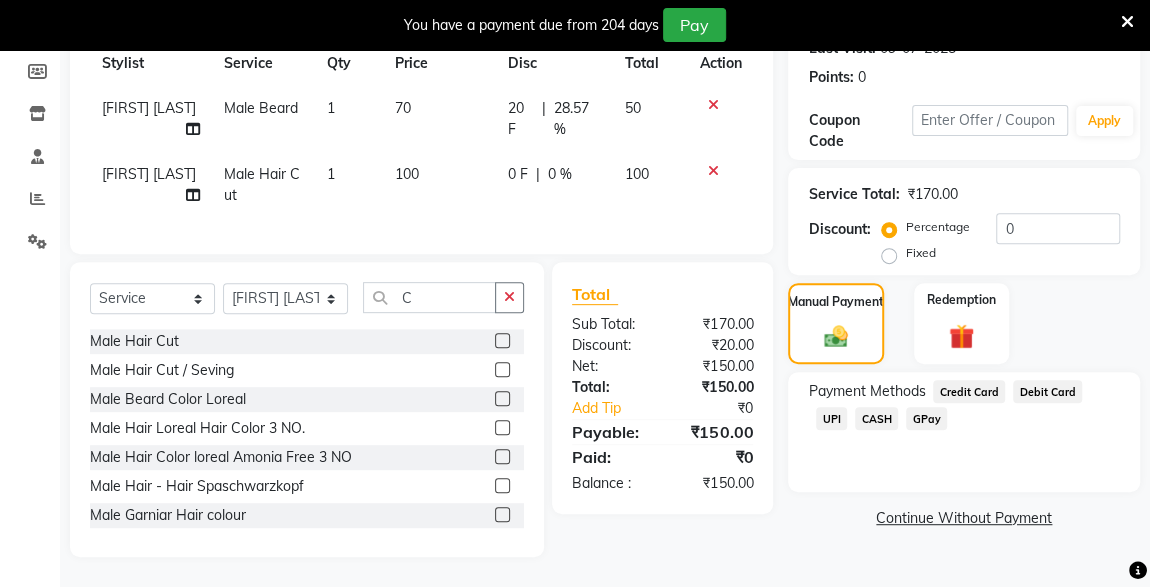 click on "UPI" 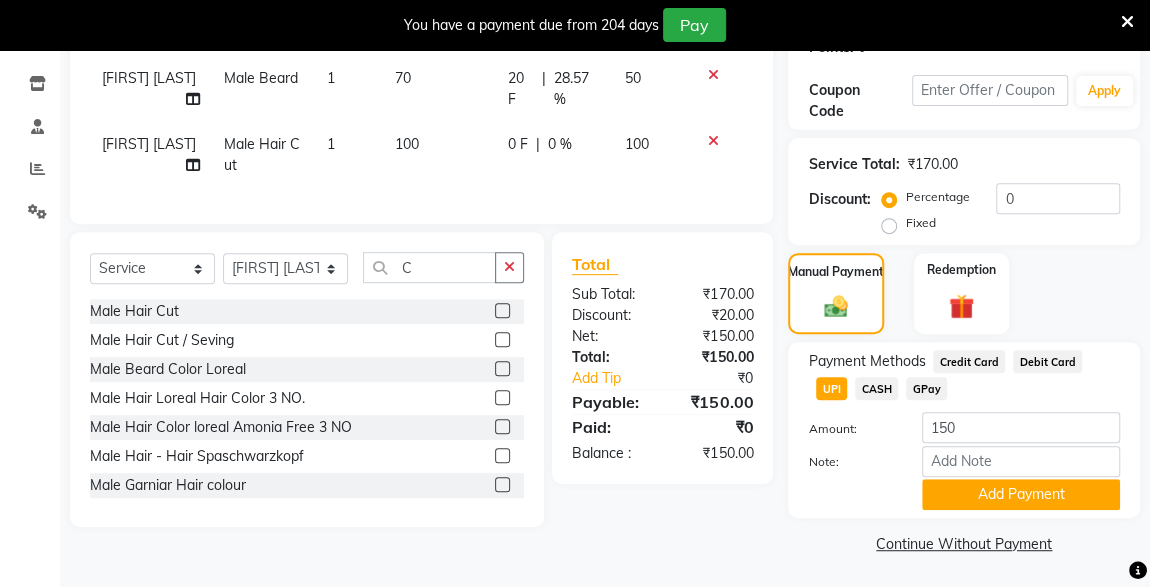 click on "Add Payment" 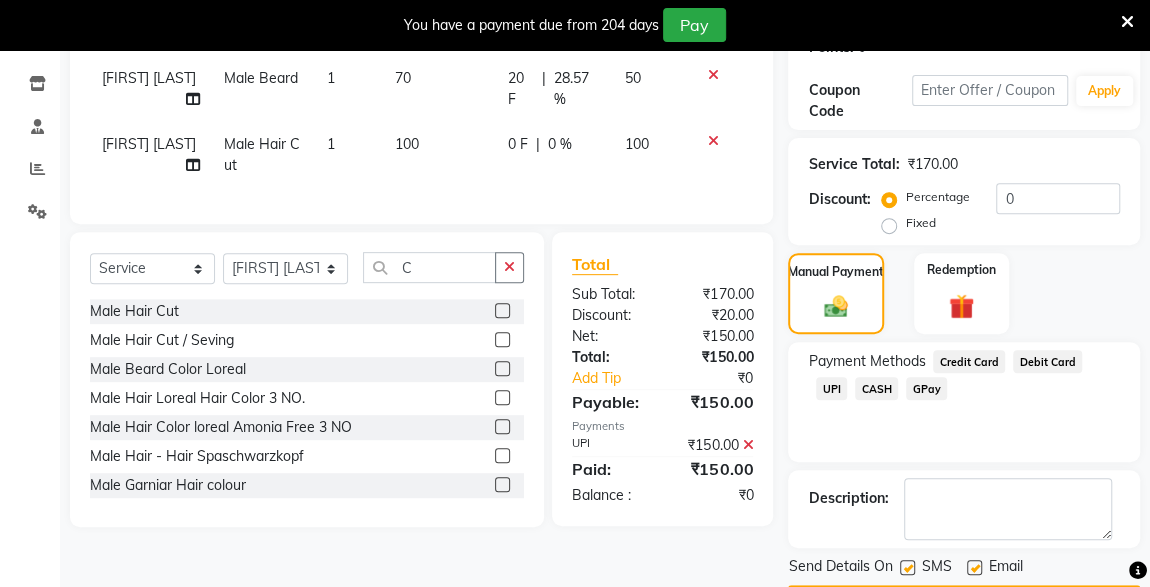 scroll, scrollTop: 379, scrollLeft: 0, axis: vertical 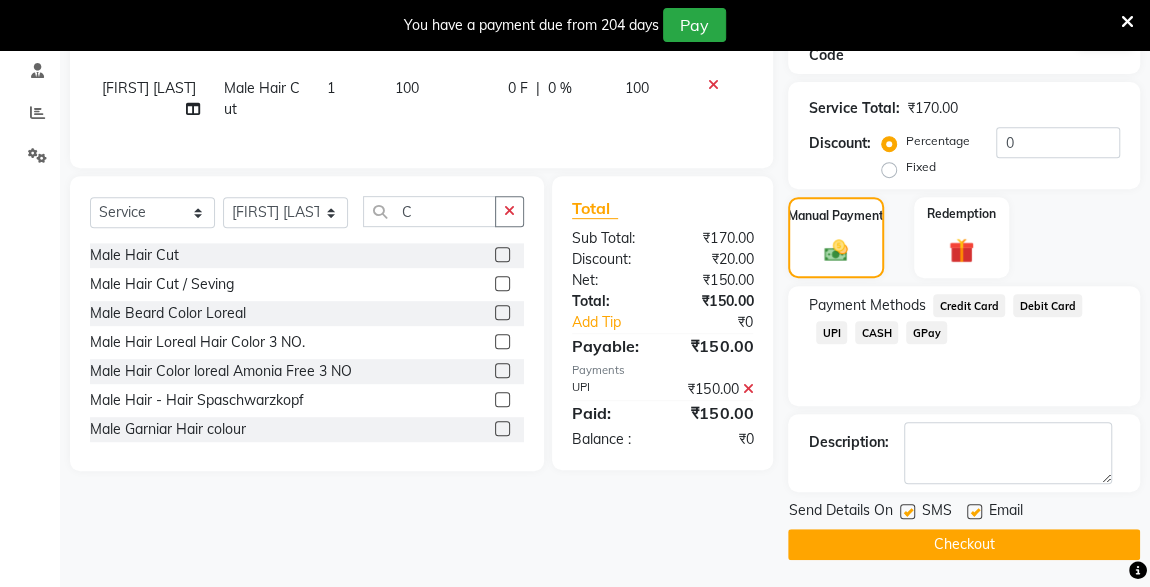 click 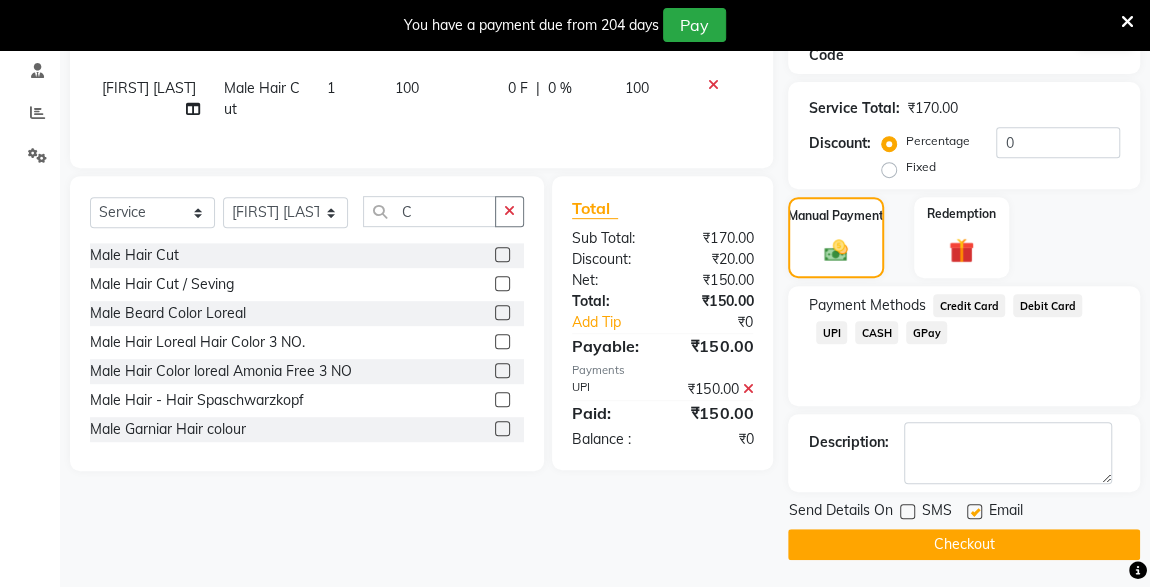 click on "Checkout" 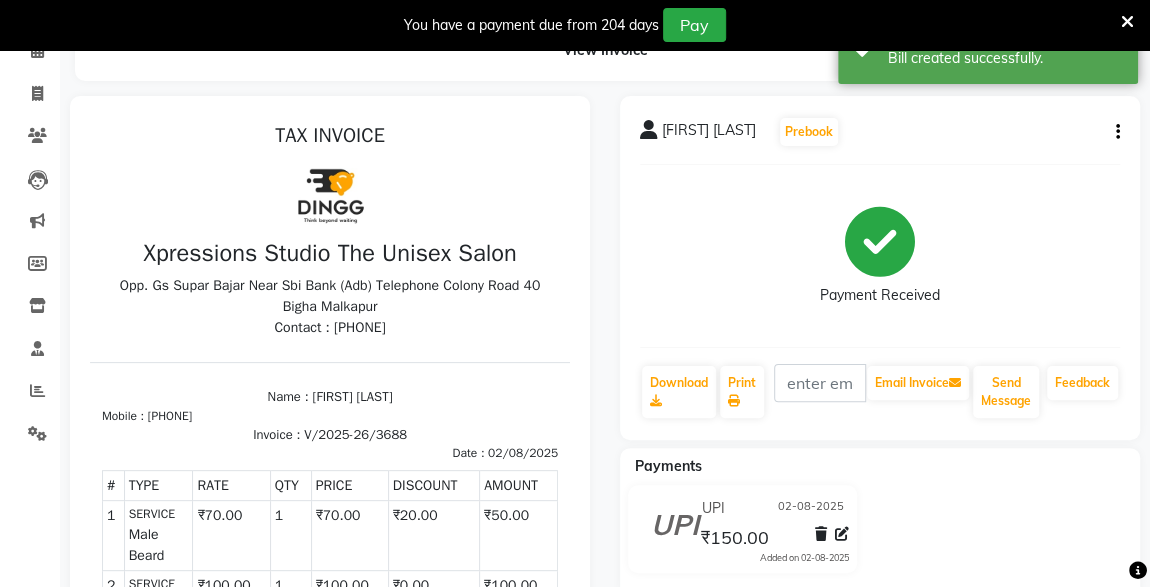 scroll, scrollTop: 0, scrollLeft: 0, axis: both 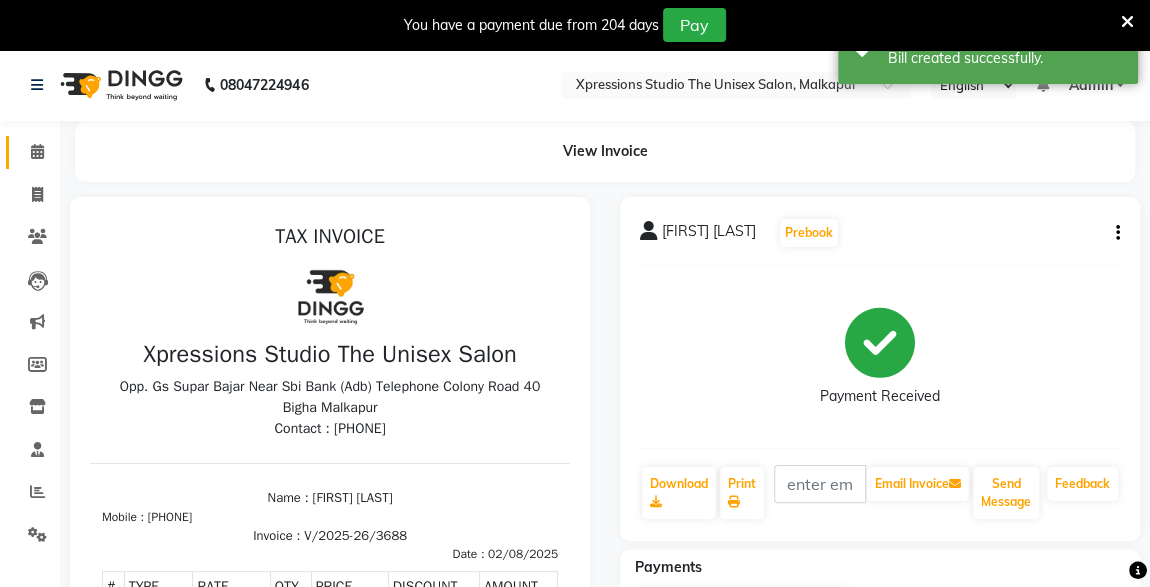 click 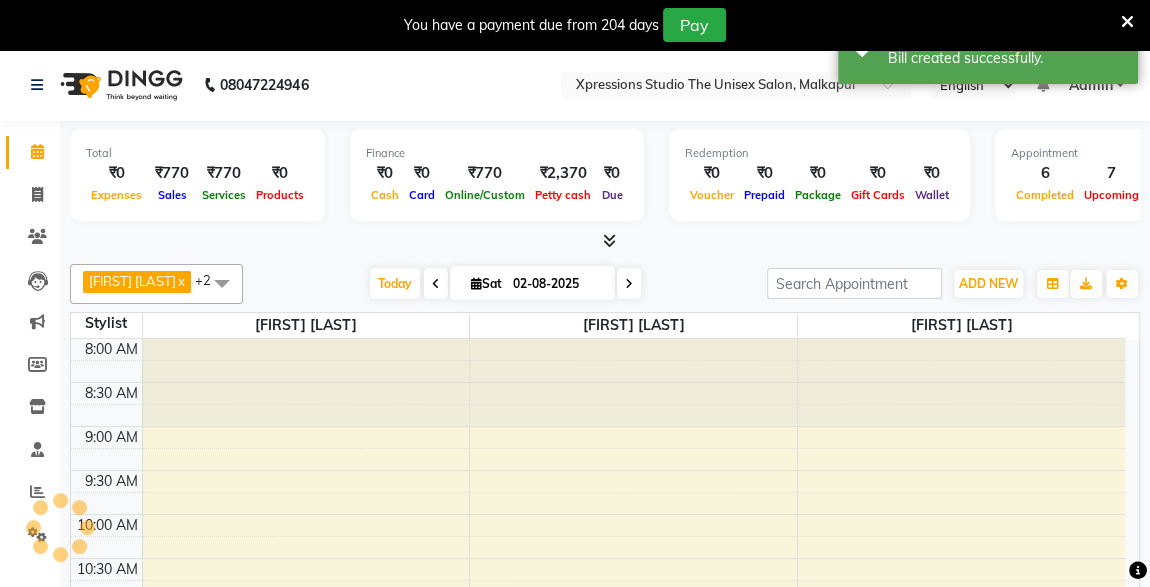 scroll, scrollTop: 347, scrollLeft: 0, axis: vertical 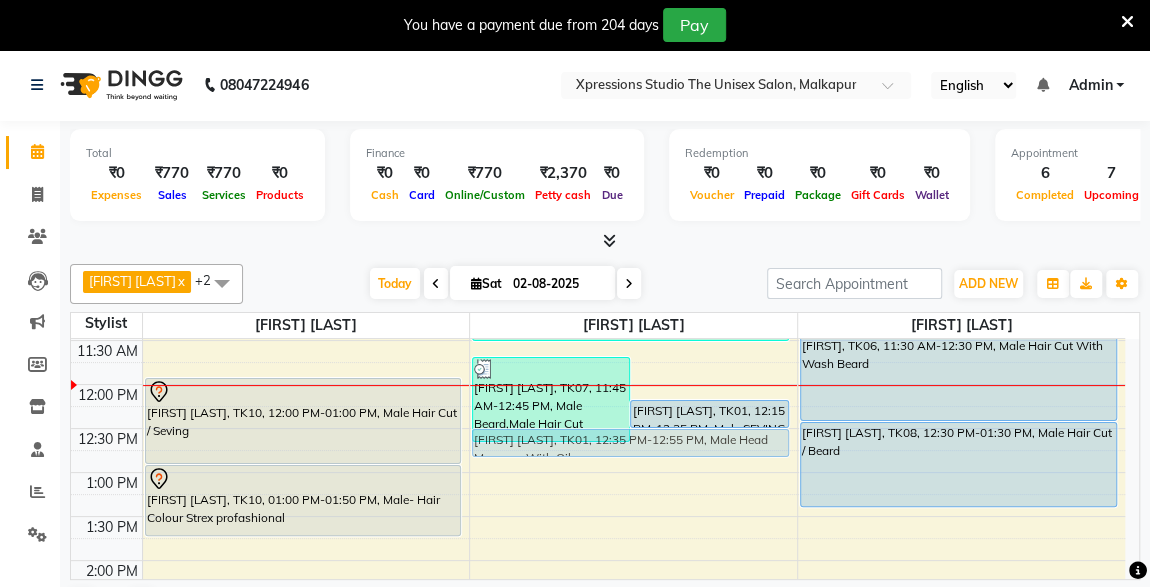 click on "SAURABH VARMA, TK07, 11:45 AM-12:45 PM, Male  Beard,Male Hair Cut     Karan sathe, TK01, 12:15 PM-12:35 PM, Male SEVING     Karan sathe, TK01, 12:35 PM-12:55 PM, Male Head Massage With Oil     YASH DESHMUKH, TK02, 09:30 AM-10:30 AM, Male Hair Cut / Seving     YASH DESHMUKH, TK02, 10:30 AM-10:55 AM, Massage - Charcole Massage     HIMANSHU NAHAR, TK05, 11:00 AM-11:35 AM, Male Hair Cut     Karan sathe, TK01, 12:35 PM-12:55 PM, Male Head Massage With Oil" at bounding box center (633, 692) 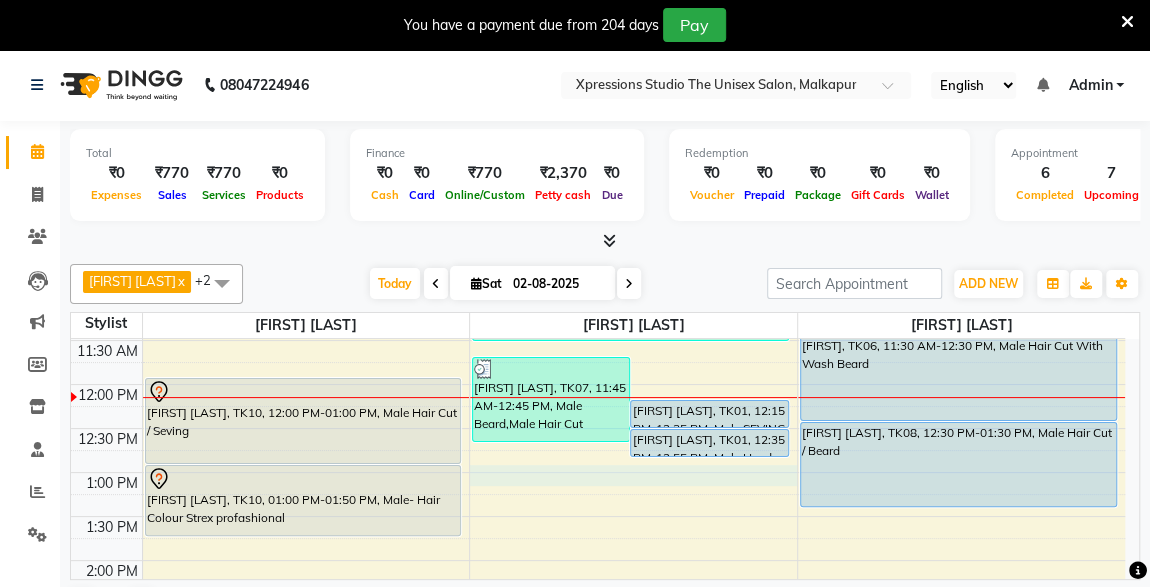 click at bounding box center [633, 505] 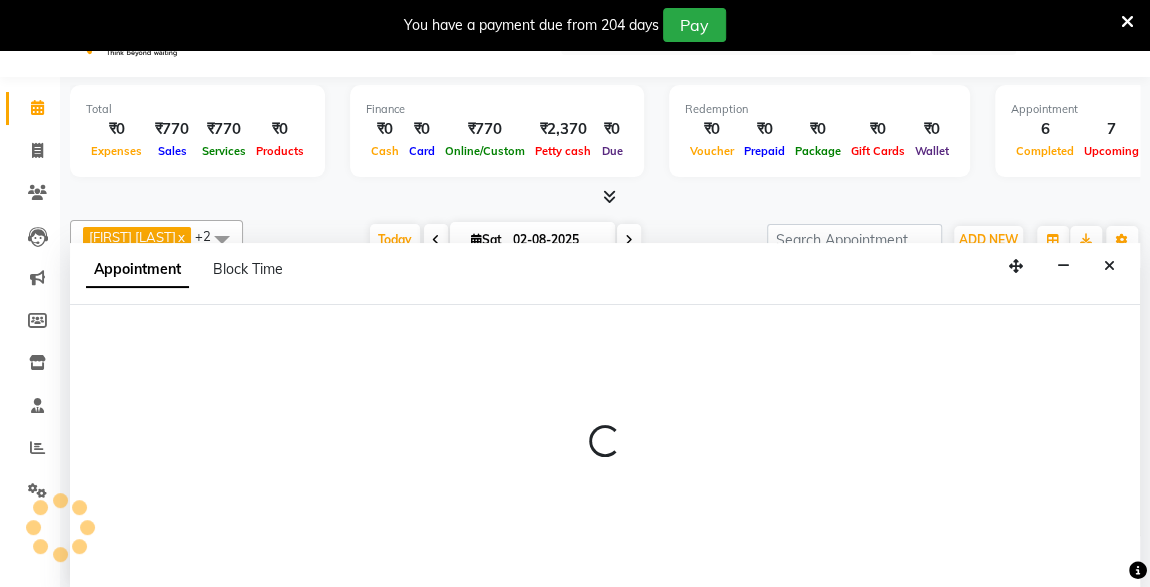 scroll, scrollTop: 49, scrollLeft: 0, axis: vertical 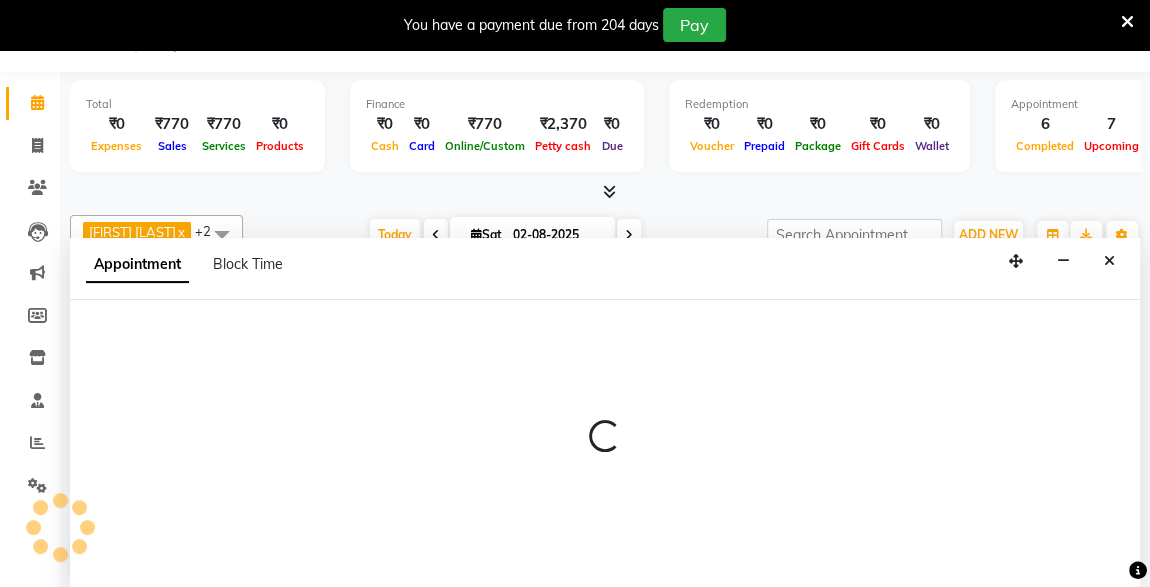 select on "57588" 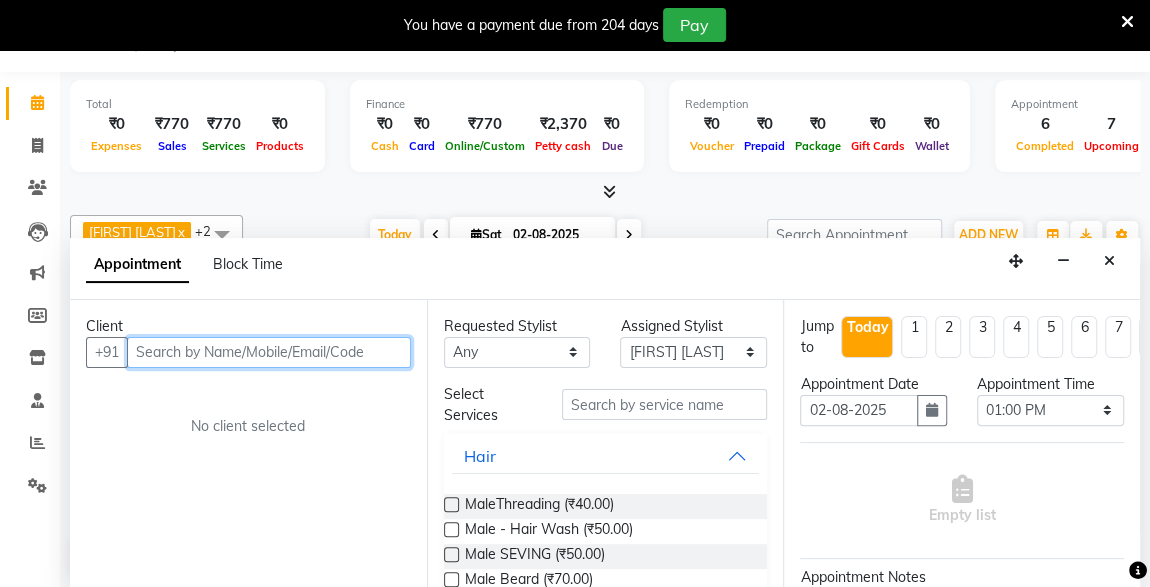 click at bounding box center [269, 352] 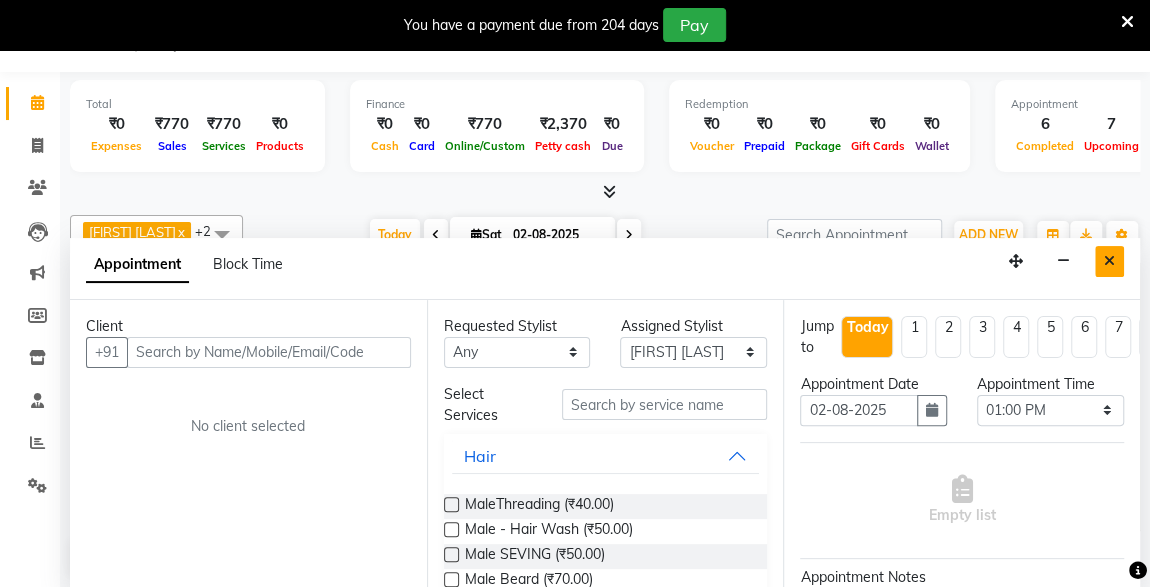 click at bounding box center (1109, 261) 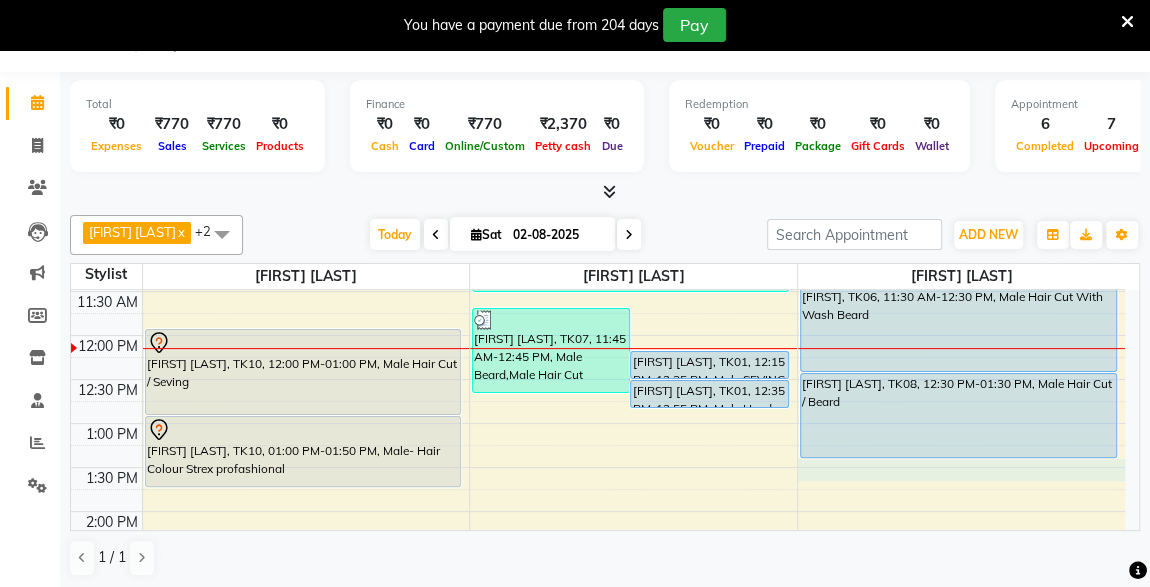 click on "8:00 AM 8:30 AM 9:00 AM 9:30 AM 10:00 AM 10:30 AM 11:00 AM 11:30 AM 12:00 PM 12:30 PM 1:00 PM 1:30 PM 2:00 PM 2:30 PM 3:00 PM 3:30 PM 4:00 PM 4:30 PM 5:00 PM 5:30 PM 6:00 PM 6:30 PM 7:00 PM 7:30 PM 8:00 PM 8:30 PM 9:00 PM 9:30 PM 10:00 PM 10:30 PM             SANJAY SONONE, TK10, 12:00 PM-01:00 PM, Male Hair Cut / Seving             SANJAY SONONE, TK10, 01:00 PM-01:50 PM, Male- Hair Colour Strex profashional     SAURABH VARMA, TK07, 11:45 AM-12:45 PM, Male  Beard,Male Hair Cut     Karan sathe, TK01, 12:15 PM-12:35 PM, Male SEVING     Karan sathe, TK01, 12:35 PM-12:55 PM, Male Head Massage With Oil     YASH DESHMUKH, TK02, 09:30 AM-10:30 AM, Male Hair Cut / Seving     YASH DESHMUKH, TK02, 10:30 AM-10:55 AM, Massage - Charcole Massage     HIMANSHU NAHAR, TK05, 11:00 AM-11:35 AM, Male Hair Cut      BUSHAN KHOLY, TK04, 10:05 AM-10:30 AM, Male  Beard     TUSHAR RATHOD, TK03, 10:30 AM-11:30 AM, Male Hair Cut / Beard     Ajay, TK06, 11:30 AM-12:30 PM, Male Hair Cut With Wash Beard" at bounding box center (598, 643) 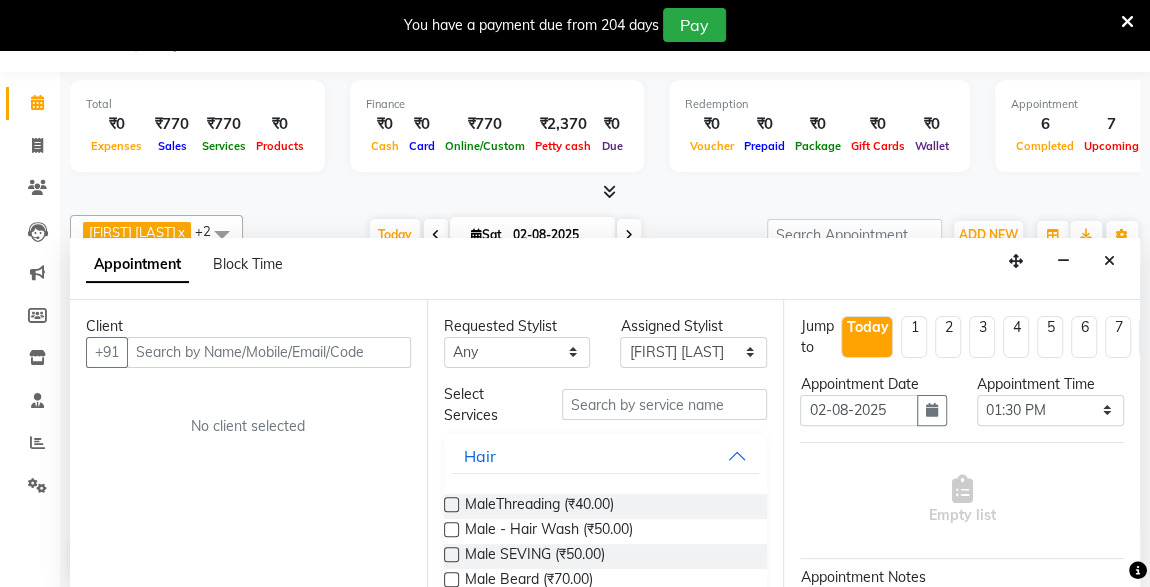 click at bounding box center (269, 352) 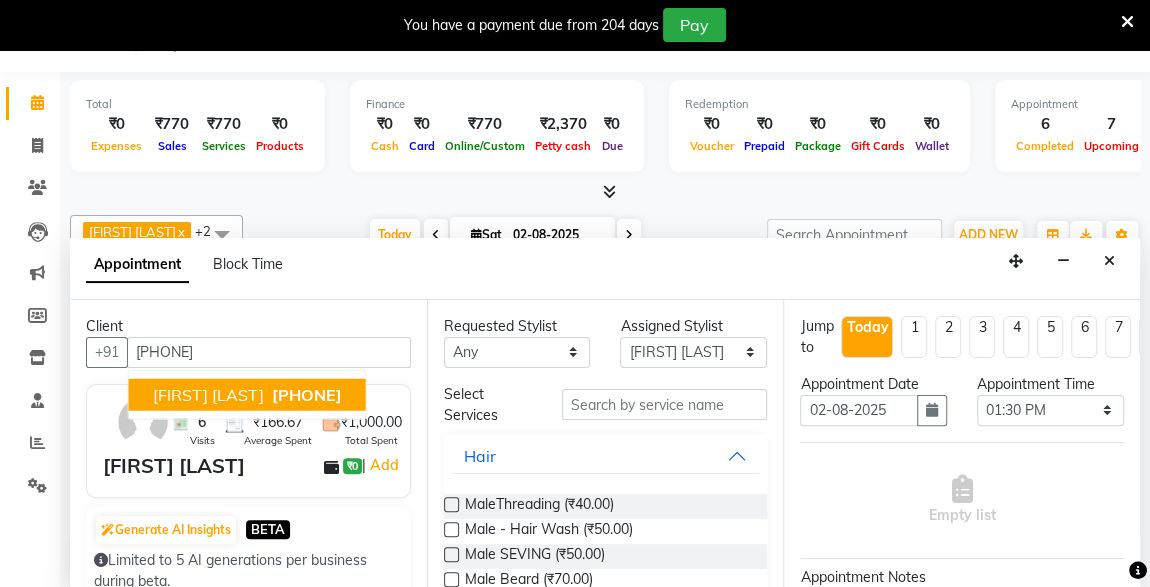 click on "7447474244" at bounding box center [307, 394] 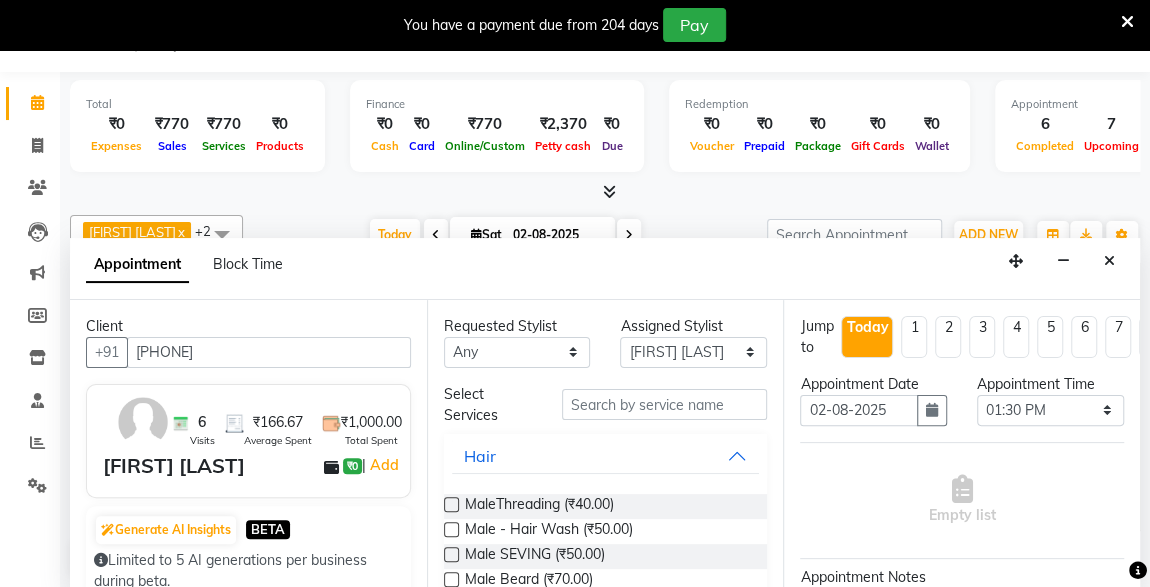 type on "7447474244" 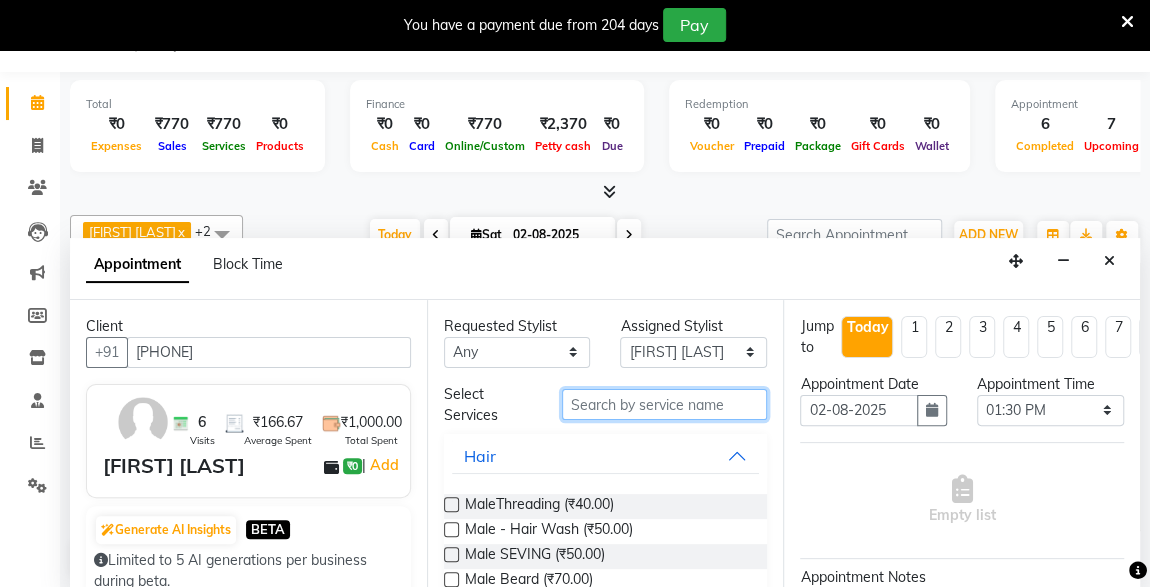 click at bounding box center [665, 404] 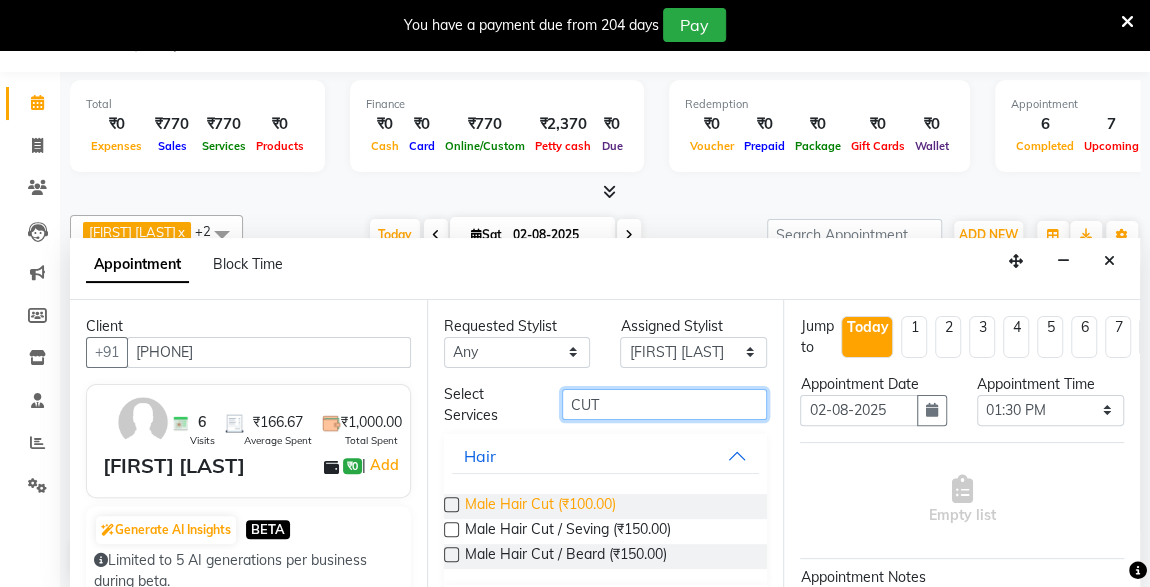 type on "CUT" 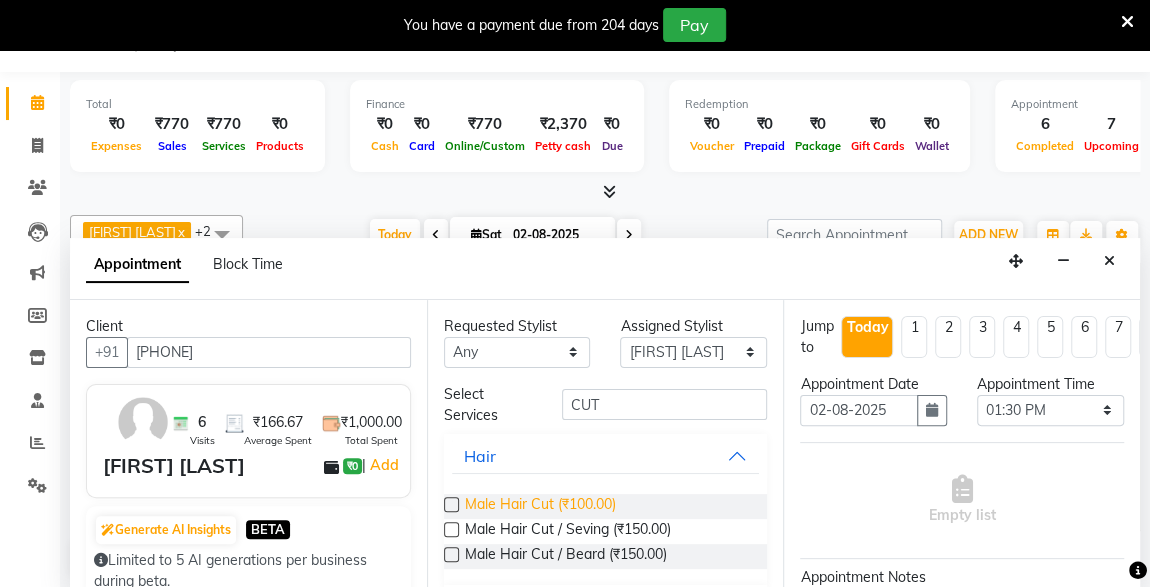 click on "Male Hair Cut  (₹100.00)" at bounding box center (540, 506) 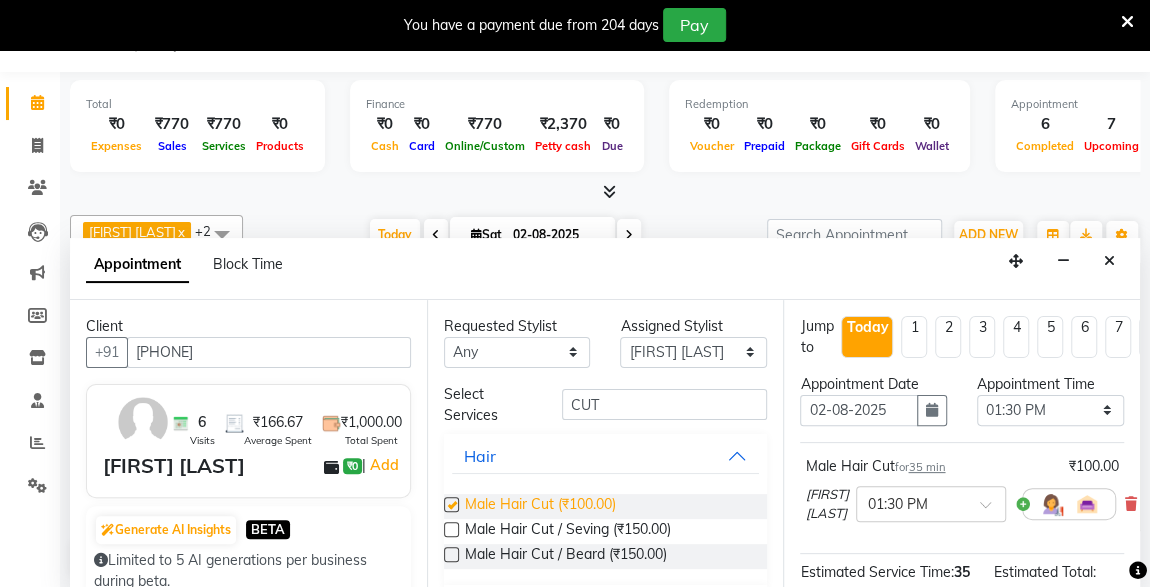 checkbox on "false" 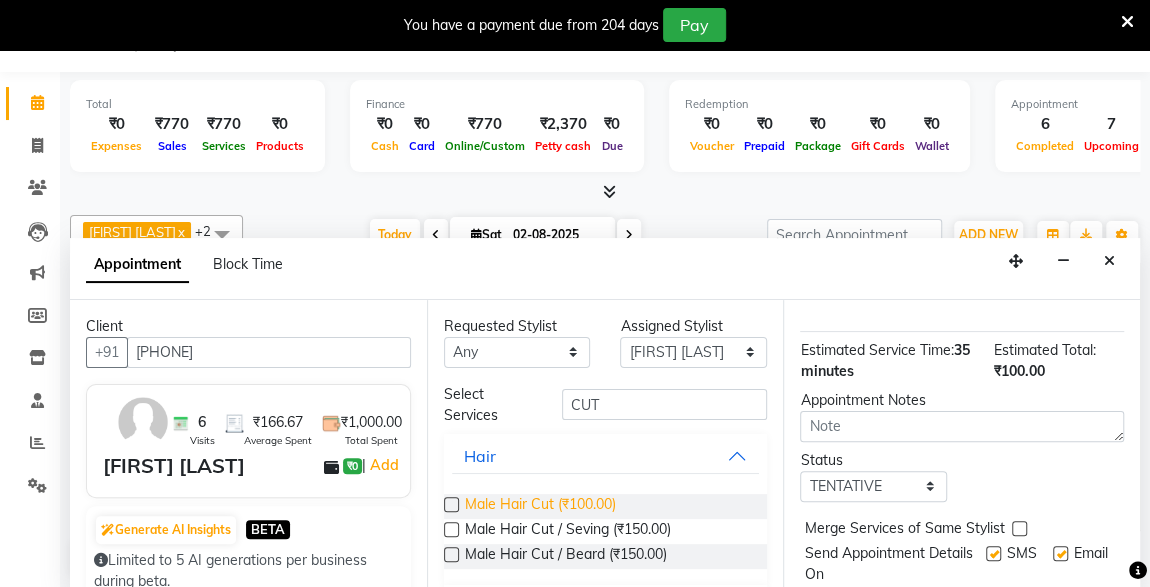 scroll, scrollTop: 289, scrollLeft: 0, axis: vertical 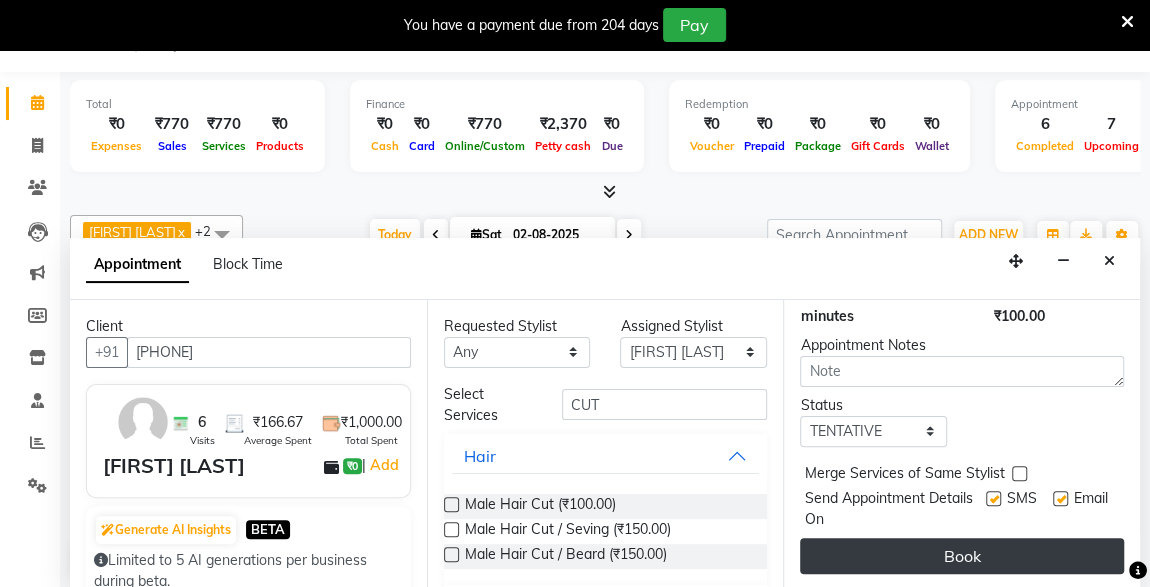 click on "Book" at bounding box center (962, 556) 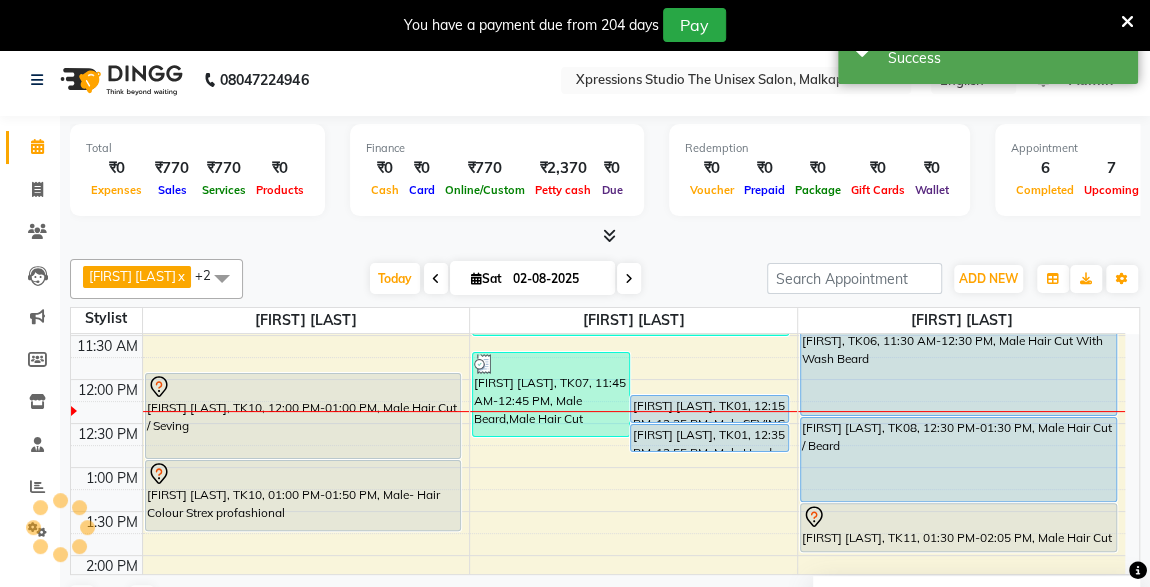 scroll, scrollTop: 0, scrollLeft: 0, axis: both 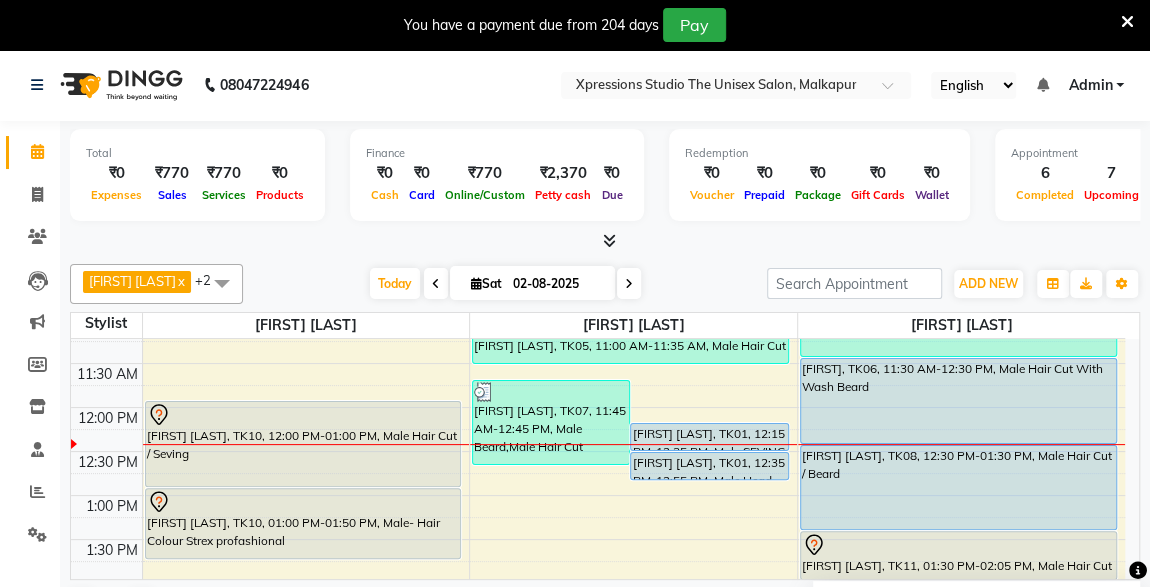 click on "[FIRST] [LAST], TK08, [TIME]-[TIME], Male Hair Cut / Beard" at bounding box center (958, 487) 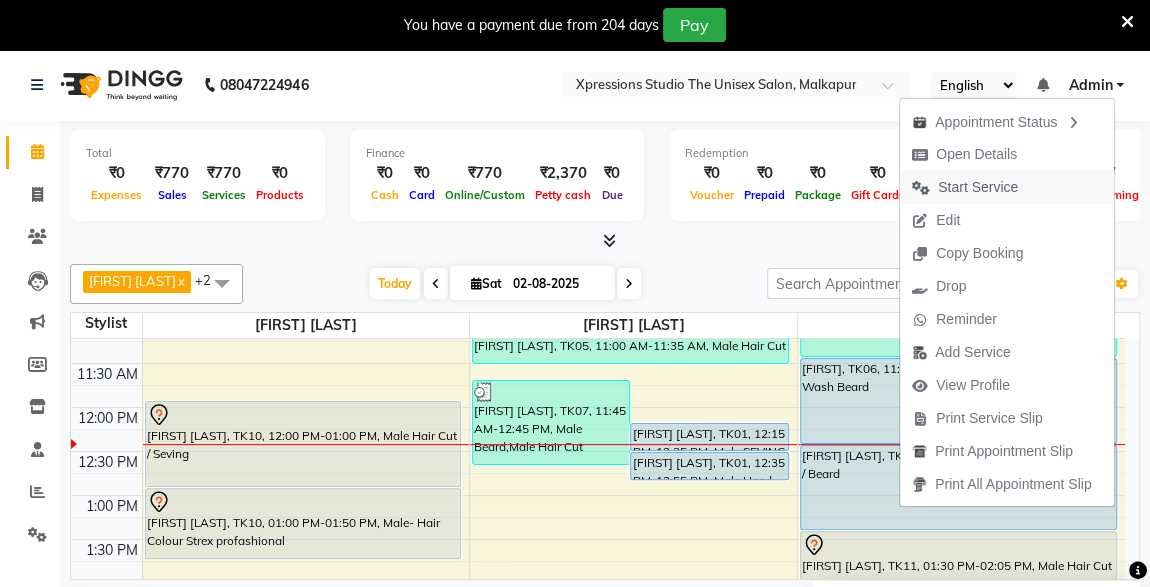 click on "Start Service" at bounding box center [978, 187] 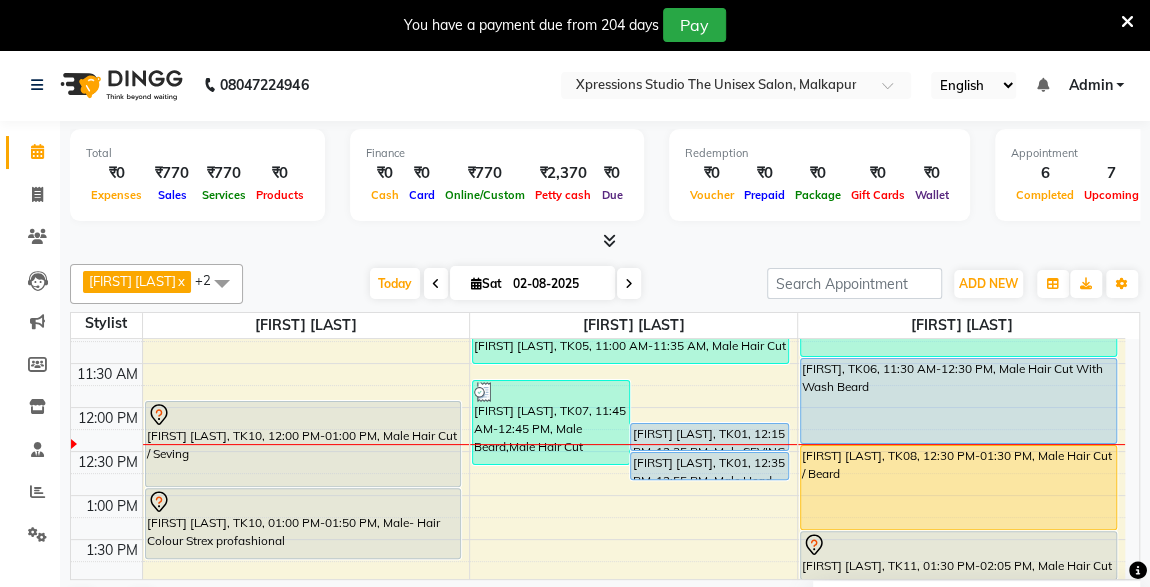 click on "[FIRST] [LAST], TK01, [TIME]-[TIME], Male Head Massage With Oil" at bounding box center (709, 466) 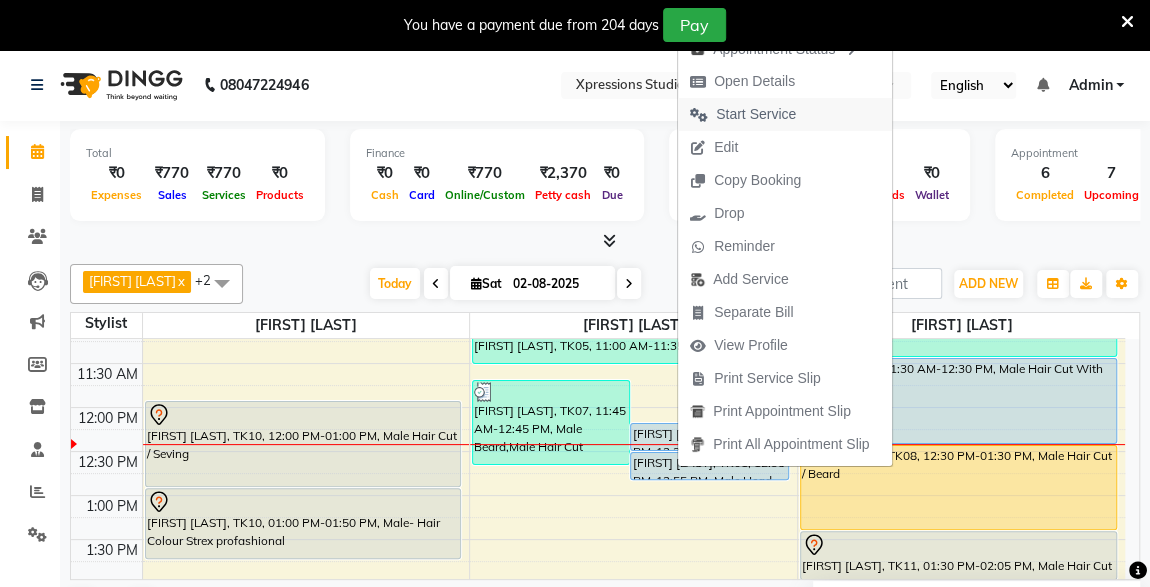 click on "Start Service" at bounding box center [756, 114] 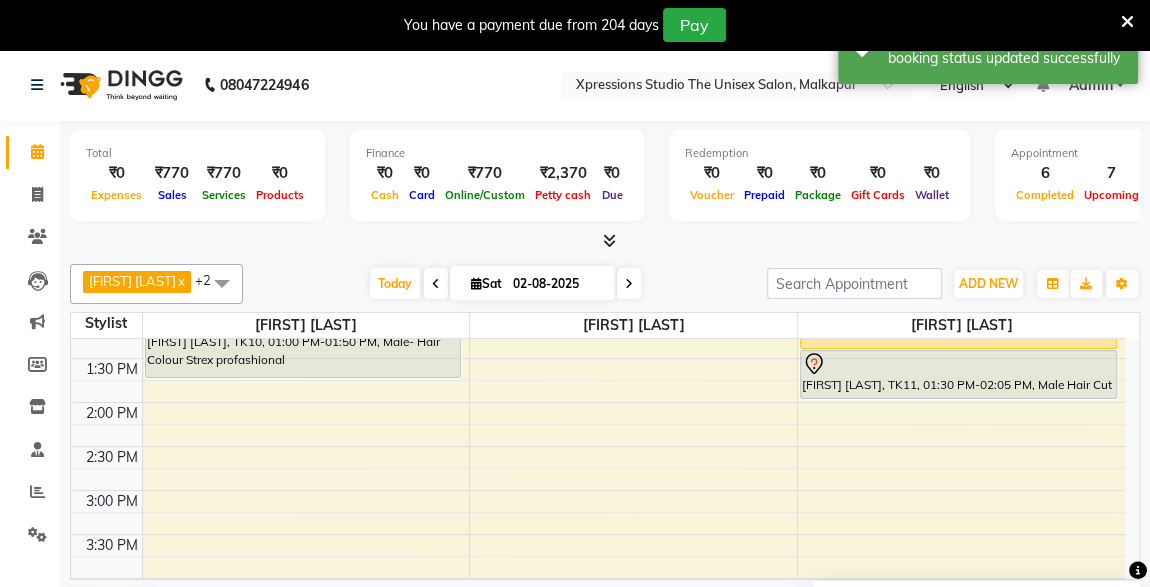 scroll, scrollTop: 493, scrollLeft: 0, axis: vertical 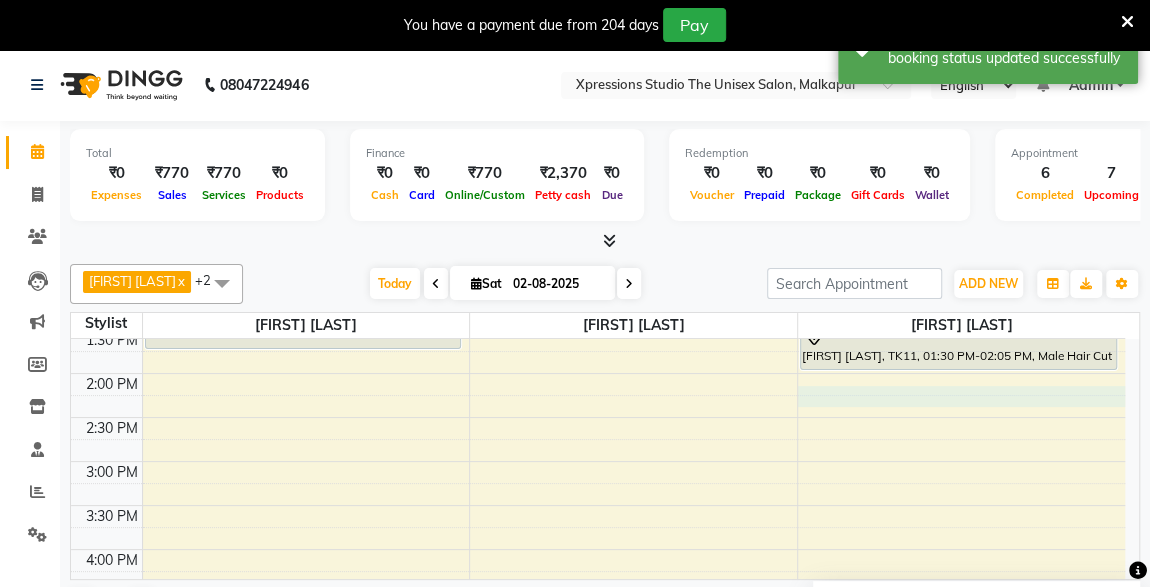 click on "8:00 AM 8:30 AM 9:00 AM 9:30 AM 10:00 AM 10:30 AM 11:00 AM 11:30 AM 12:00 PM 12:30 PM 1:00 PM 1:30 PM 2:00 PM 2:30 PM 3:00 PM 3:30 PM 4:00 PM 4:30 PM 5:00 PM 5:30 PM 6:00 PM 6:30 PM 7:00 PM 7:30 PM 8:00 PM 8:30 PM 9:00 PM 9:30 PM 10:00 PM 10:30 PM             SANJAY SONONE, TK10, 12:00 PM-01:00 PM, Male Hair Cut / Seving             SANJAY SONONE, TK10, 01:00 PM-01:50 PM, Male- Hair Colour Strex profashional     SAURABH VARMA, TK07, 11:45 AM-12:45 PM, Male  Beard,Male Hair Cut     Karan sathe, TK01, 12:15 PM-12:35 PM, Male SEVING     Karan sathe, TK01, 12:35 PM-12:55 PM, Male Head Massage With Oil     YASH DESHMUKH, TK02, 09:30 AM-10:30 AM, Male Hair Cut / Seving     YASH DESHMUKH, TK02, 10:30 AM-10:55 AM, Massage - Charcole Massage     HIMANSHU NAHAR, TK05, 11:00 AM-11:35 AM, Male Hair Cut      BUSHAN KHOLY, TK04, 10:05 AM-10:30 AM, Male  Beard     TUSHAR RATHOD, TK03, 10:30 AM-11:30 AM, Male Hair Cut / Beard     Ajay, TK06, 11:30 AM-12:30 PM, Male Hair Cut With Wash Beard" at bounding box center (598, 505) 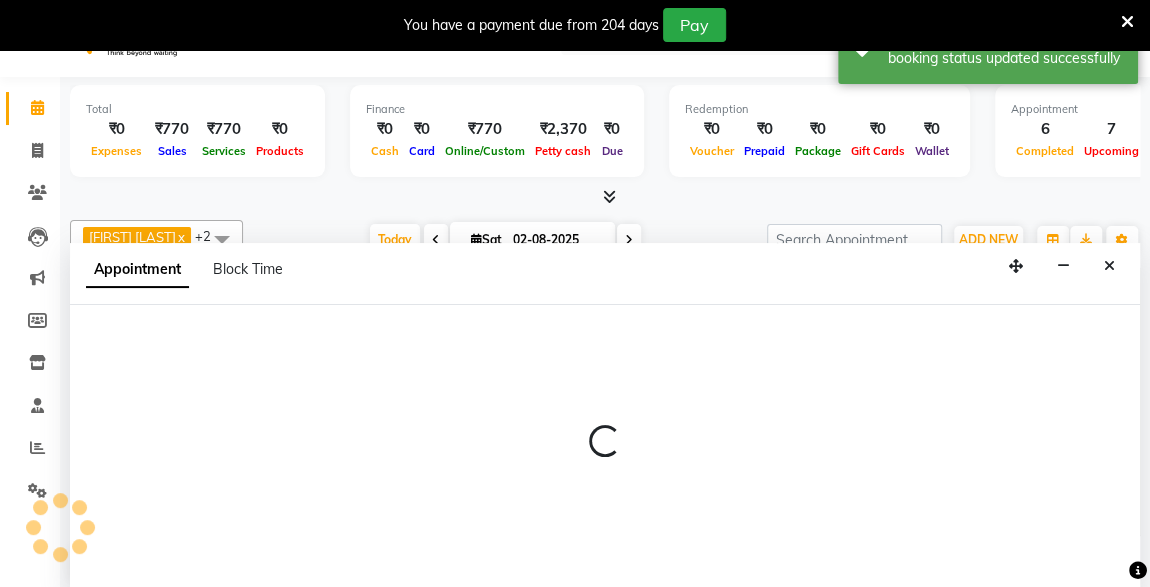 scroll, scrollTop: 49, scrollLeft: 0, axis: vertical 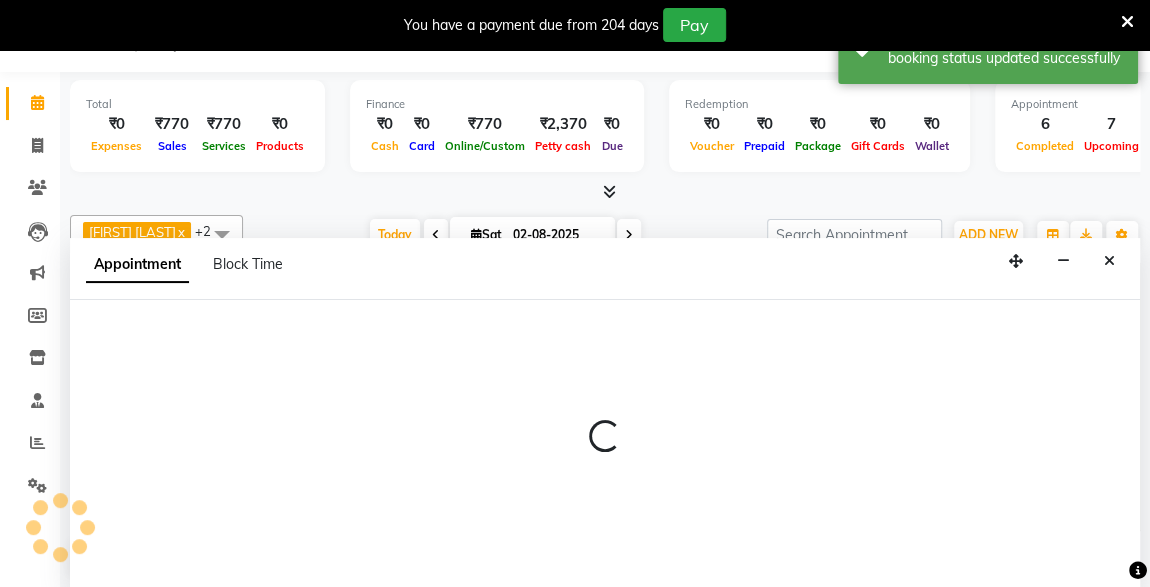 select on "57589" 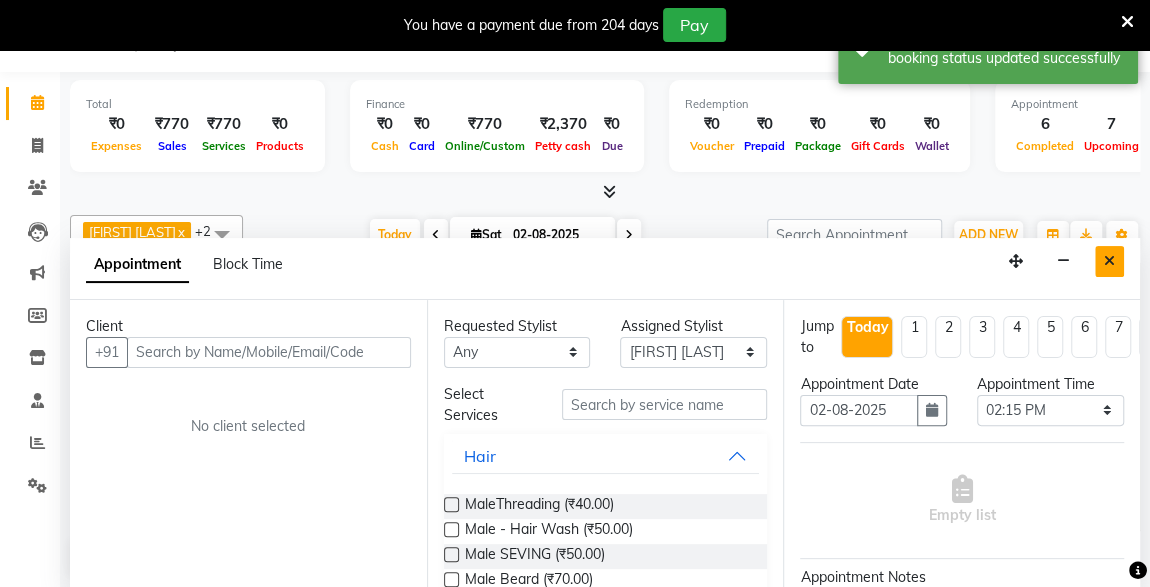 click at bounding box center (1109, 261) 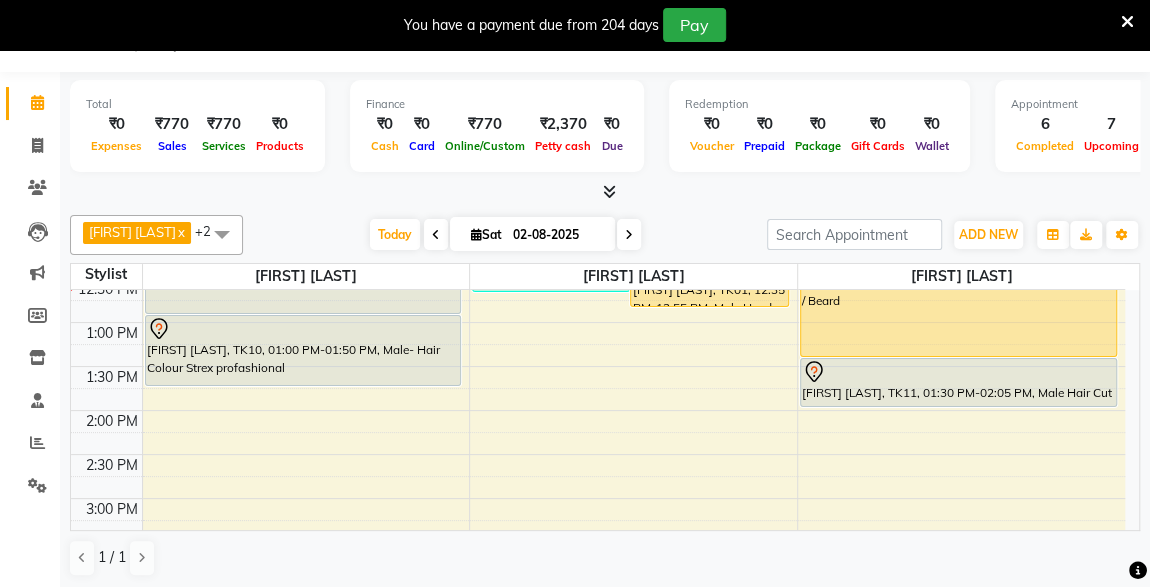 scroll, scrollTop: 384, scrollLeft: 0, axis: vertical 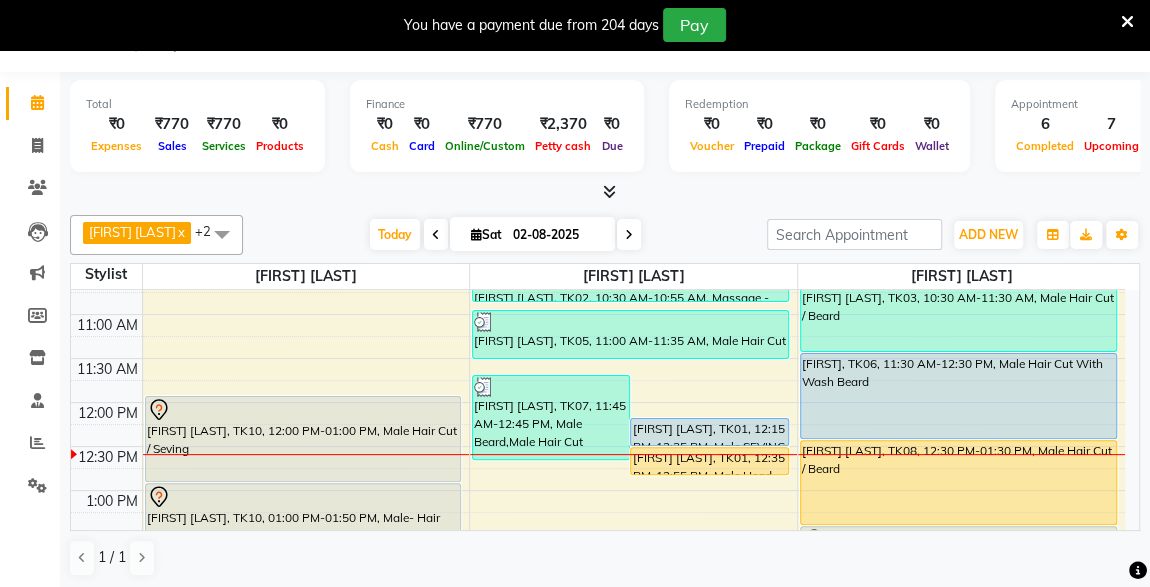 click on "[FIRST] [LAST], TK01, [TIME]-[TIME], Male SEVING" at bounding box center (709, 432) 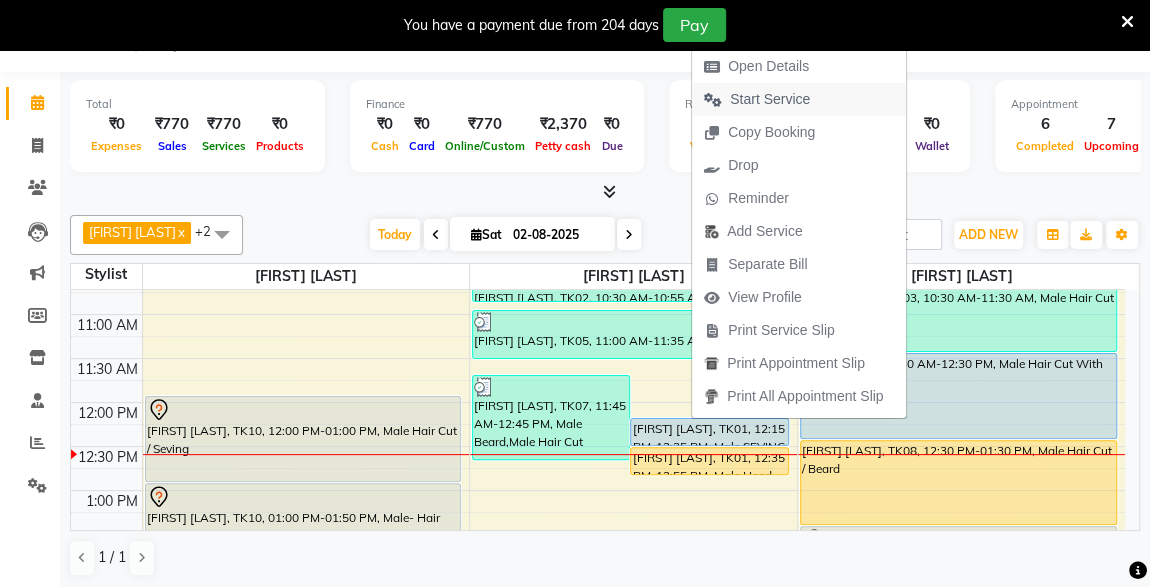 click on "Start Service" at bounding box center (770, 99) 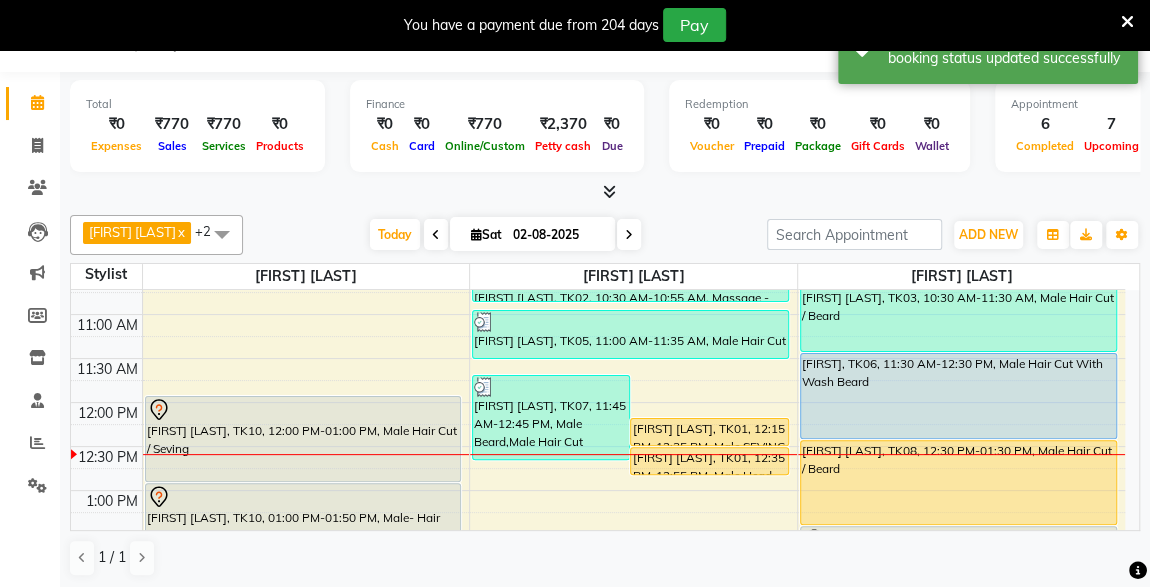 click on "[FIRST] [LAST], TK06, [TIME]-[TIME], Male Hair Cut With Wash Beard" at bounding box center [958, 396] 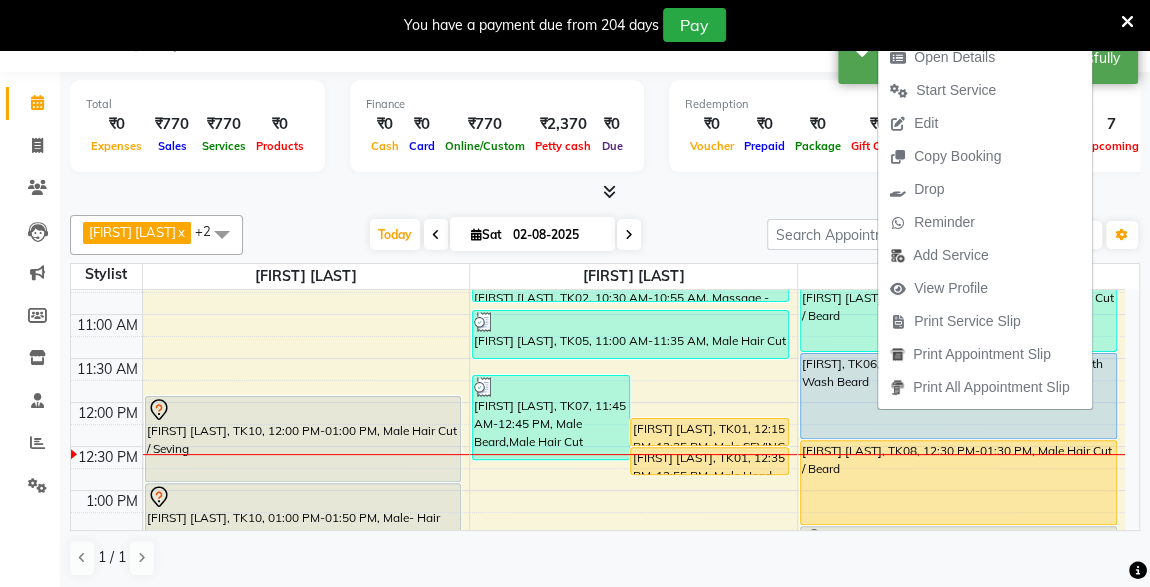 click at bounding box center (605, 192) 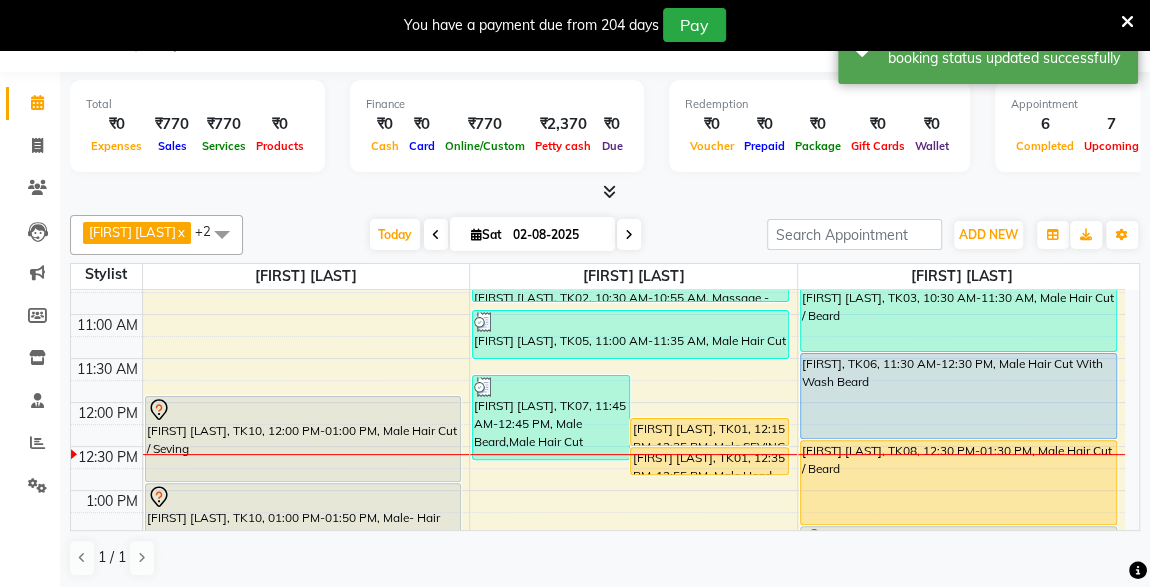 click at bounding box center [605, 192] 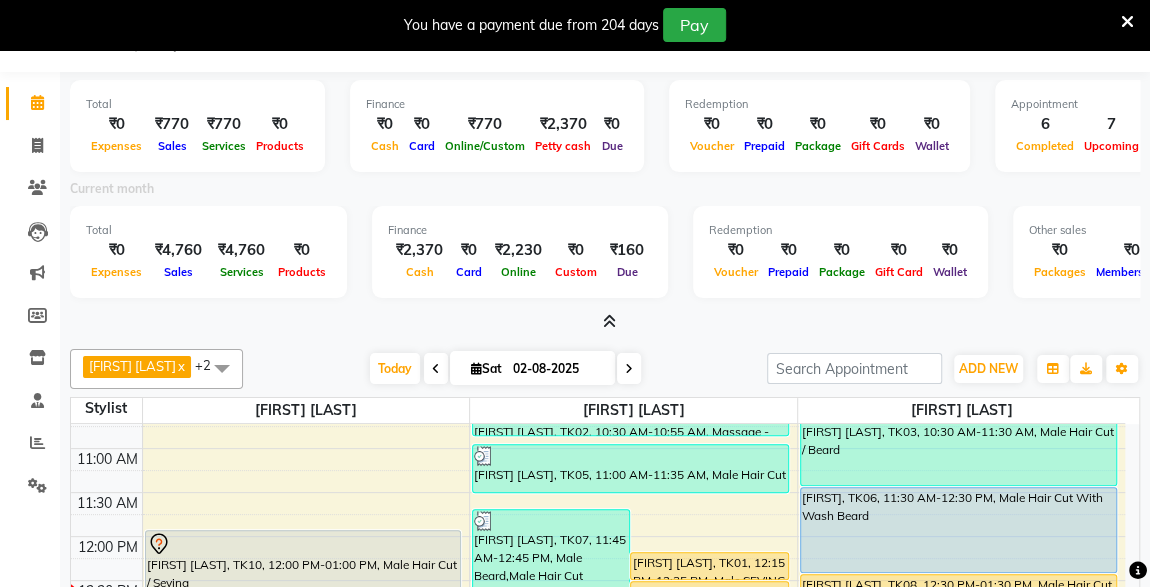 click at bounding box center [609, 321] 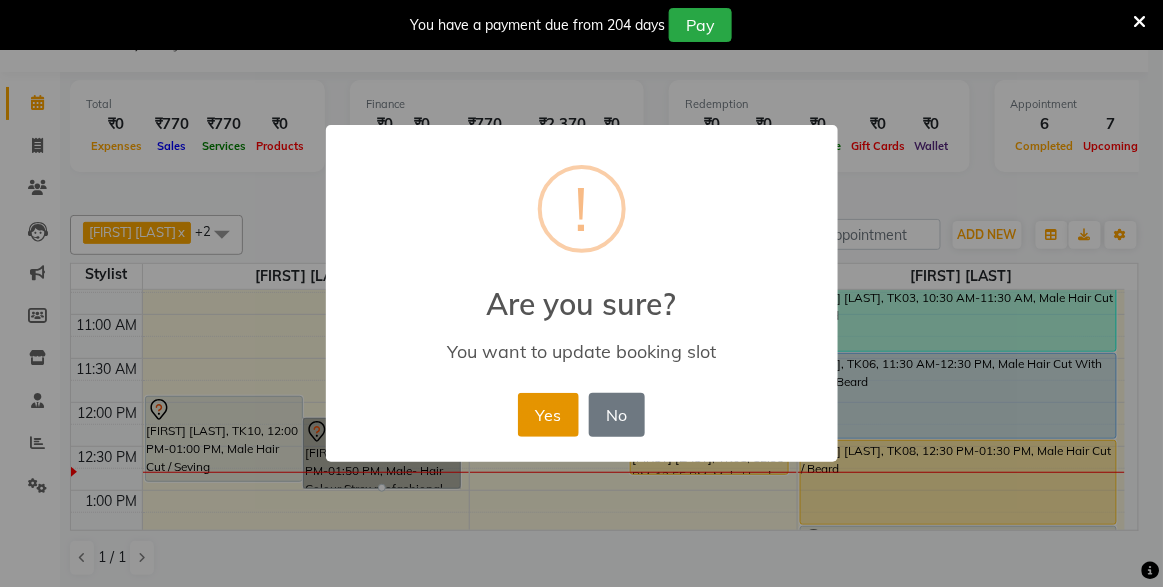 click on "Yes" at bounding box center (548, 415) 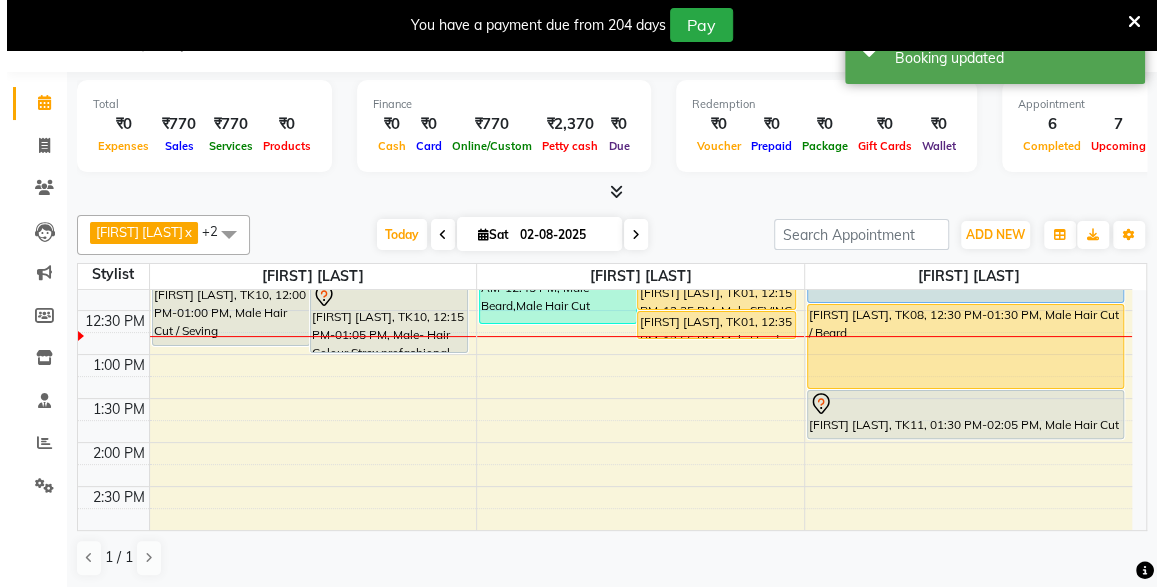 scroll, scrollTop: 384, scrollLeft: 0, axis: vertical 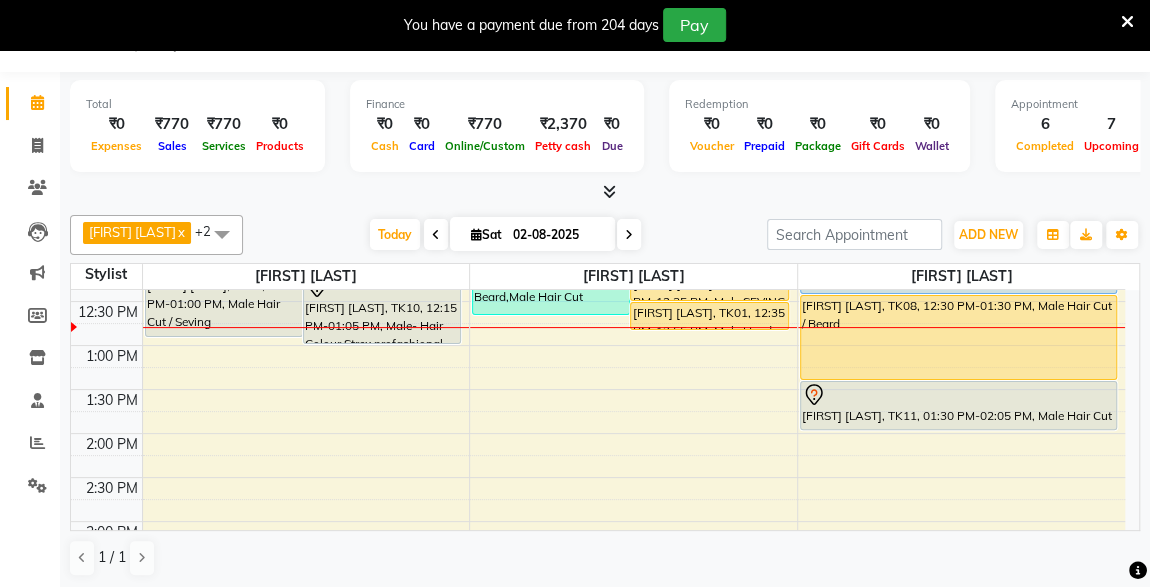 click at bounding box center (605, 192) 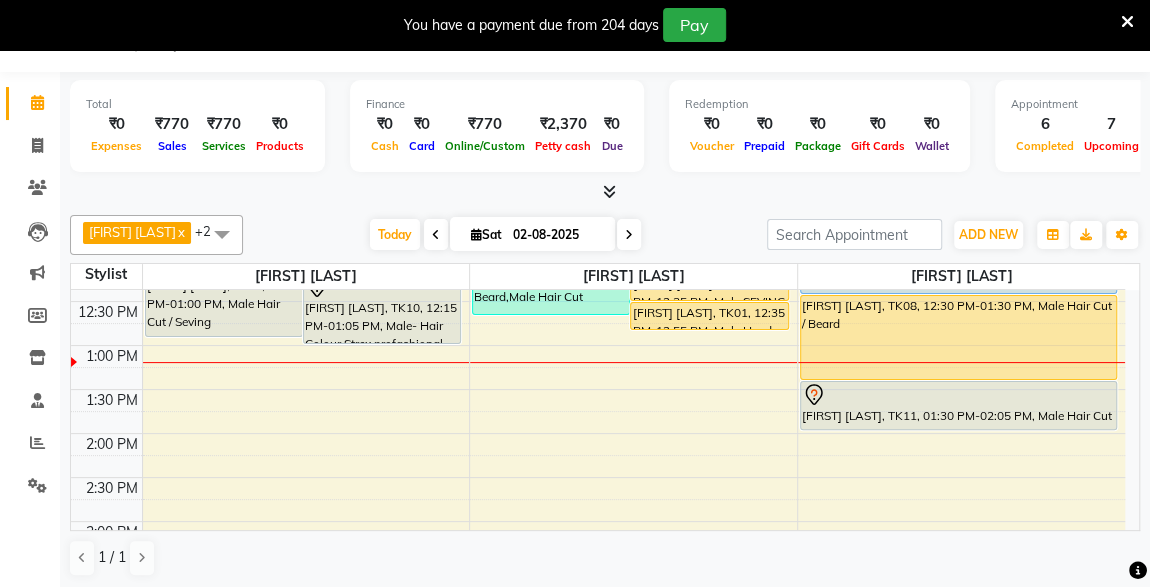 click on "[FIRST] [LAST], TK01, [TIME]-[TIME], Male Head Massage With Oil" at bounding box center (709, 316) 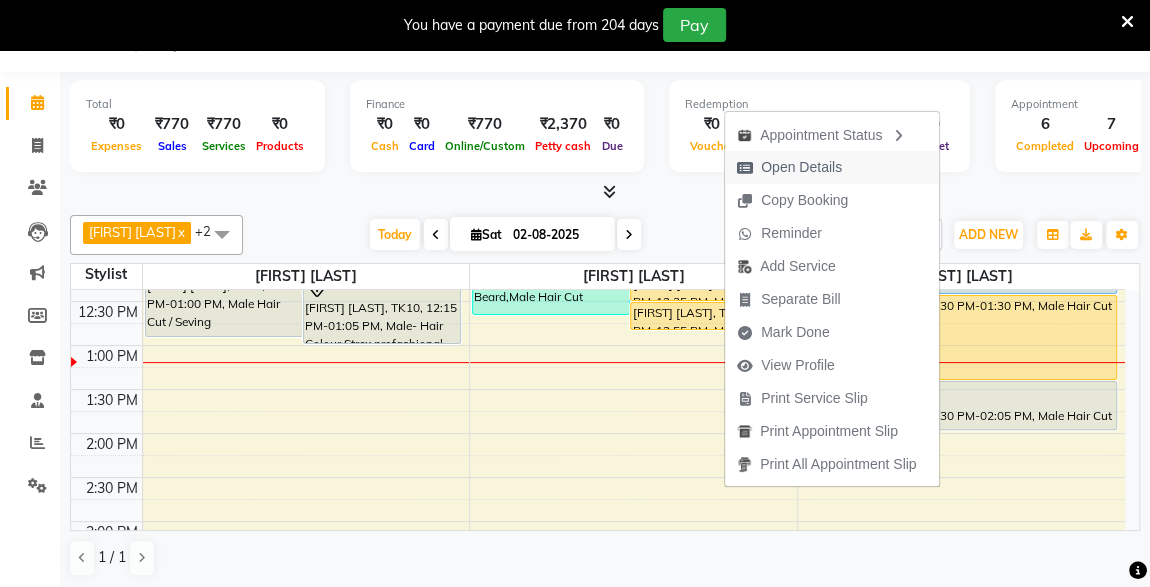click on "Open Details" at bounding box center (789, 167) 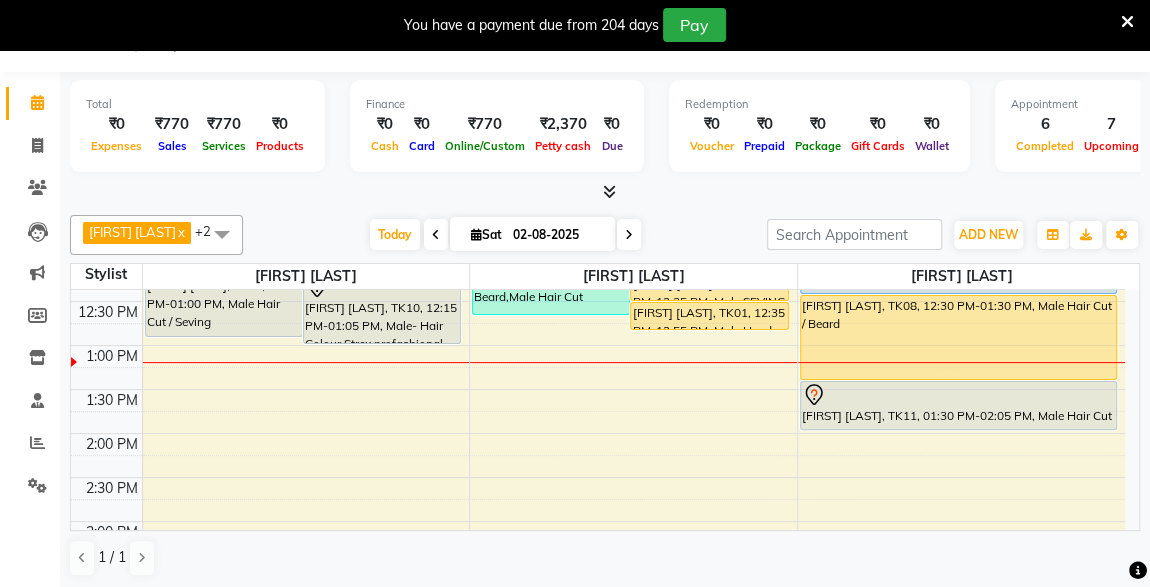 click on "[FIRST] [LAST], TK01, [TIME]-[TIME], Male Head Massage With Oil" at bounding box center [709, 316] 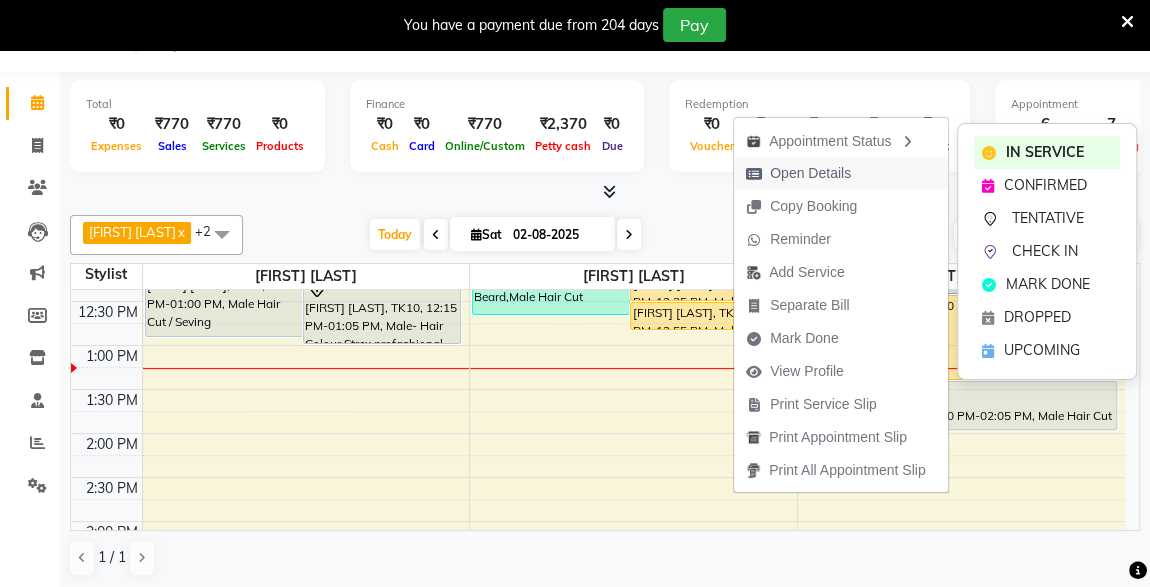 click on "Open Details" at bounding box center [810, 173] 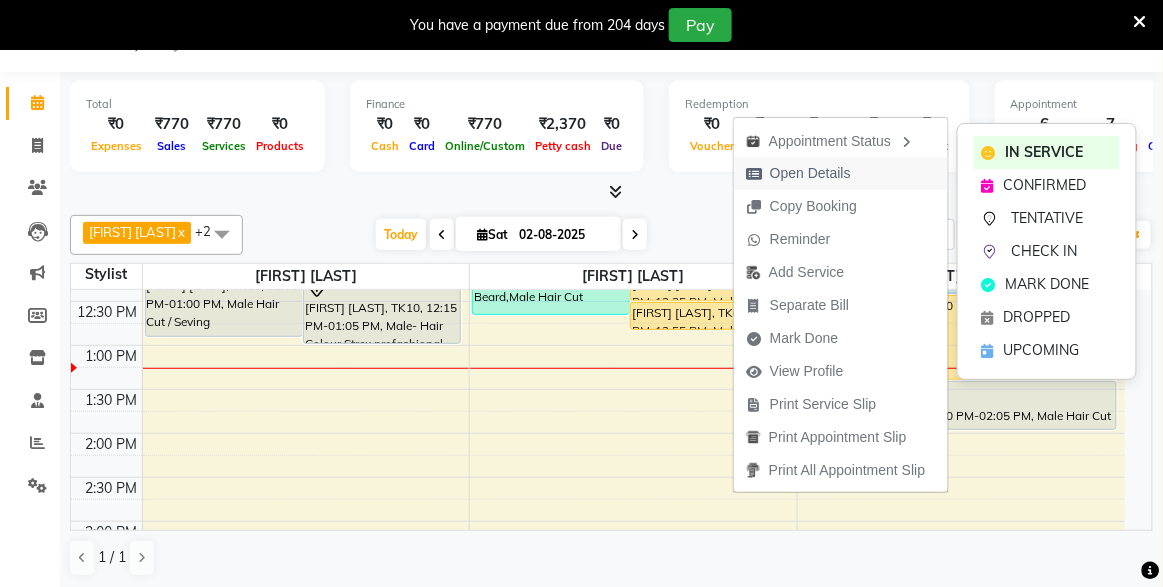 select on "1" 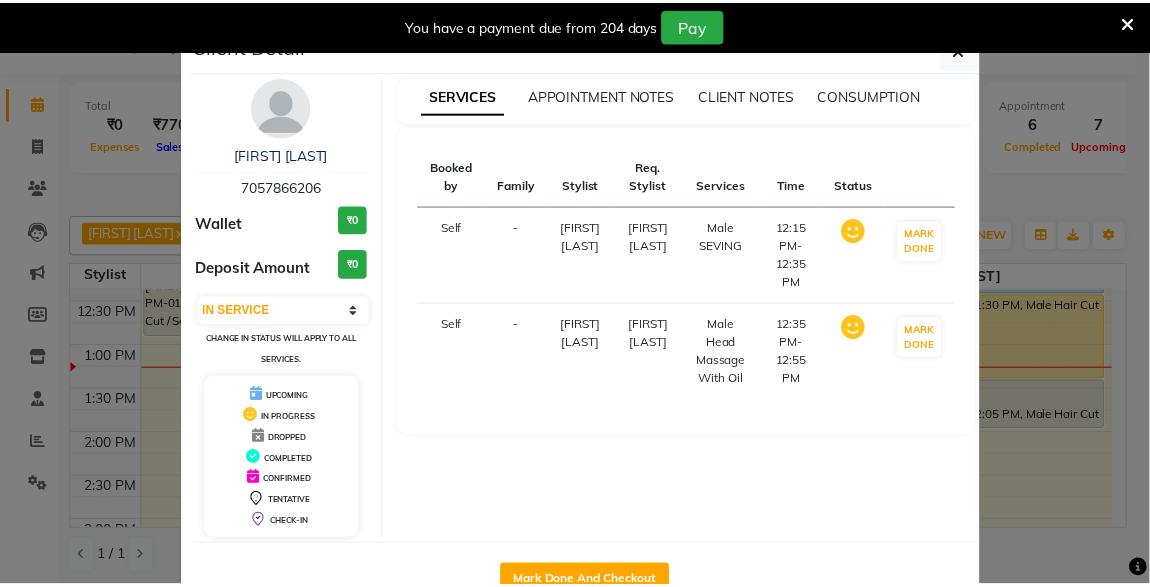 scroll, scrollTop: 55, scrollLeft: 0, axis: vertical 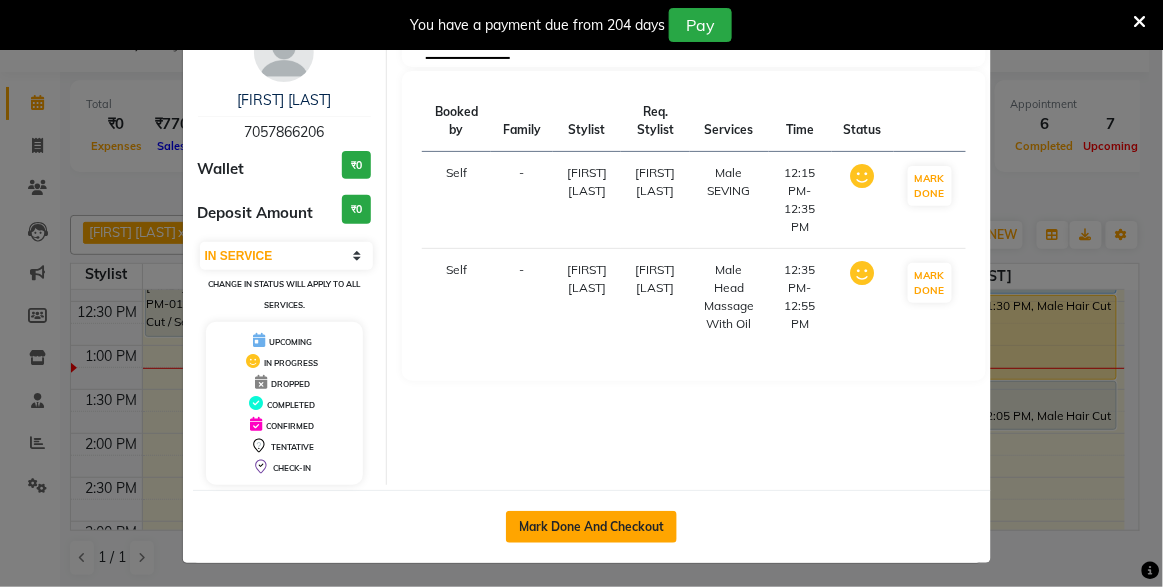click on "Mark Done And Checkout" 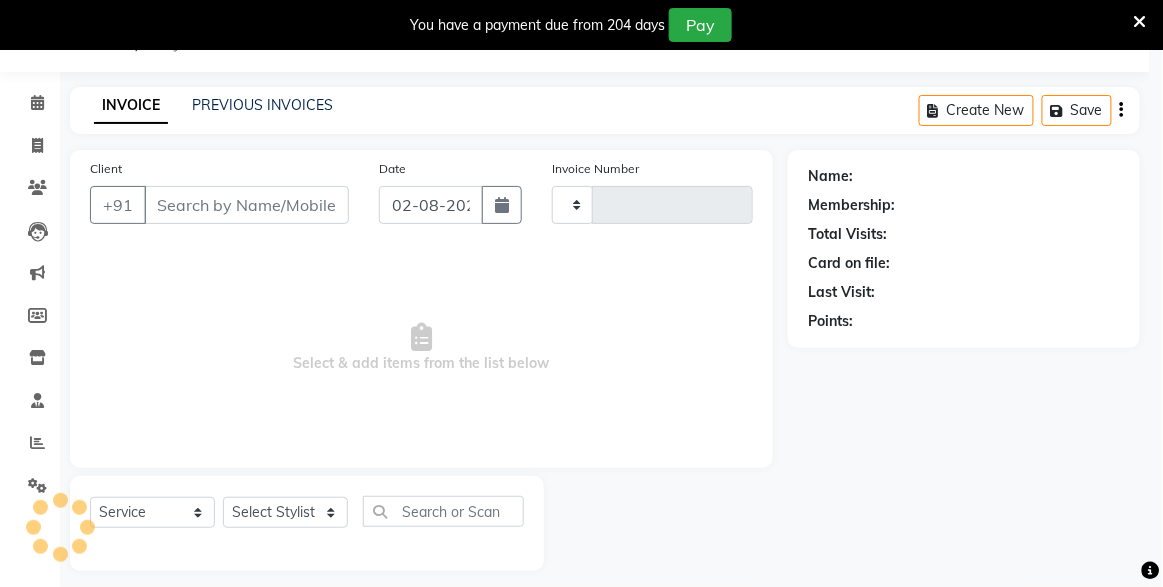 type on "3689" 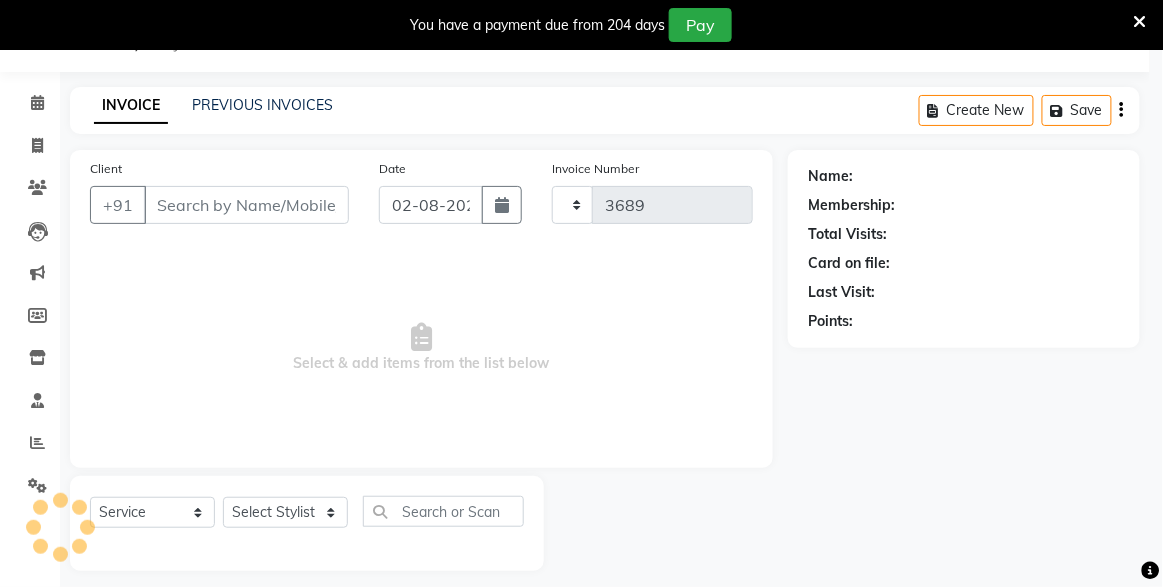select on "7003" 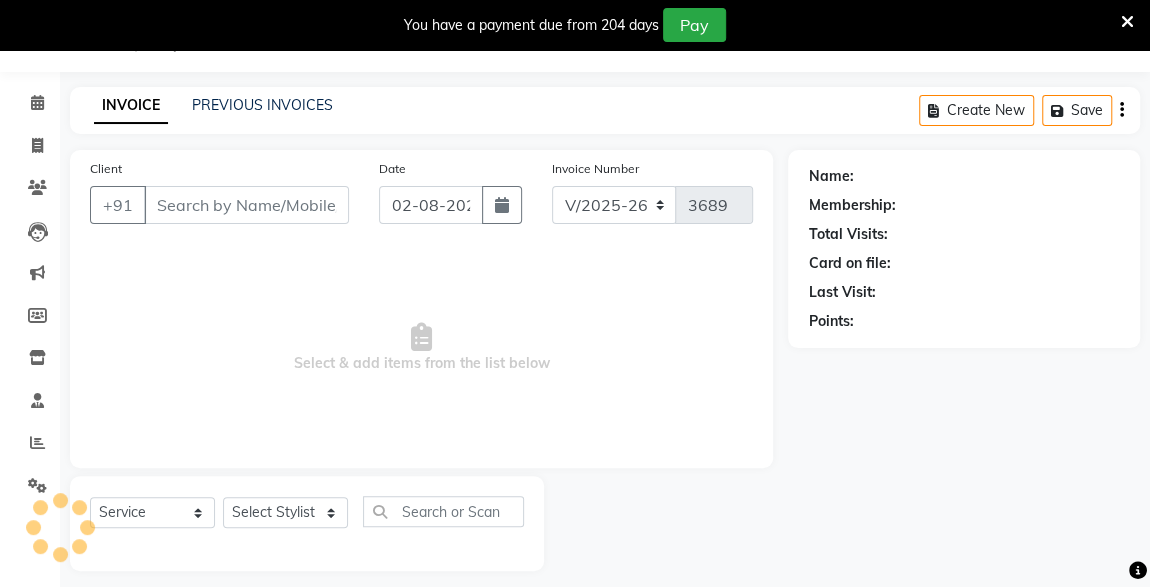 scroll, scrollTop: 61, scrollLeft: 0, axis: vertical 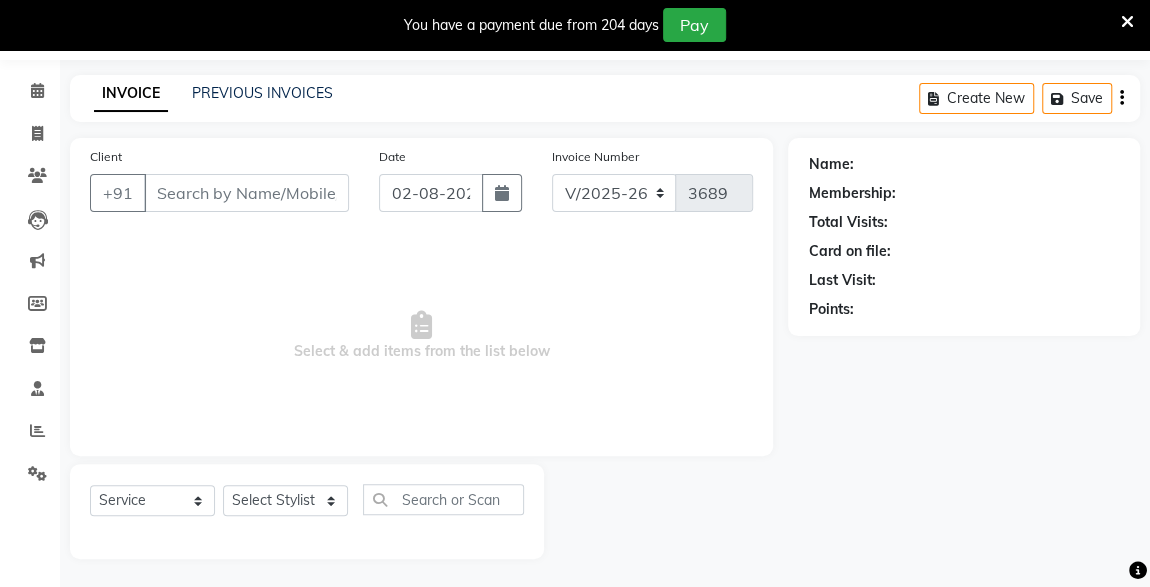 type on "7057866206" 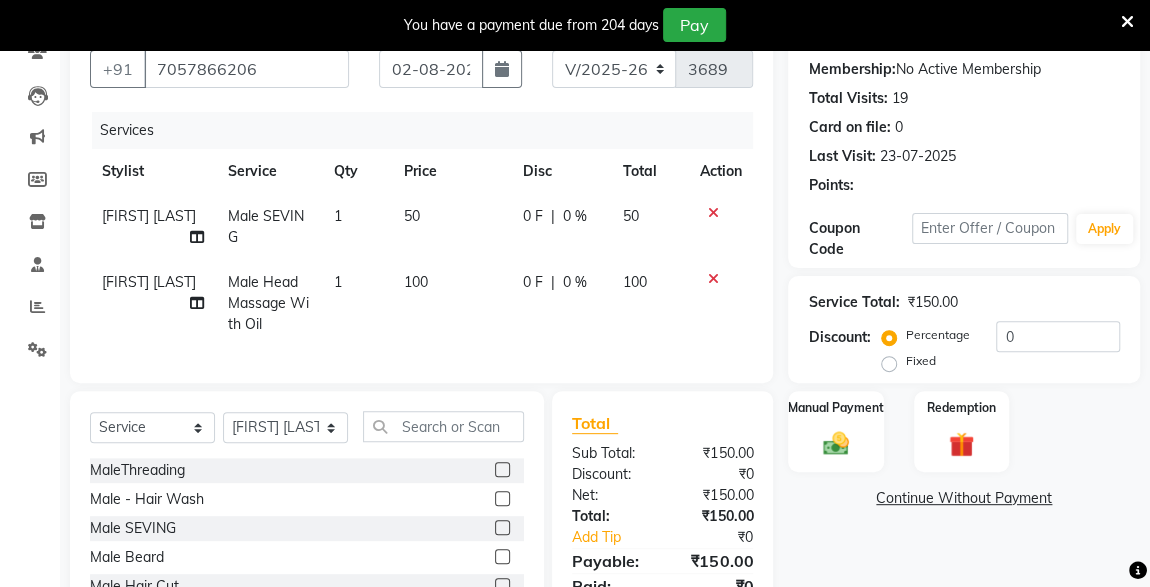 scroll, scrollTop: 189, scrollLeft: 0, axis: vertical 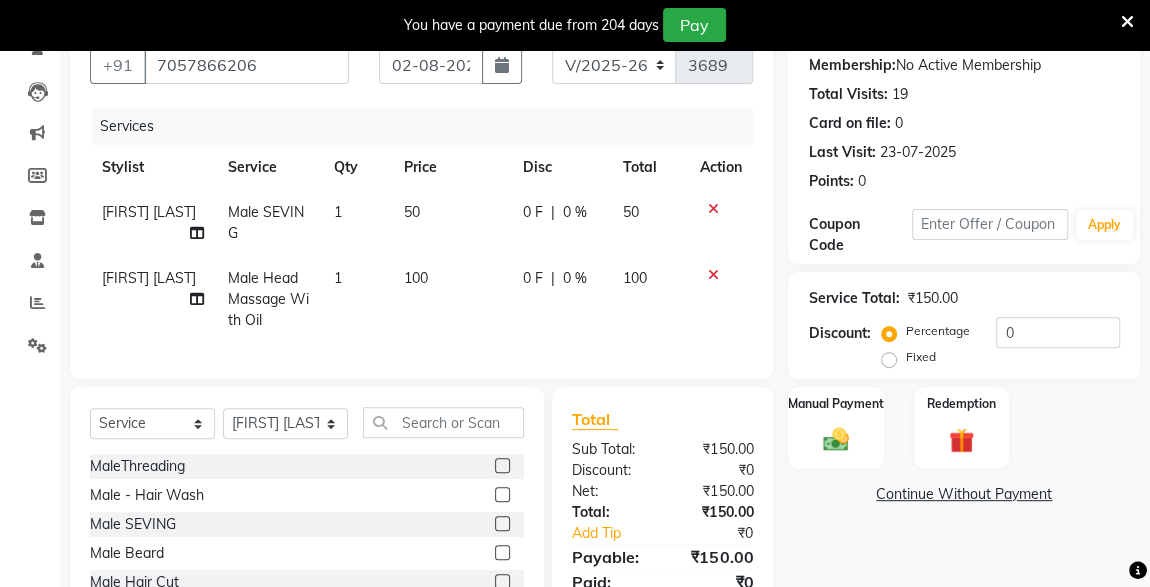 click 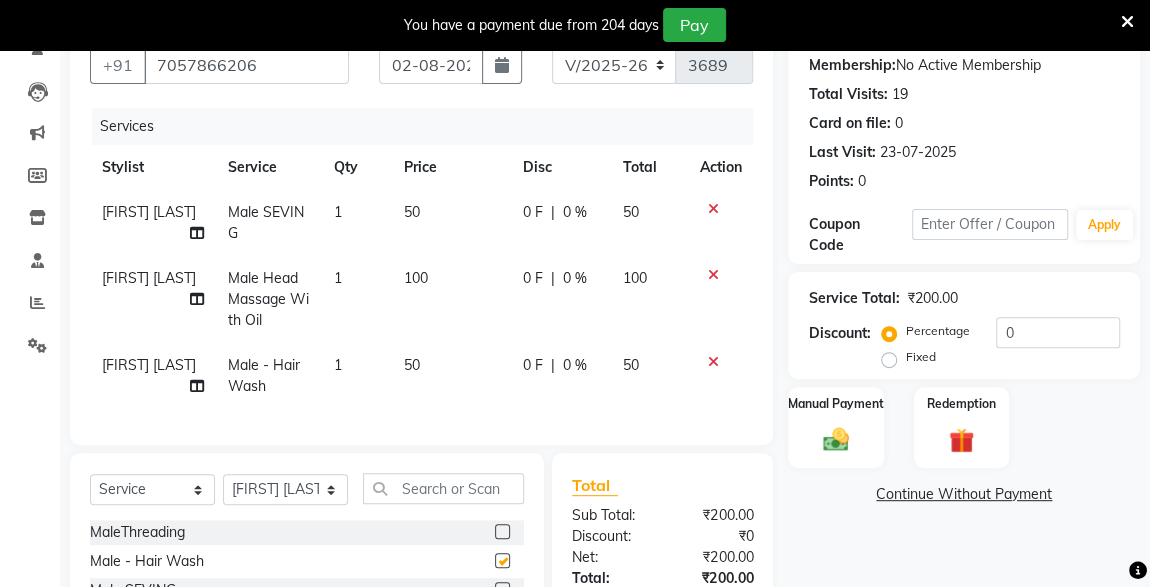 checkbox on "false" 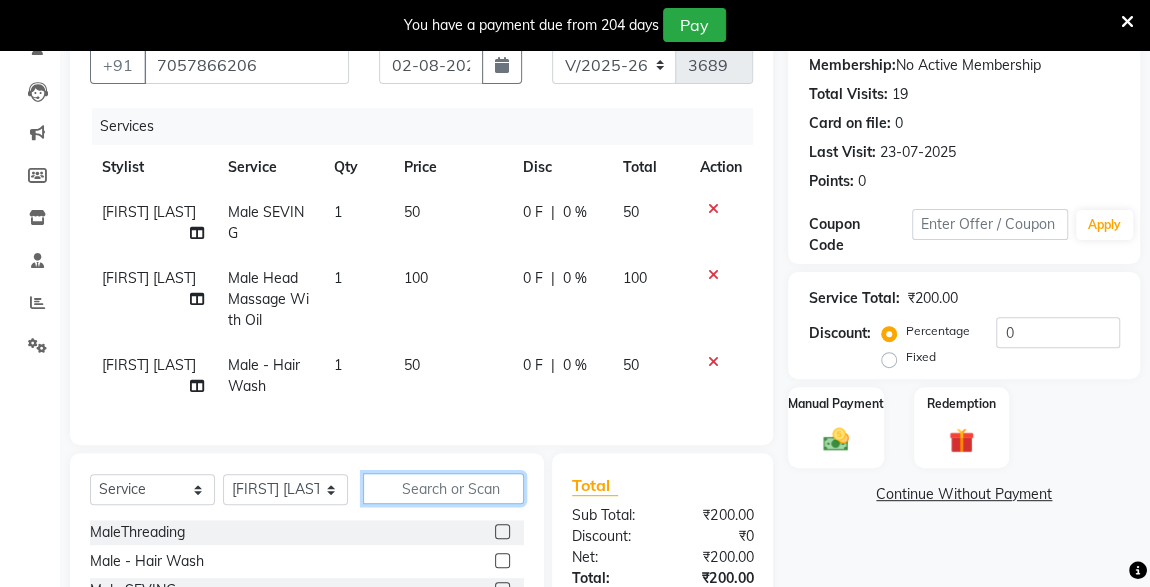 click 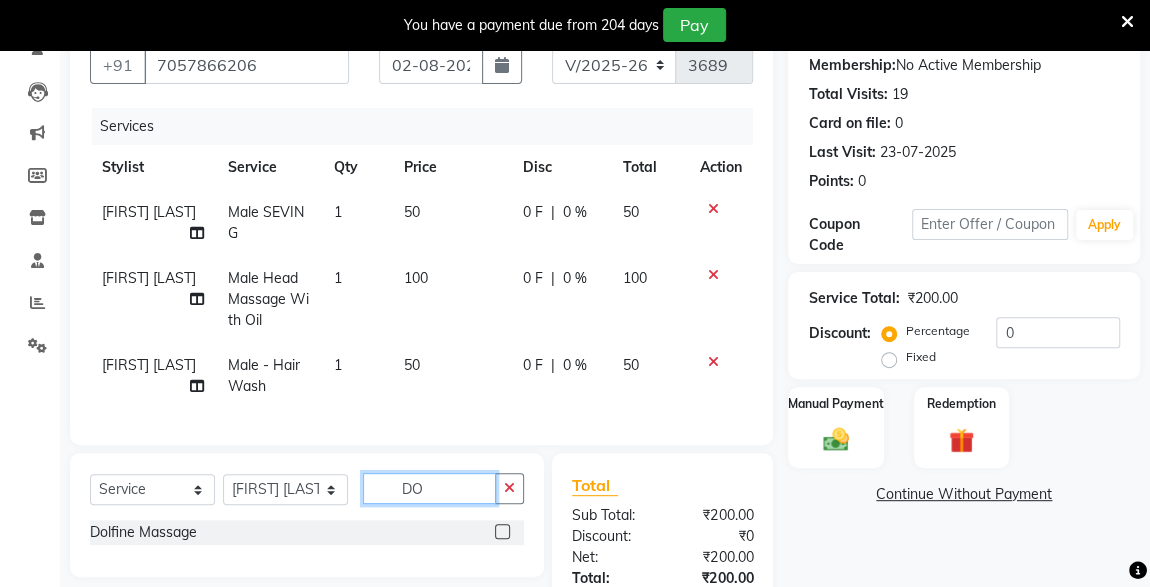 type on "DO" 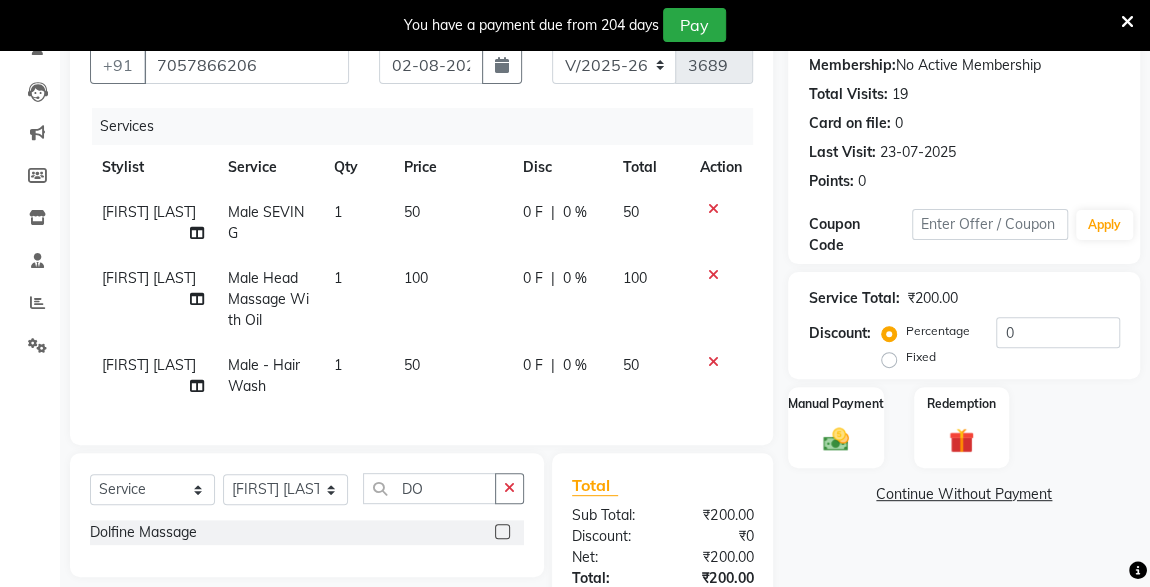 click 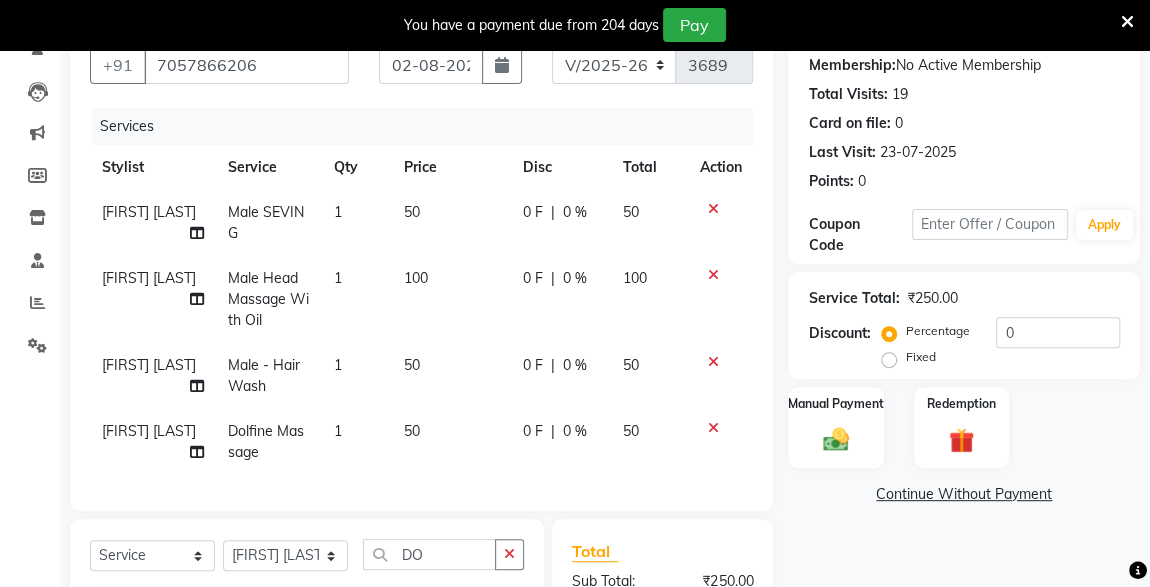 checkbox on "false" 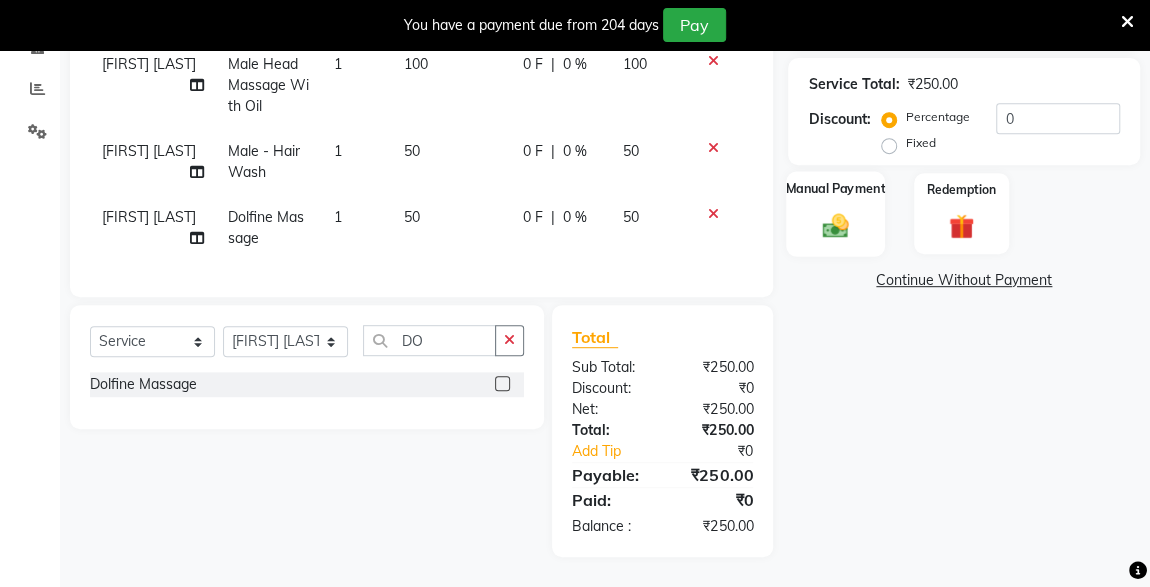click on "Manual Payment" 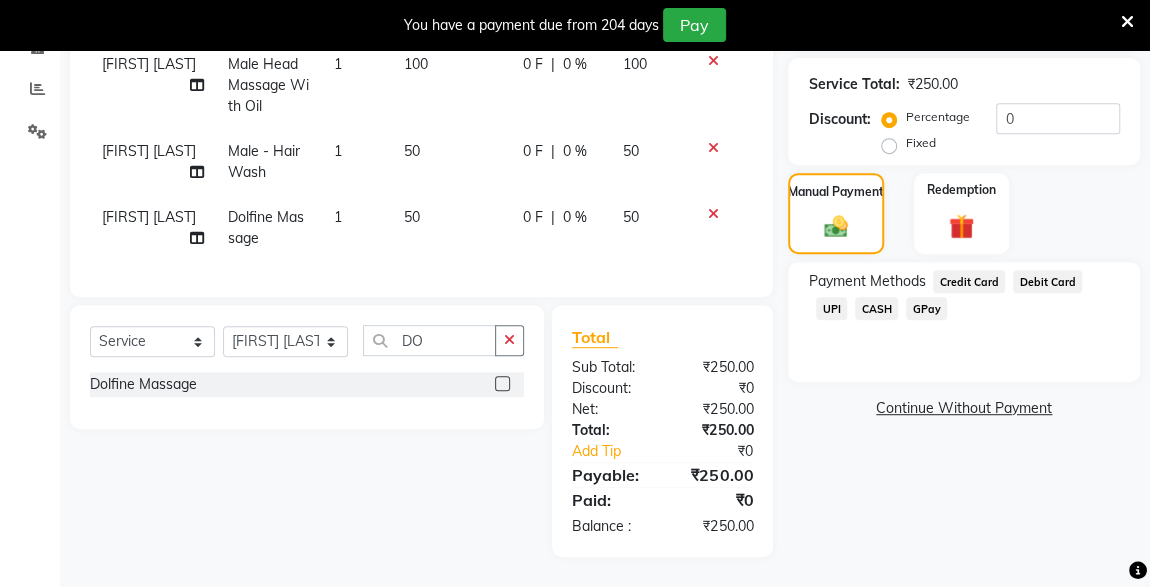 click on "CASH" 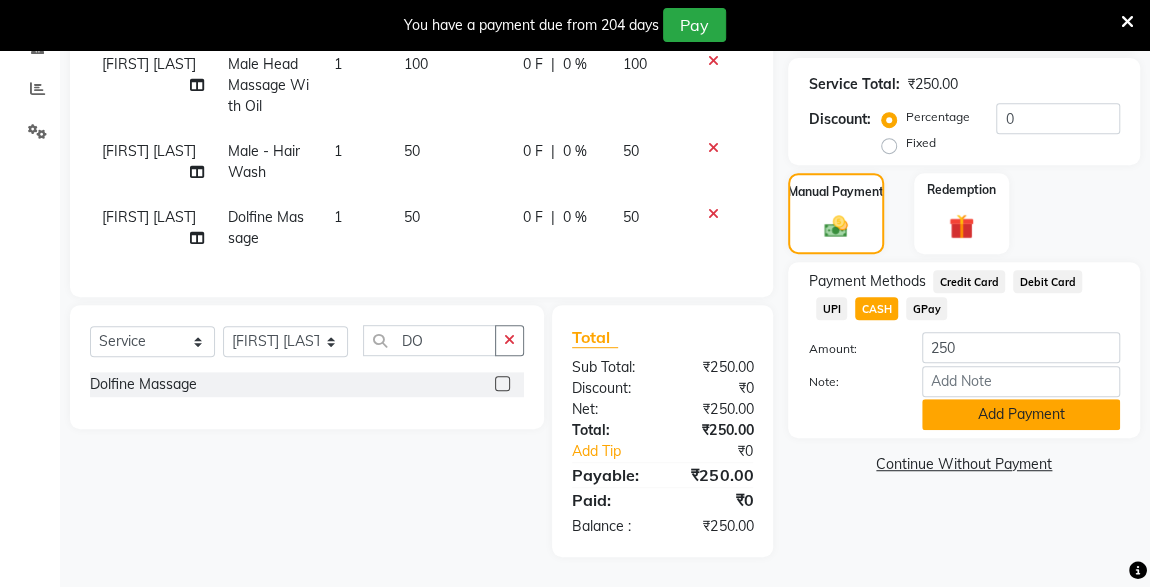 click on "Add Payment" 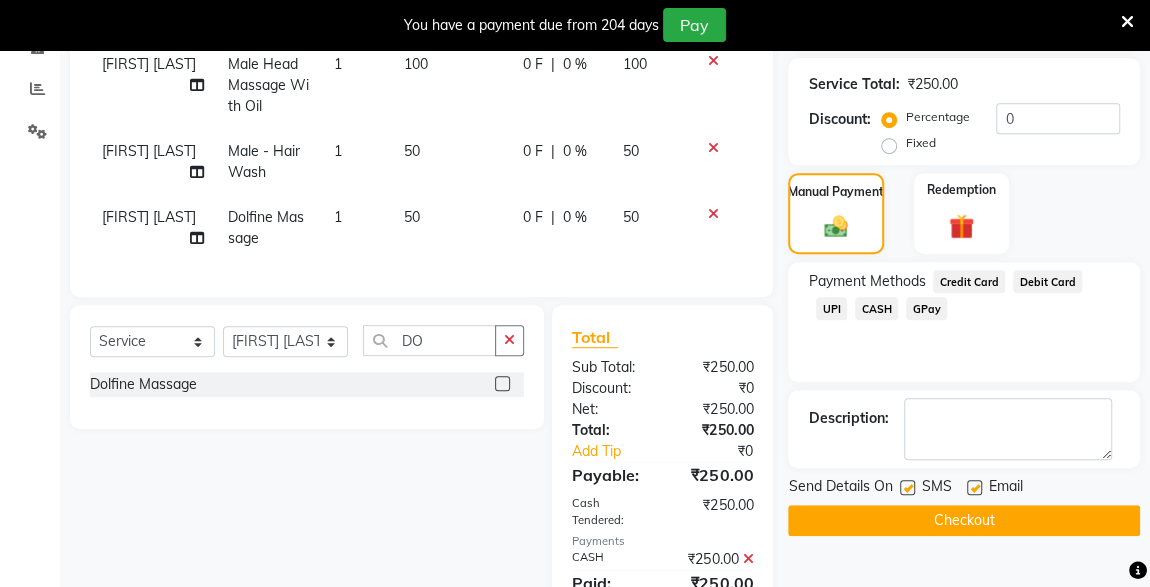scroll, scrollTop: 498, scrollLeft: 0, axis: vertical 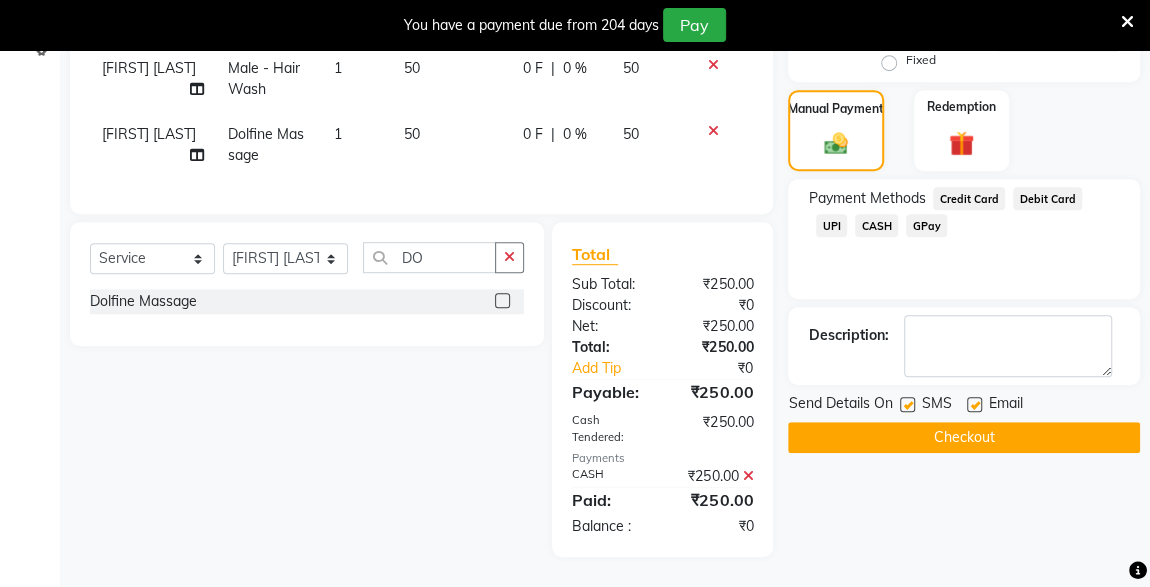 click 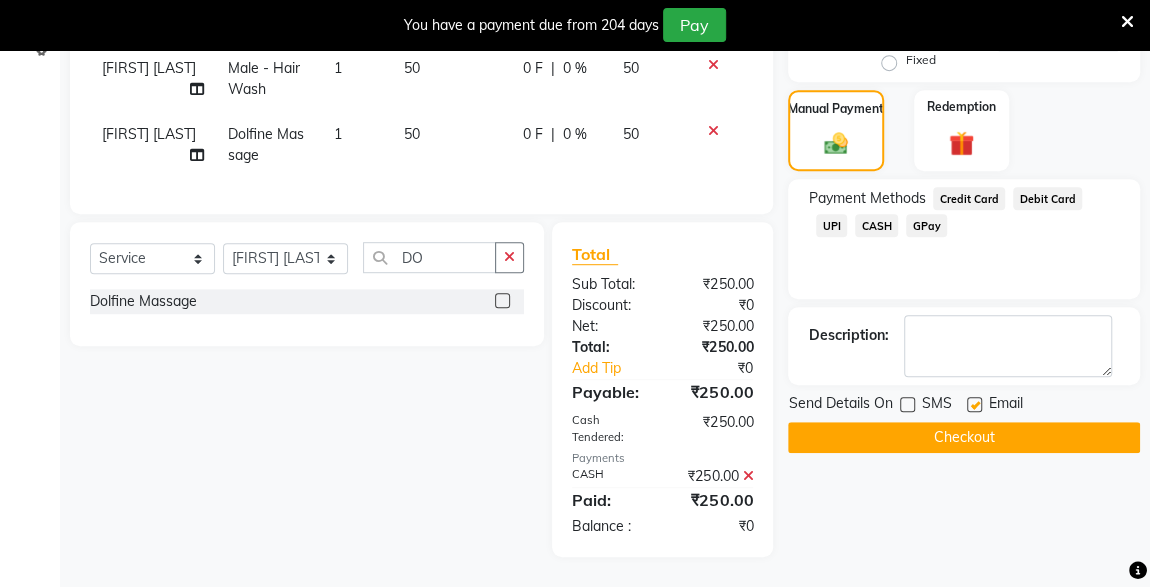 click on "Checkout" 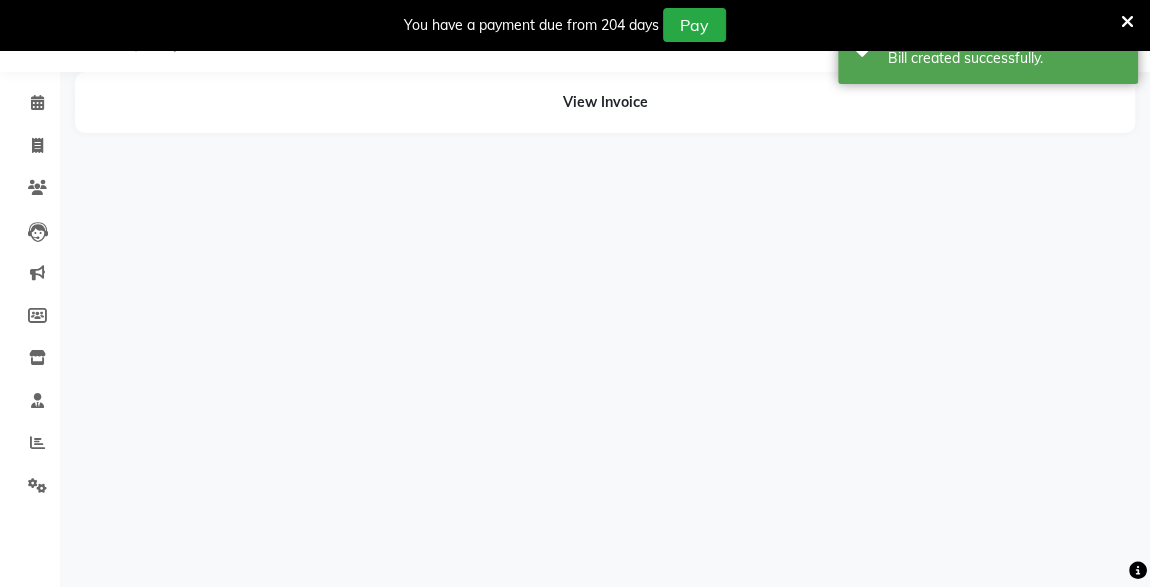 scroll, scrollTop: 0, scrollLeft: 0, axis: both 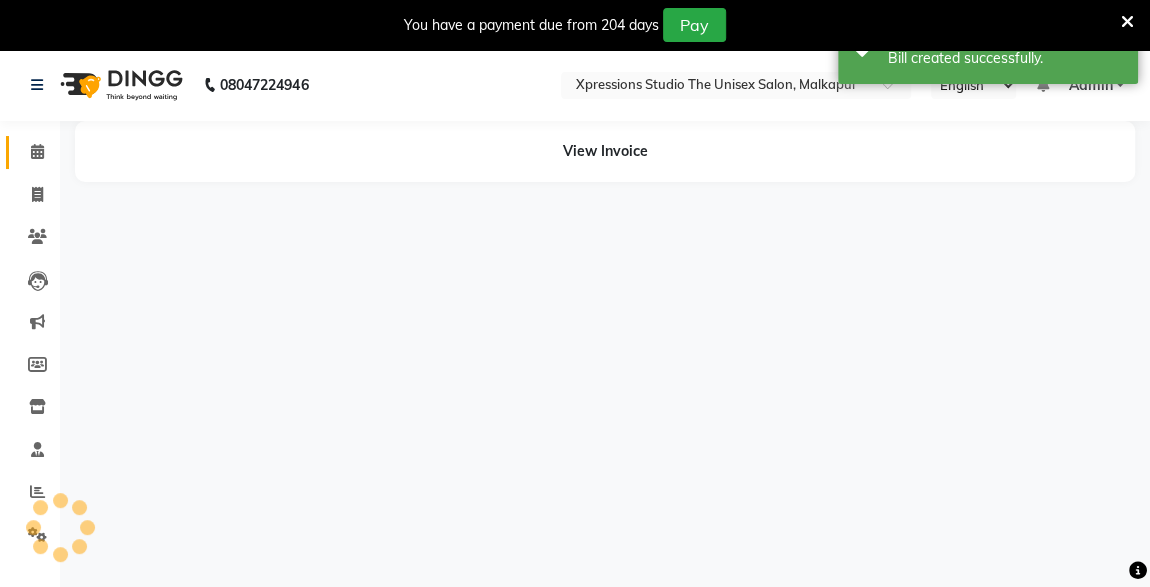 click 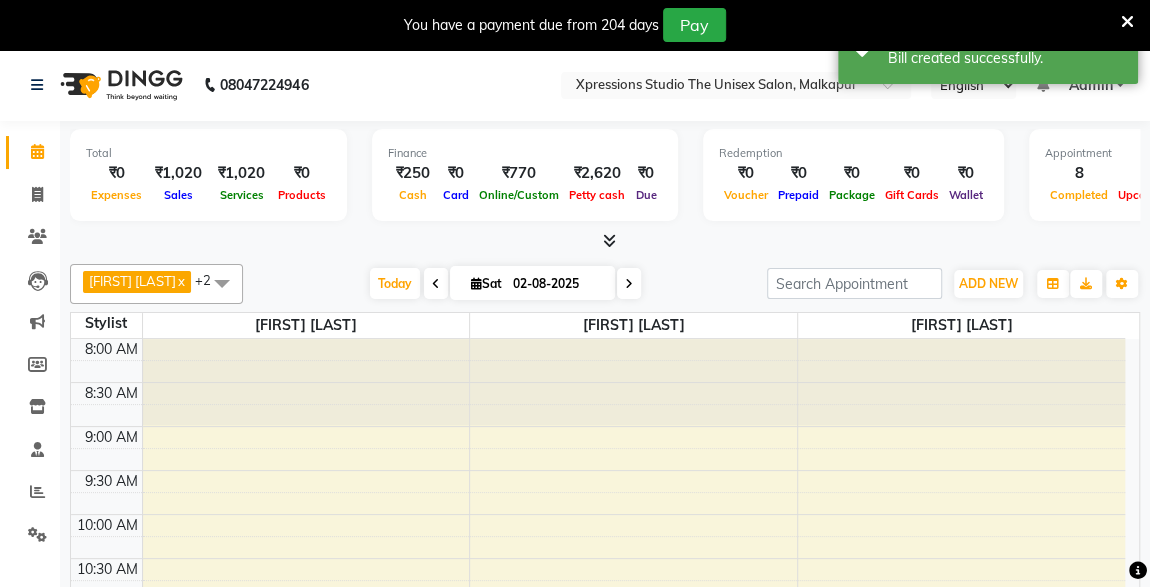 scroll, scrollTop: 0, scrollLeft: 0, axis: both 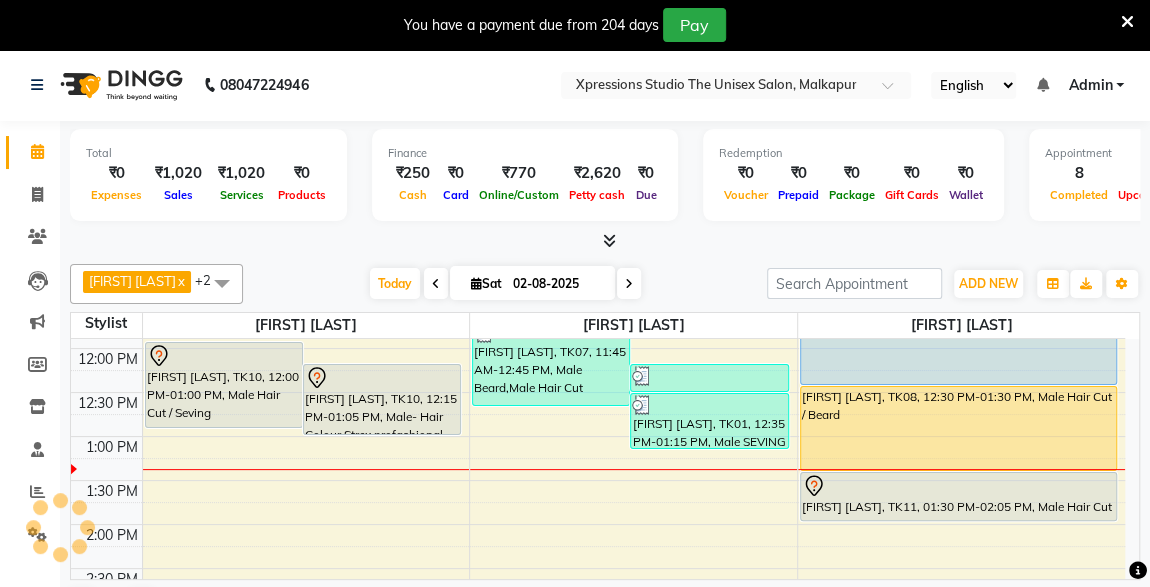 click on "ROSHAN TANDULKAR  x ROHAN BABHULKAR  x ADESH RAUT  x +2 UnSelect All ADESH RAUT ROHAN BABHULKAR ROSHAN TANDULKAR Today  Sat 02-08-2025 Toggle Dropdown Add Appointment Add Invoice Add Expense Add Attendance Add Client Add Transaction Toggle Dropdown Add Appointment Add Invoice Add Expense Add Attendance Add Client ADD NEW Toggle Dropdown Add Appointment Add Invoice Add Expense Add Attendance Add Client Add Transaction ROSHAN TANDULKAR  x ROHAN BABHULKAR  x ADESH RAUT  x +2 UnSelect All ADESH RAUT ROHAN BABHULKAR ROSHAN TANDULKAR Group By  Staff View   Room View  View as Vertical  Vertical - Week View  Horizontal  Horizontal - Week View  List  Toggle Dropdown Calendar Settings Manage Tags   Arrange Stylists   Reset Stylists  Full Screen  Show Available Stylist  Appointment Form Zoom 100% Staff/Room Display Count 3 Stylist ROSHAN TANDULKAR ADESH RAUT ROHAN BABHULKAR 8:00 AM 8:30 AM 9:00 AM 9:30 AM 10:00 AM 10:30 AM 11:00 AM 11:30 AM 12:00 PM 12:30 PM 1:00 PM 1:30 PM 2:00 PM 2:30 PM 3:00 PM 3:30 PM 4:00 PM" 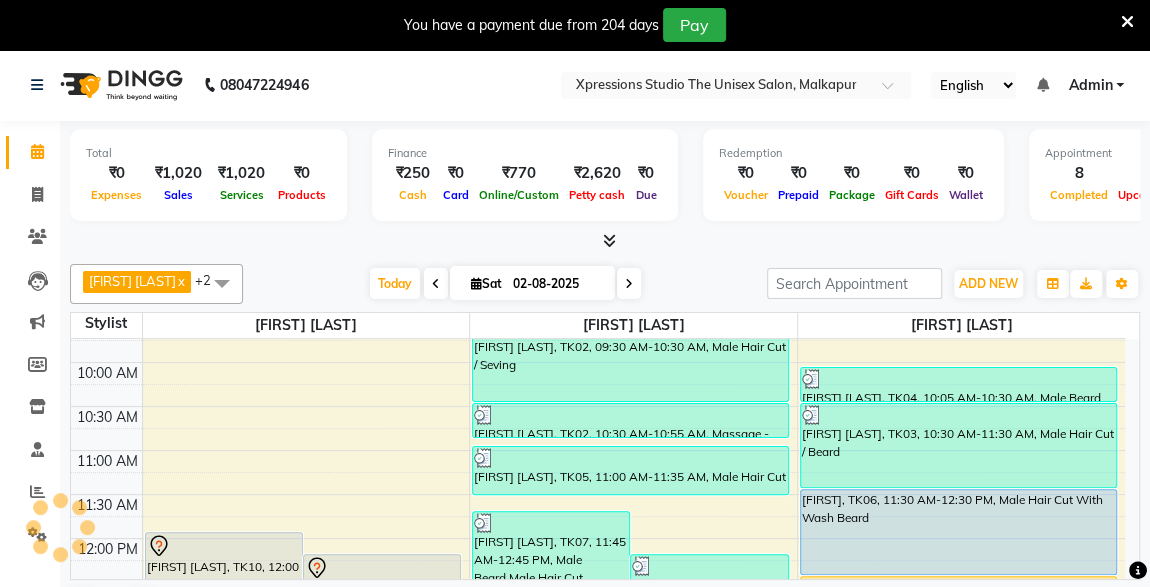 scroll, scrollTop: 131, scrollLeft: 0, axis: vertical 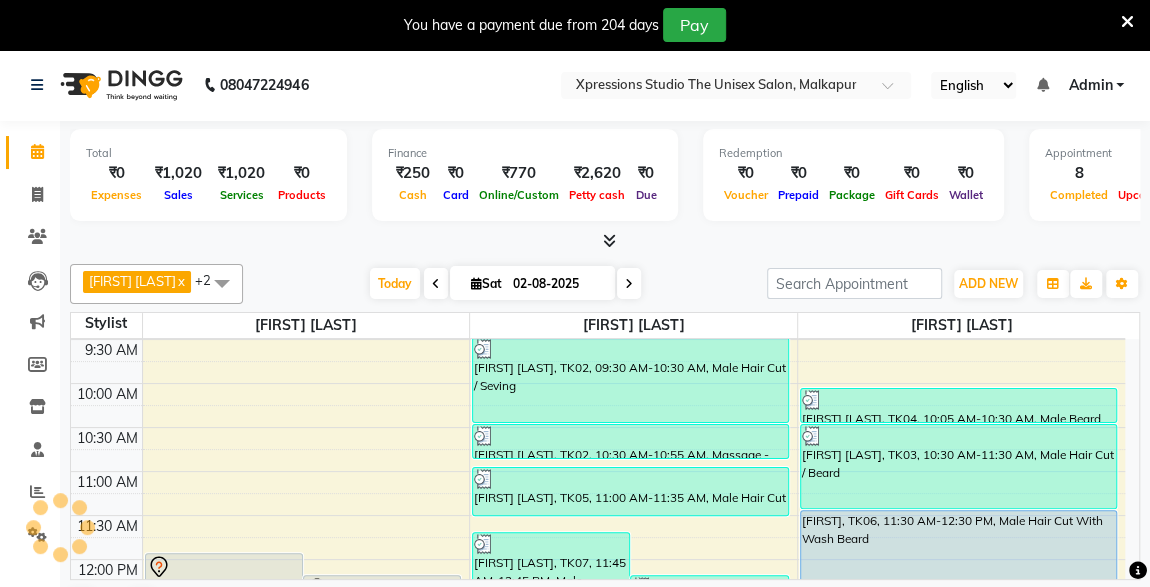 click on "[FIRST] [LAST], TK06, [TIME]-[TIME], Male Hair Cut With Wash Beard" at bounding box center (958, 553) 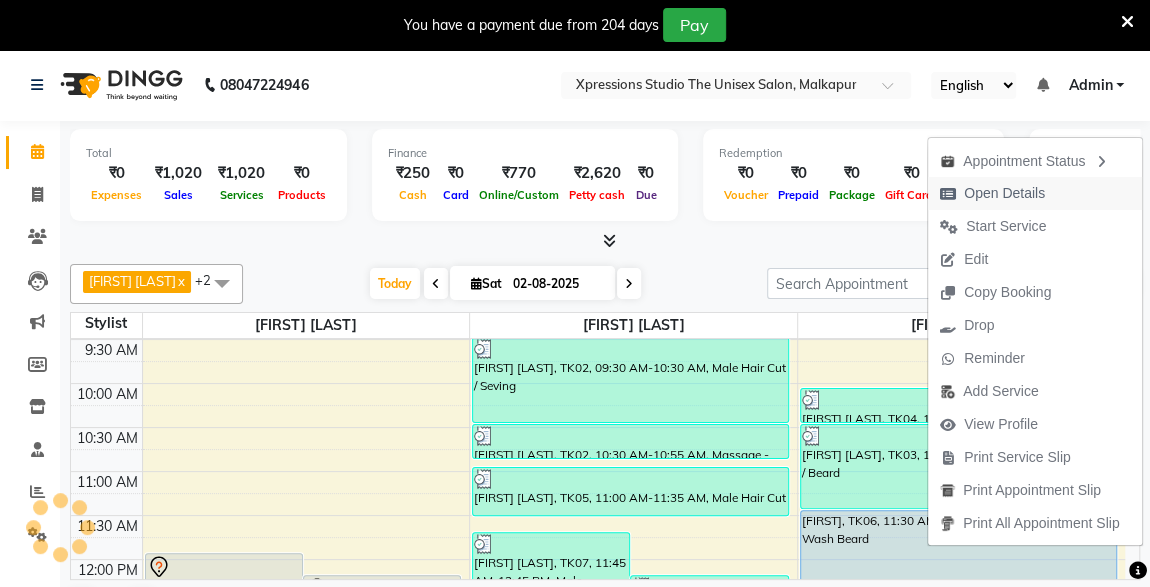 click on "Open Details" at bounding box center [1004, 193] 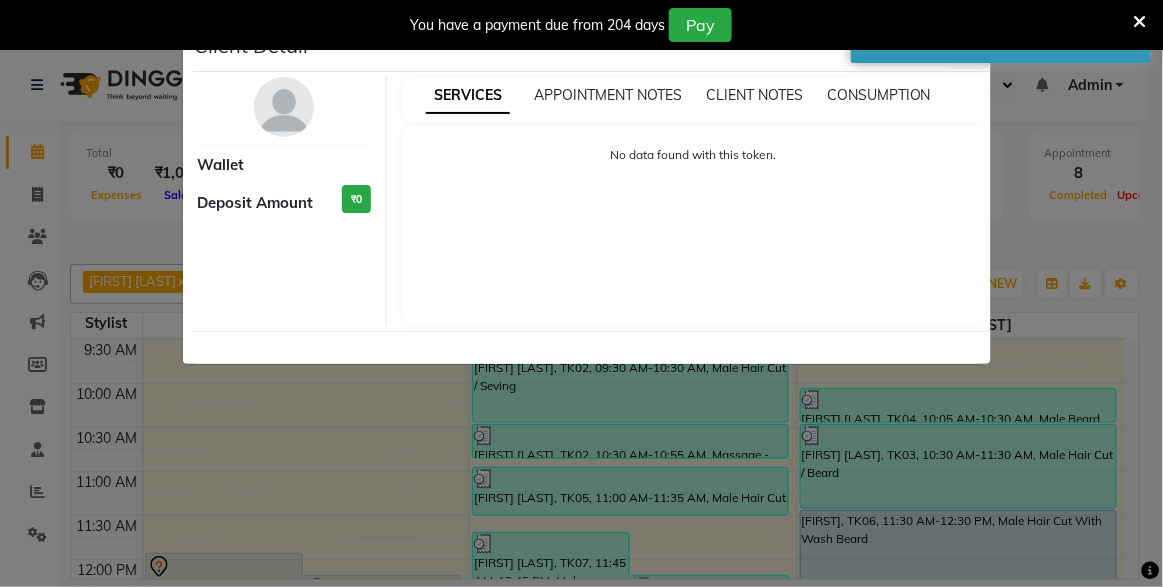 click on "Client Detail     Wallet Deposit Amount  ₹0  SERVICES APPOINTMENT NOTES CLIENT NOTES CONSUMPTION No data found with this token." 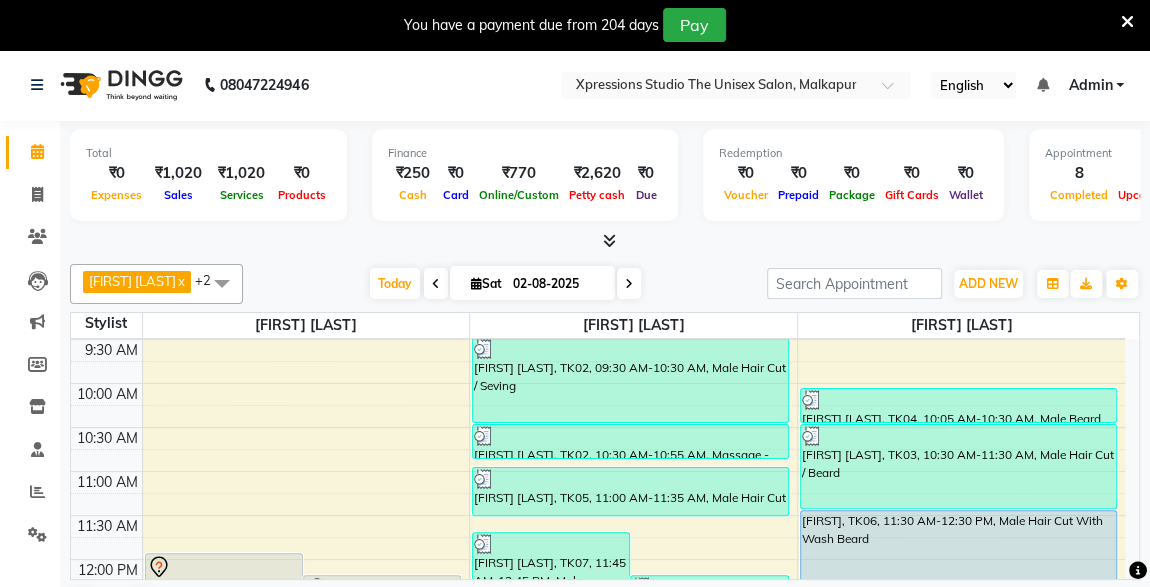 click on "[FIRST] [LAST], TK06, [TIME]-[TIME], Male Hair Cut With Wash Beard" at bounding box center [958, 553] 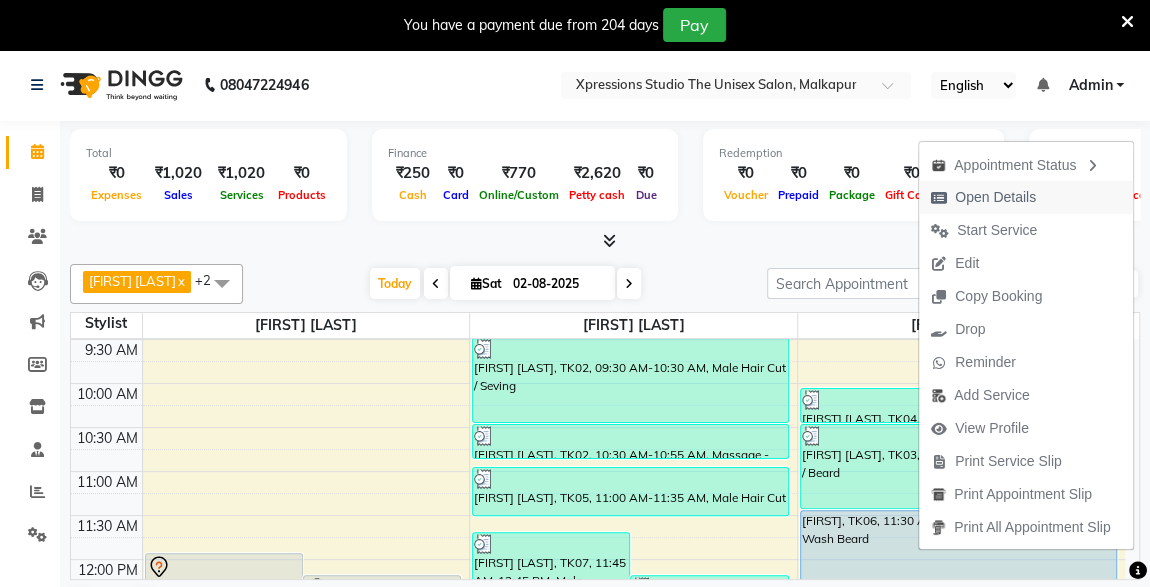 click at bounding box center (939, 198) 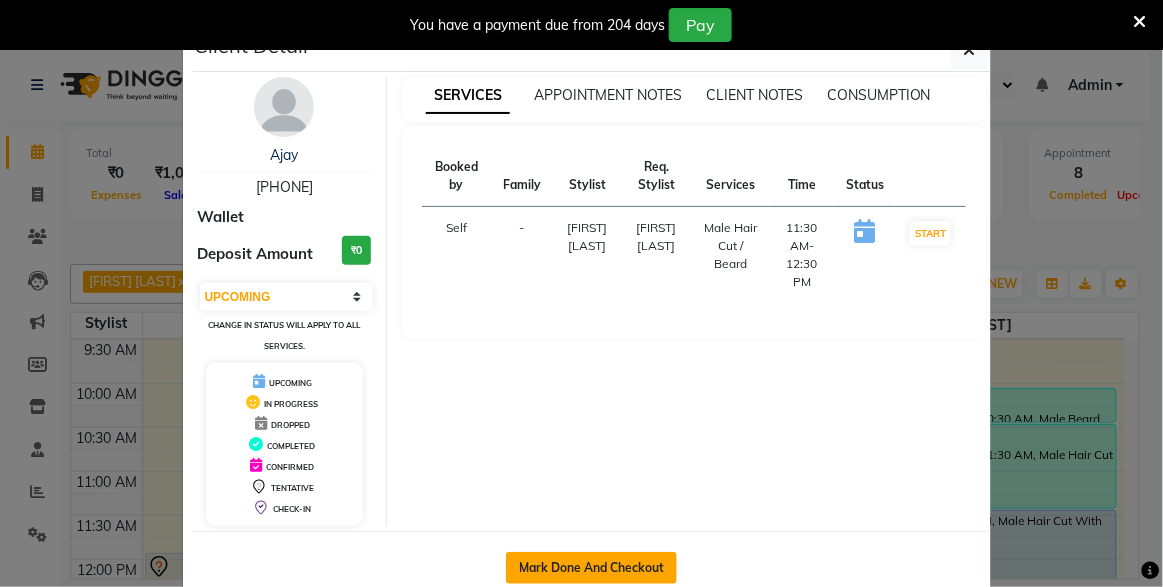 click on "Mark Done And Checkout" 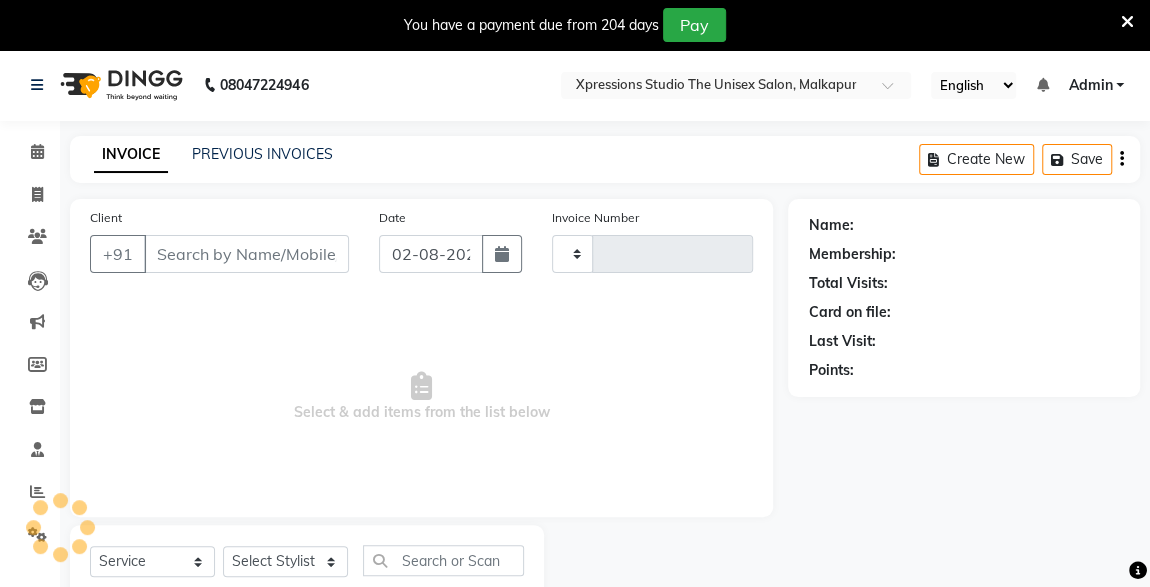 type on "3690" 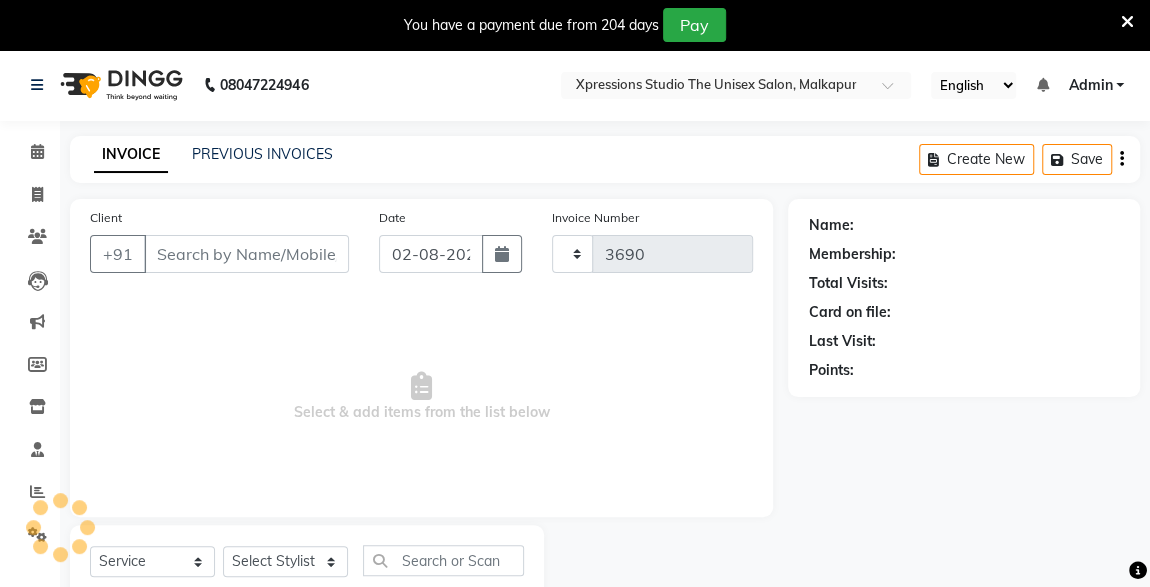 select on "7003" 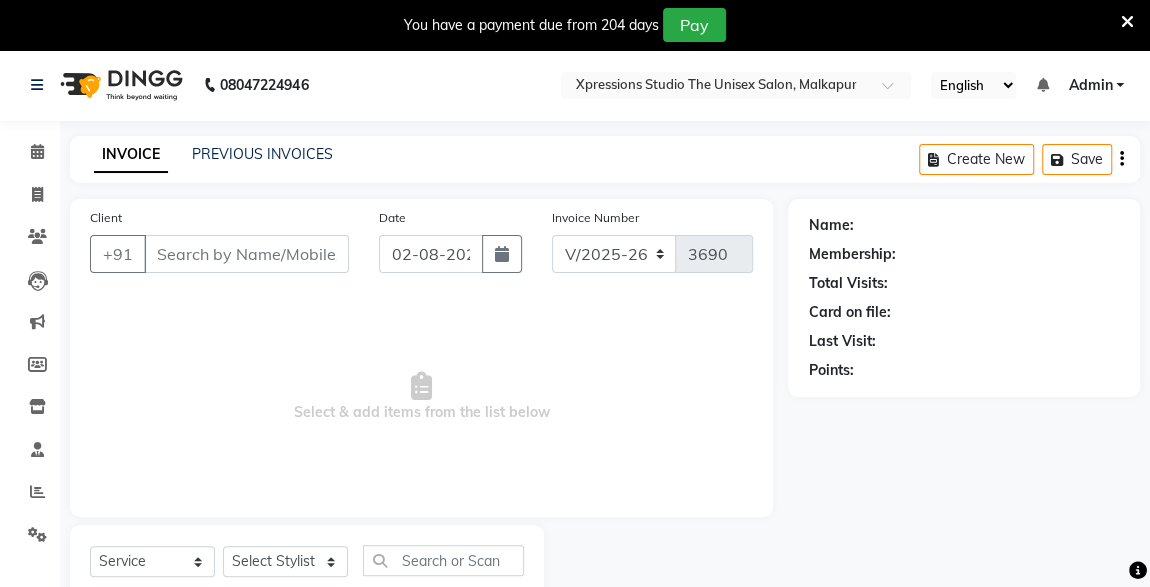 type on "[PHONE]" 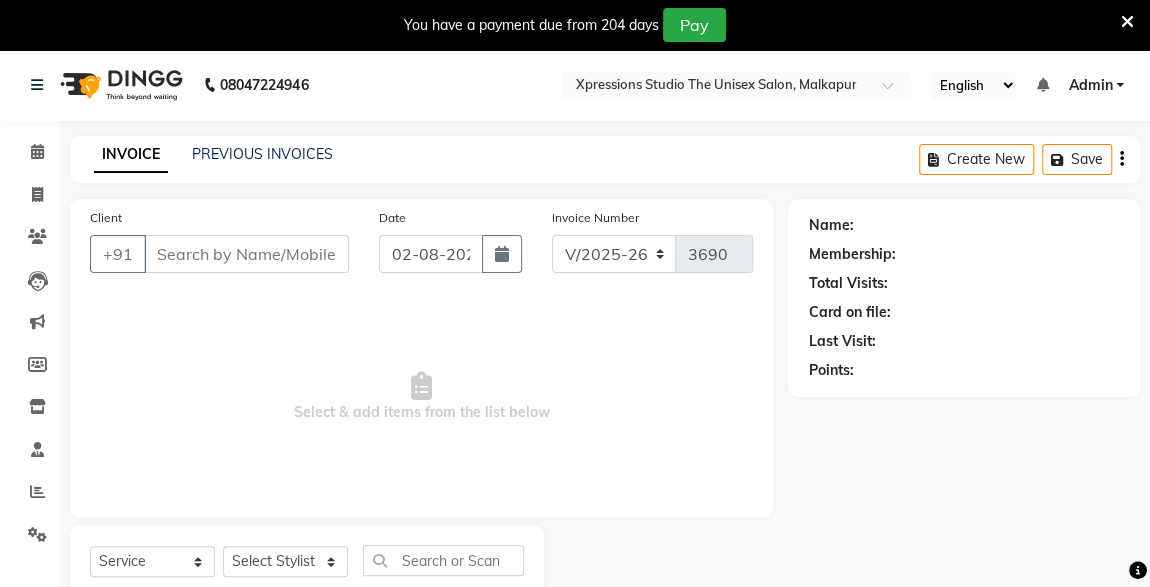select on "57589" 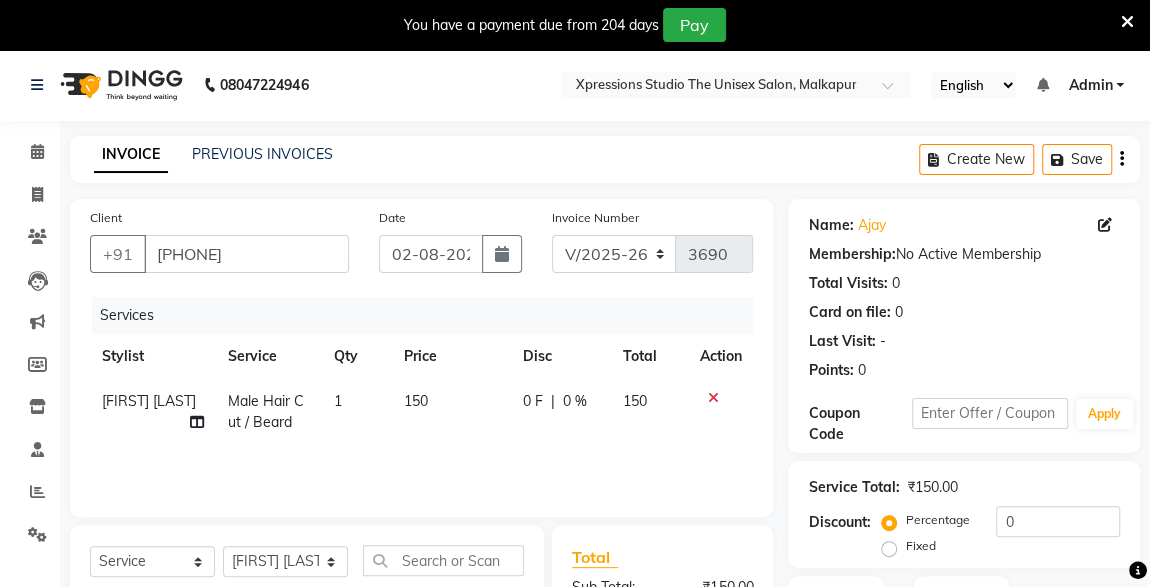 scroll, scrollTop: 261, scrollLeft: 0, axis: vertical 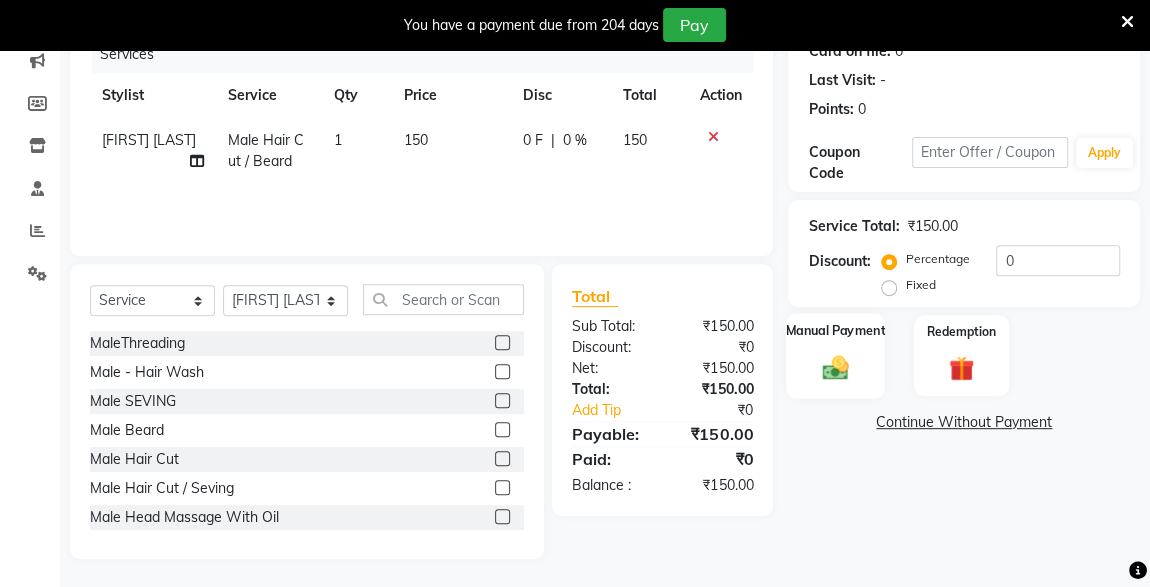 click 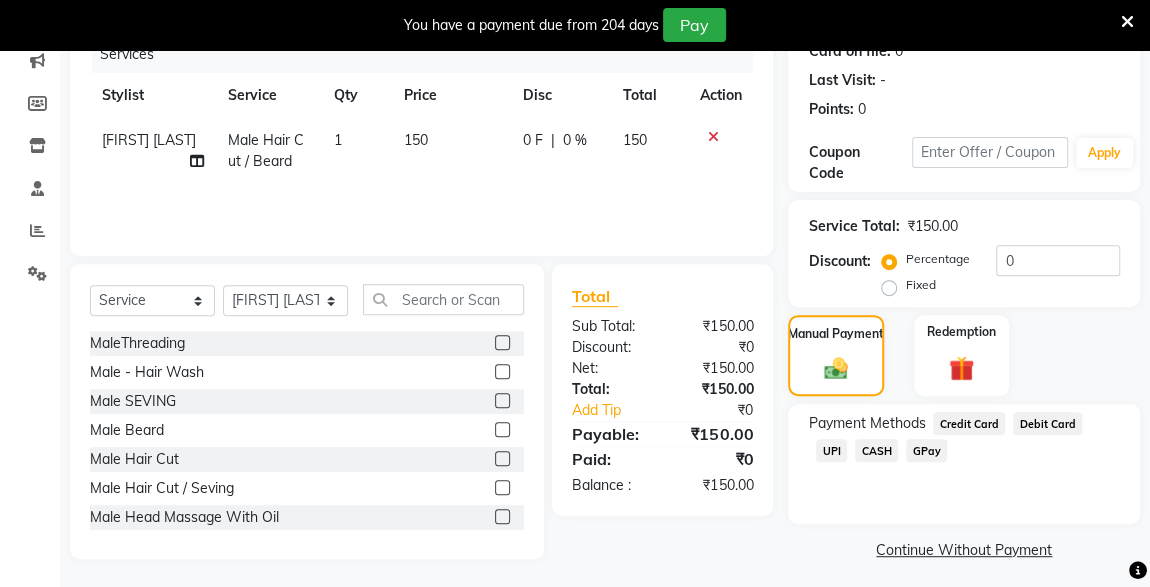 click on "CASH" 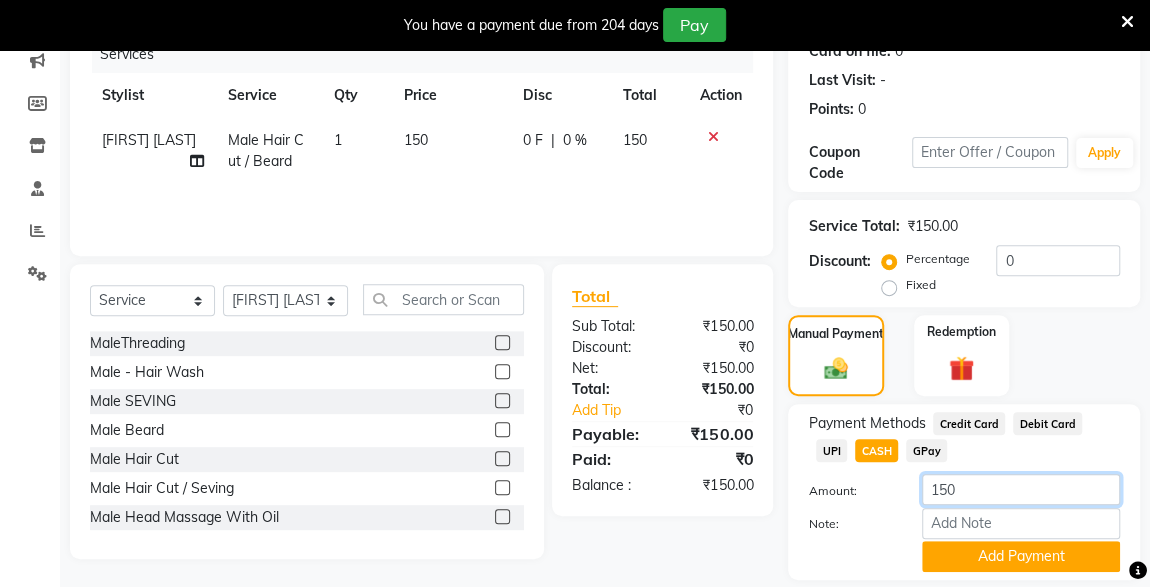 click on "150" 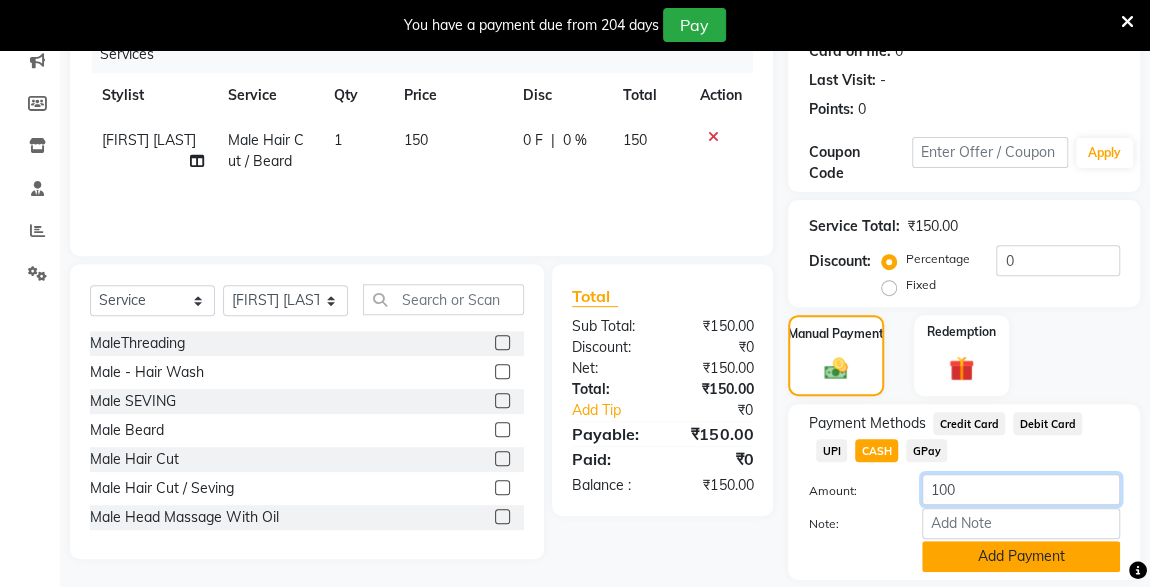type on "100" 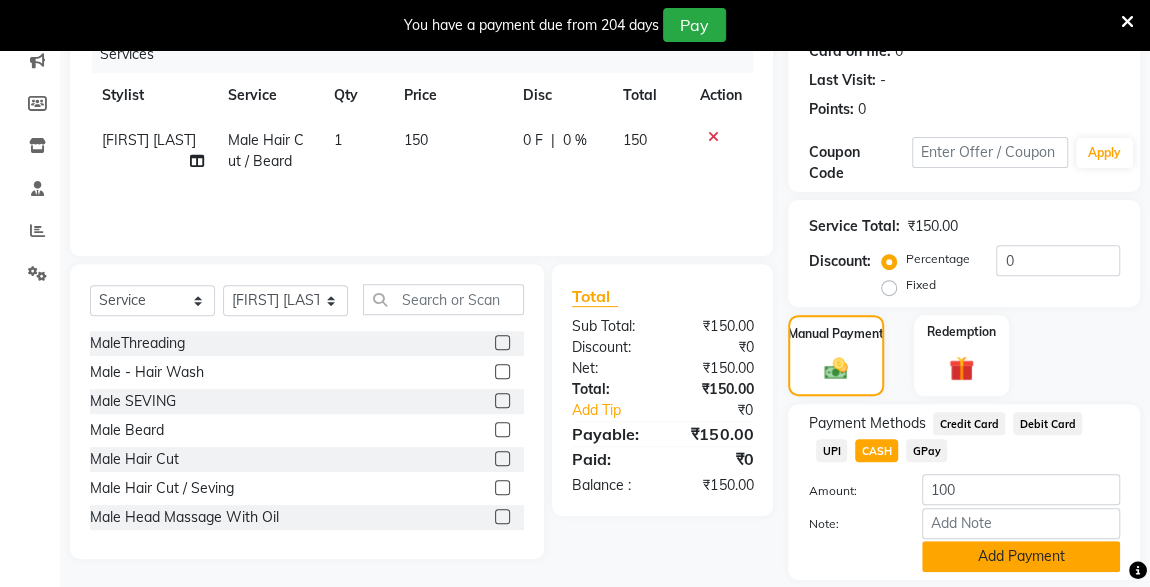 click on "Add Payment" 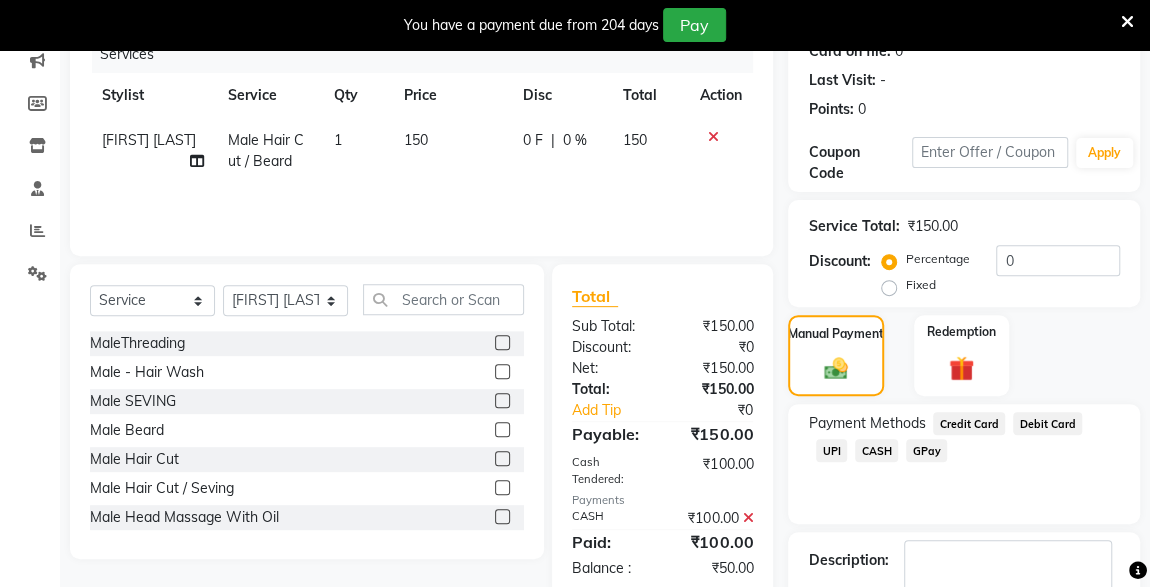 click on "UPI" 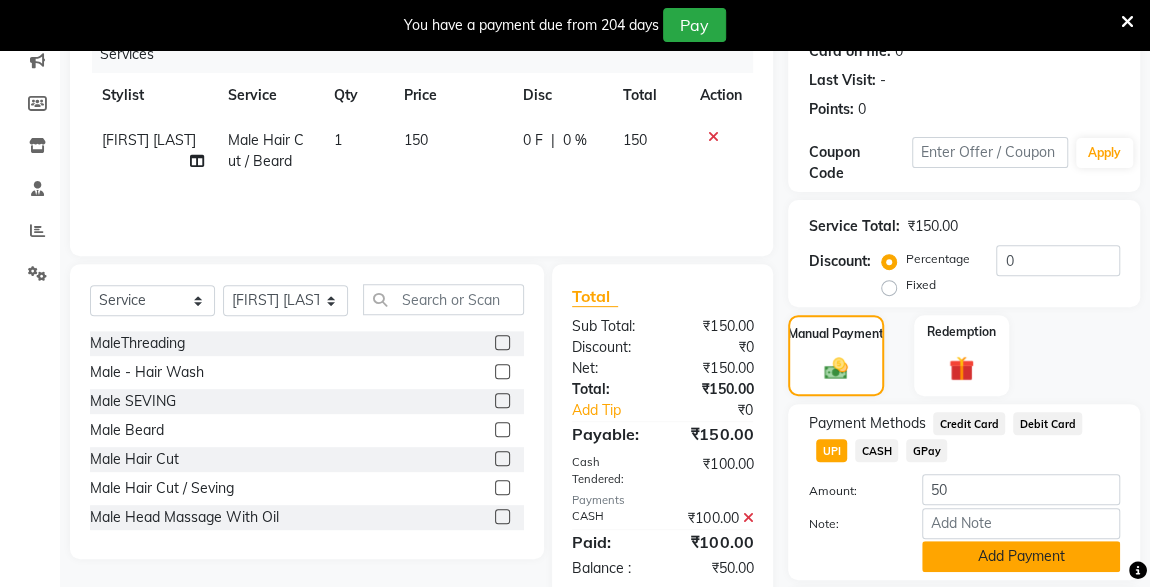 click on "Add Payment" 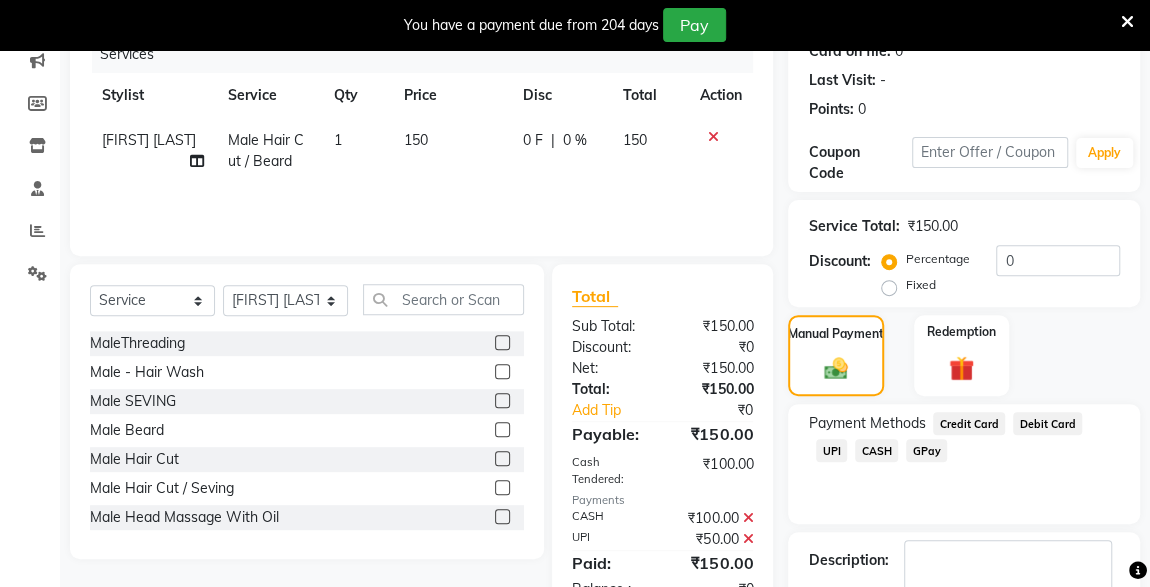 scroll, scrollTop: 379, scrollLeft: 0, axis: vertical 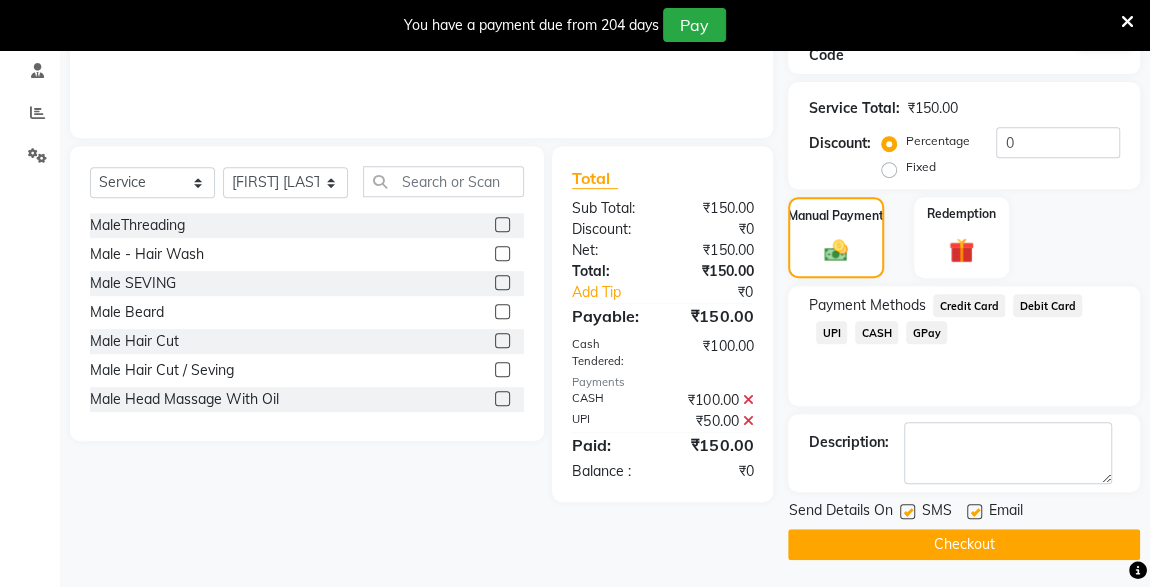 click on "Checkout" 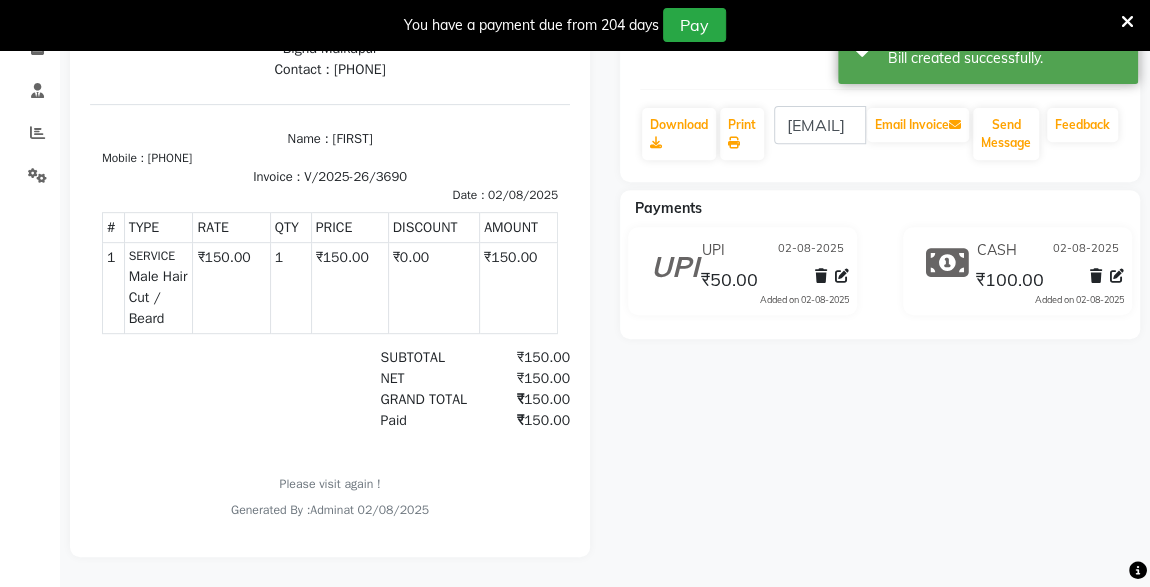 scroll, scrollTop: 0, scrollLeft: 0, axis: both 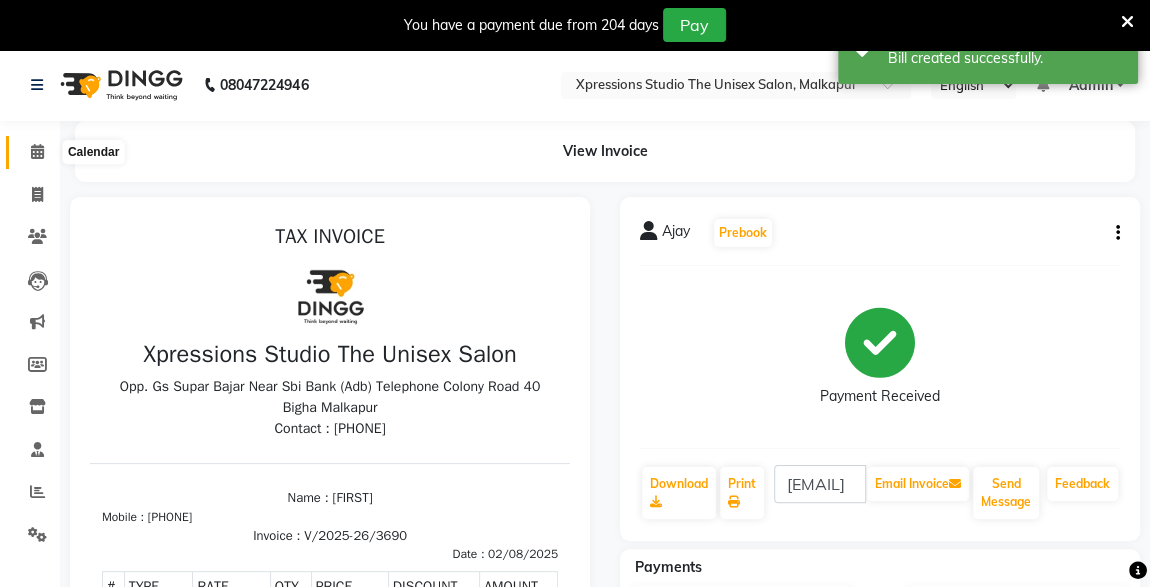 click 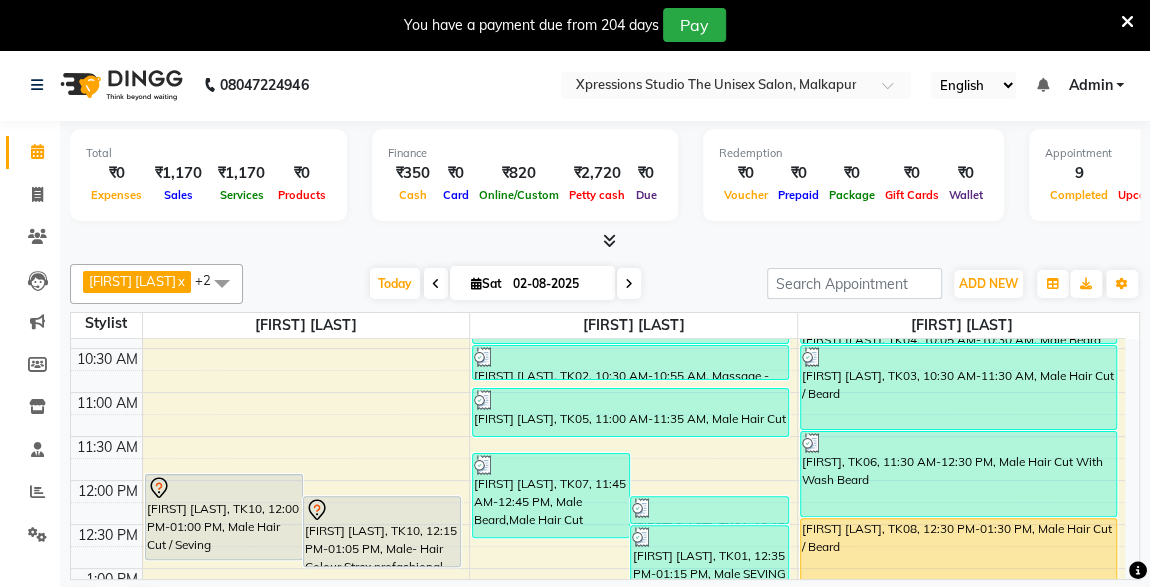scroll, scrollTop: 421, scrollLeft: 0, axis: vertical 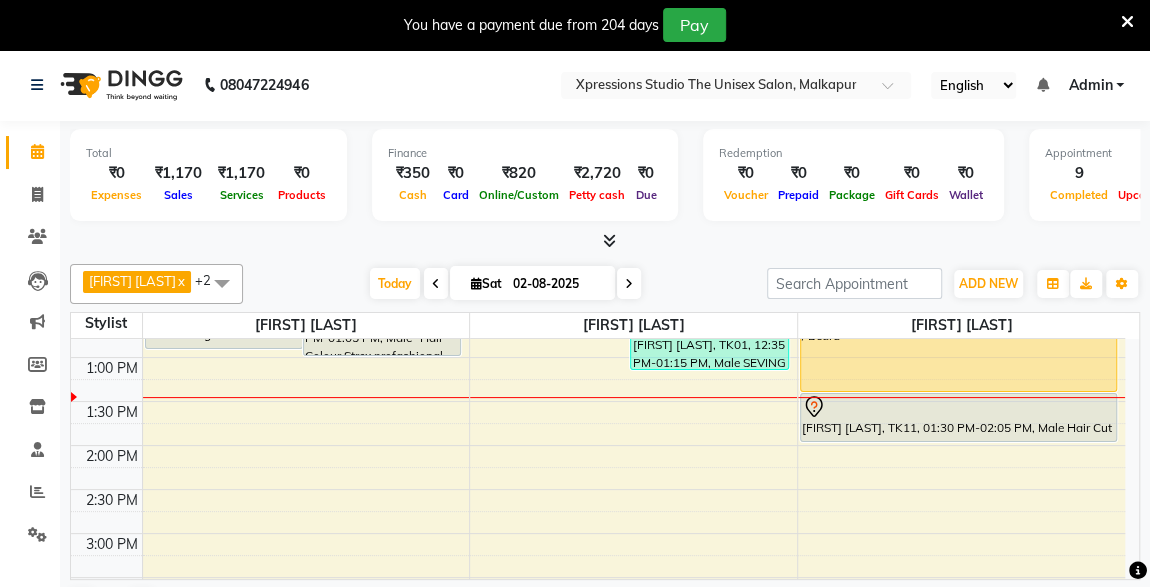click on "[FIRST] [LAST], TK08, [TIME]-[TIME], Male Hair Cut / Beard" at bounding box center (958, 349) 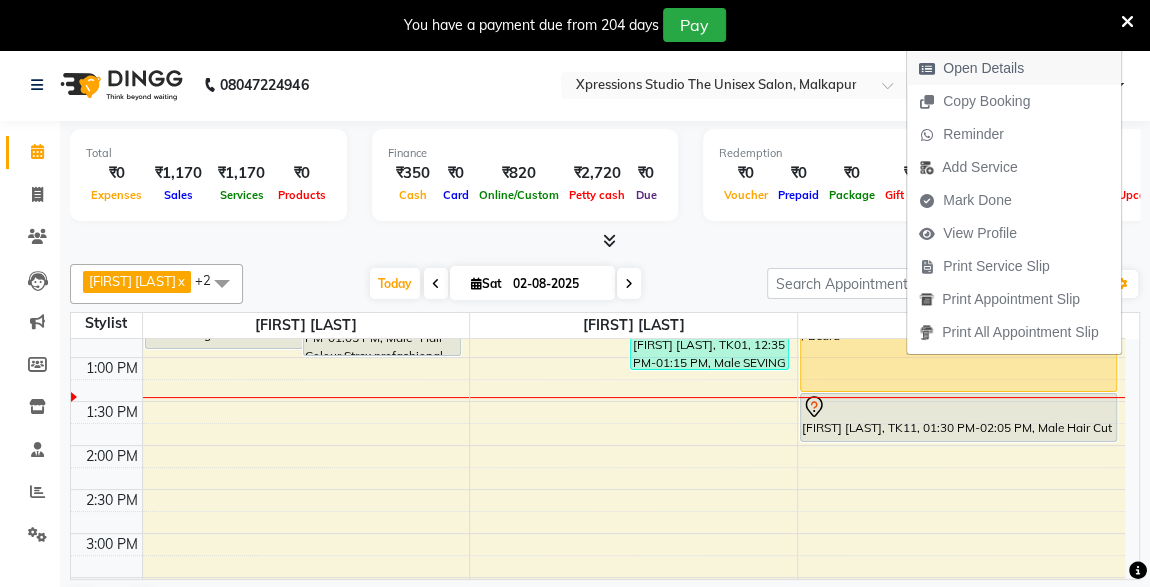 click on "Open Details" at bounding box center [983, 68] 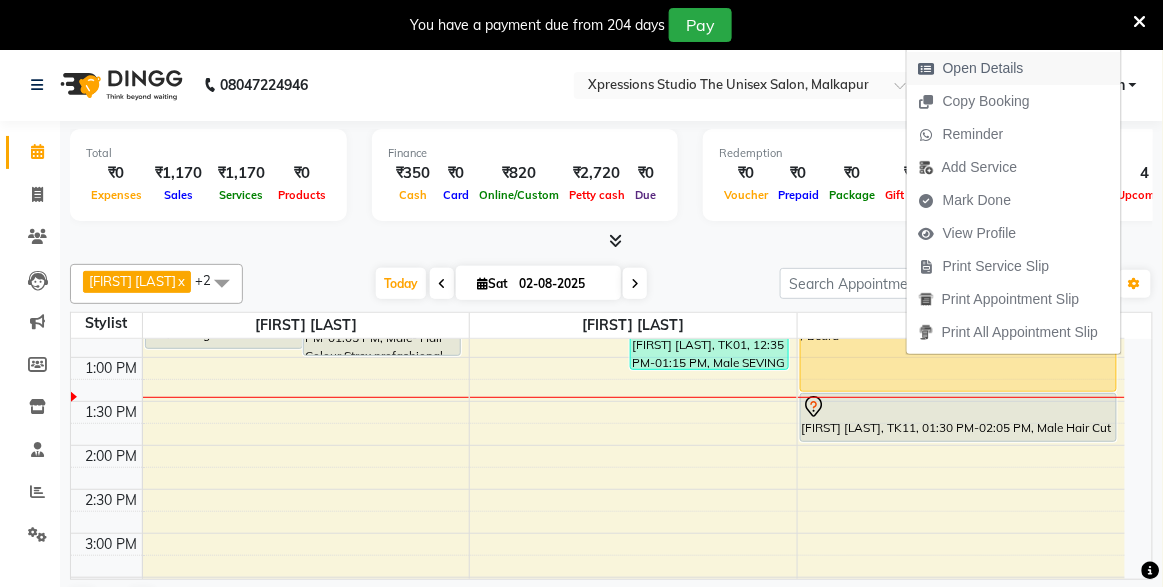 select on "1" 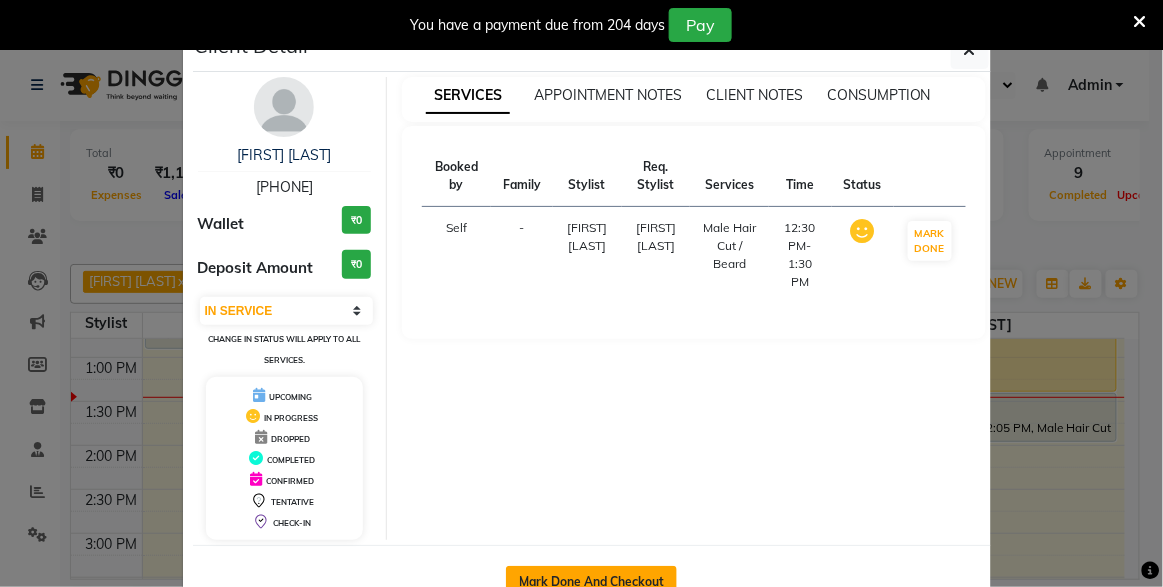 click on "Mark Done And Checkout" 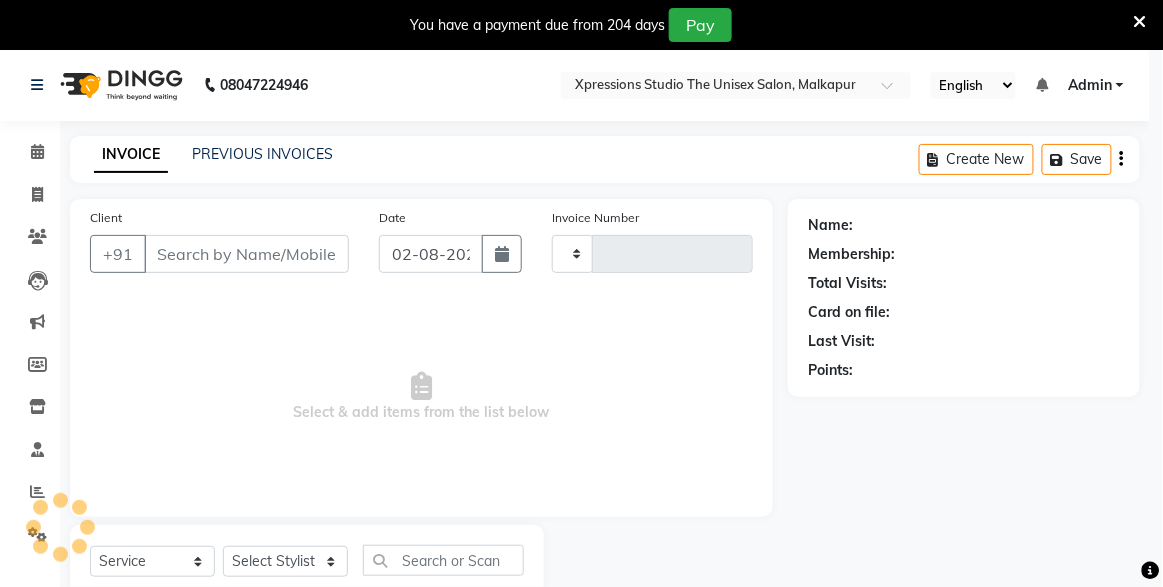 type on "3691" 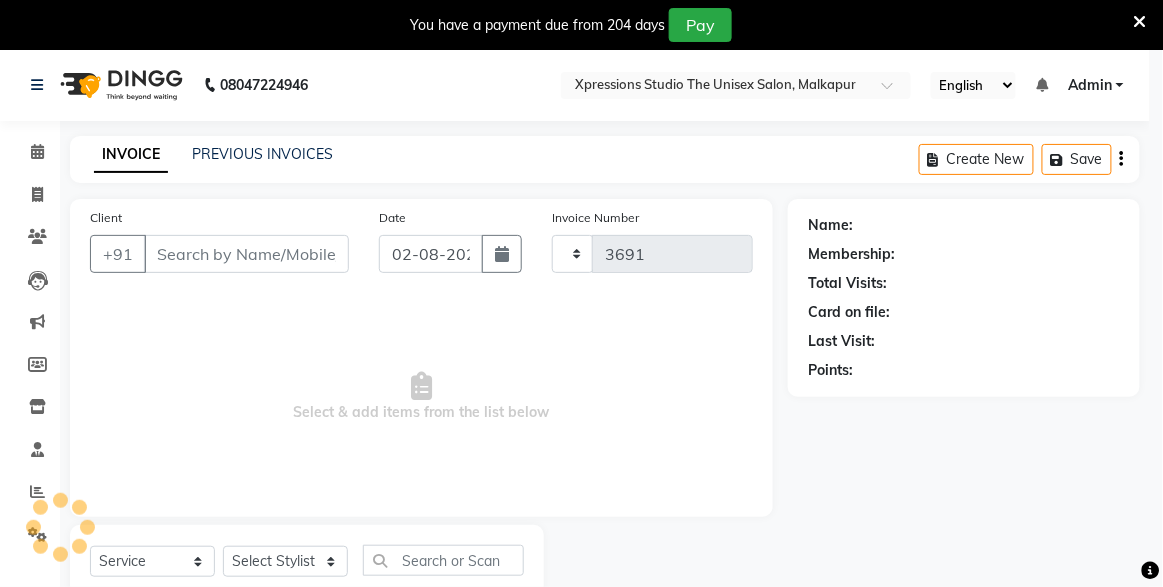 select on "7003" 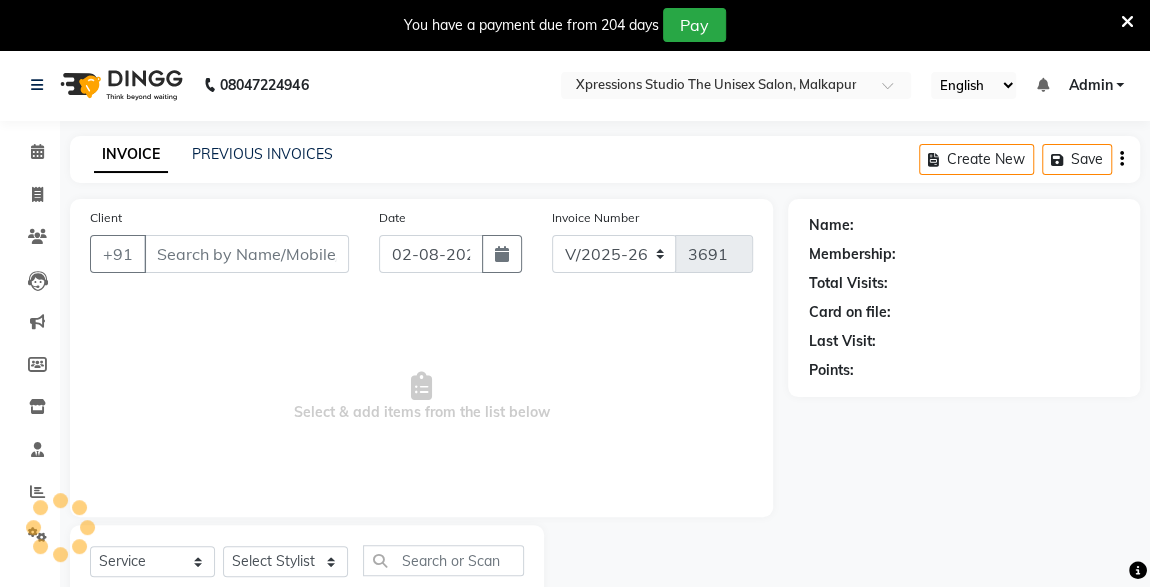 type on "[PHONE]" 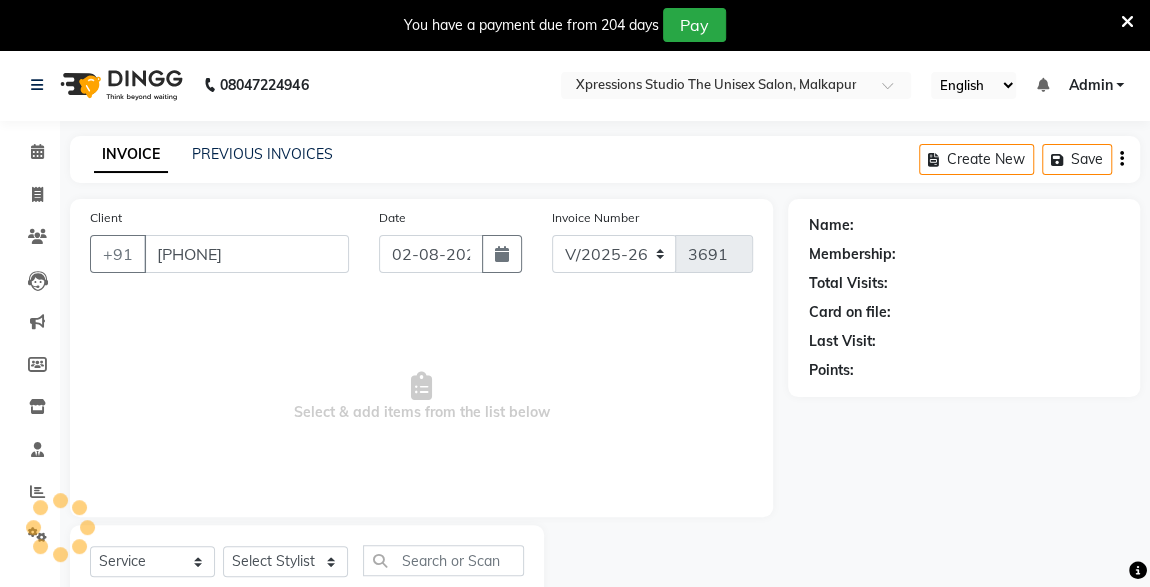 select on "57589" 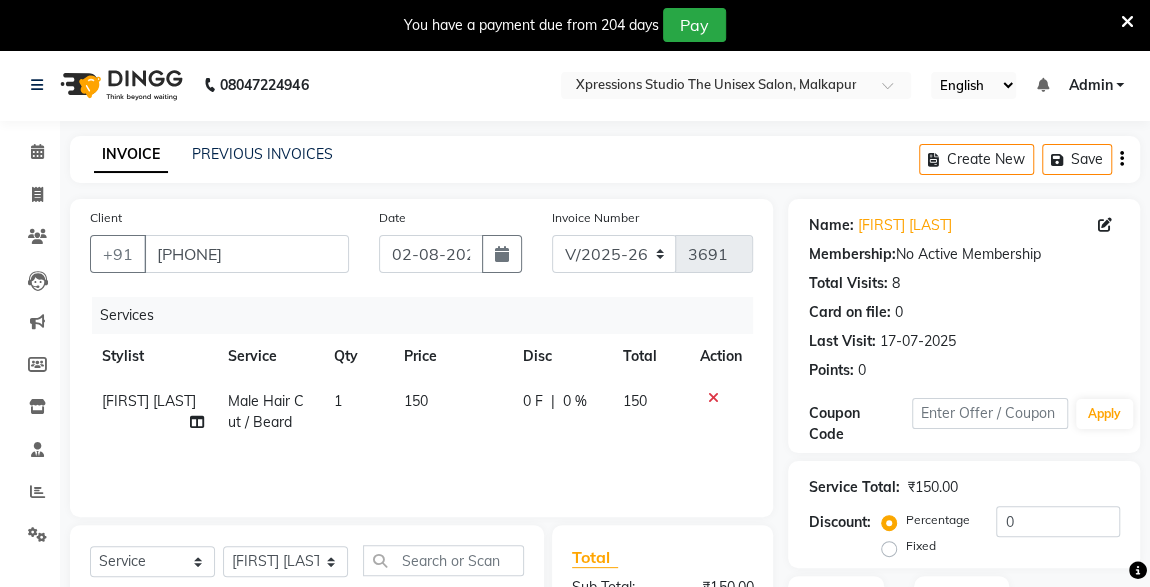 scroll, scrollTop: 261, scrollLeft: 0, axis: vertical 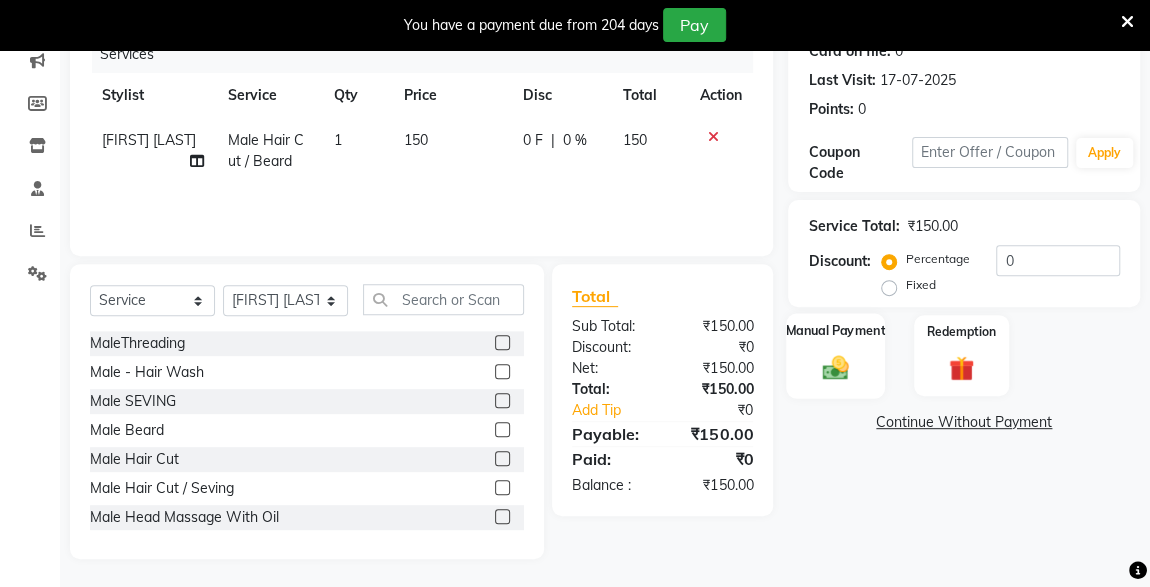 click 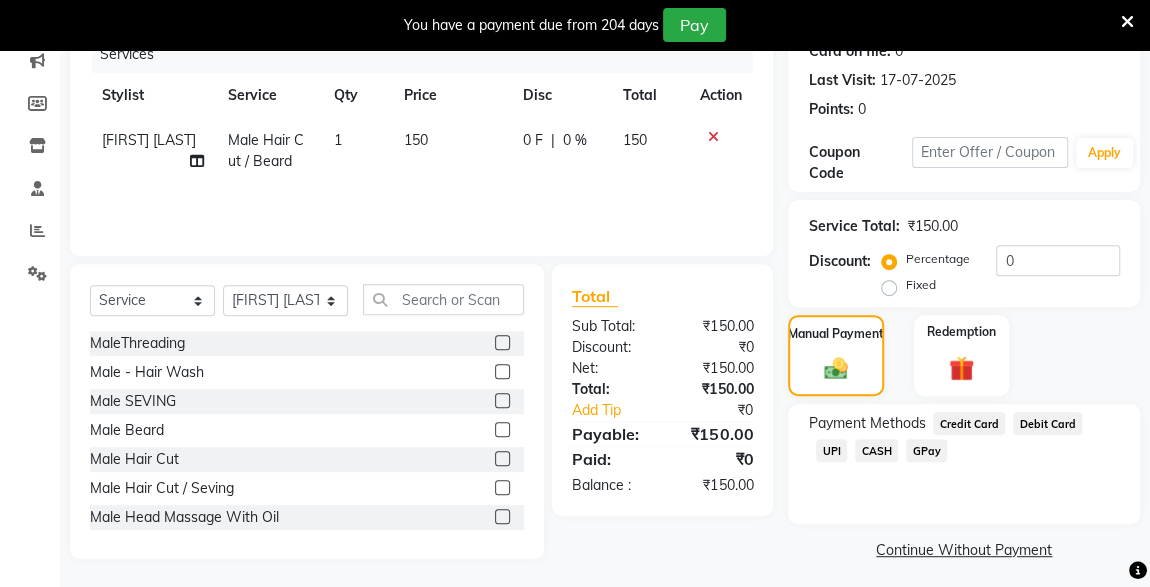 click on "UPI" 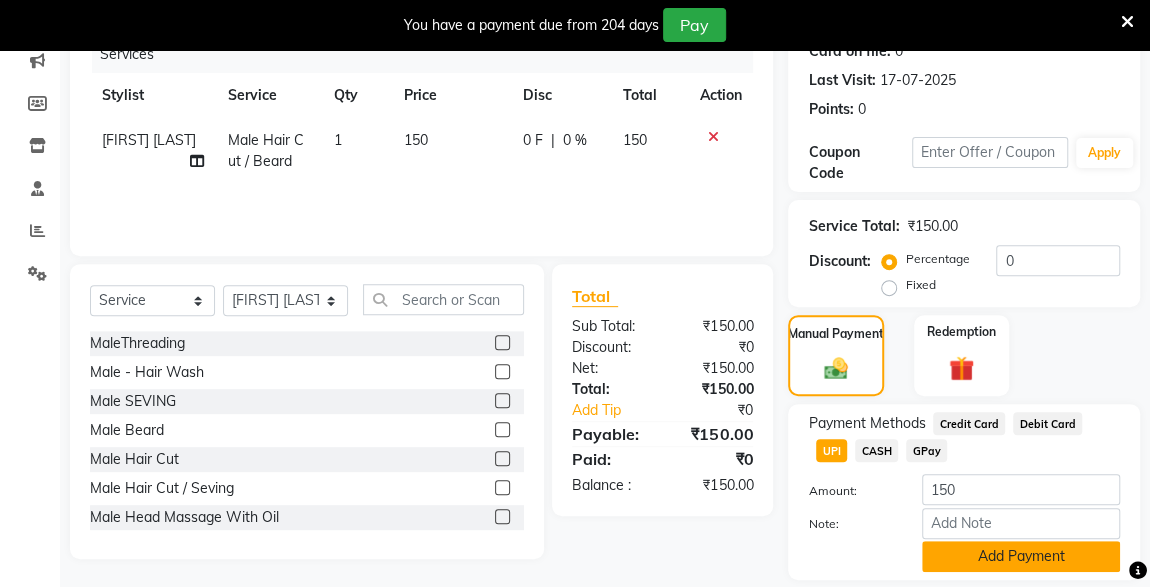 click on "Add Payment" 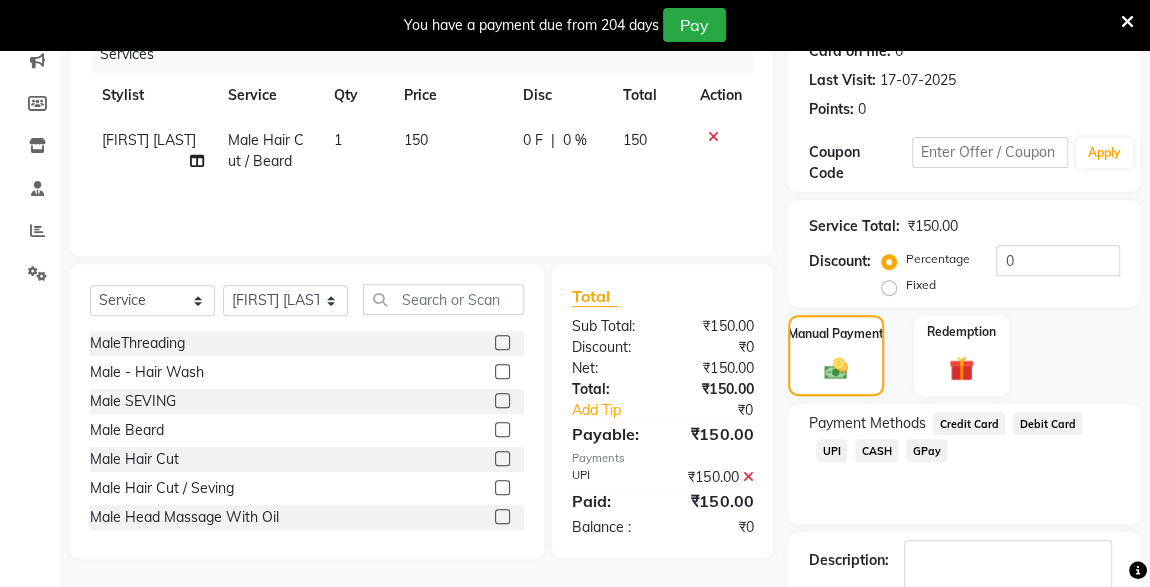 scroll, scrollTop: 379, scrollLeft: 0, axis: vertical 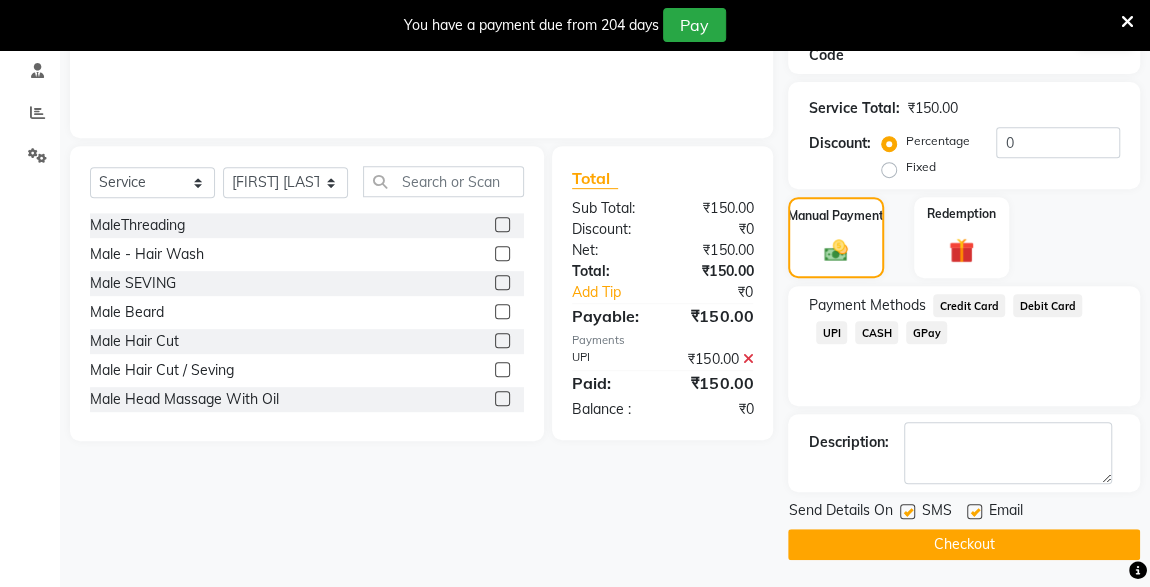 click on "Checkout" 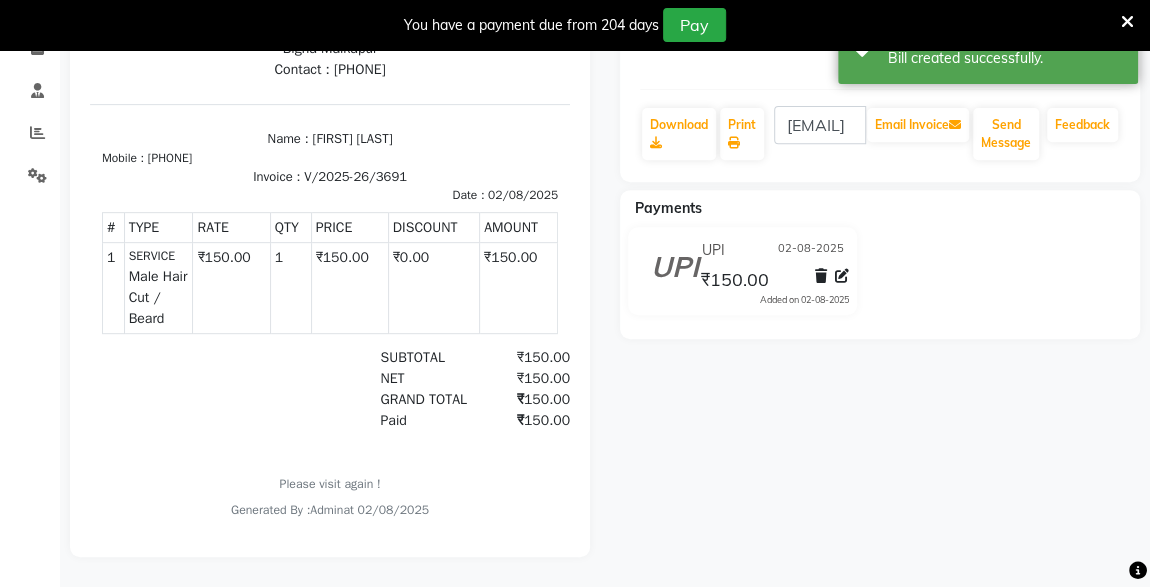 scroll, scrollTop: 0, scrollLeft: 0, axis: both 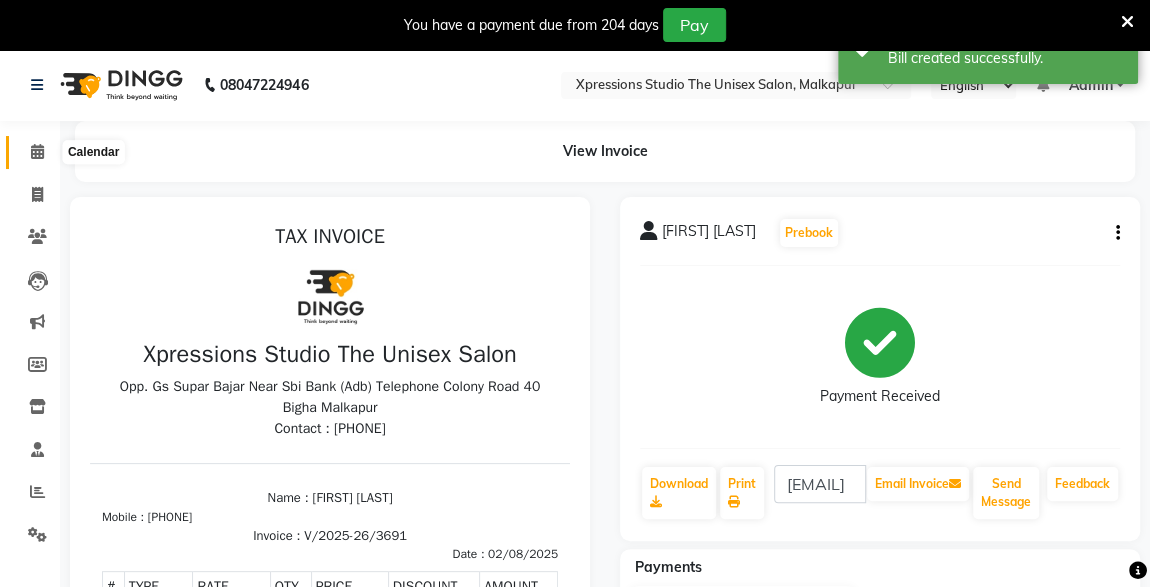 click 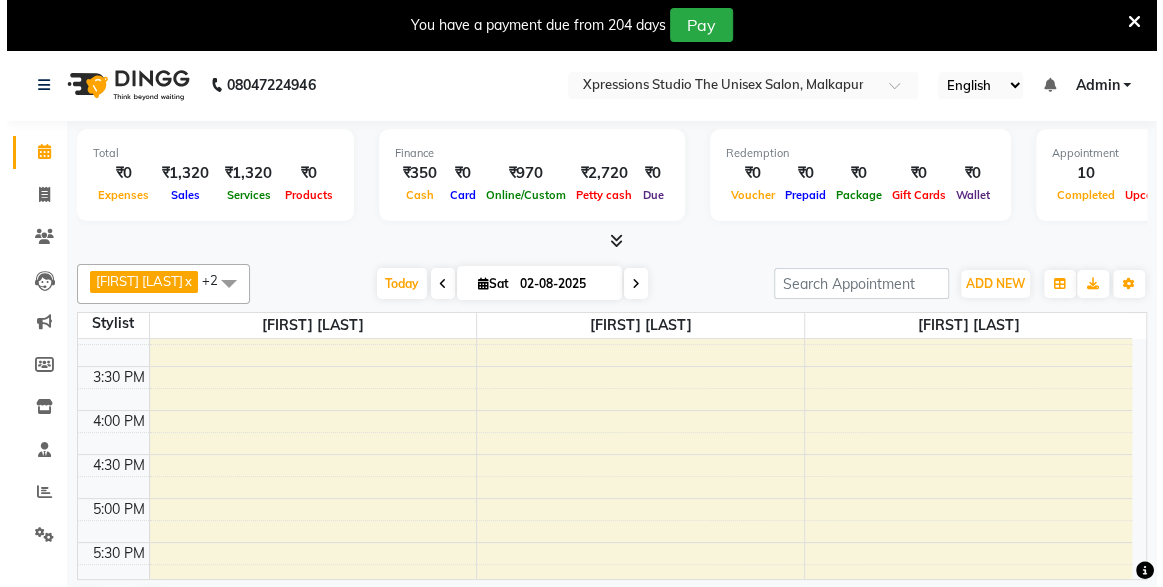scroll, scrollTop: 421, scrollLeft: 0, axis: vertical 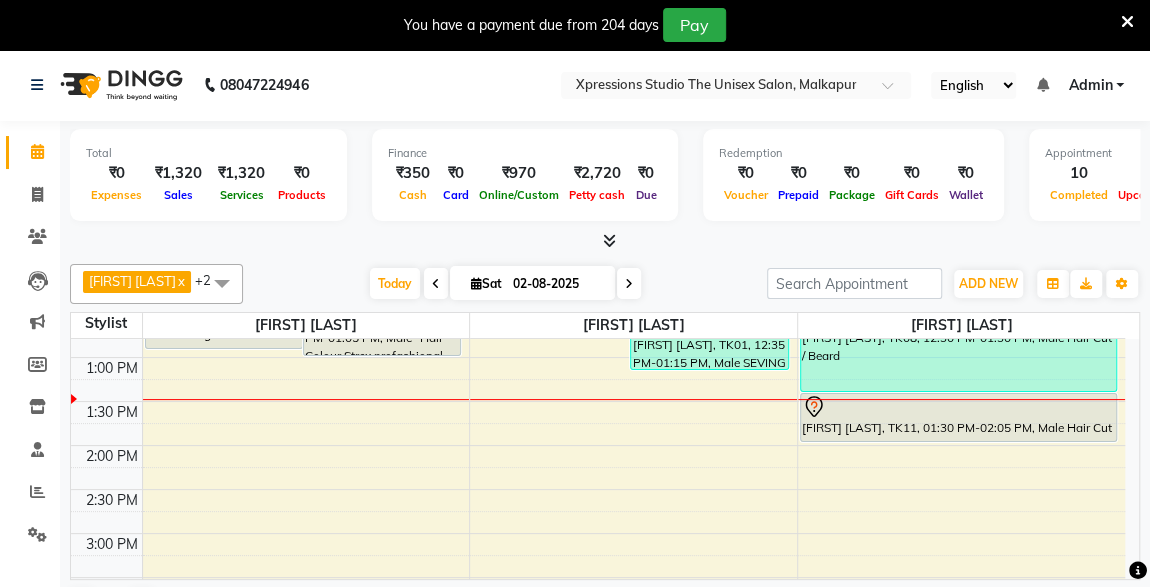 click on "SHRITEJ DESHMUKH, TK11, 01:30 PM-02:05 PM, Male Hair Cut" at bounding box center [958, 417] 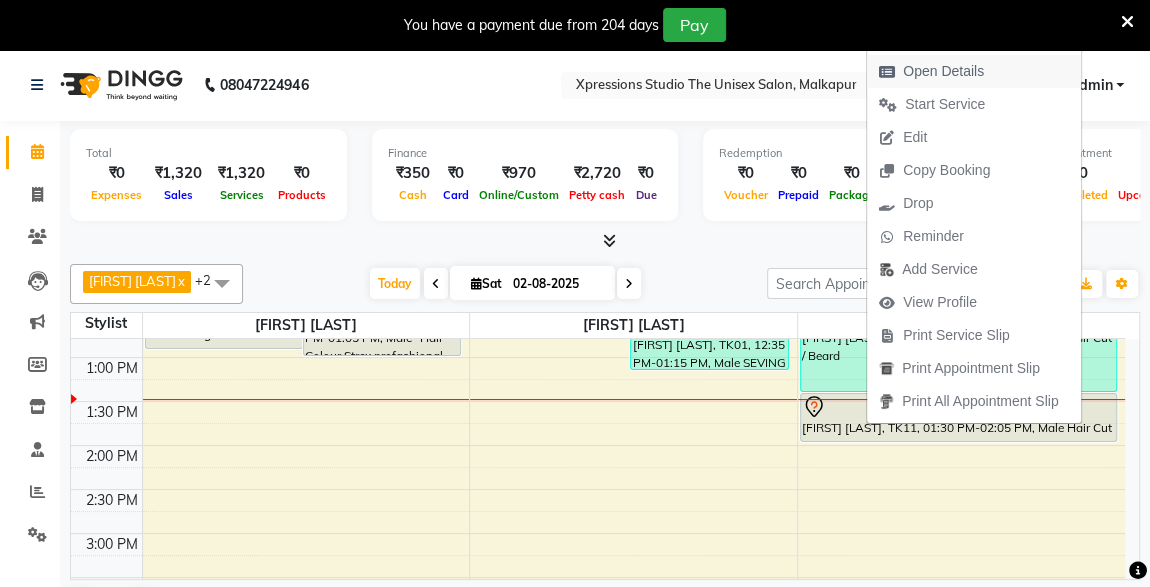 click on "Open Details" at bounding box center [943, 71] 